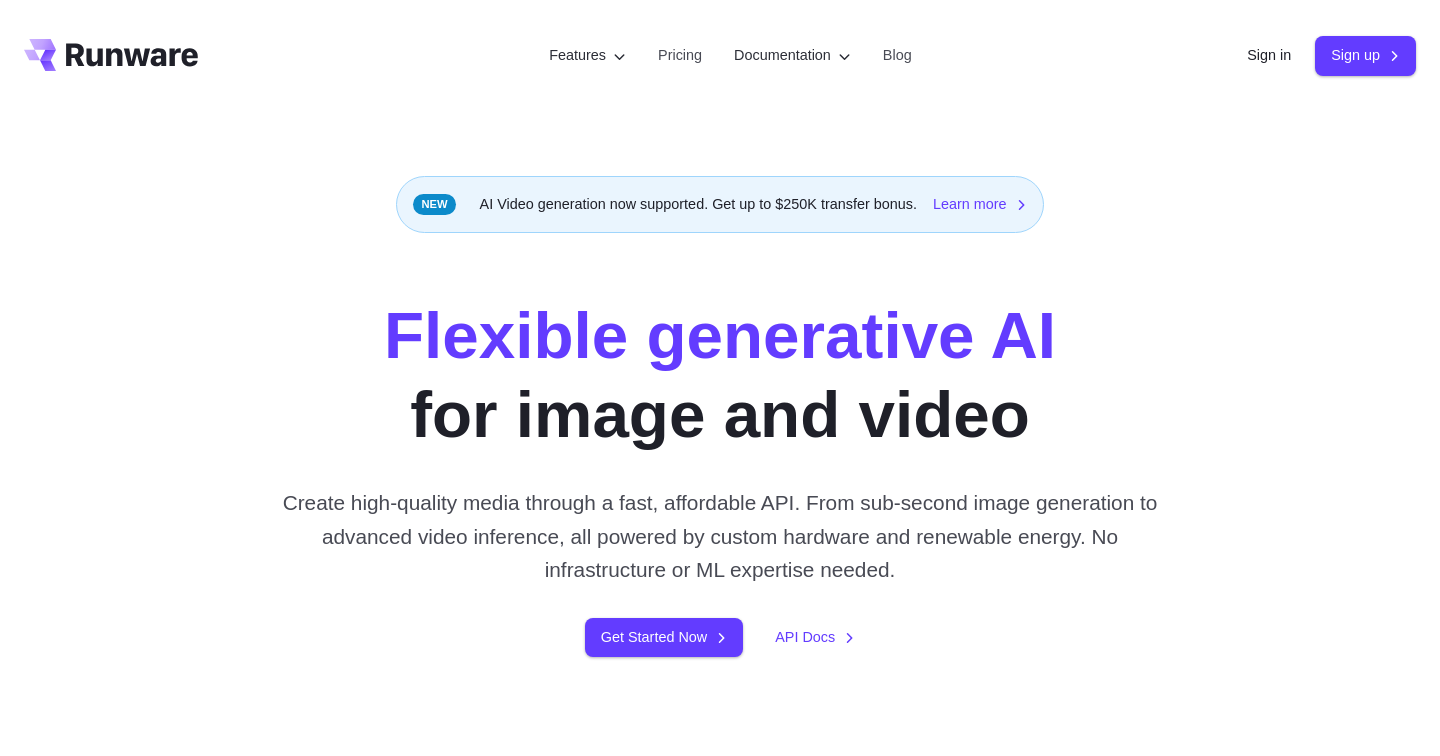 scroll, scrollTop: 0, scrollLeft: 0, axis: both 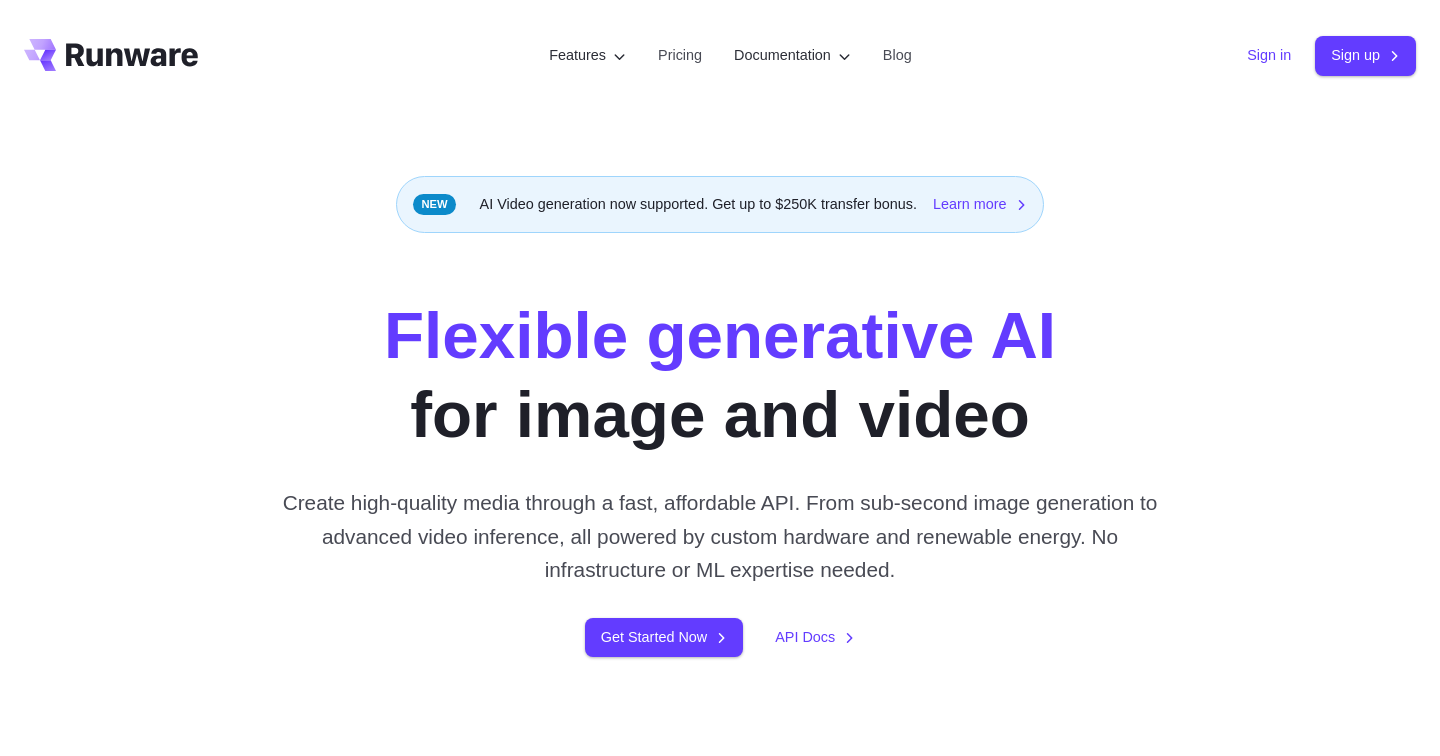 click on "Sign in" at bounding box center [1269, 55] 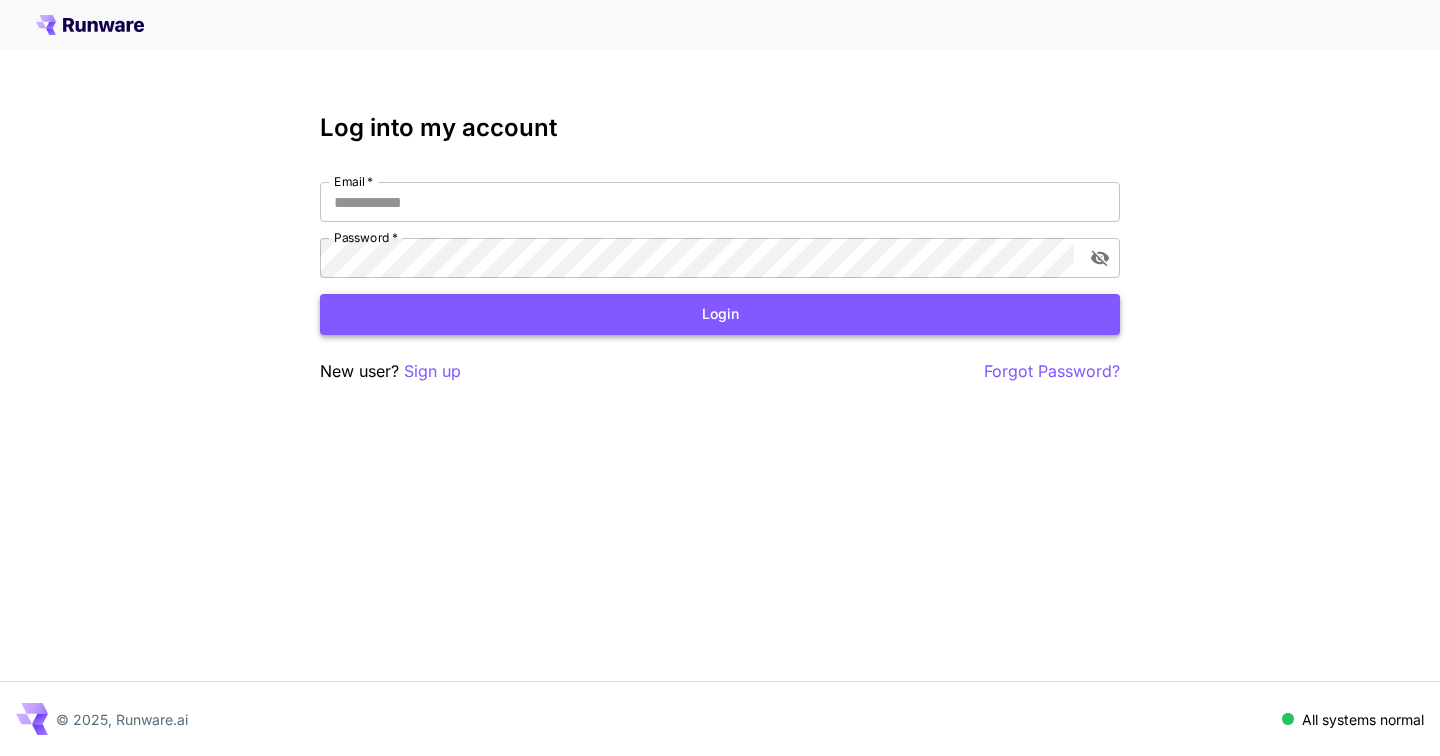 scroll, scrollTop: 0, scrollLeft: 0, axis: both 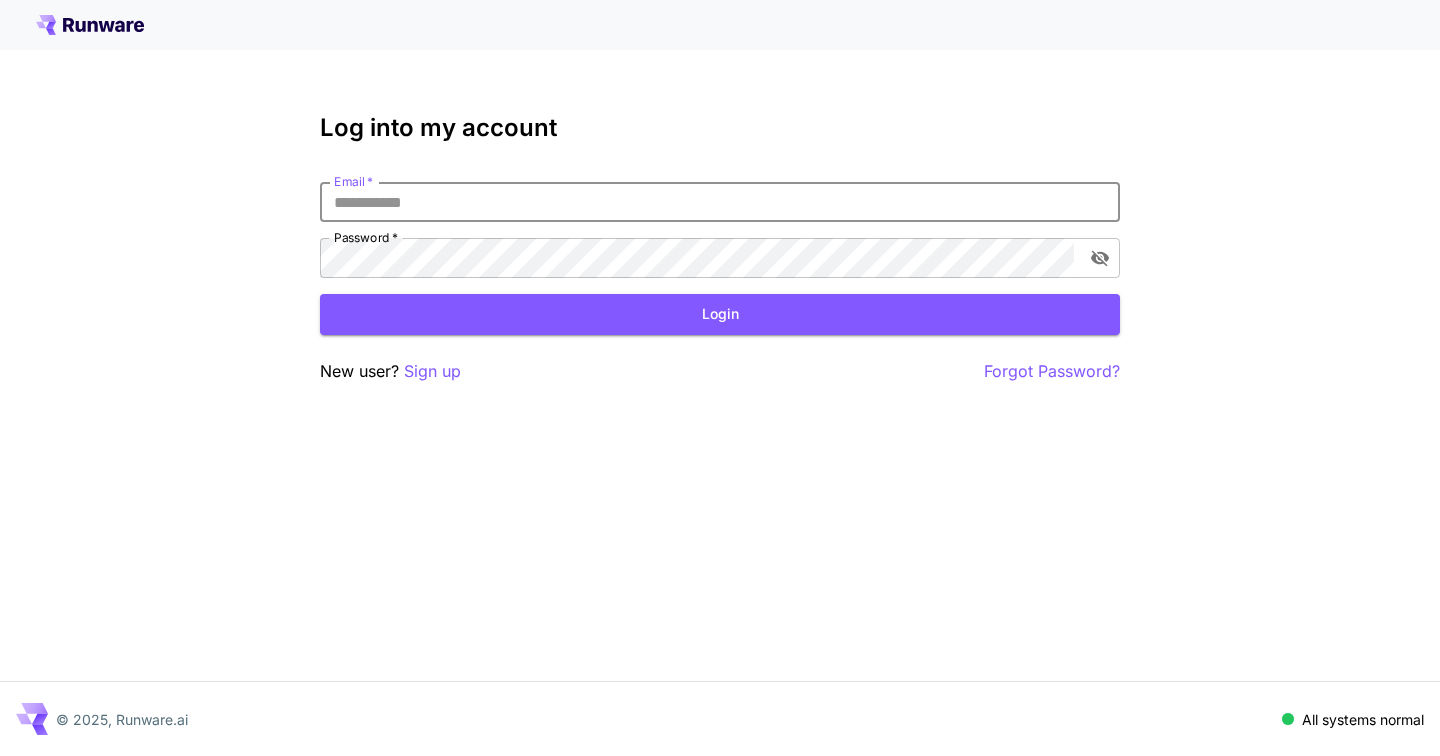 click on "Email   *" at bounding box center (720, 202) 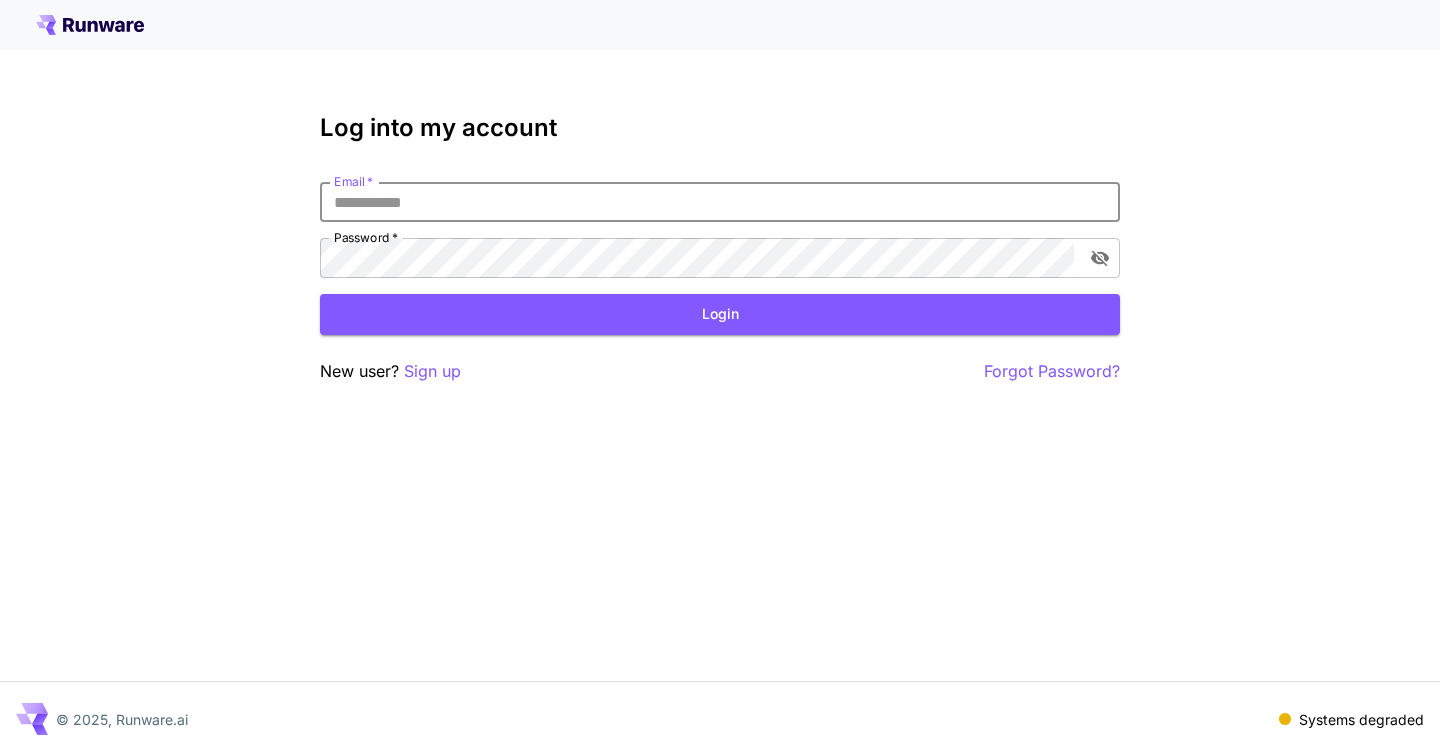 type on "**********" 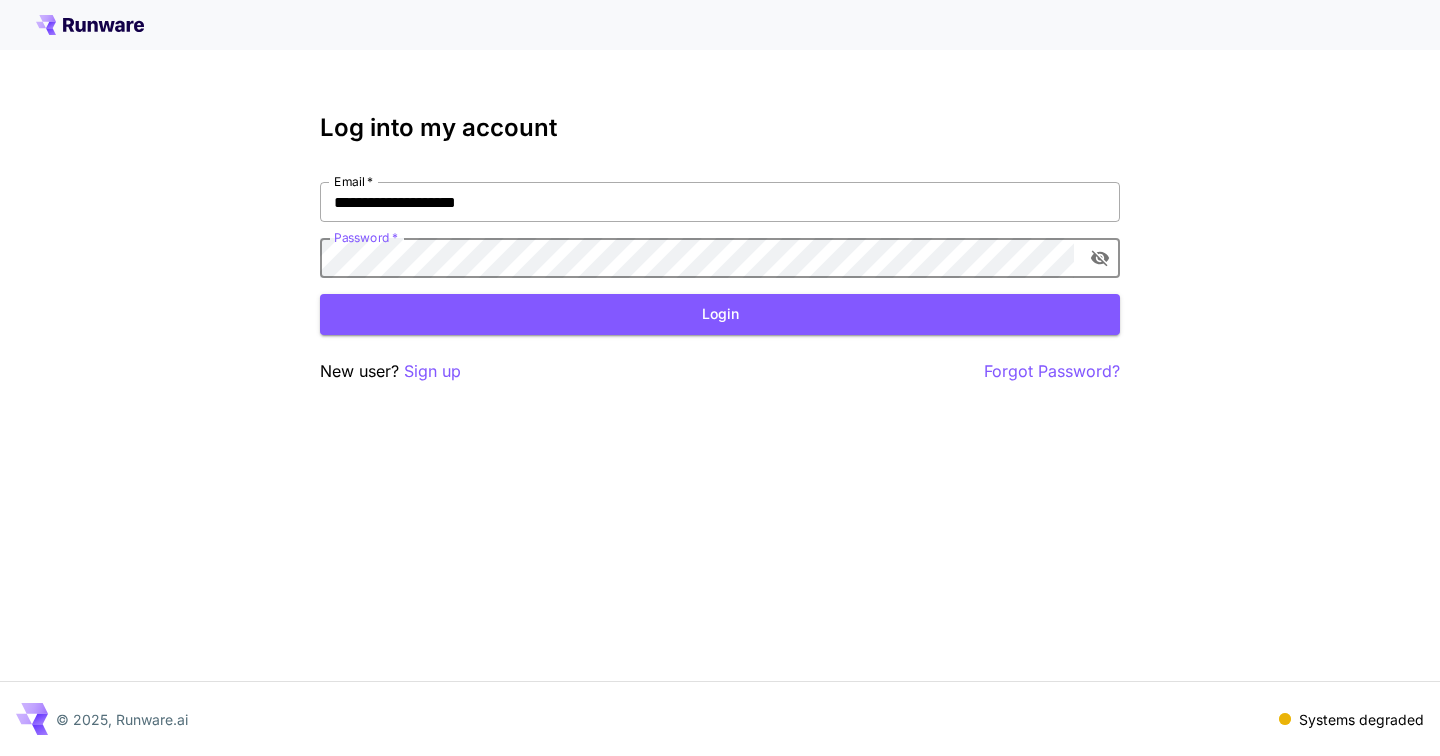 click on "Login" at bounding box center (720, 314) 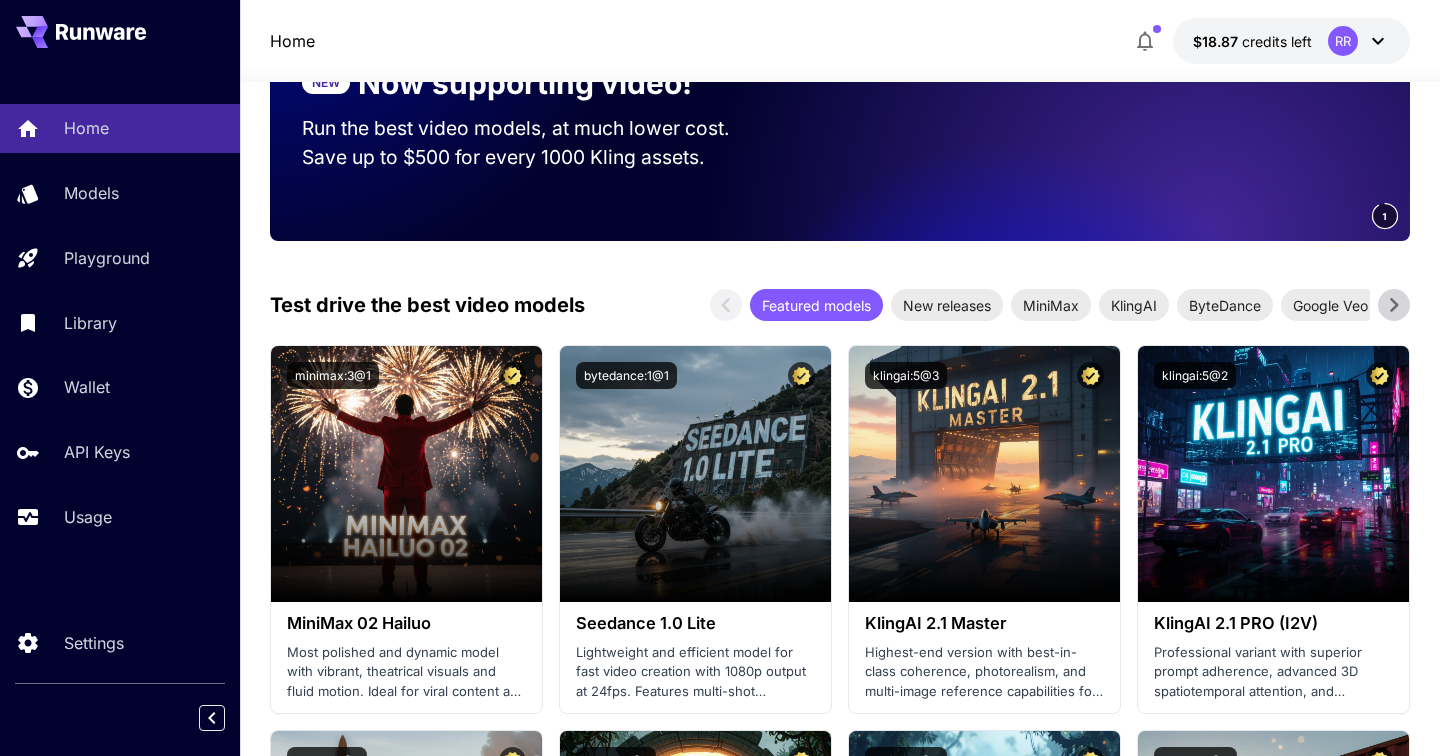 scroll, scrollTop: 286, scrollLeft: 0, axis: vertical 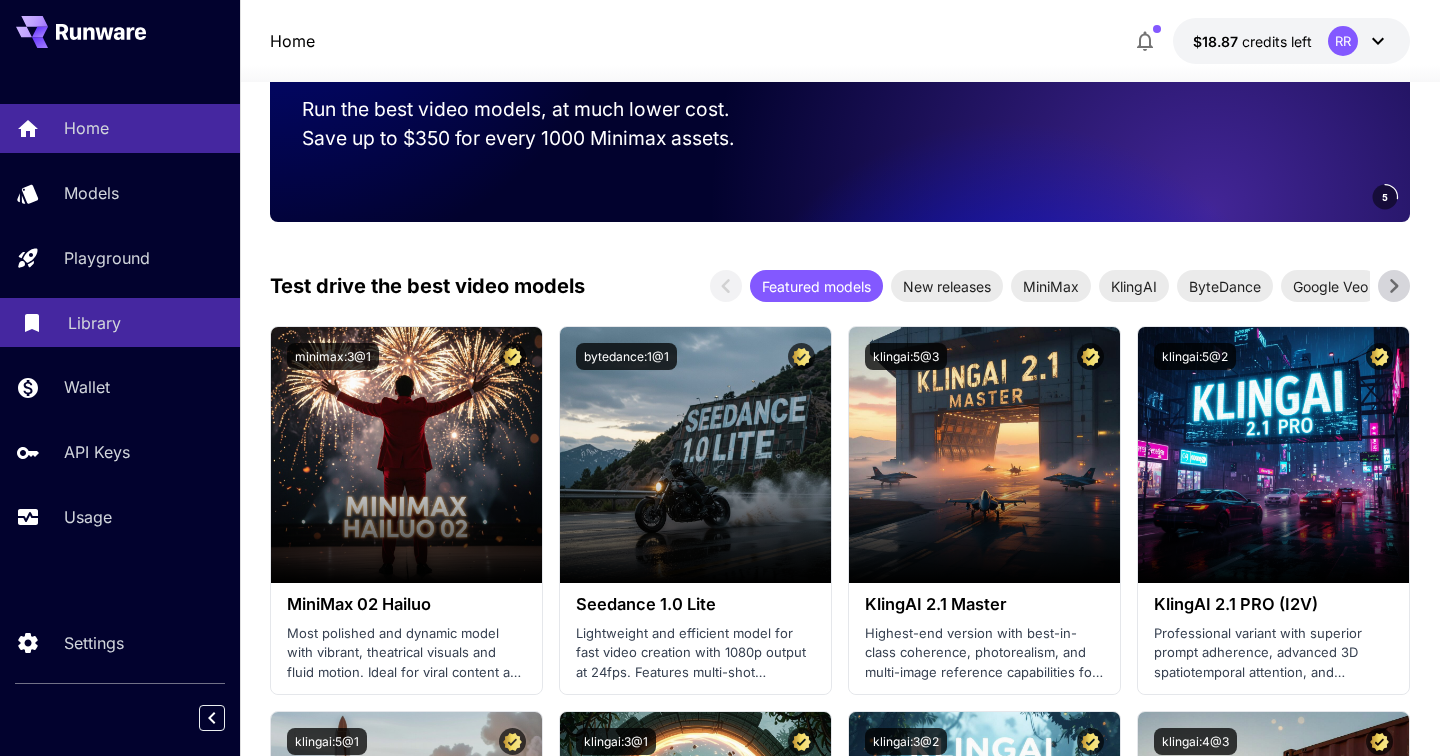 click on "Library" at bounding box center (146, 323) 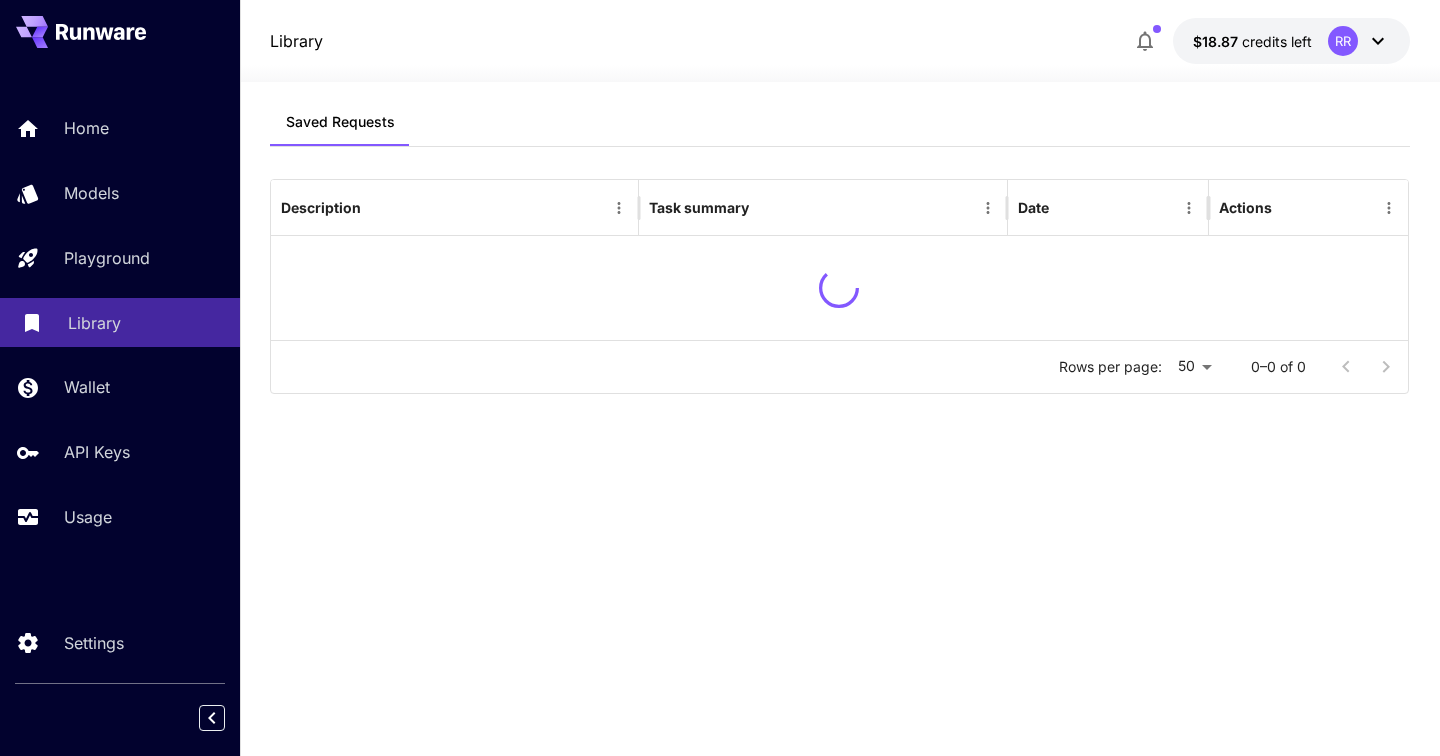 scroll, scrollTop: 0, scrollLeft: 0, axis: both 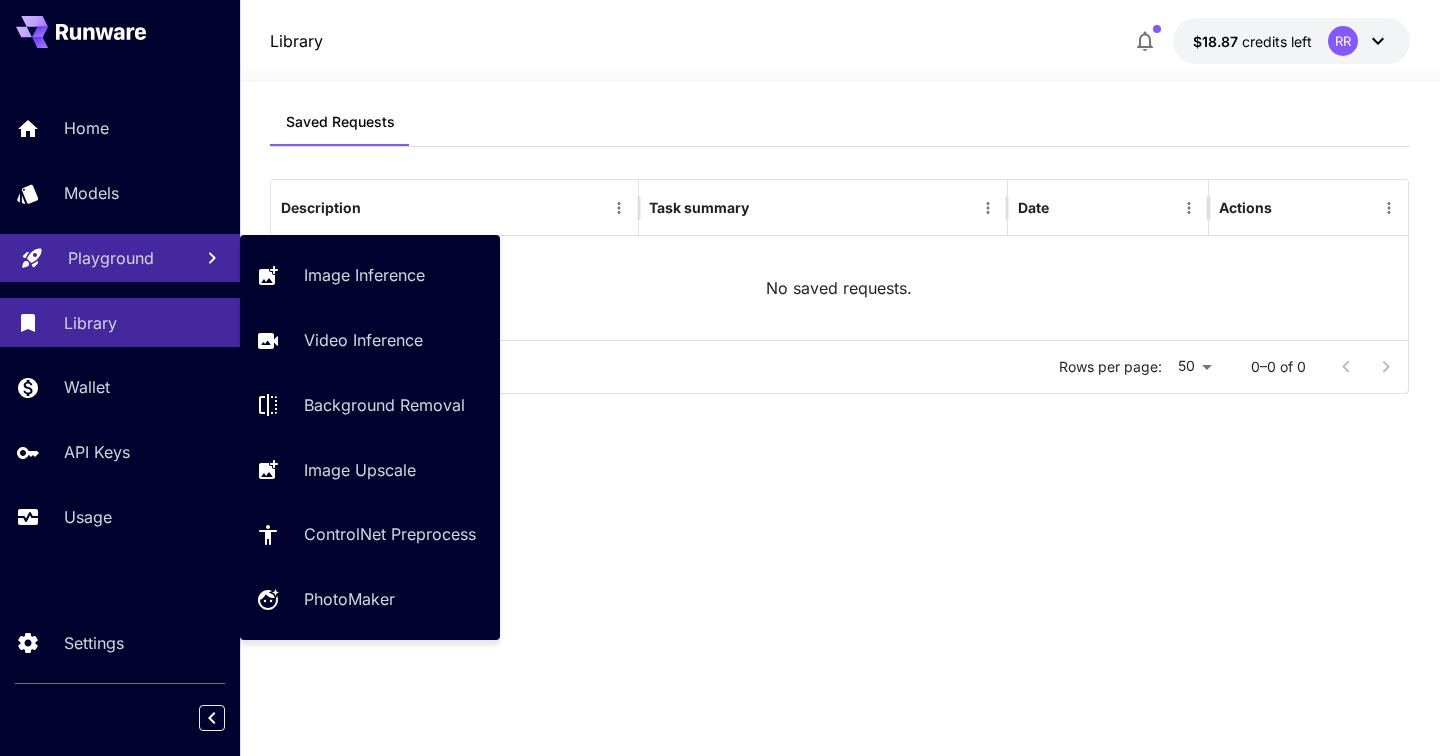 click on "Playground" at bounding box center (122, 258) 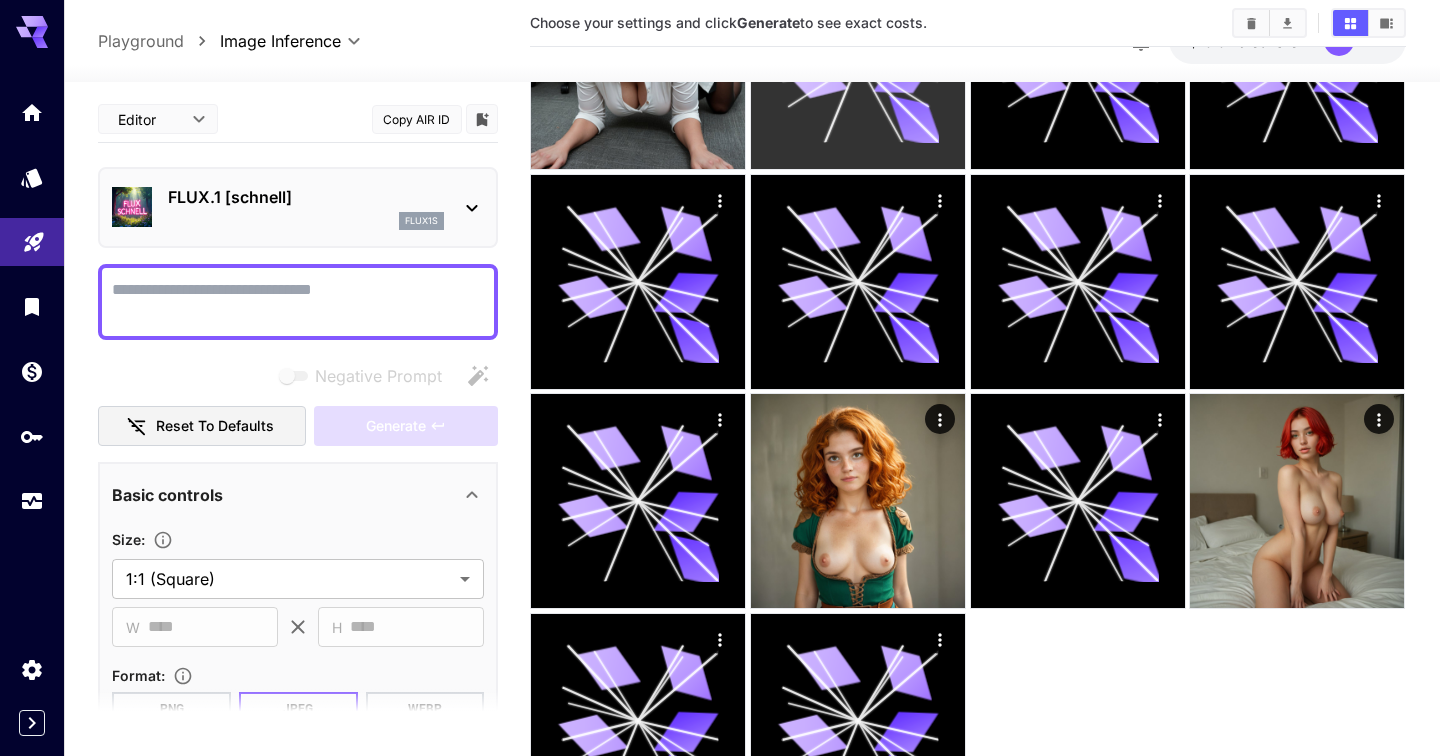 scroll, scrollTop: 313, scrollLeft: 0, axis: vertical 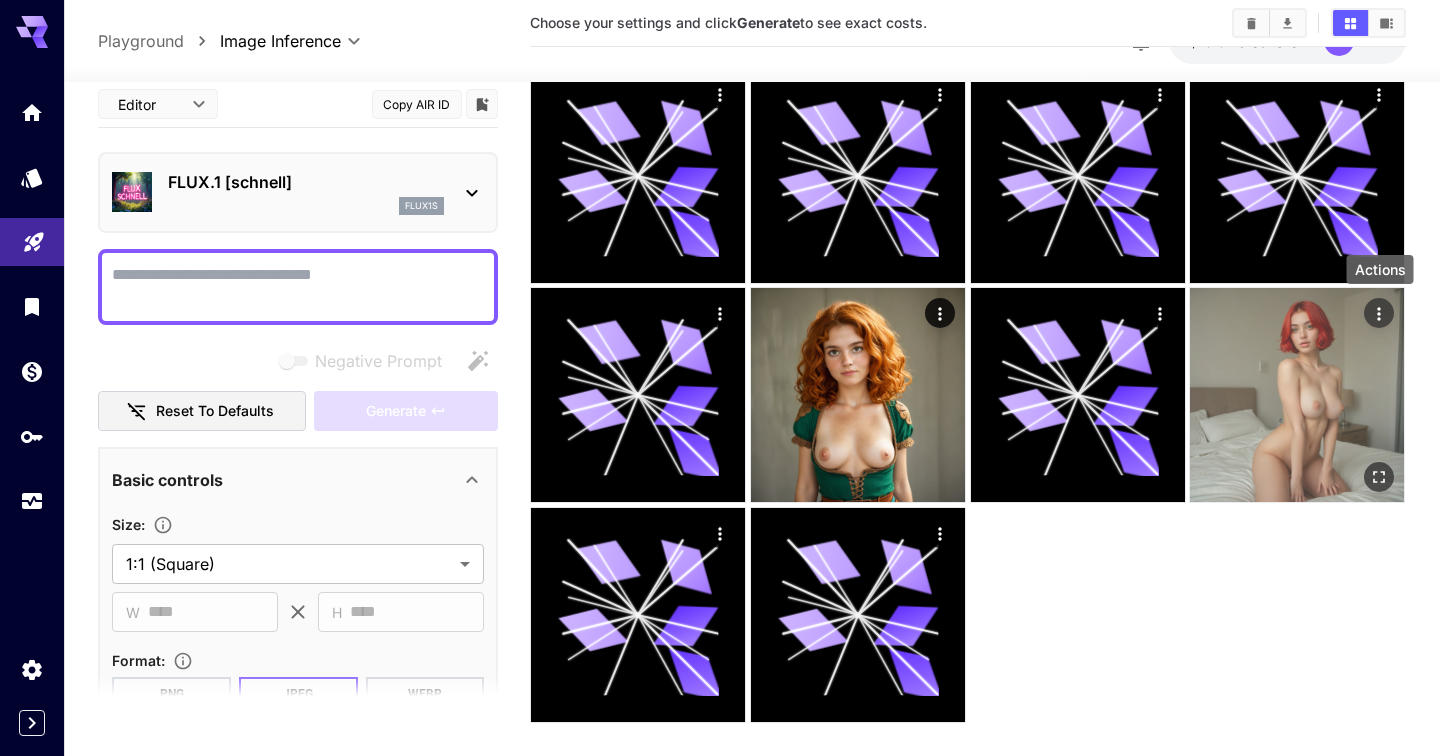 click 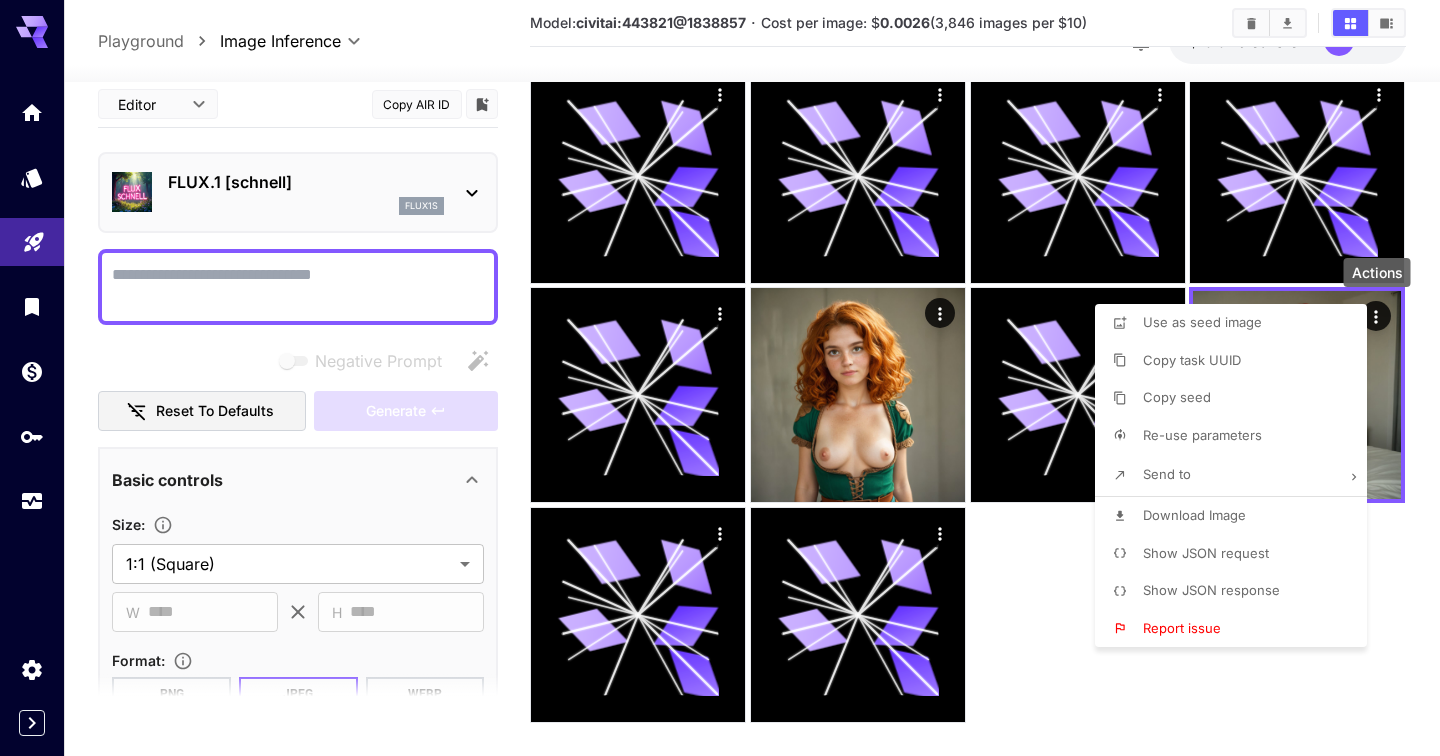 click on "Re-use parameters" at bounding box center [1202, 435] 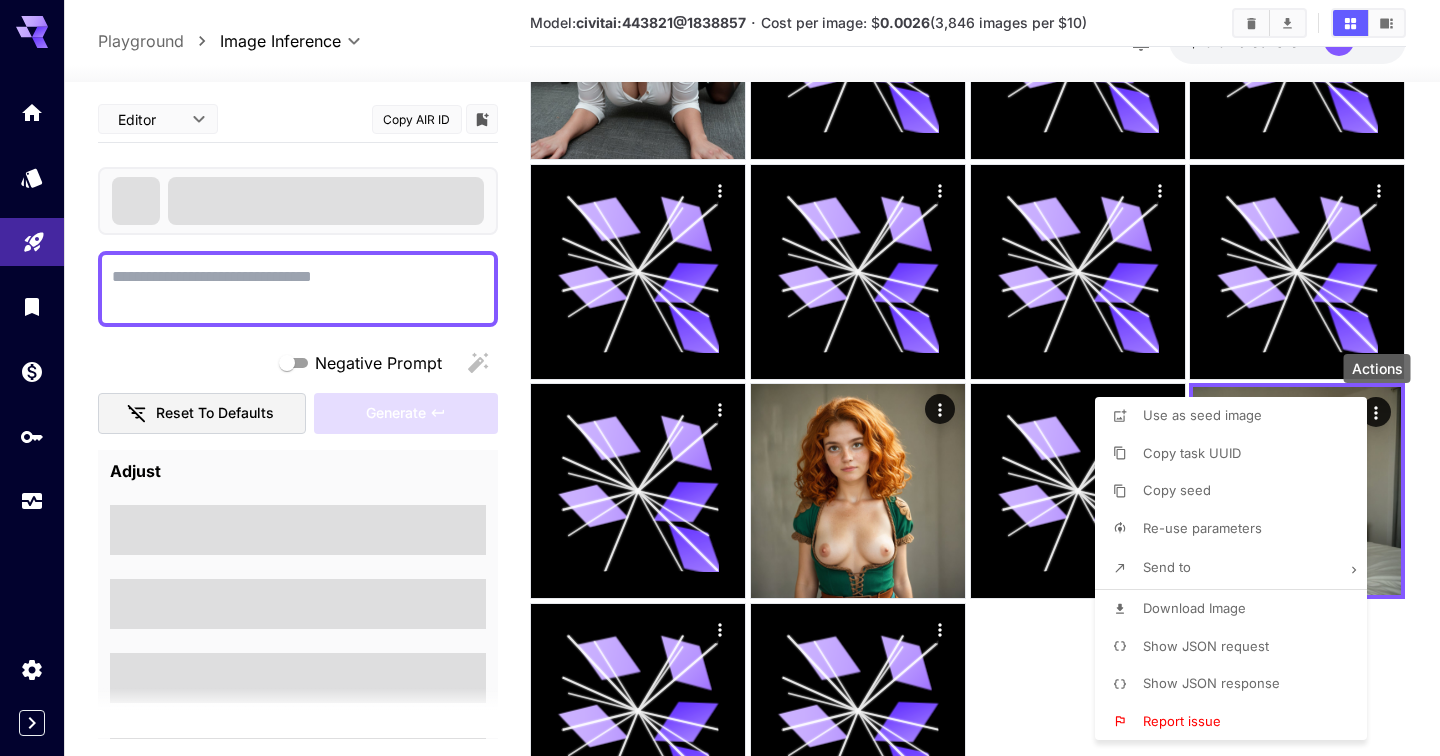type on "**********" 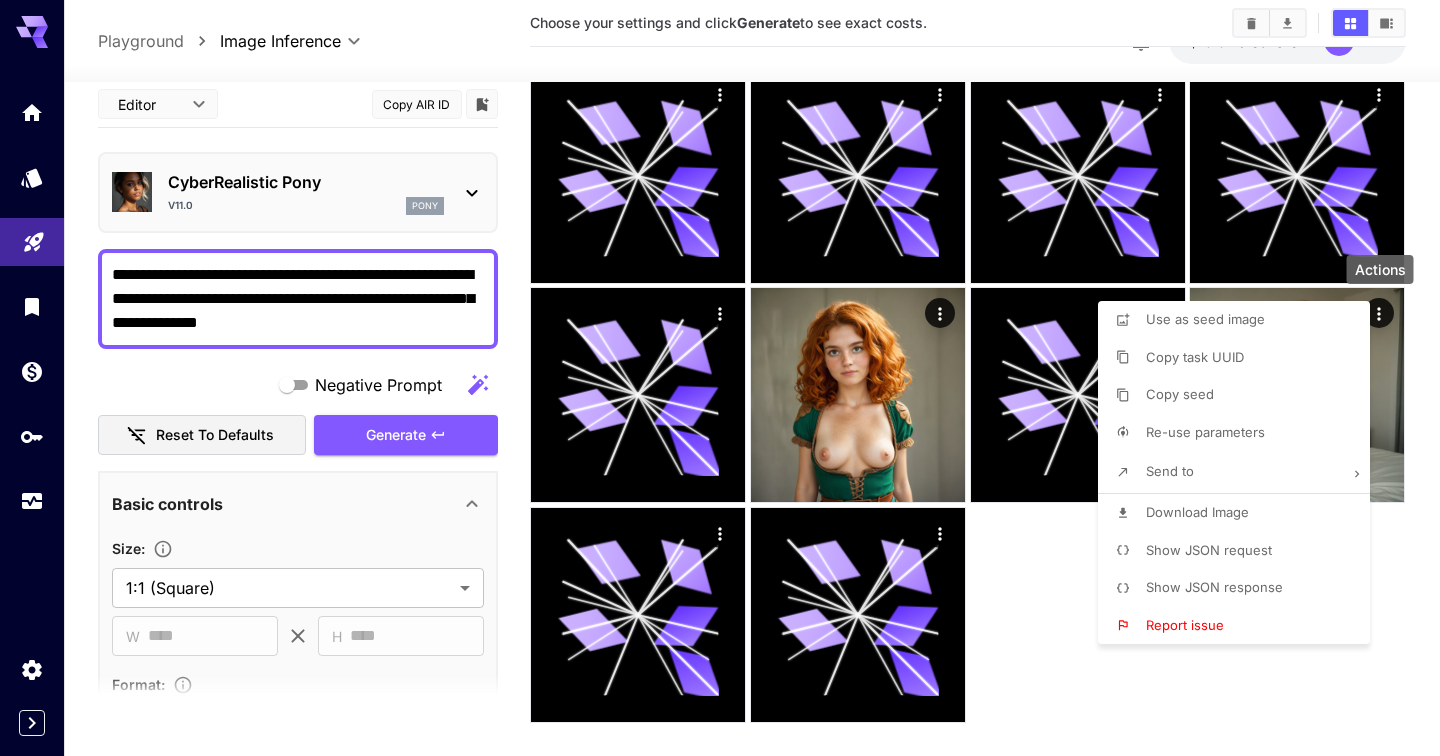 click at bounding box center [720, 378] 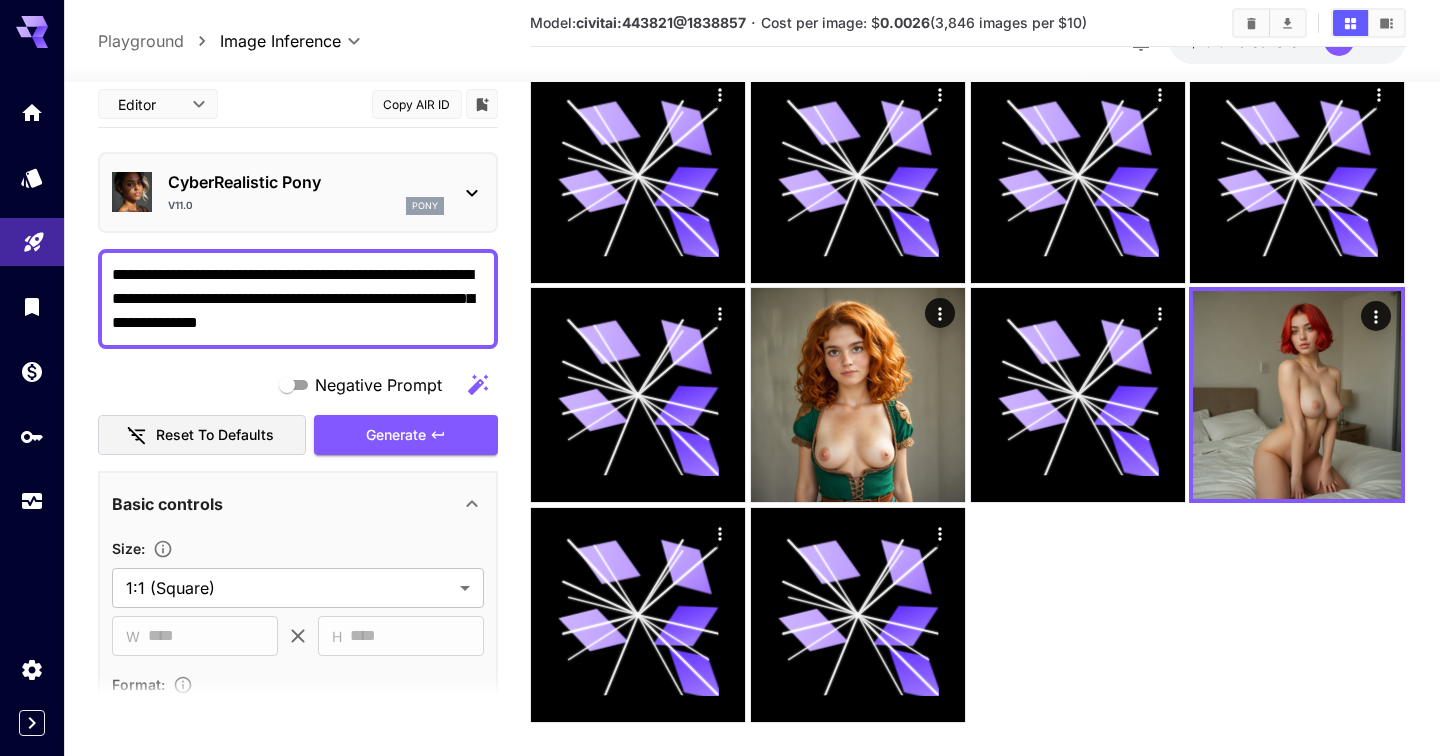type 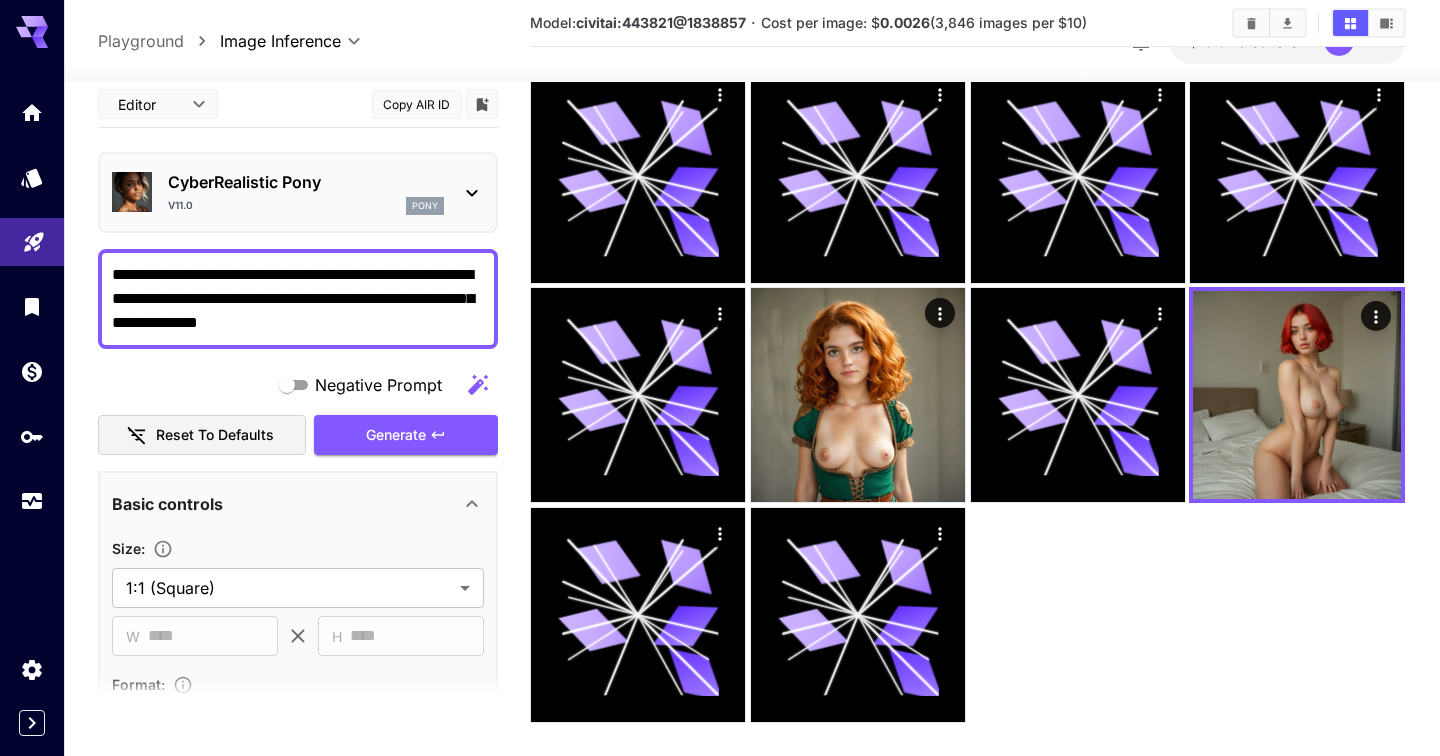 click on "**********" at bounding box center [298, 298] 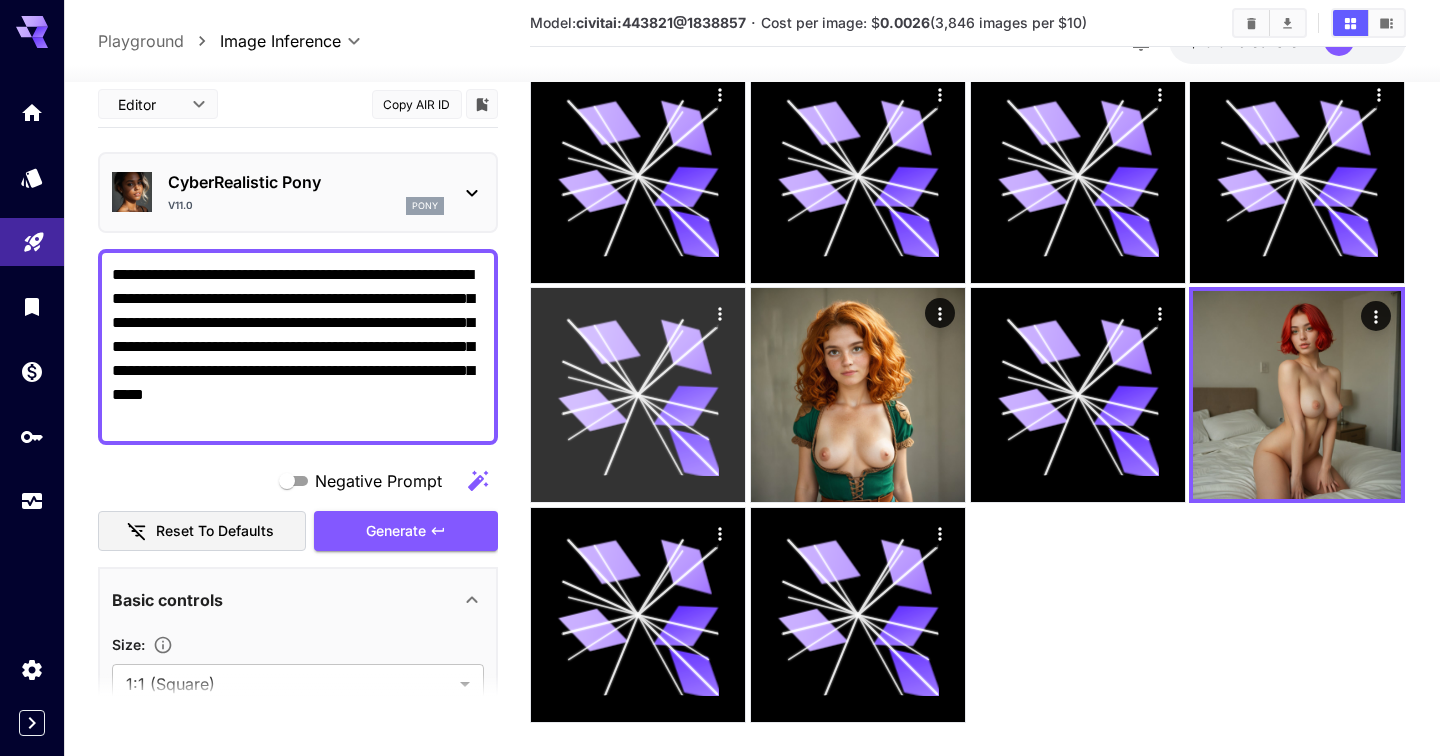 drag, startPoint x: 351, startPoint y: 265, endPoint x: 571, endPoint y: 500, distance: 321.9084 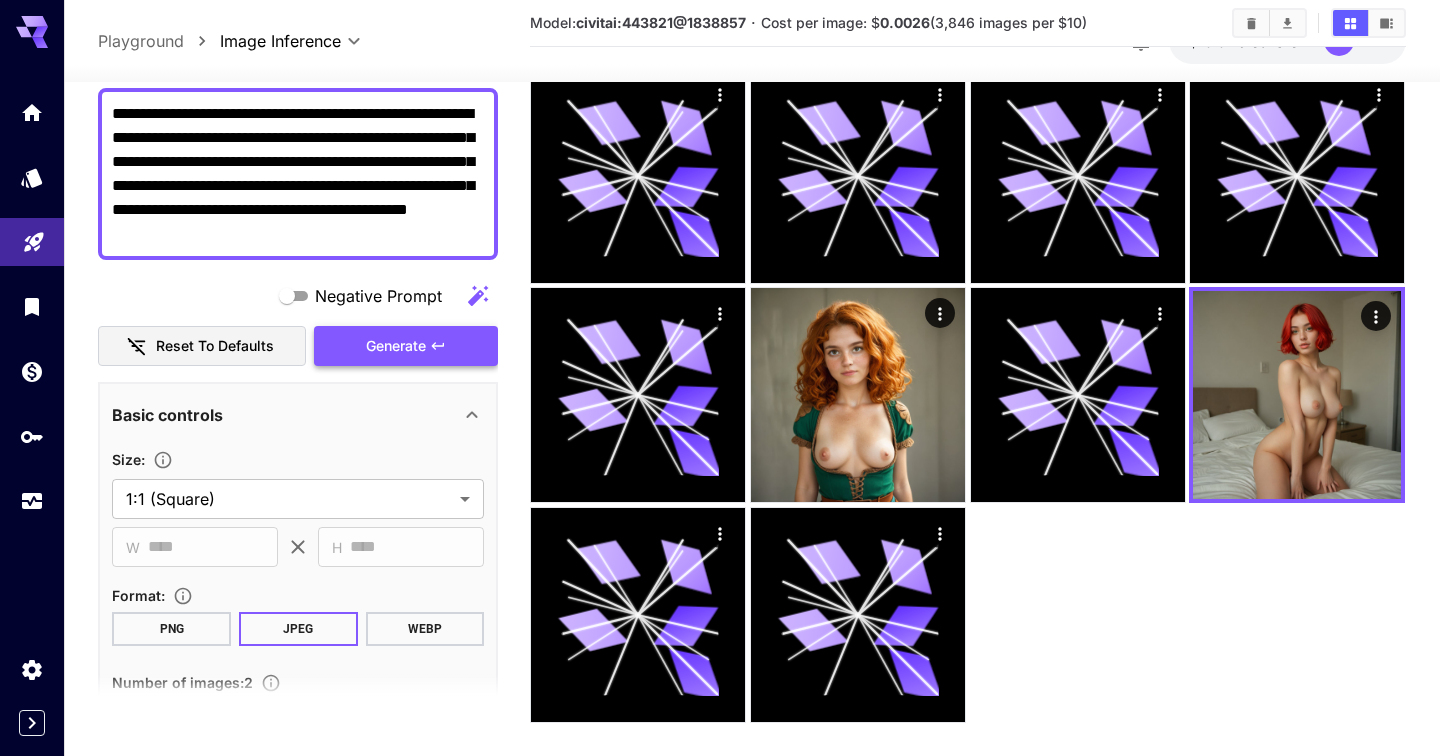 scroll, scrollTop: 289, scrollLeft: 0, axis: vertical 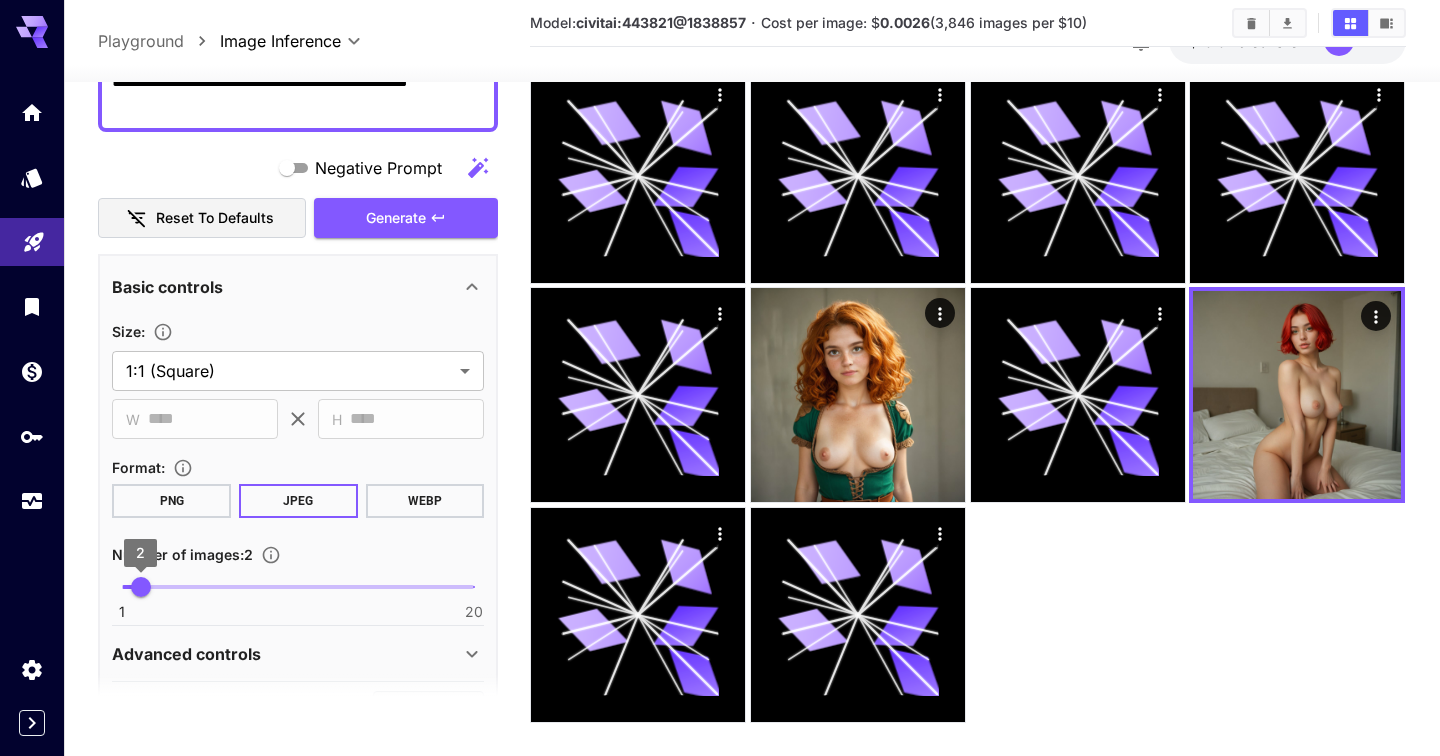 type on "**********" 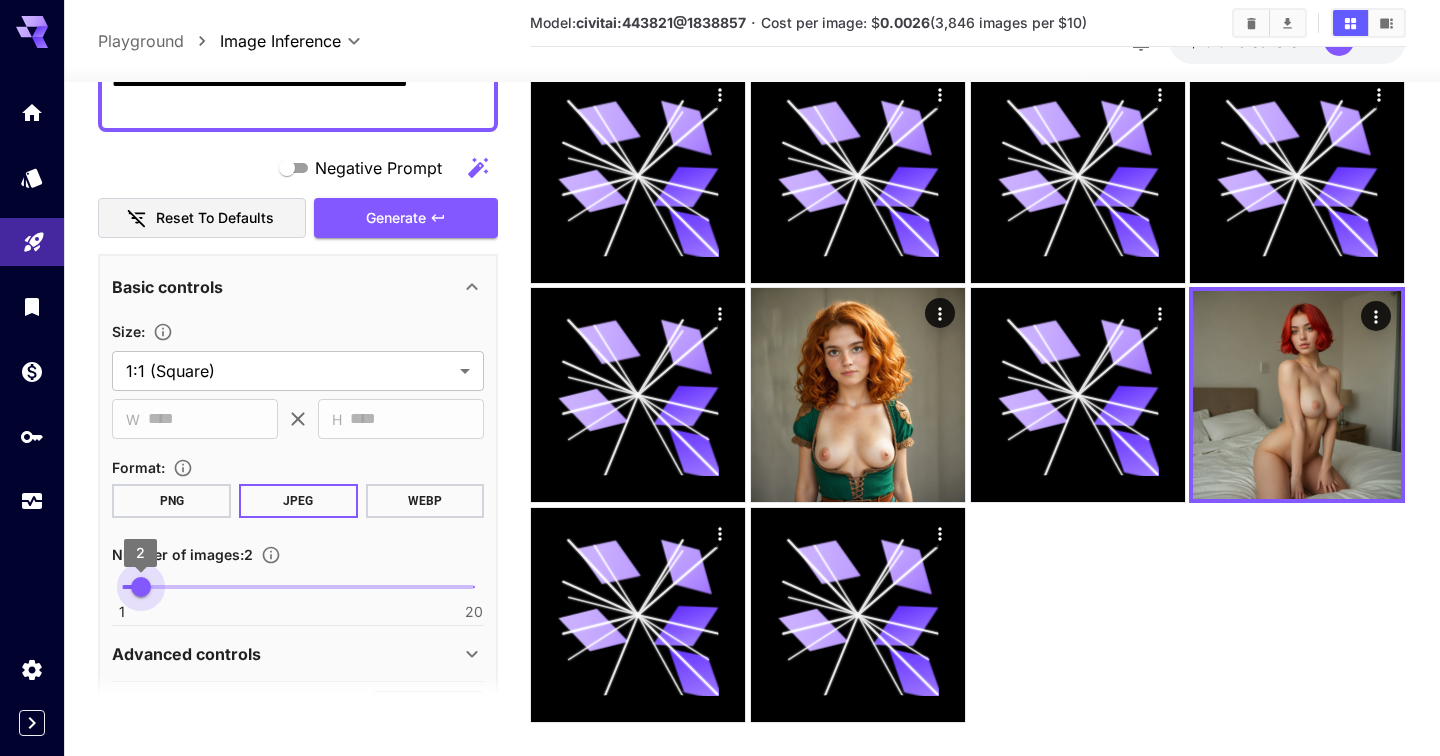 type on "*" 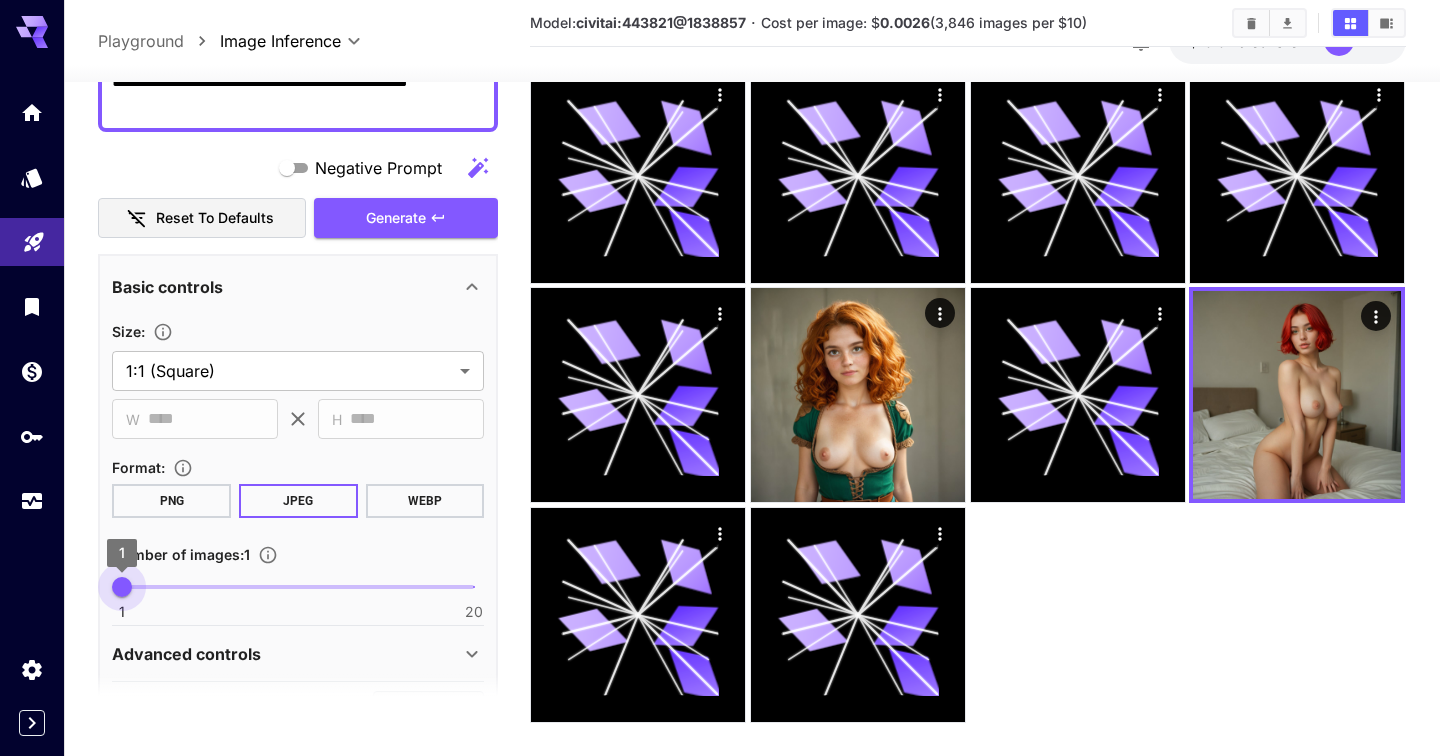 drag, startPoint x: 143, startPoint y: 587, endPoint x: 124, endPoint y: 589, distance: 19.104973 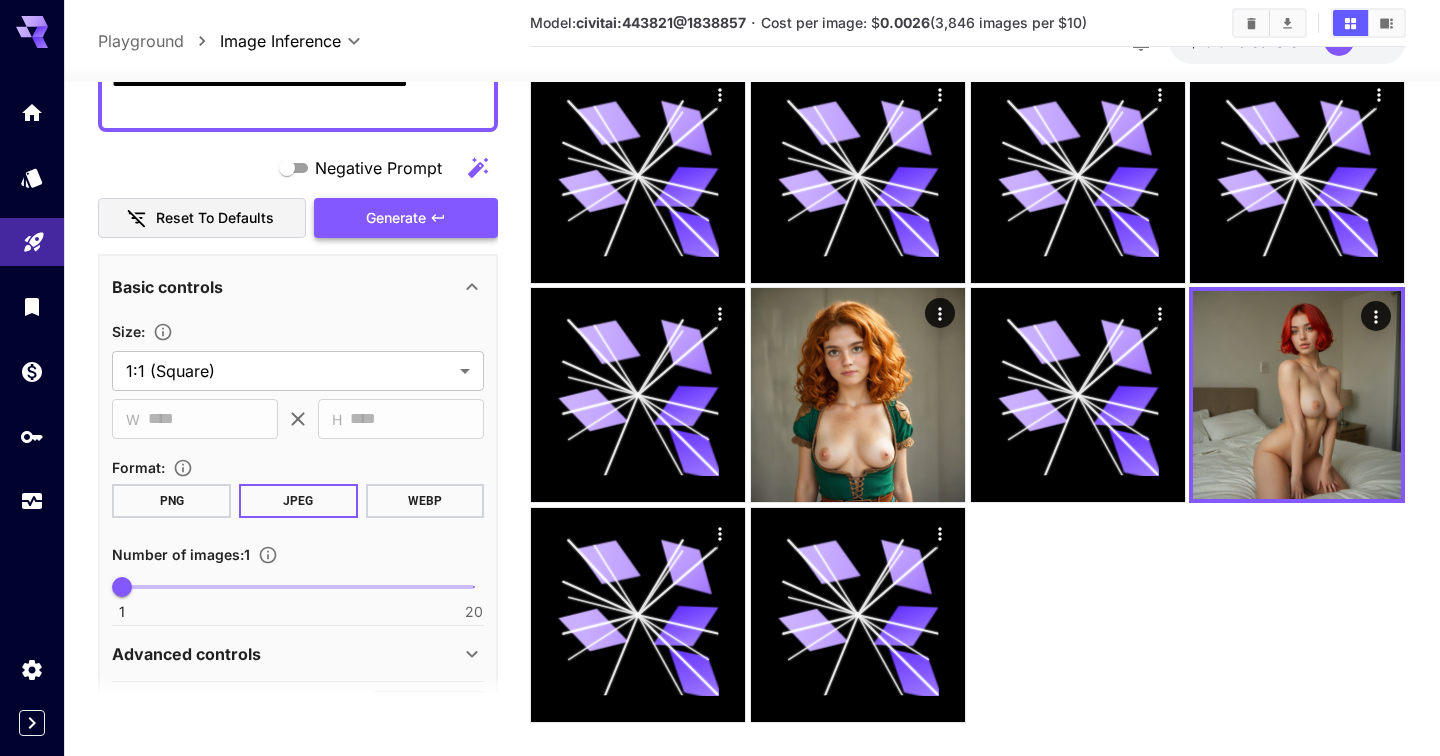 click on "Generate" at bounding box center [406, 217] 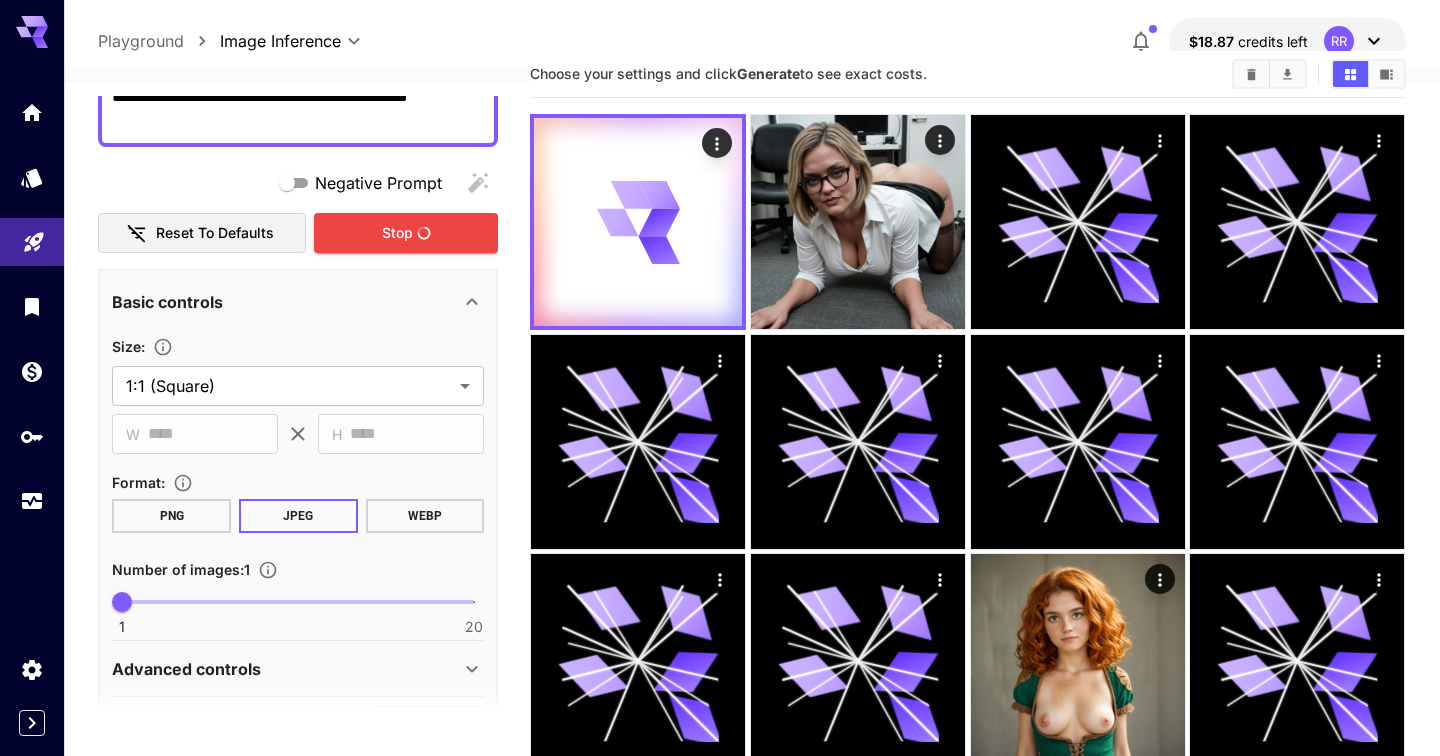 scroll, scrollTop: 0, scrollLeft: 0, axis: both 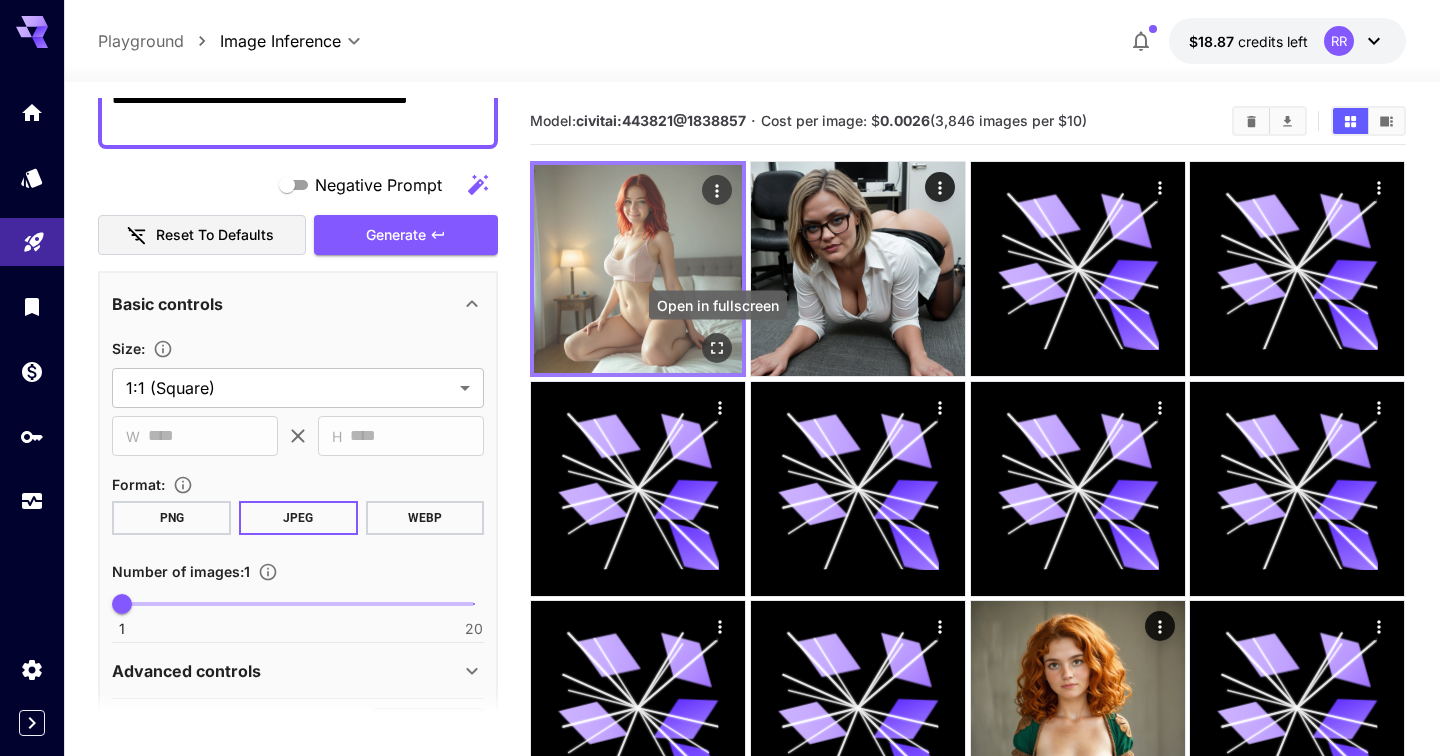 click 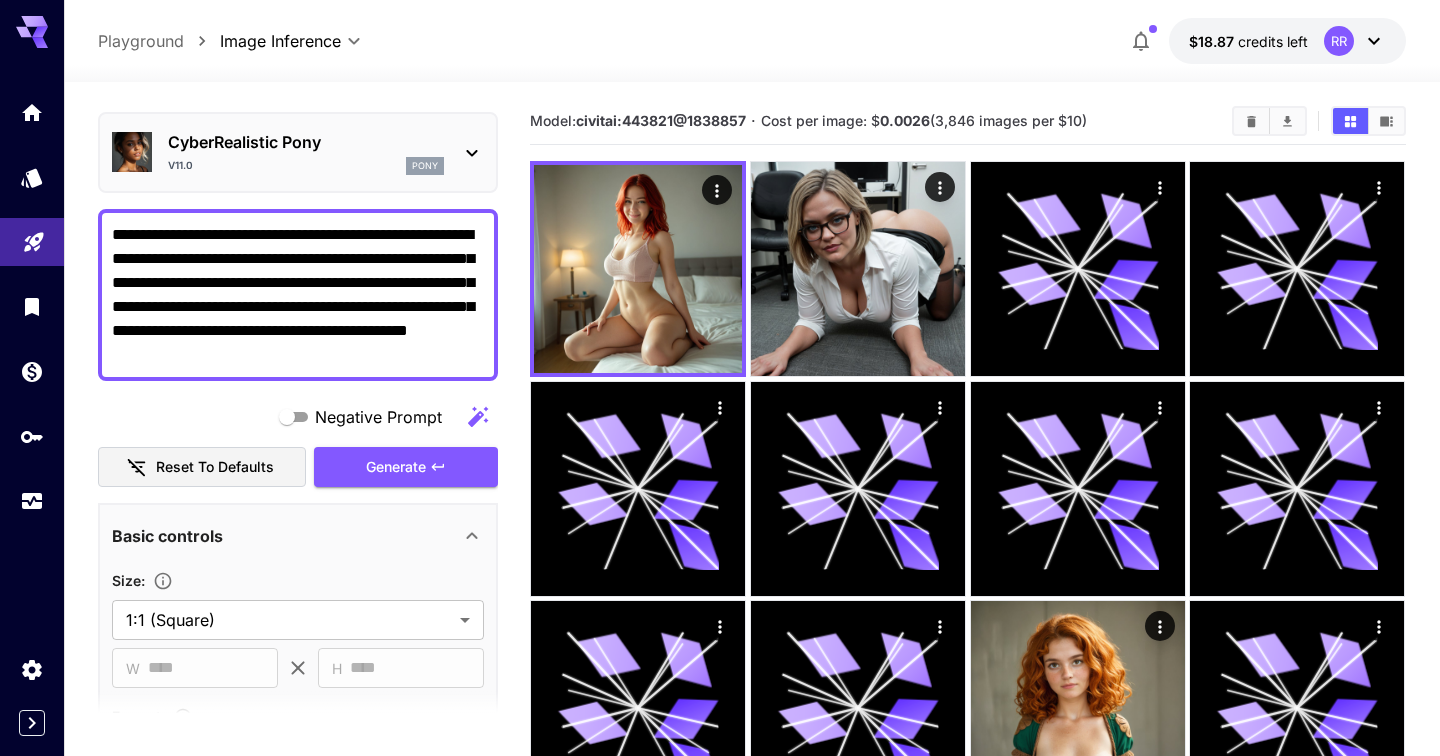 scroll, scrollTop: 0, scrollLeft: 0, axis: both 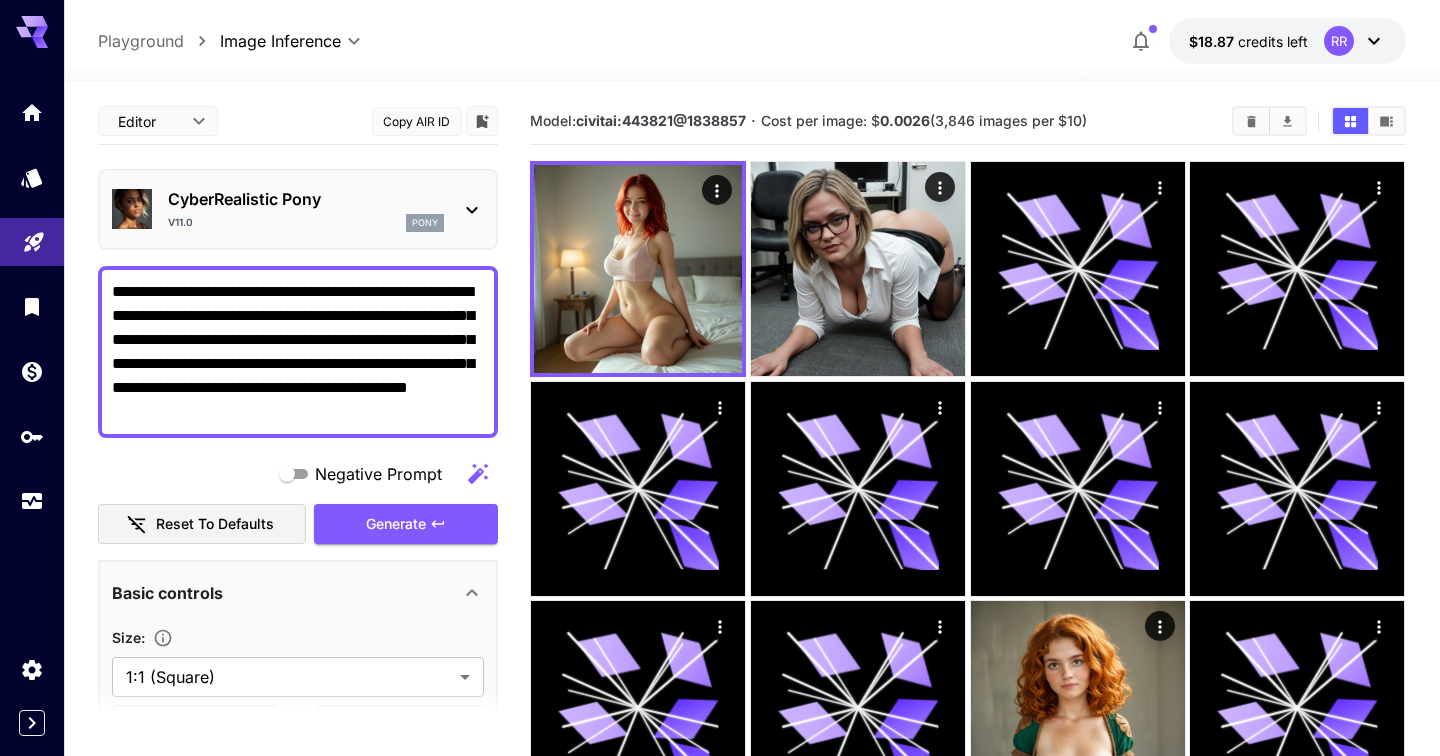 click on "CyberRealistic Pony v11.0 pony" at bounding box center (306, 209) 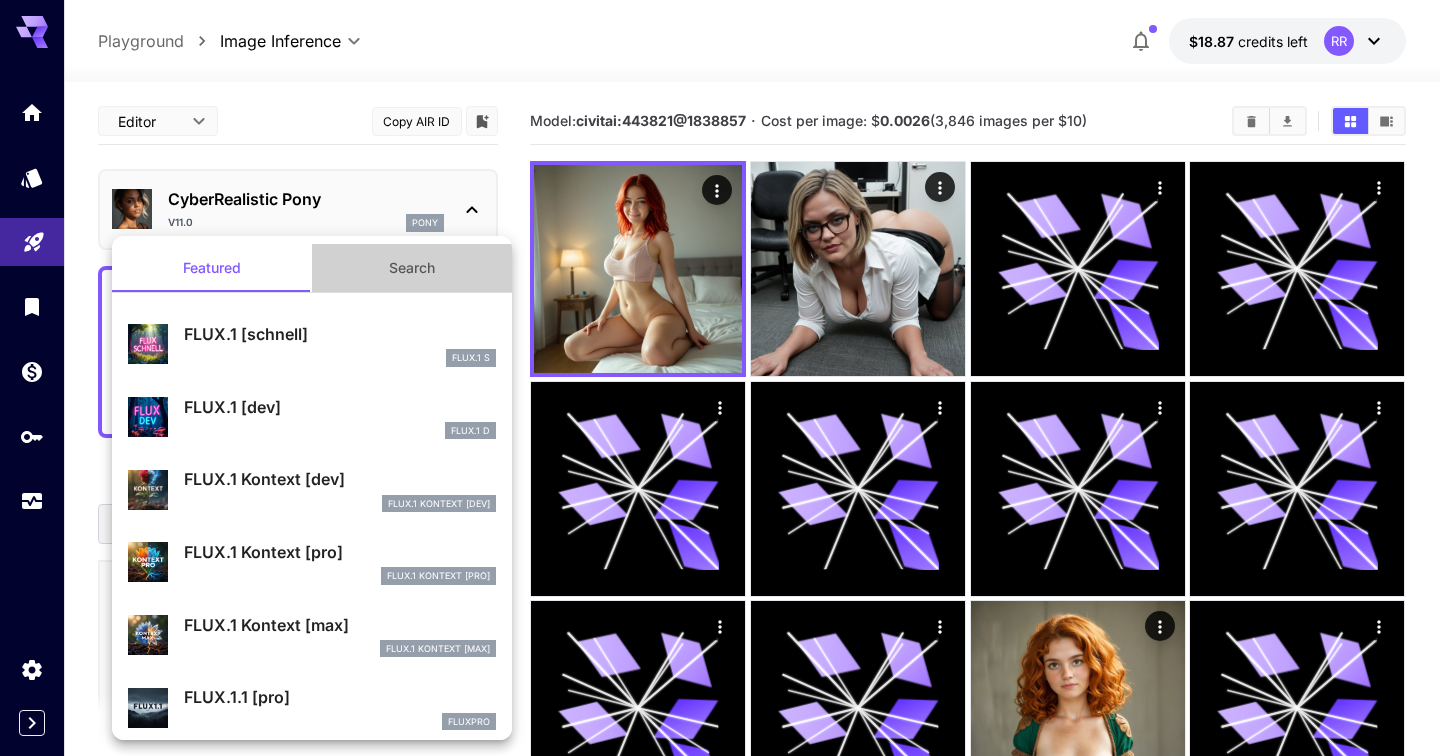 click on "Search" at bounding box center (412, 268) 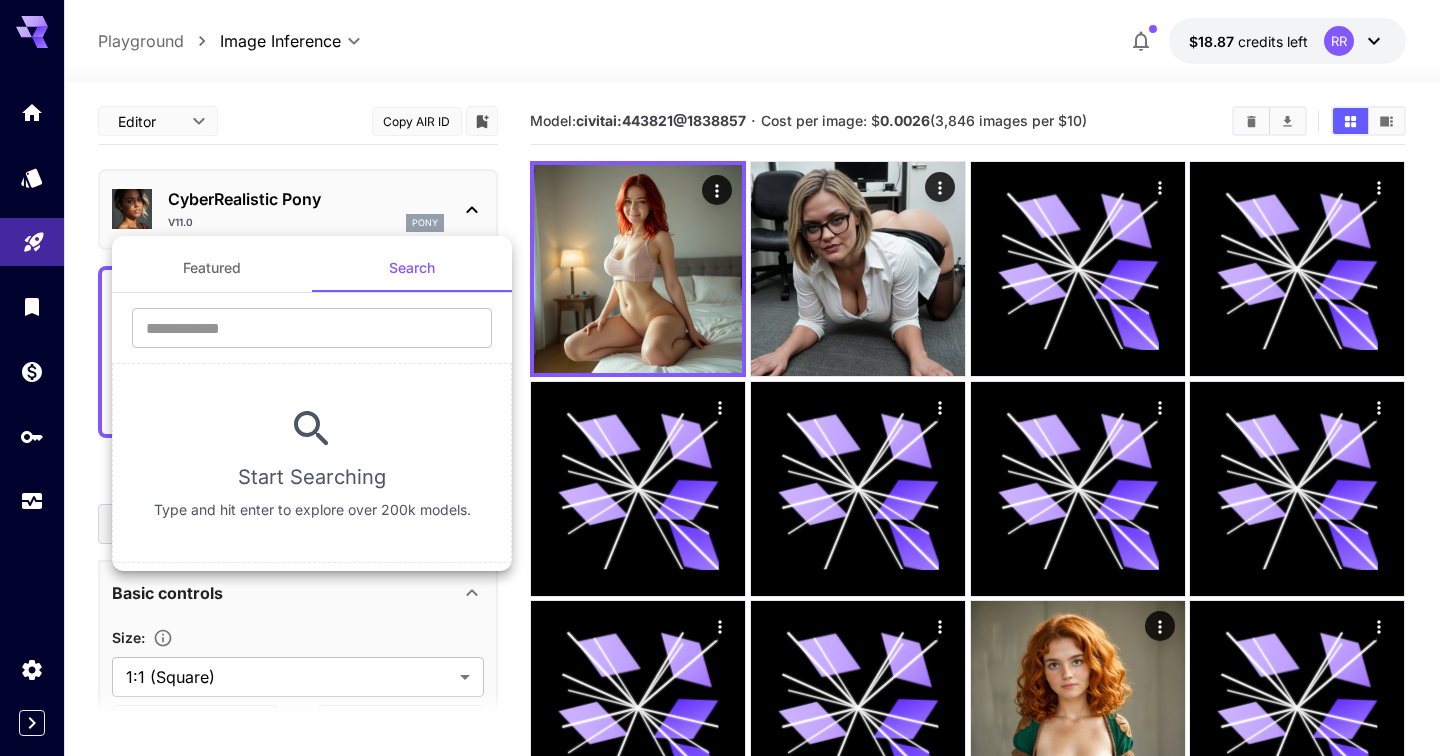 click at bounding box center (720, 378) 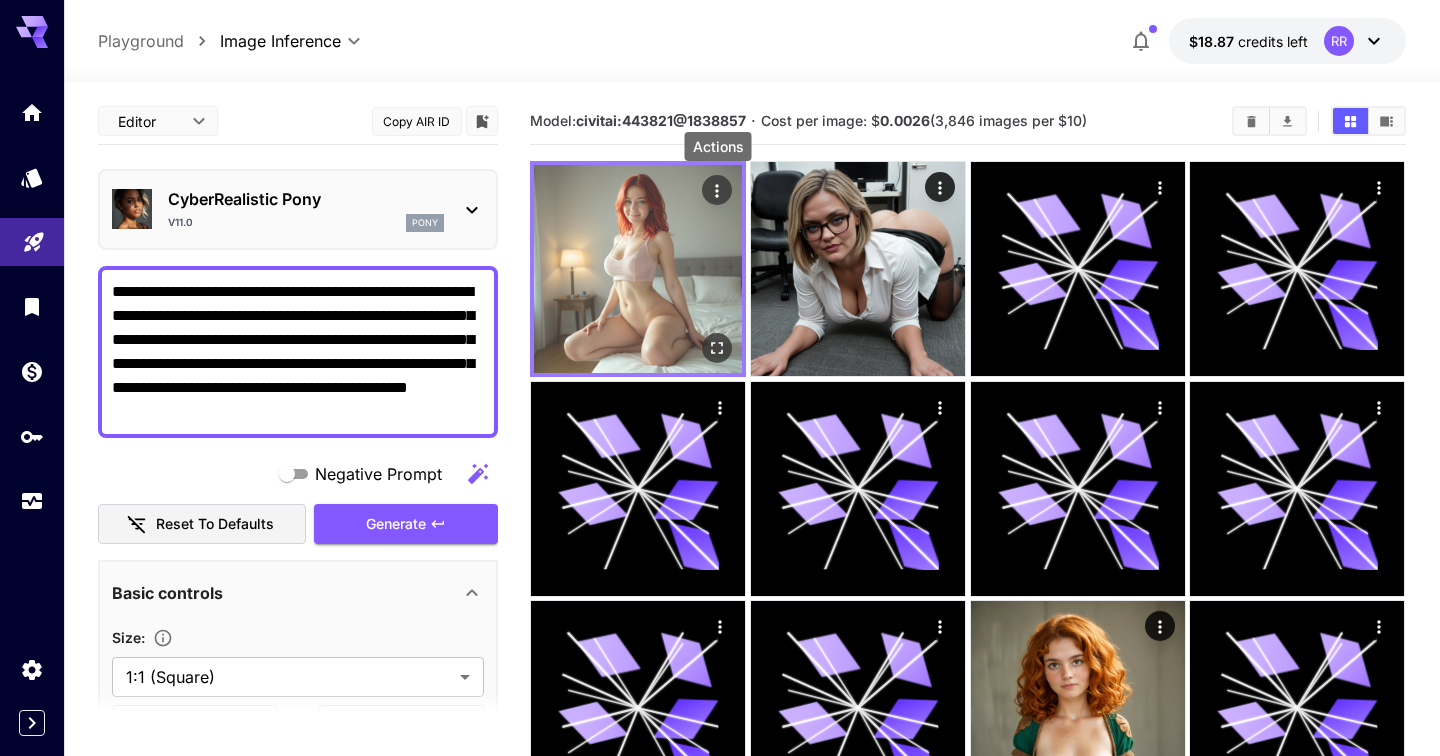 click 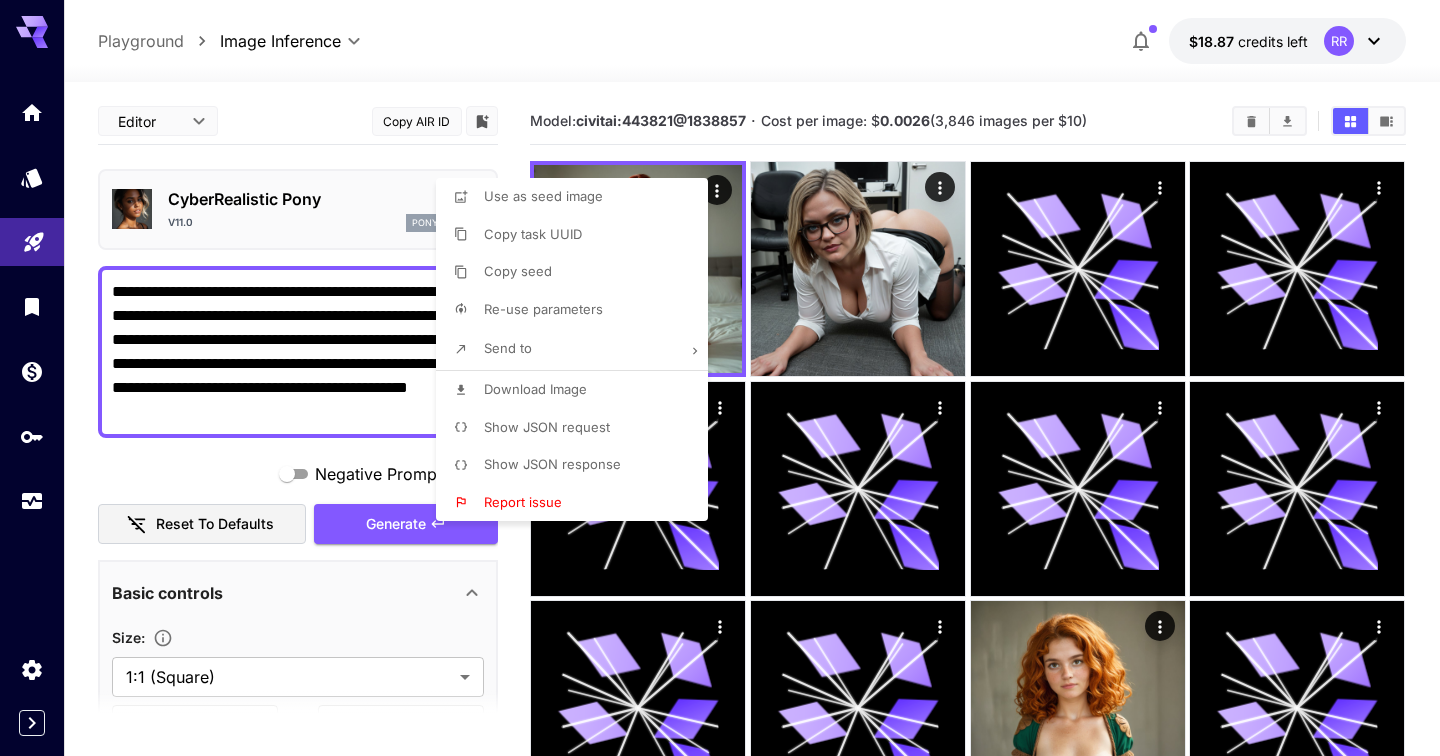 click at bounding box center [720, 378] 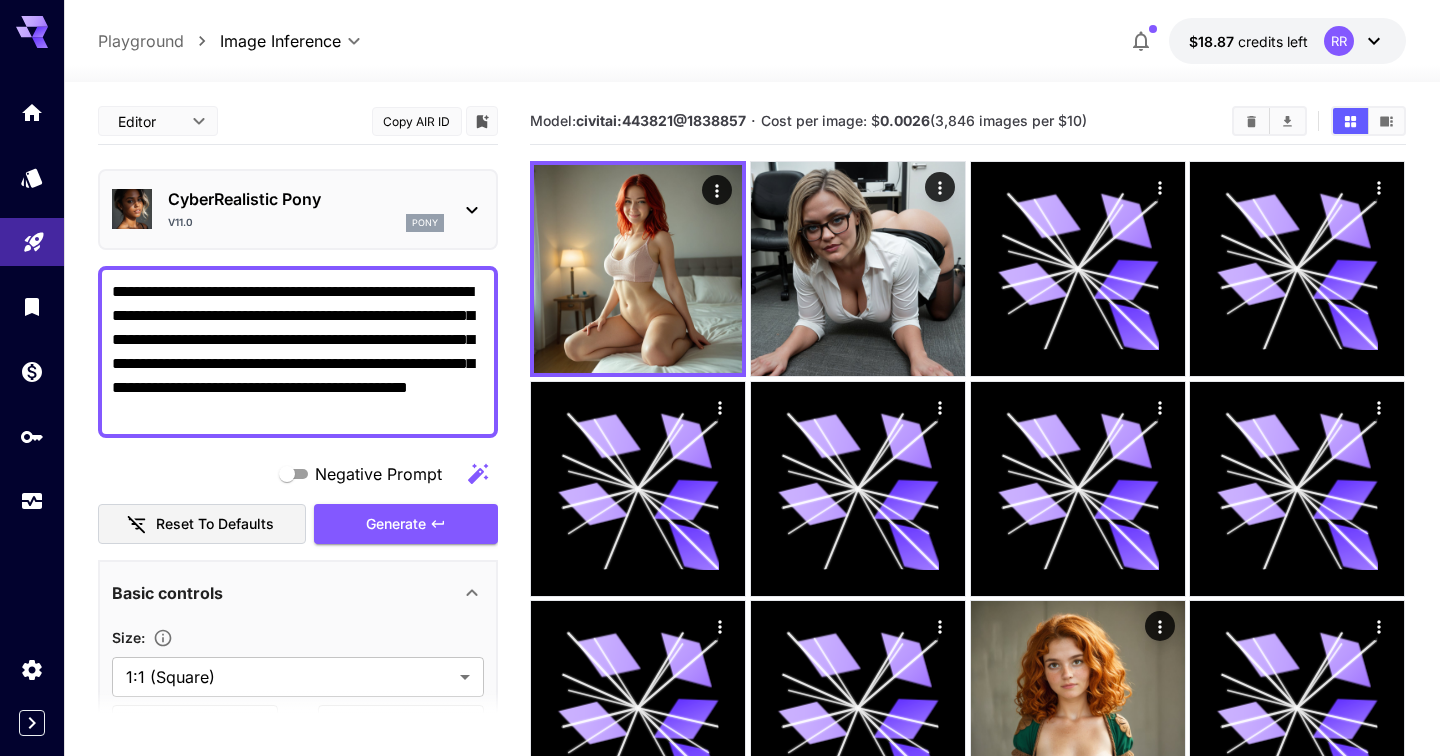 click on "civitai:443821@1838857" at bounding box center [661, 120] 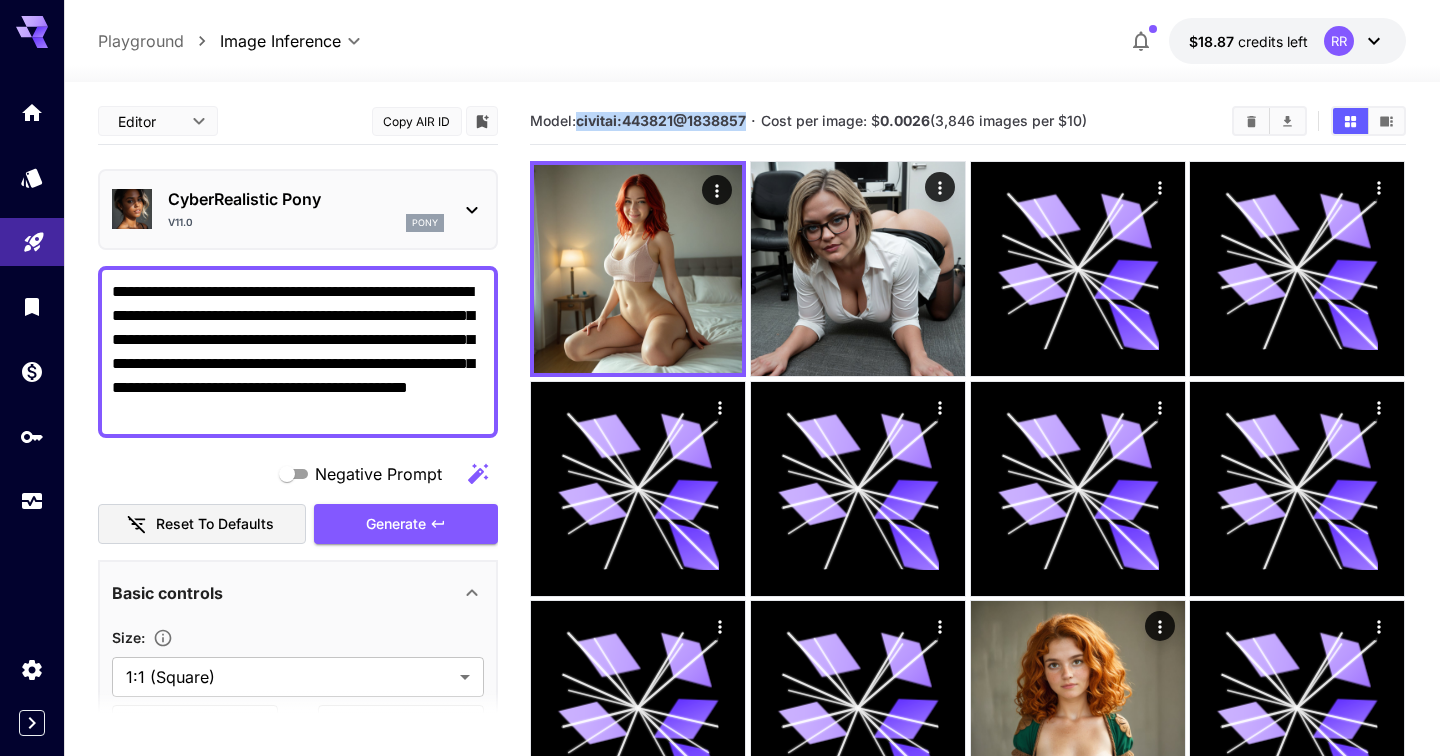 drag, startPoint x: 608, startPoint y: 122, endPoint x: 722, endPoint y: 127, distance: 114.1096 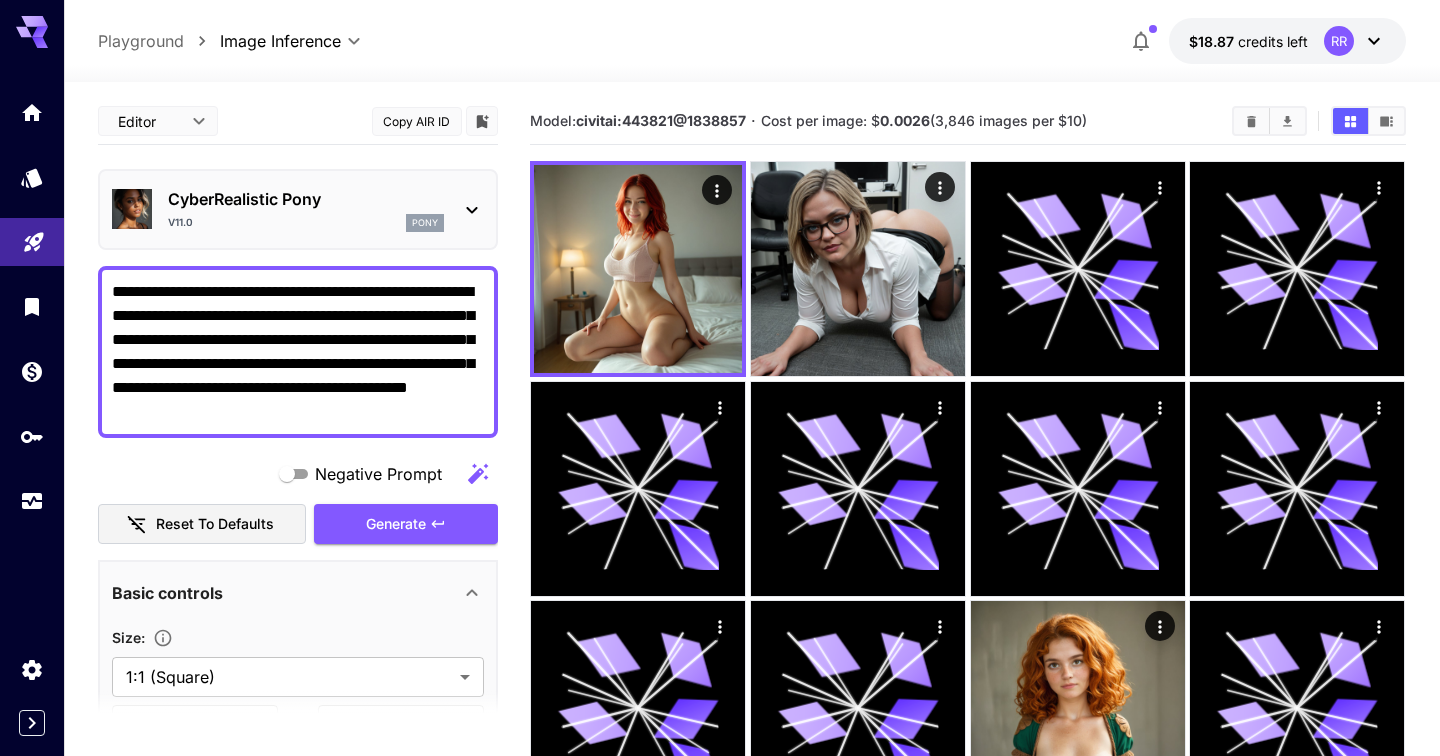 click on "**********" at bounding box center [298, 352] 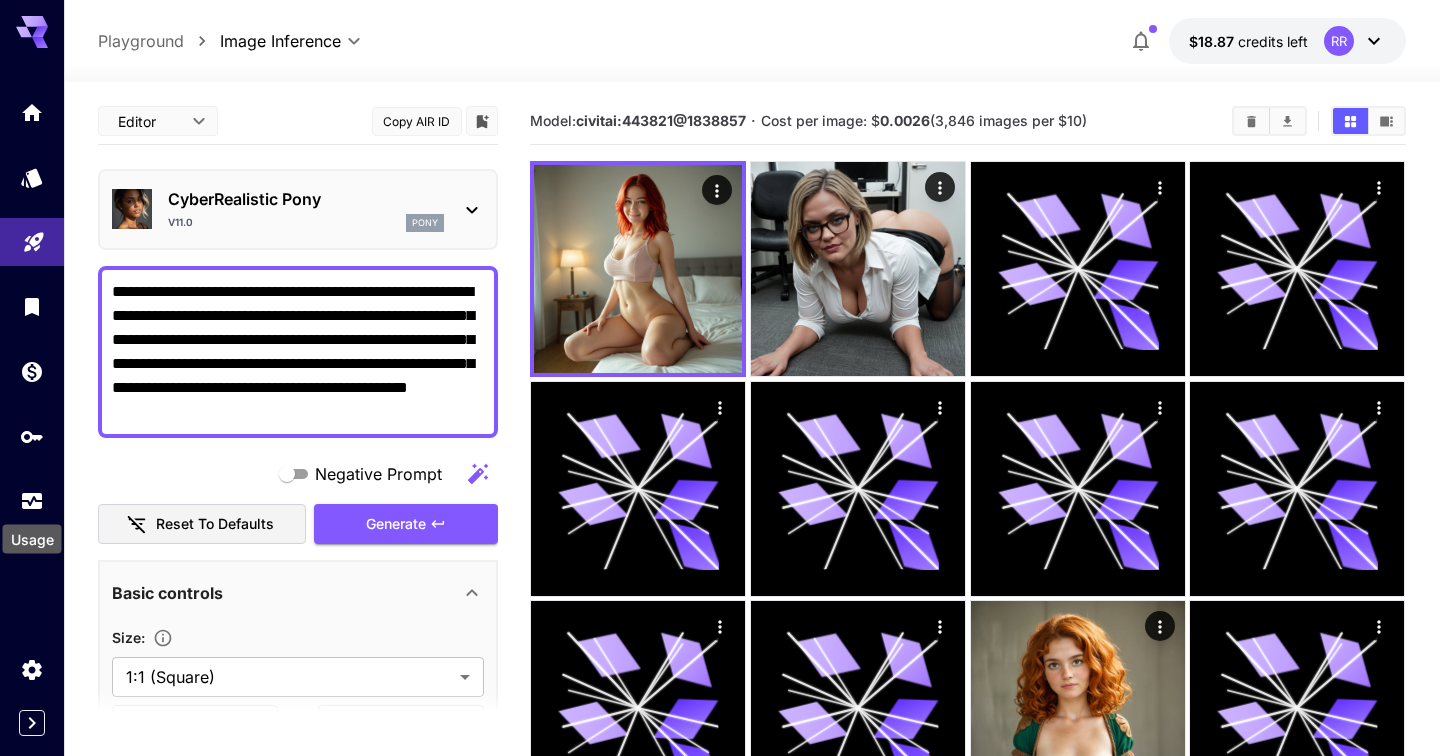 click on "Usage" at bounding box center [32, 533] 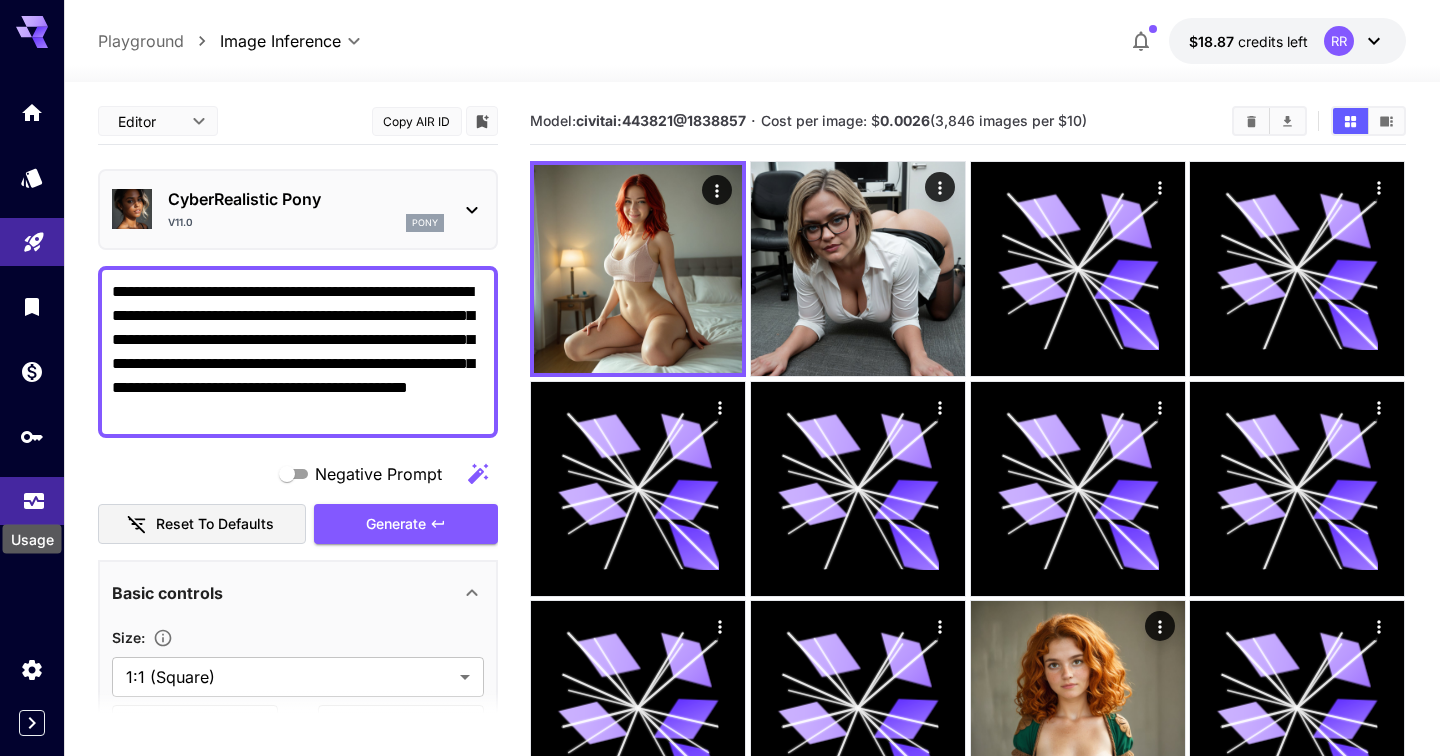 click 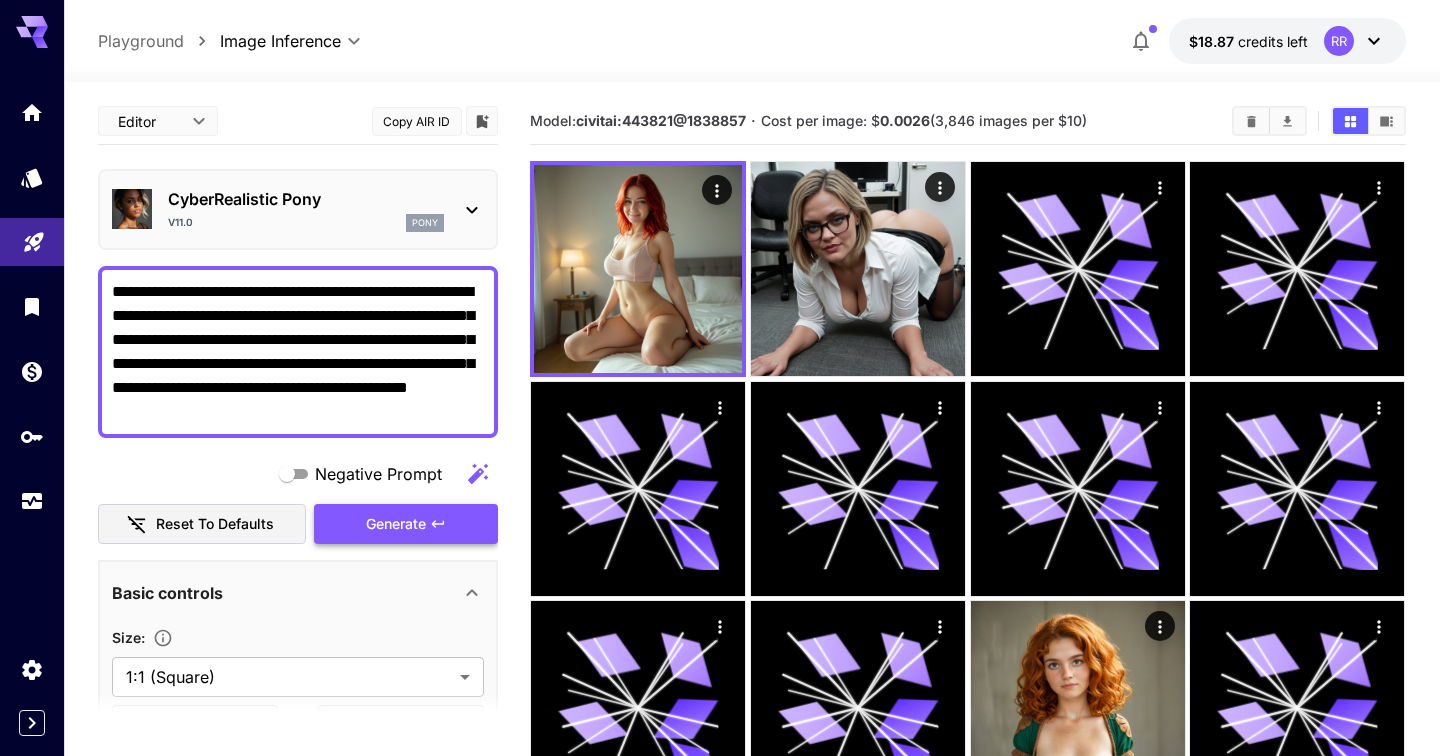 click on "Generate" at bounding box center [406, 524] 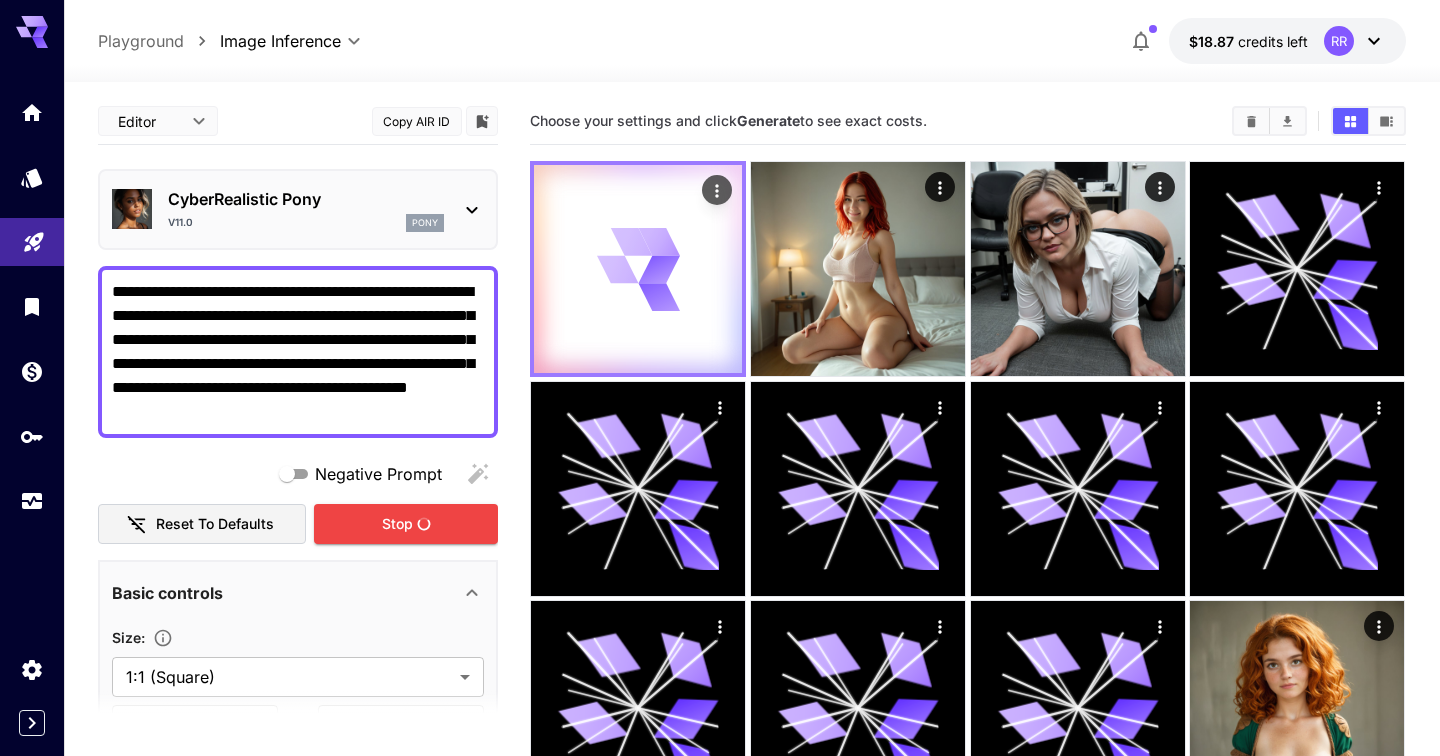 type 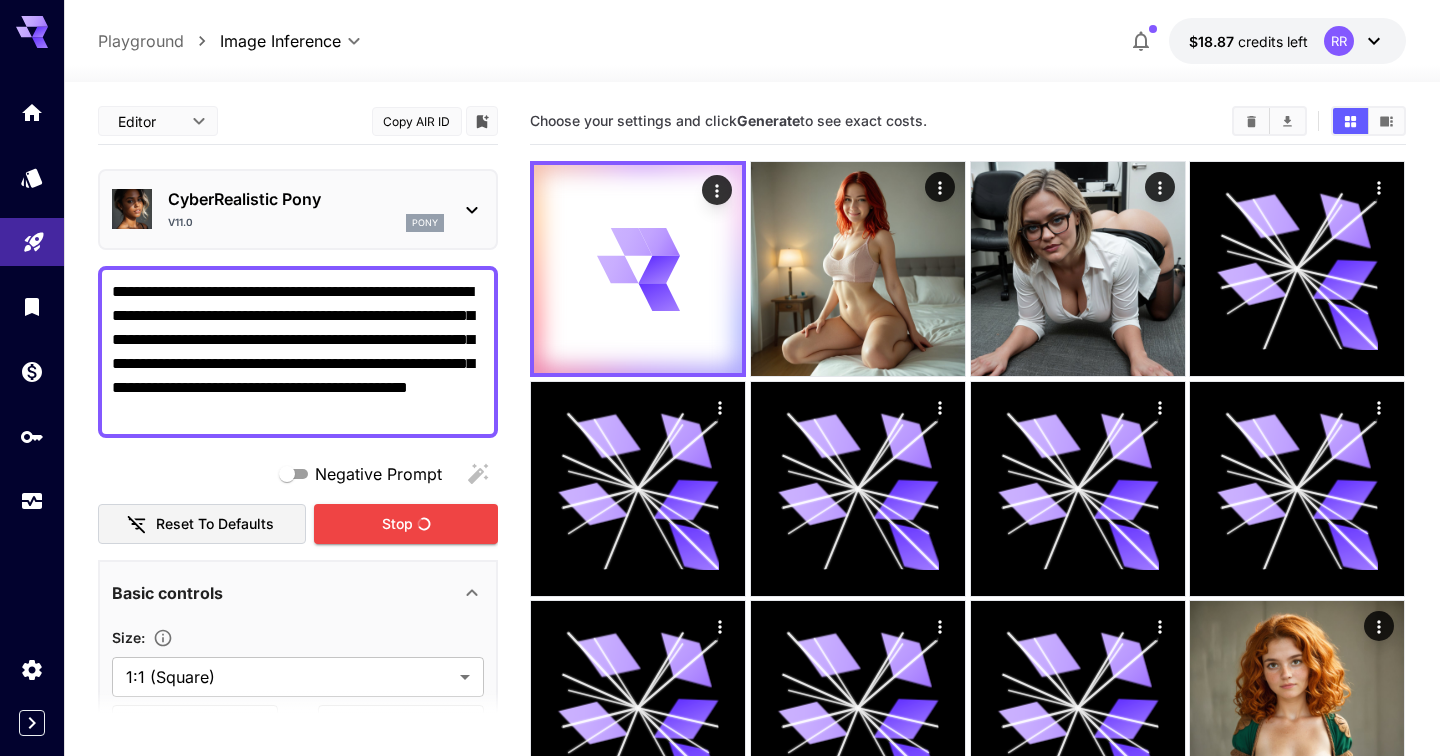 click on "v11.0 pony" at bounding box center (306, 223) 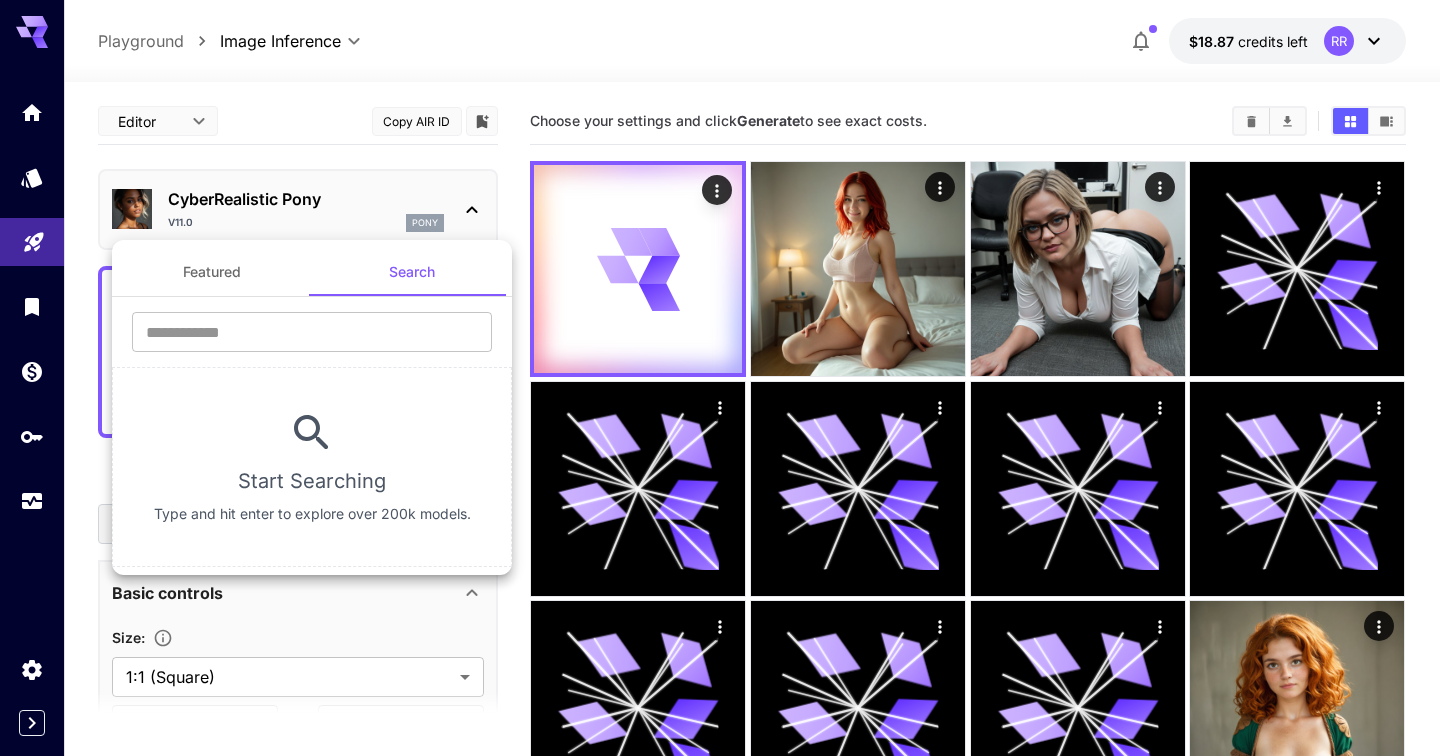 click on "Featured" at bounding box center [212, 272] 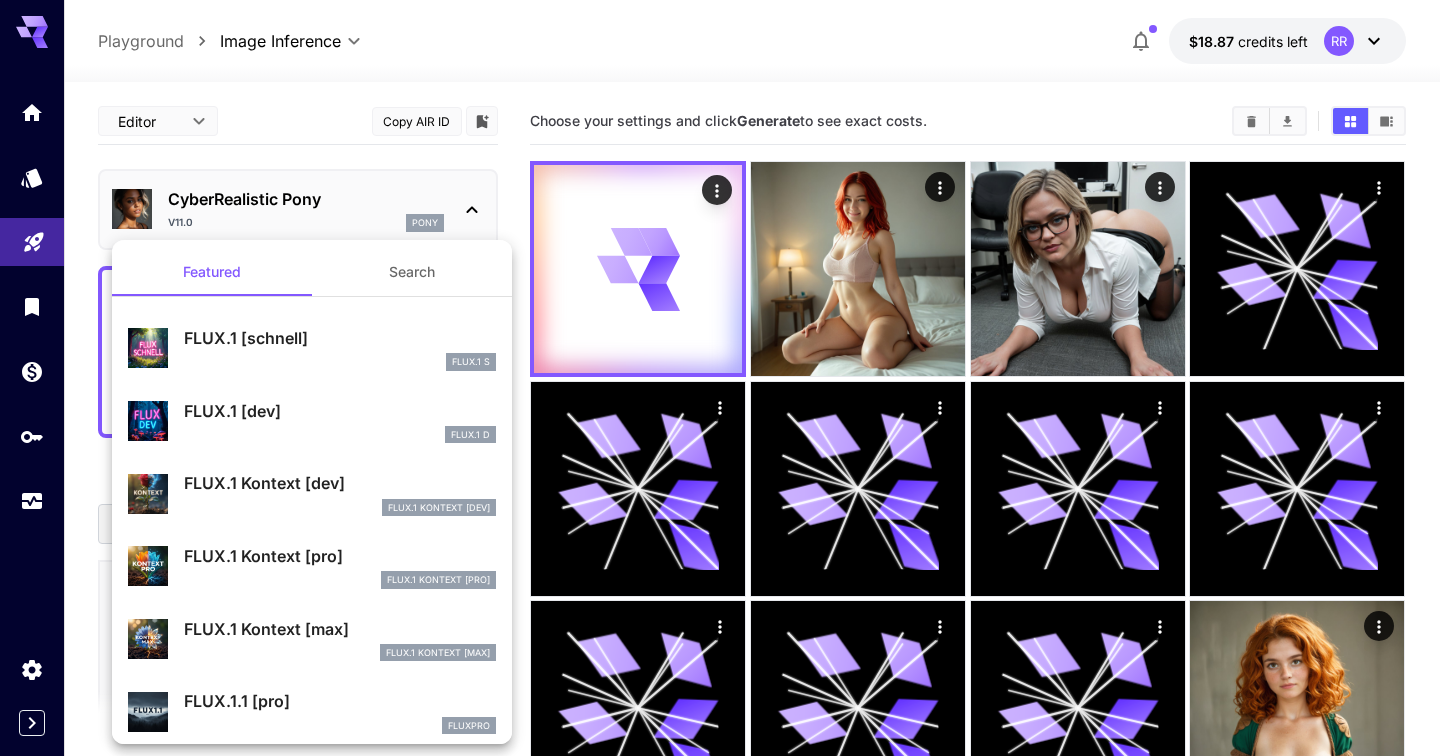 scroll, scrollTop: 377, scrollLeft: 0, axis: vertical 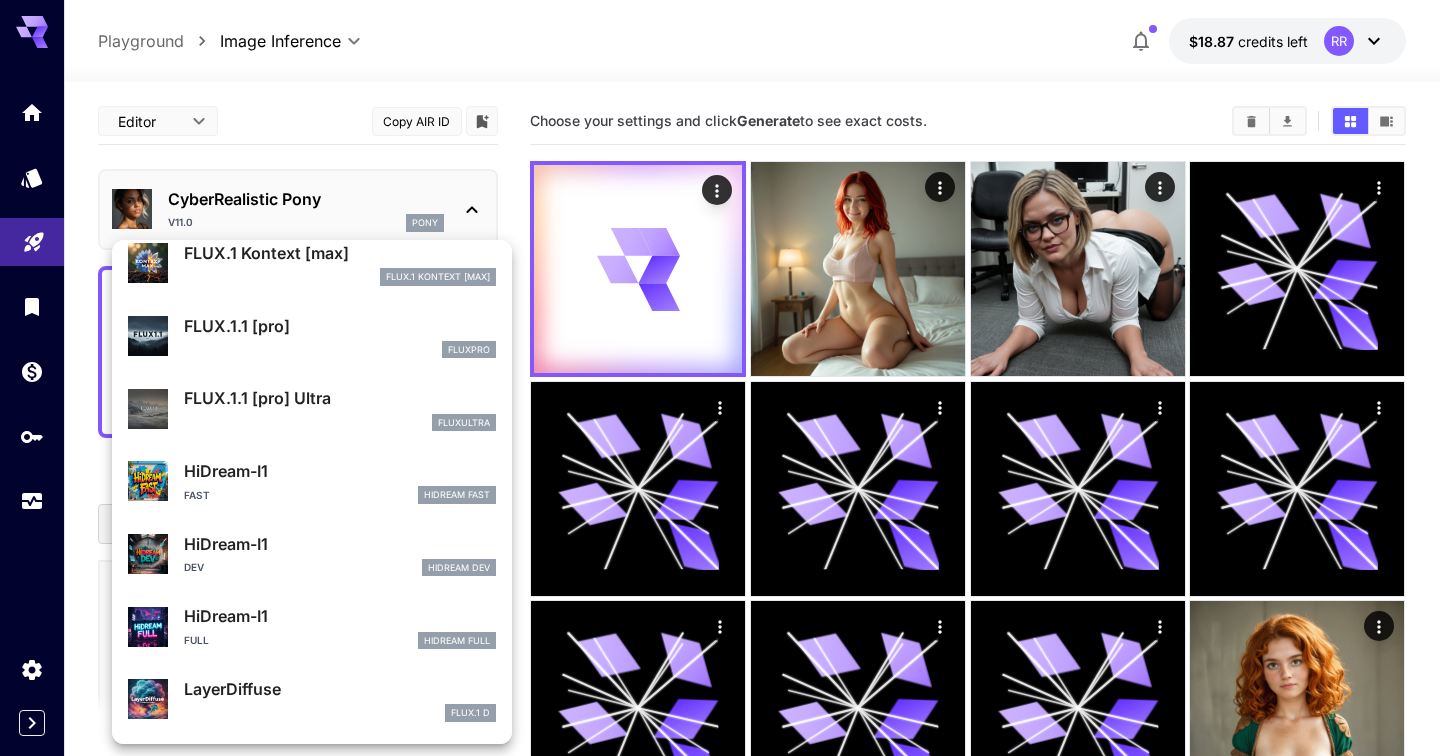 type 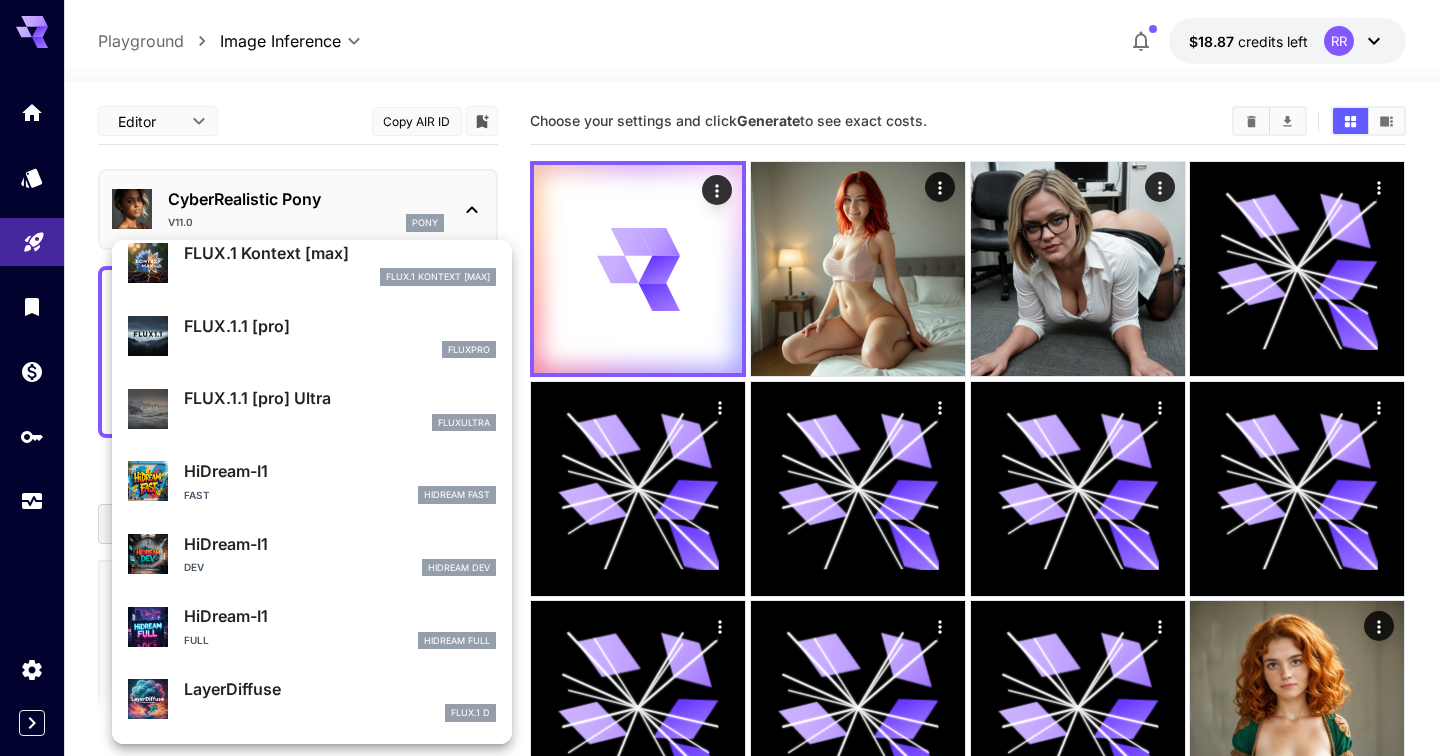 click at bounding box center (720, 378) 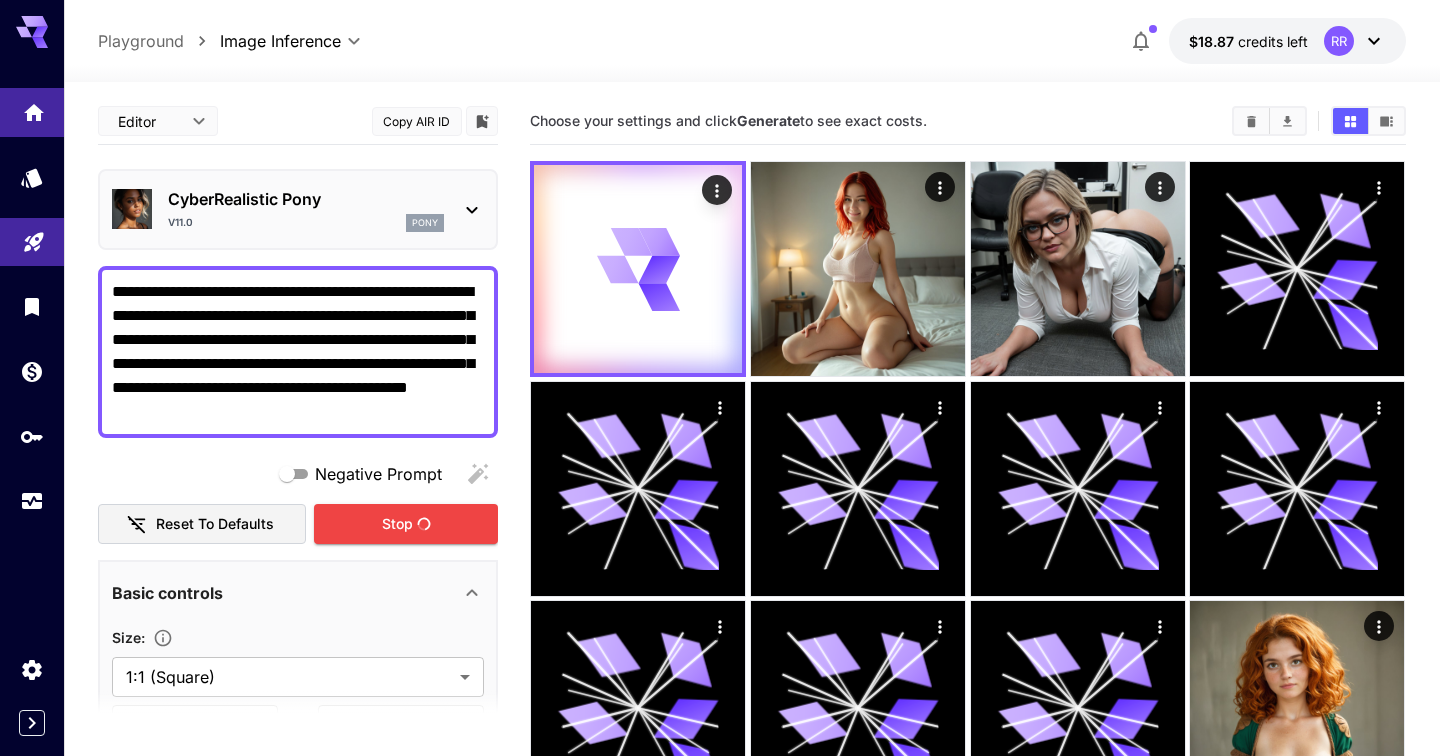 click at bounding box center [32, 112] 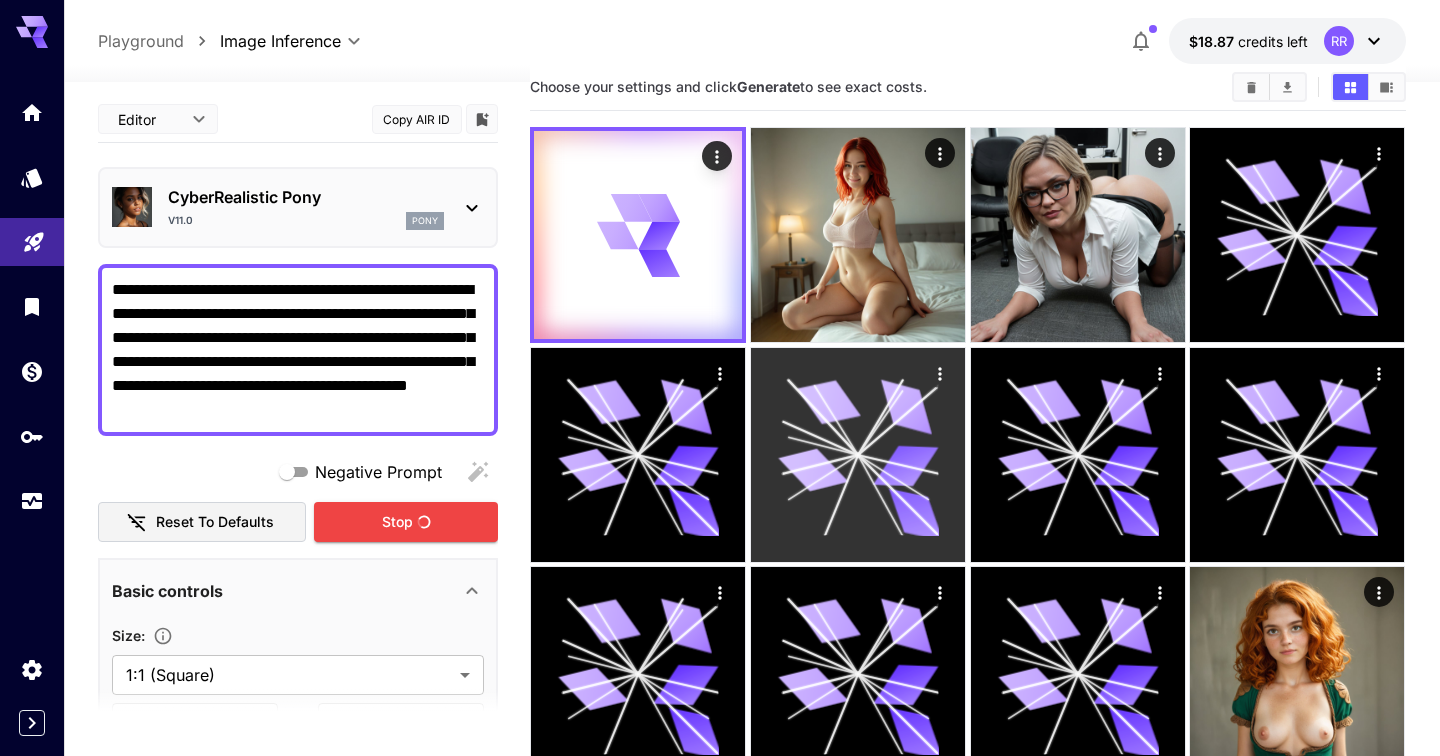 scroll, scrollTop: 33, scrollLeft: 0, axis: vertical 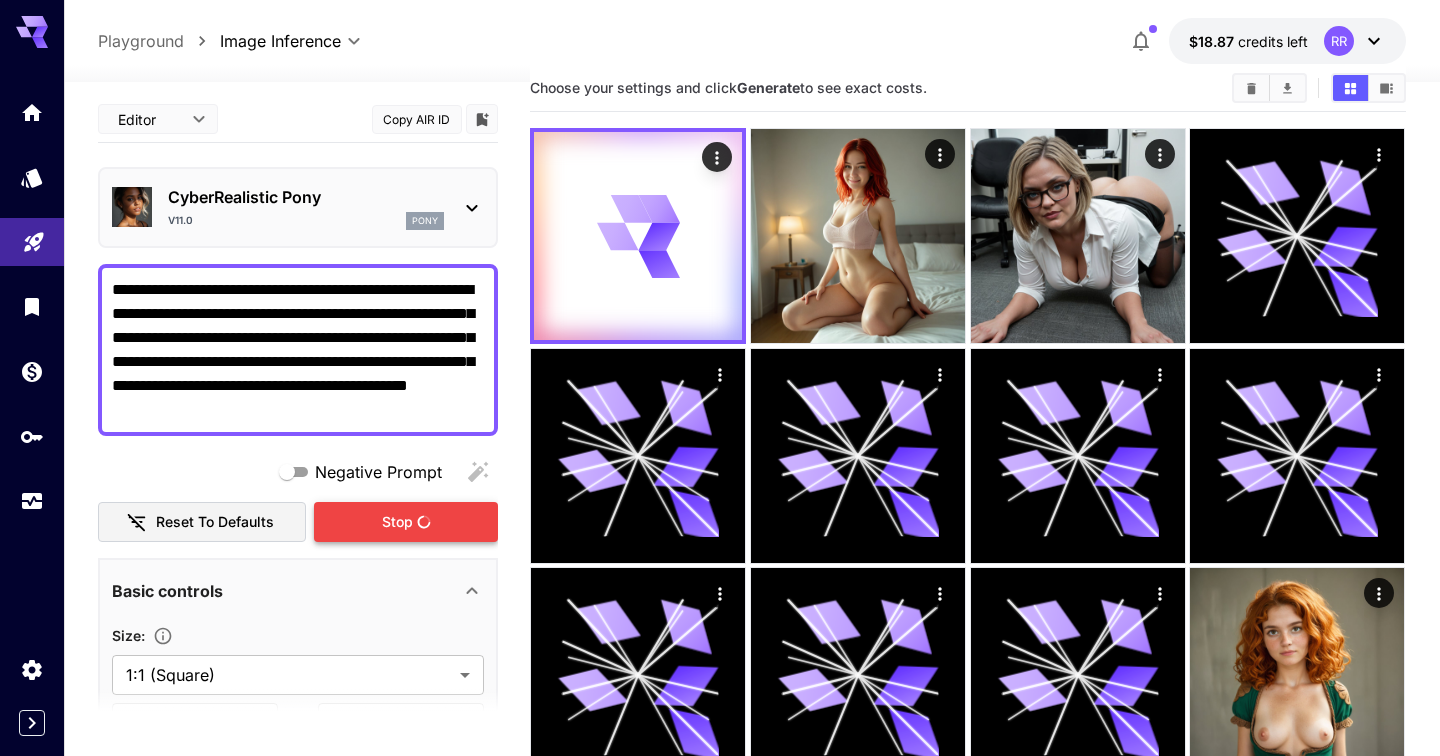 click on "Stop" at bounding box center (406, 522) 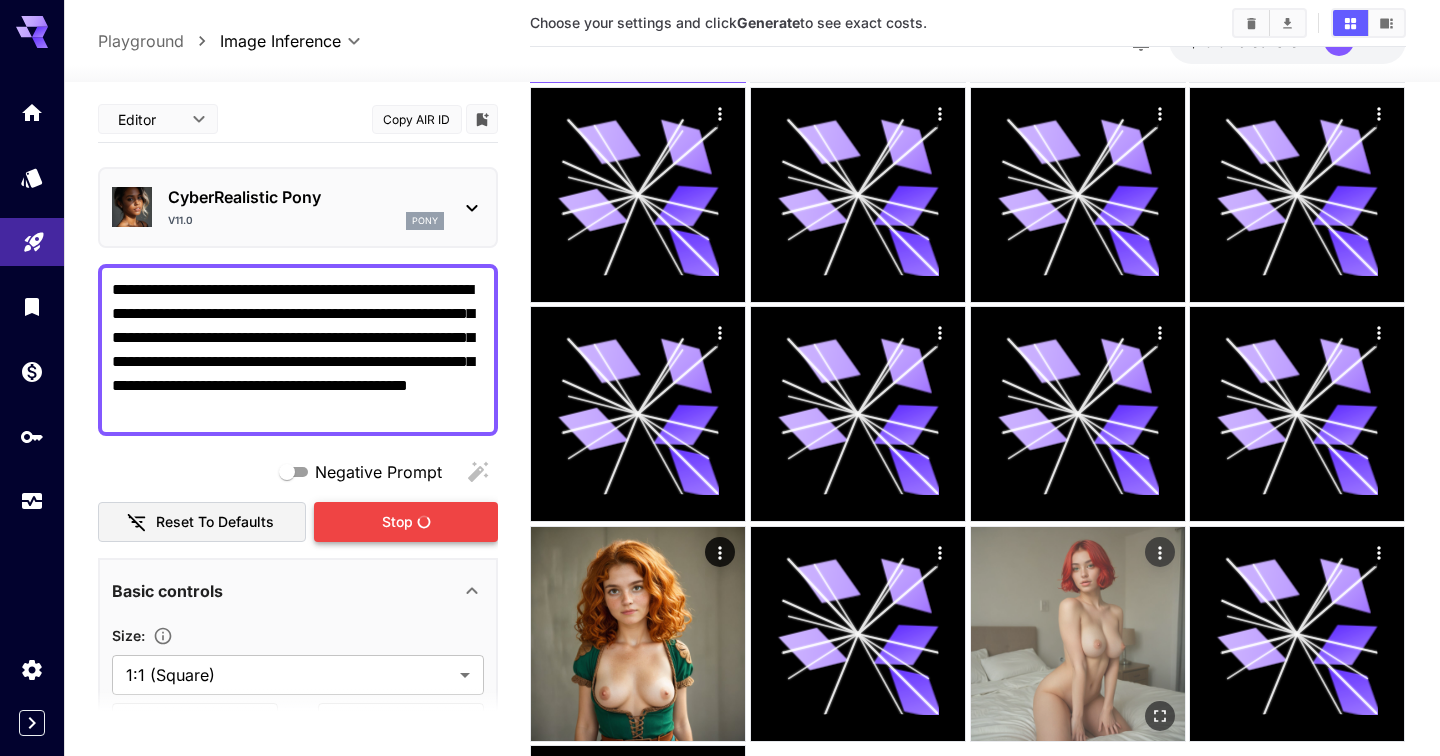 scroll, scrollTop: 0, scrollLeft: 0, axis: both 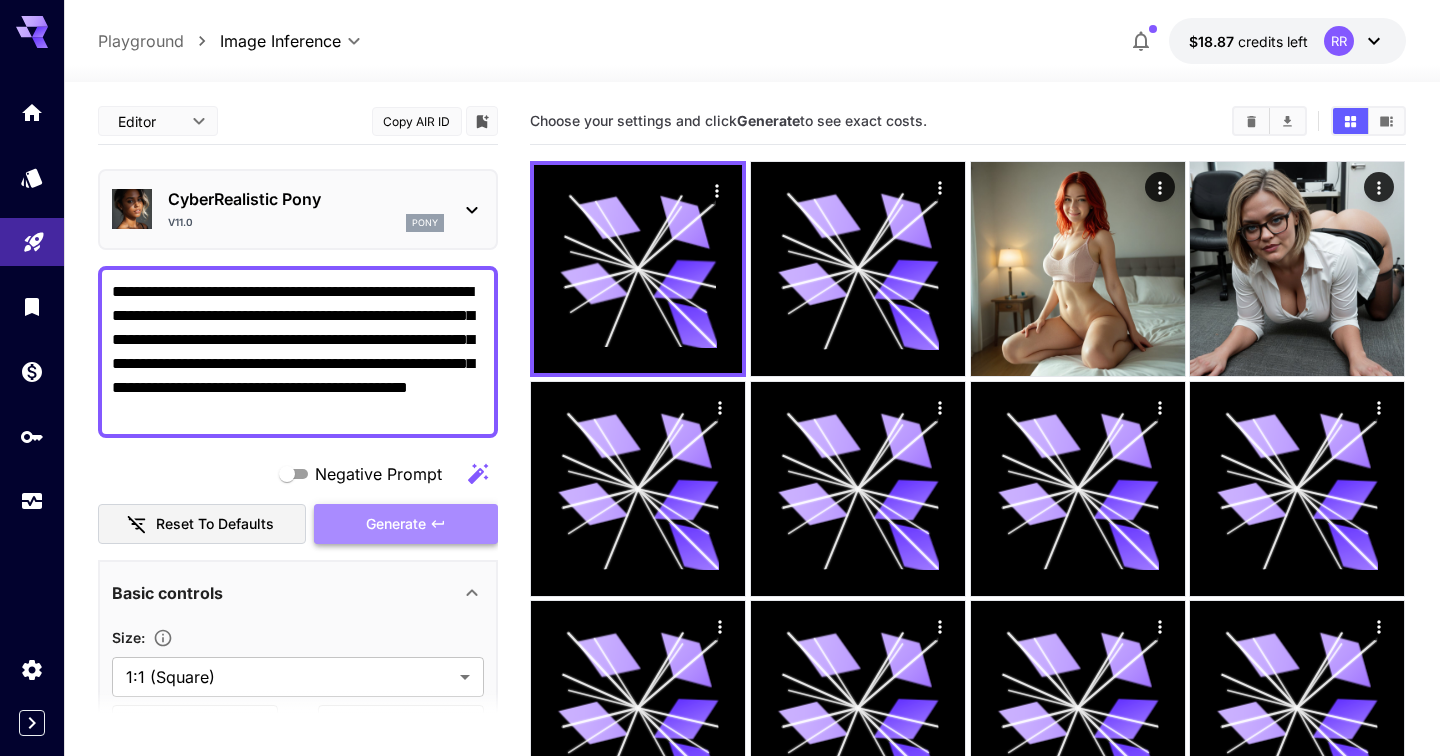 click on "Generate" at bounding box center [406, 524] 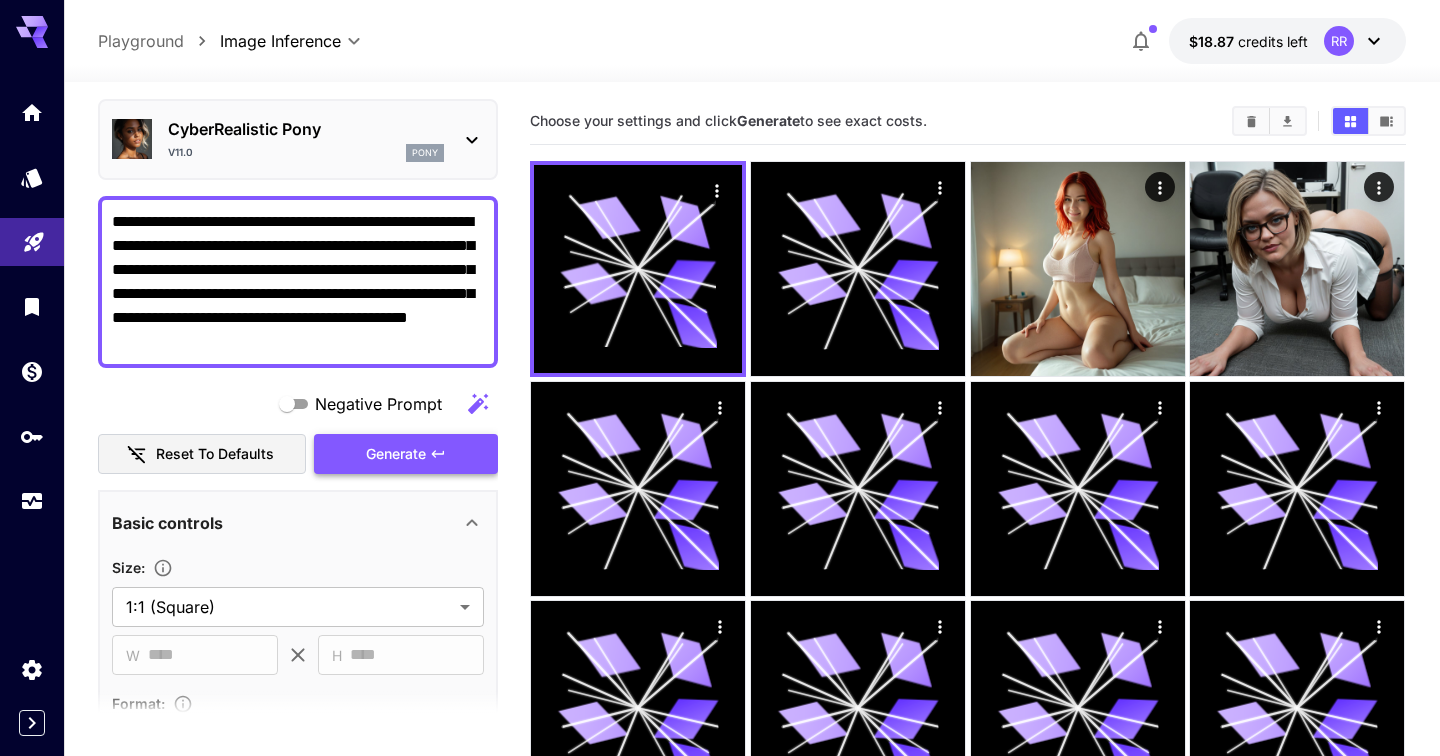 scroll, scrollTop: 111, scrollLeft: 0, axis: vertical 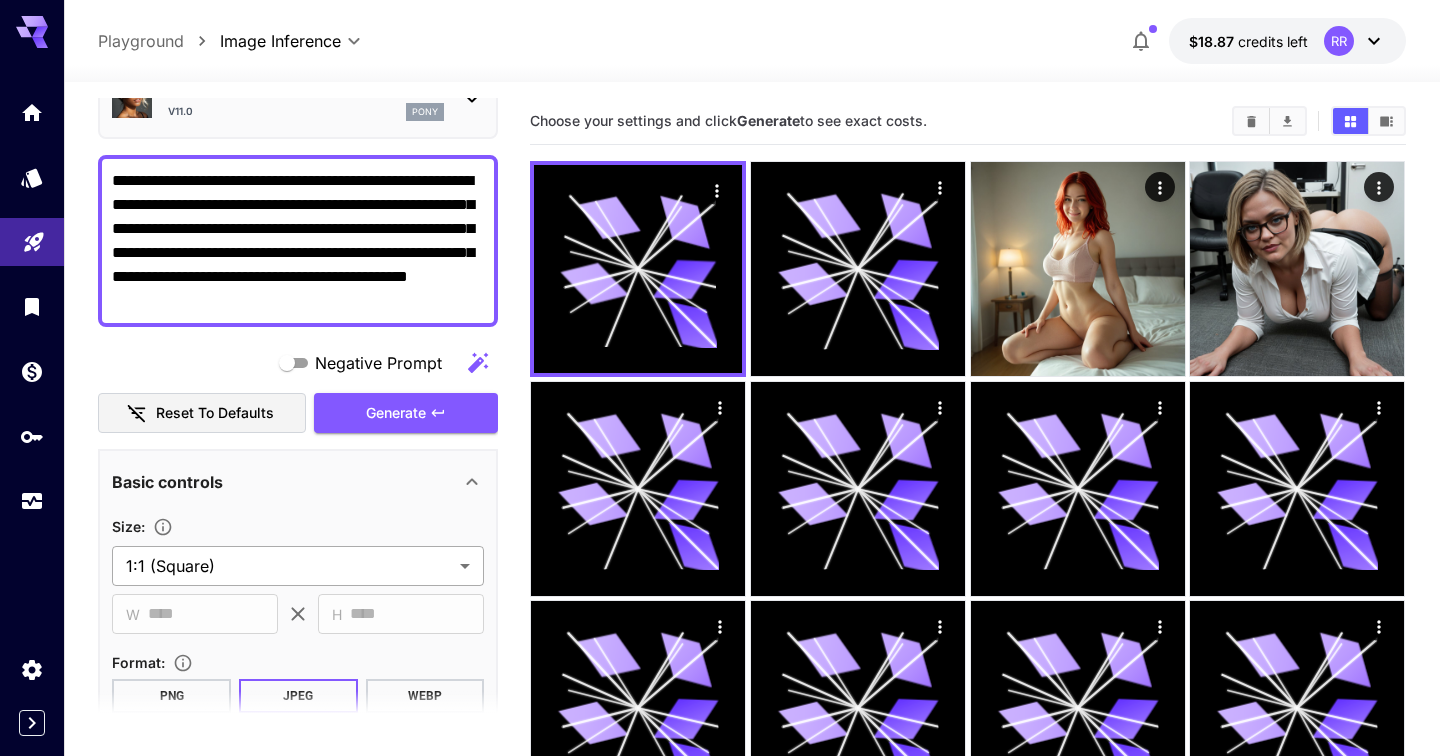 click on "**********" at bounding box center (720, 658) 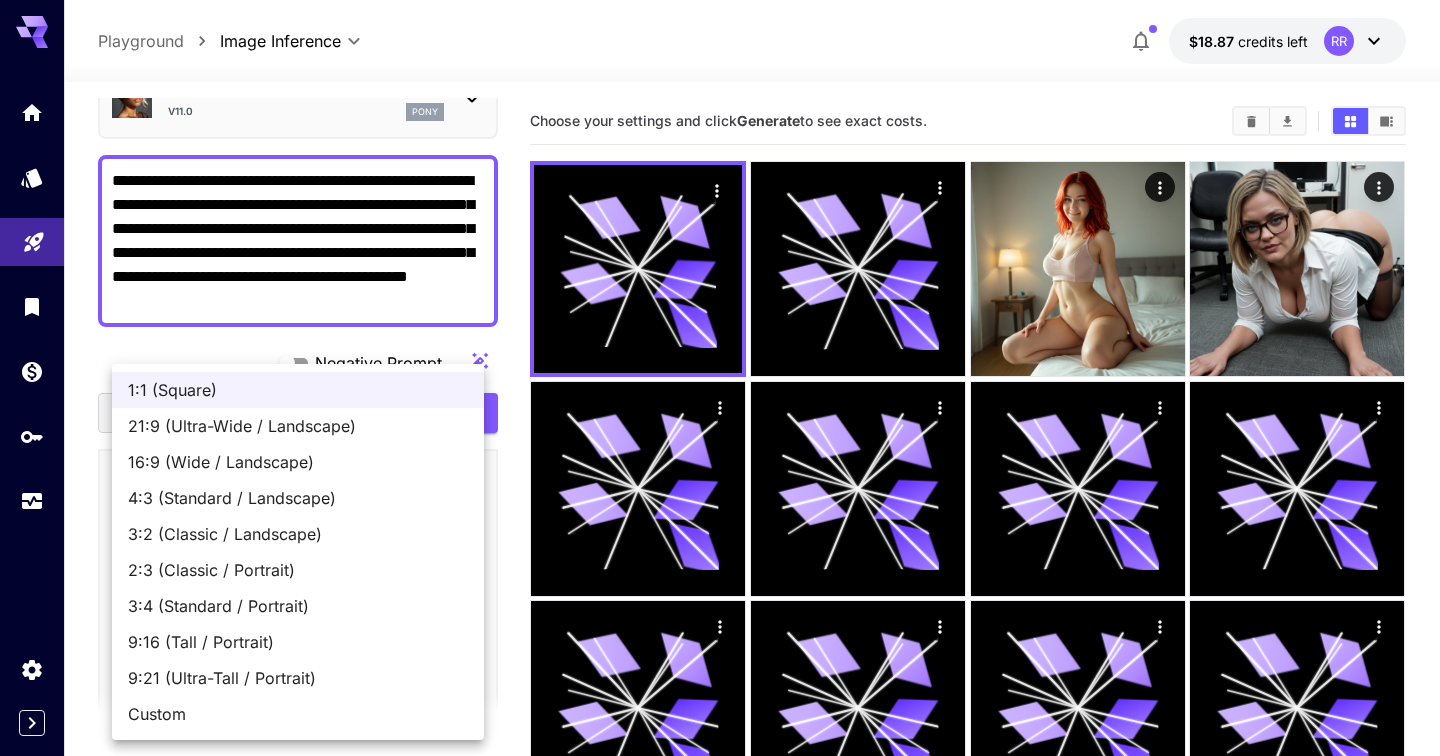 click on "16:9 (Wide / Landscape)" at bounding box center [298, 462] 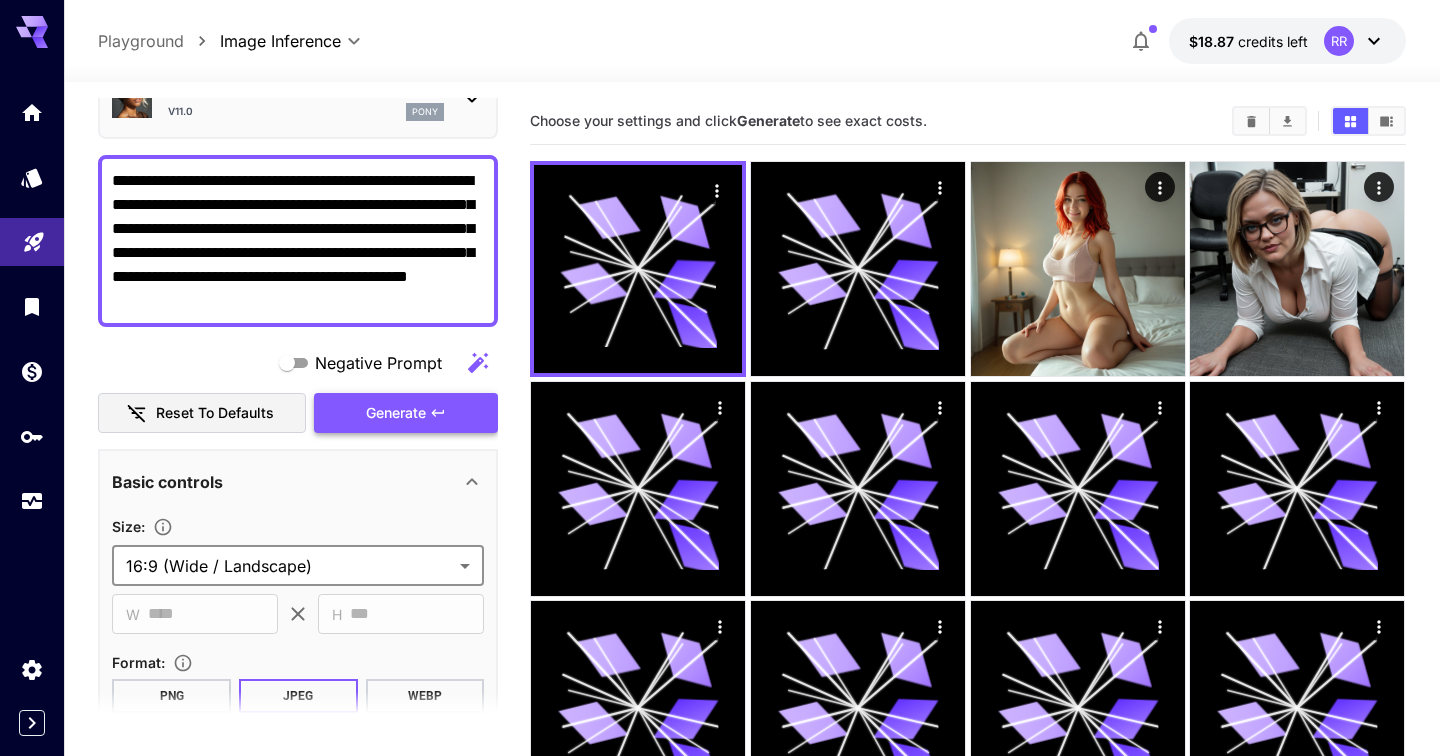 click on "Generate" at bounding box center (406, 413) 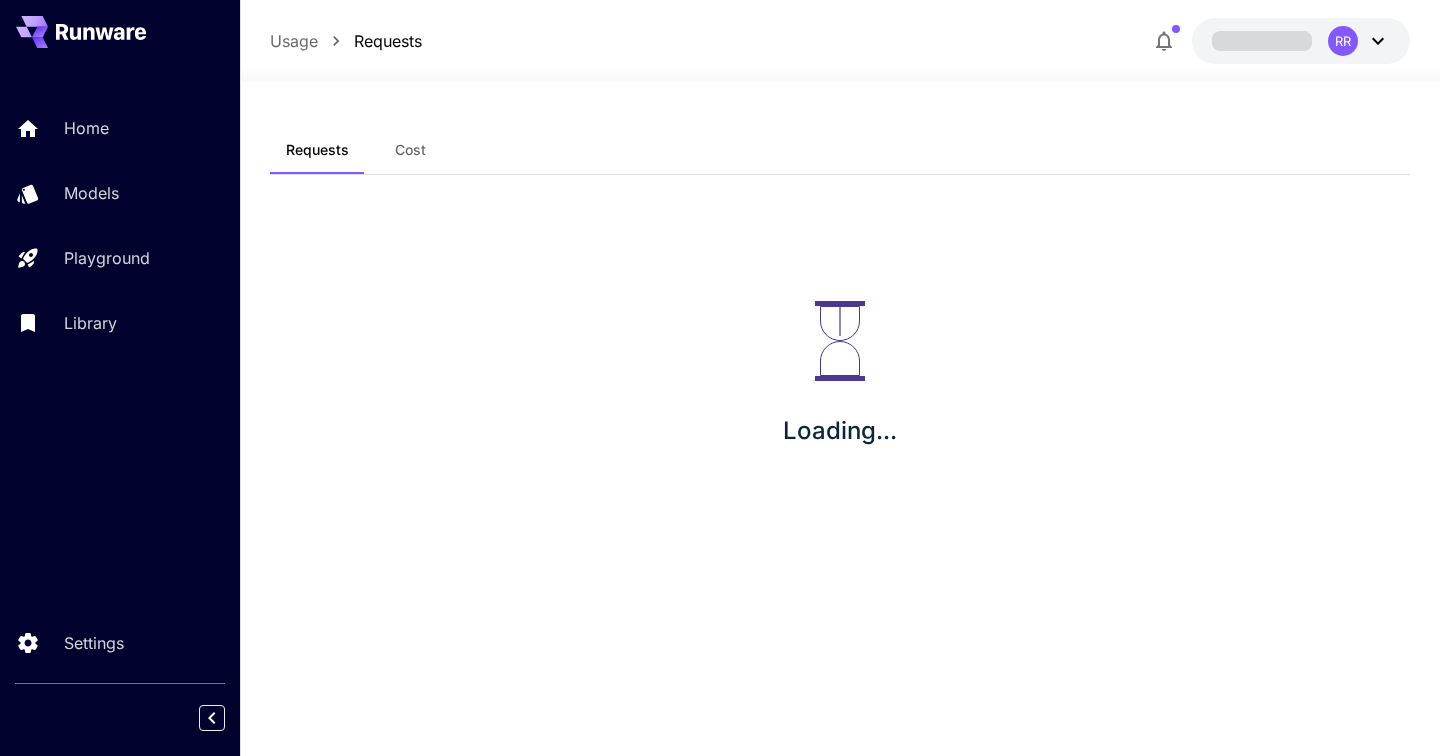 scroll, scrollTop: 0, scrollLeft: 0, axis: both 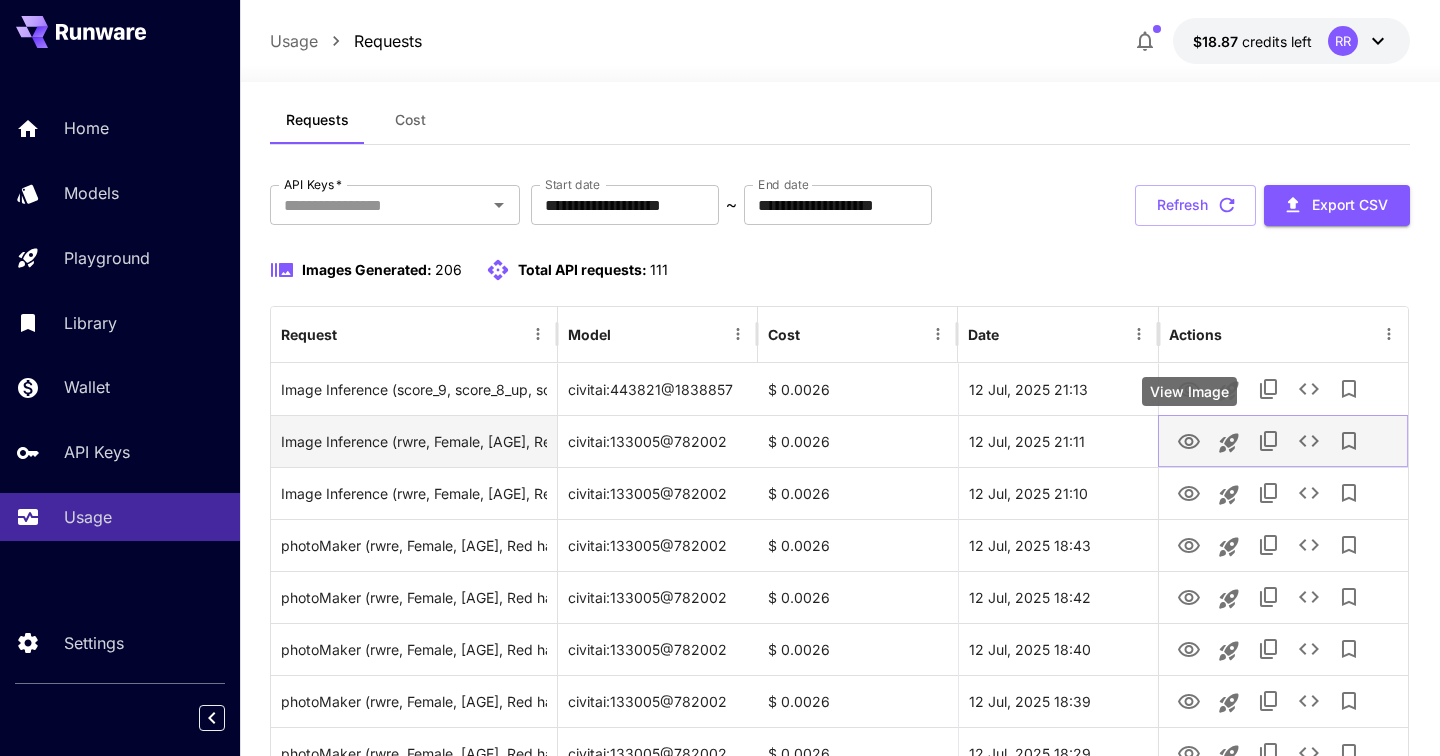 click 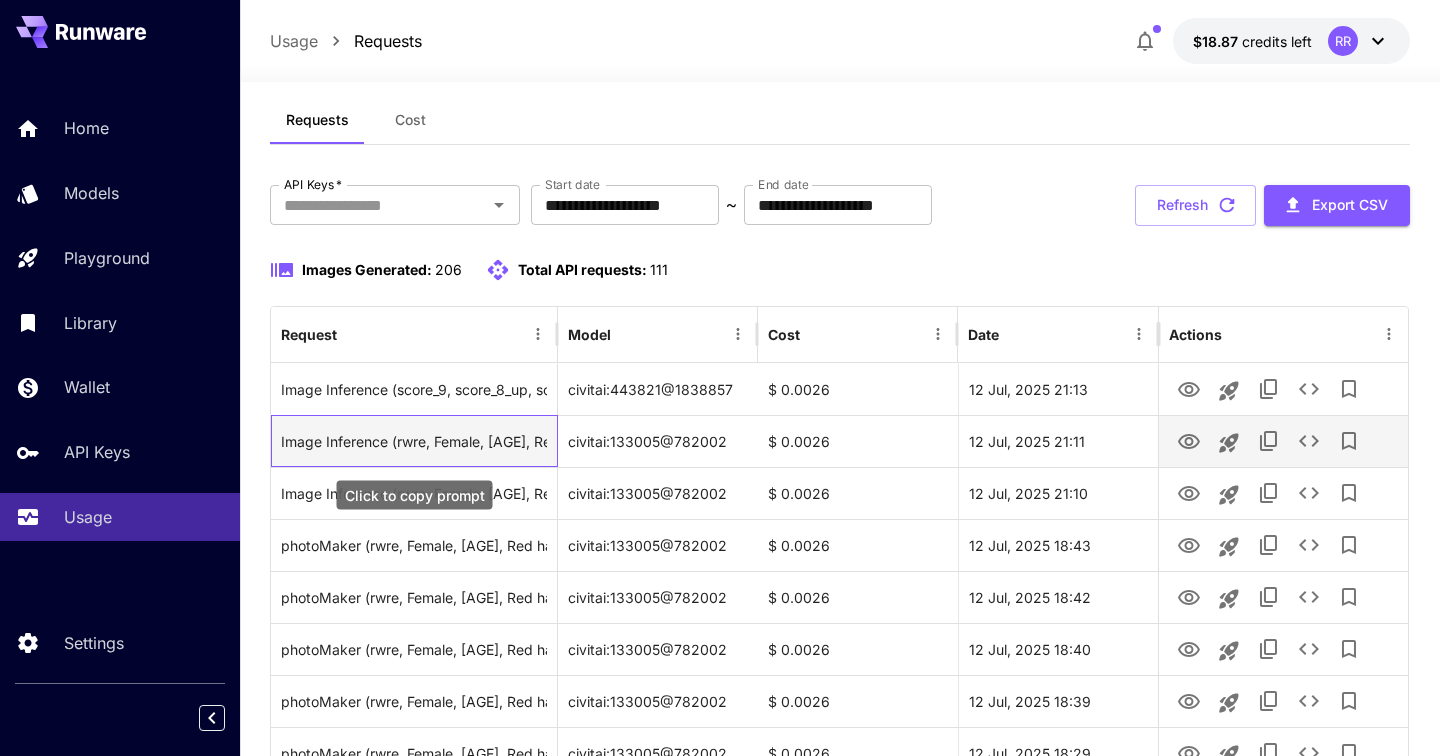 click on "Image Inference (rwre, Female, 25-30 years old, Red hair, Green eyes, Curvy body type, A seductive full-body pose of a curvy redhead with green eyes wearing only a teasing smile, soft lighting accentuating curves, bedroom setting, highly detailed, professional photography, 4K resolution)" at bounding box center (414, 441) 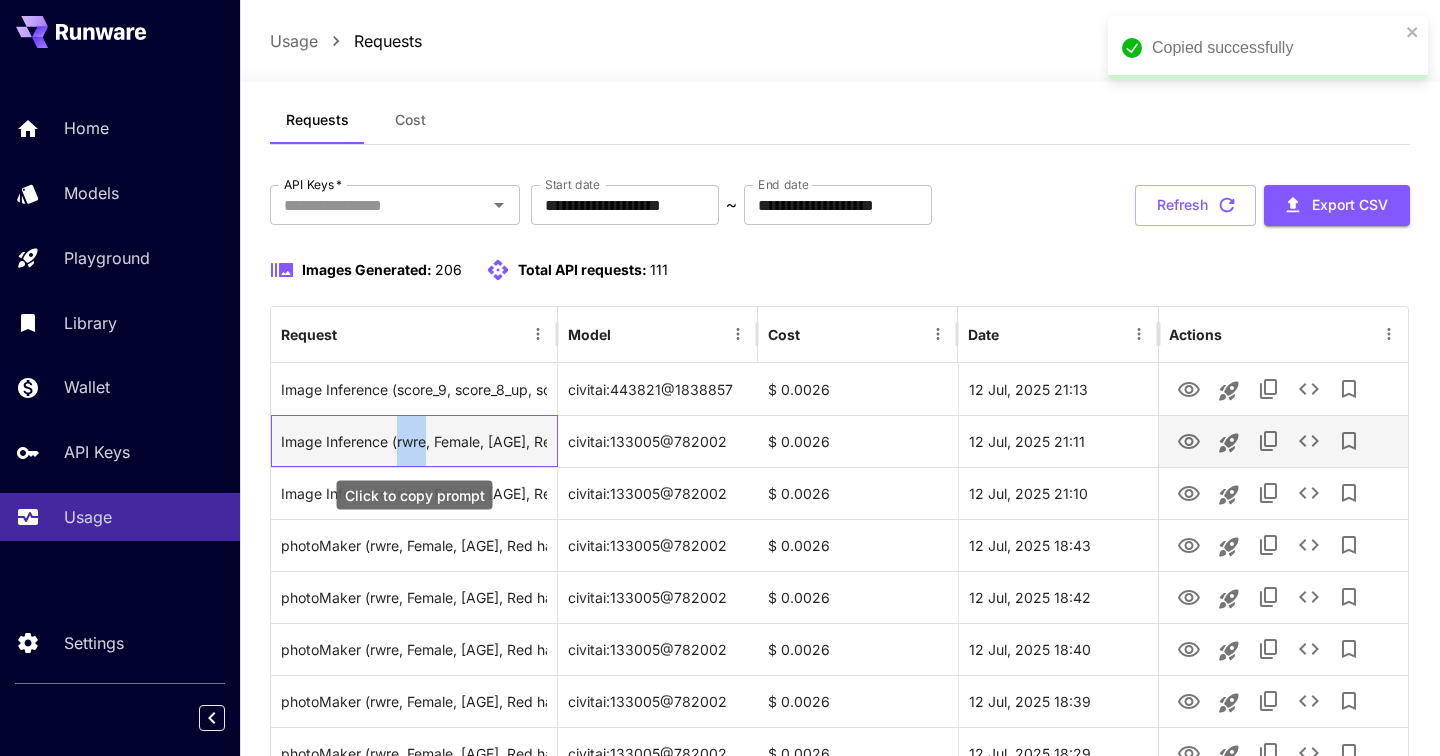 click on "[AGE]" at bounding box center [414, 441] 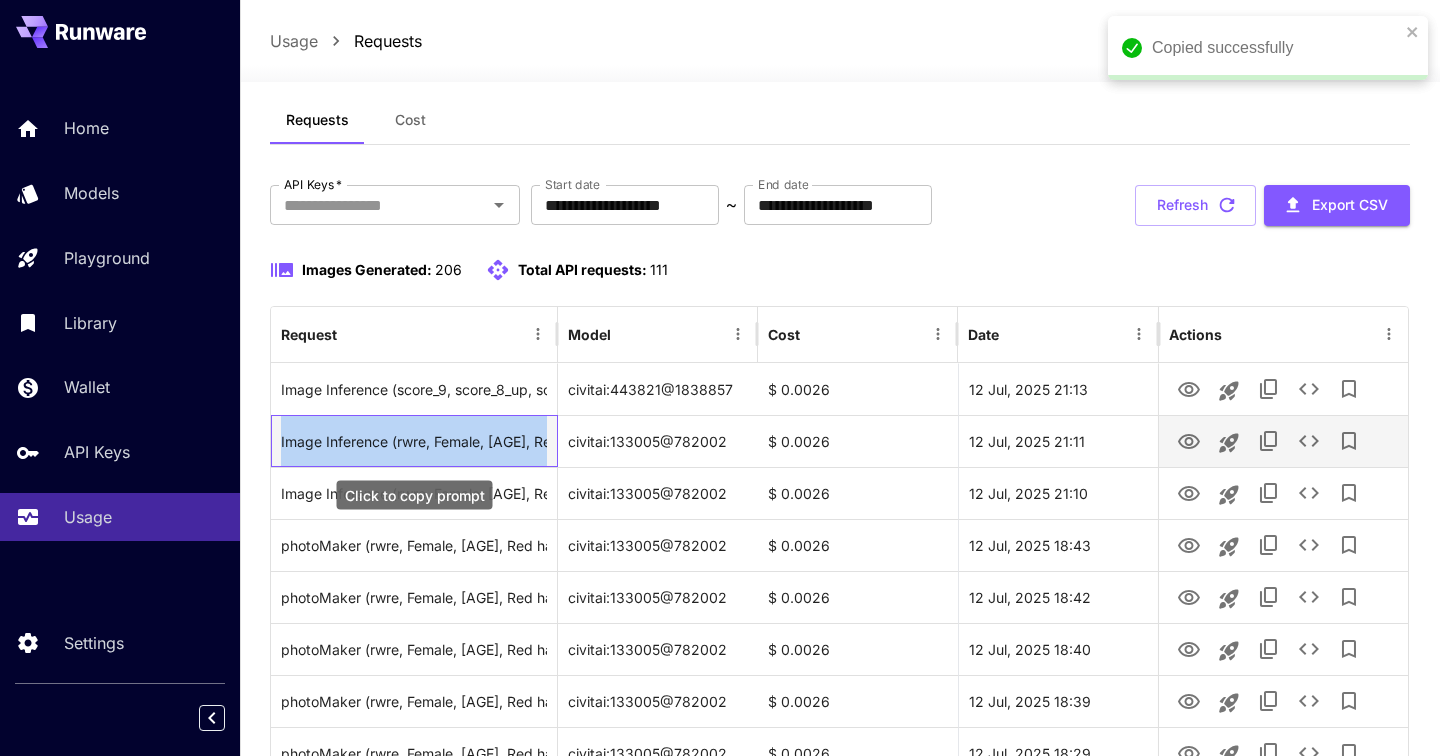 click on "[AGE]" at bounding box center (414, 441) 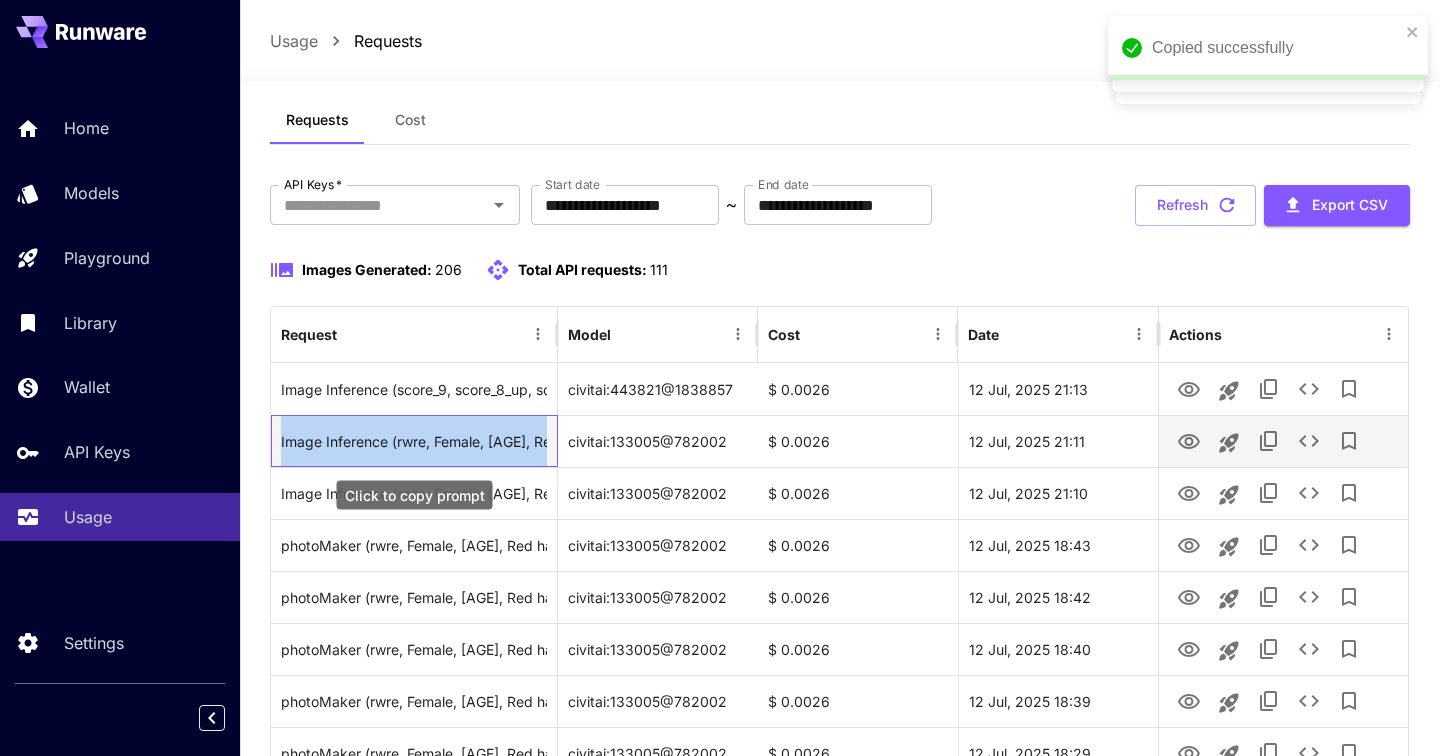 copy on "[AGE]" 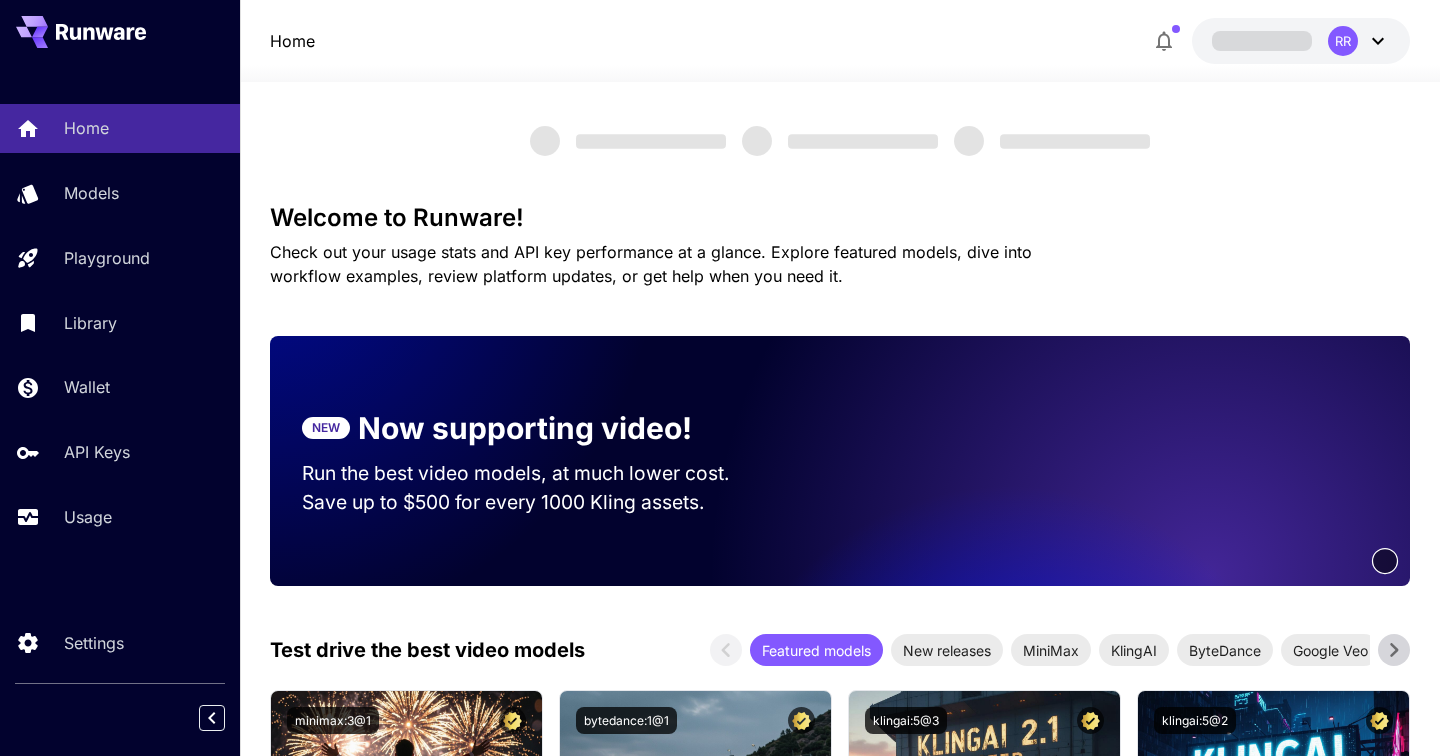 scroll, scrollTop: 0, scrollLeft: 0, axis: both 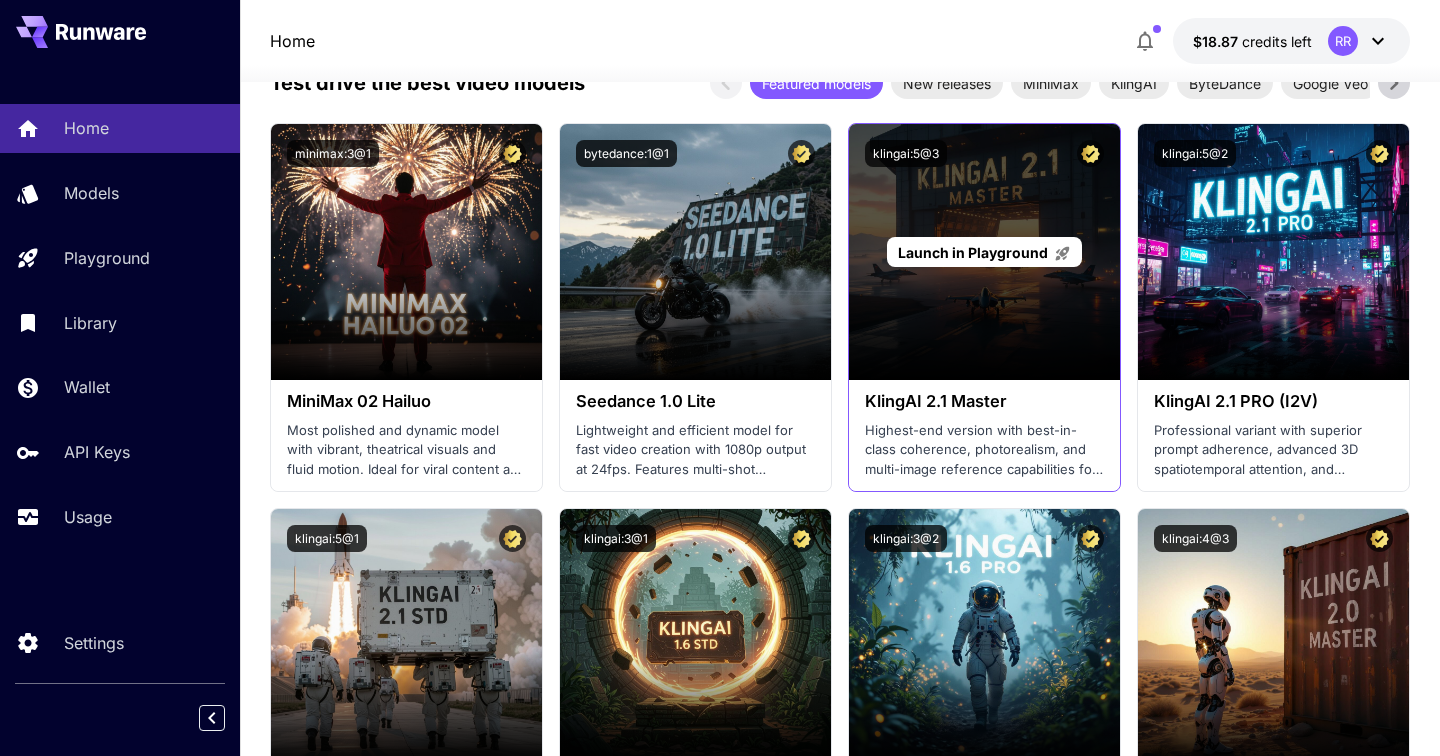 click on "Launch in Playground" at bounding box center [984, 252] 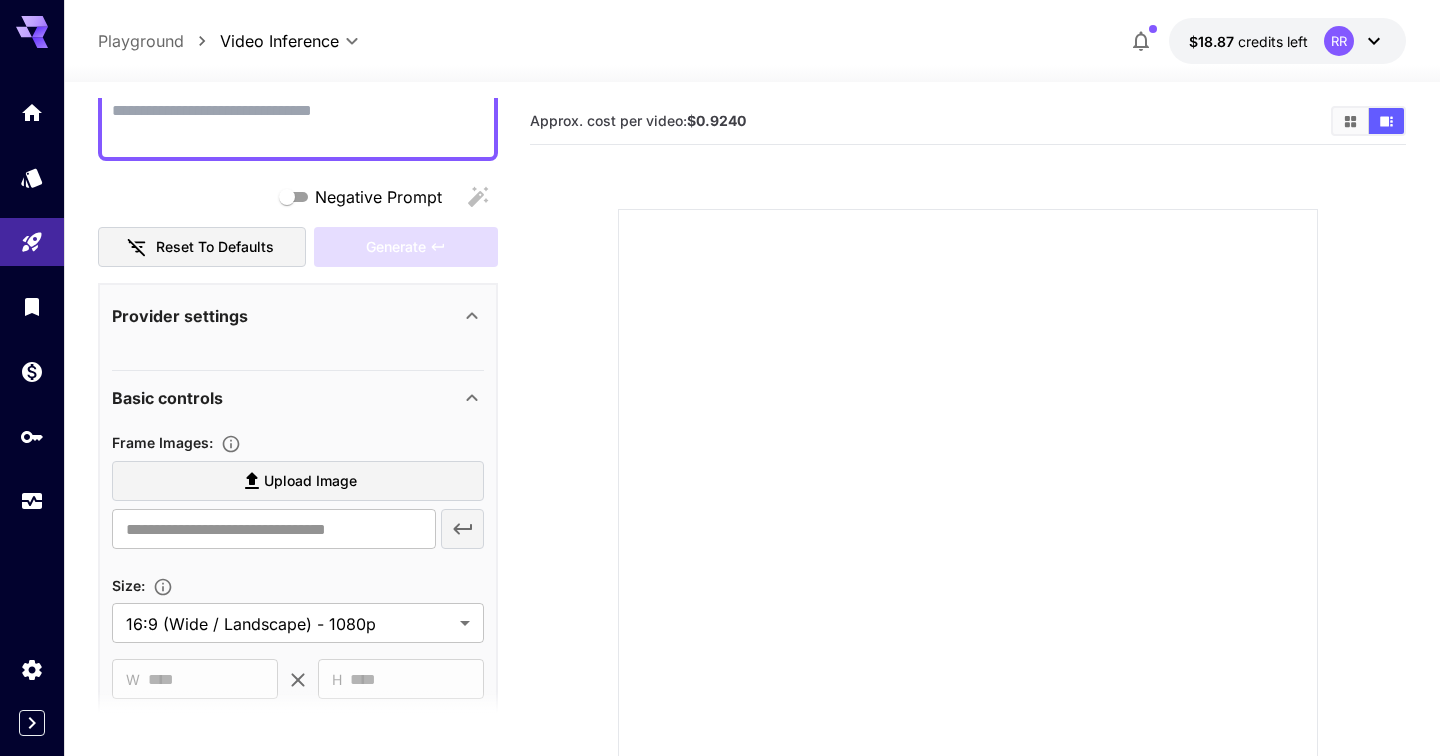 scroll, scrollTop: 238, scrollLeft: 0, axis: vertical 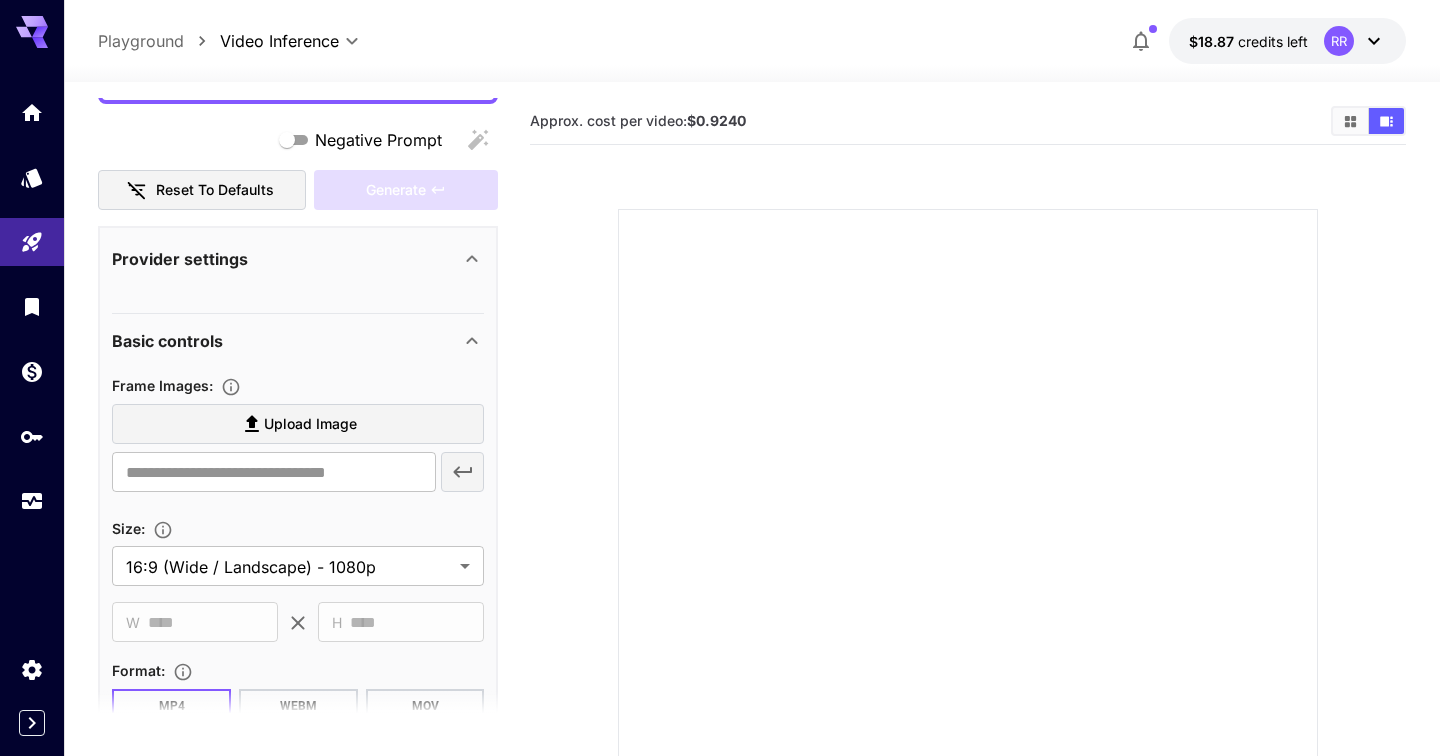 click on "Upload Image" at bounding box center [310, 424] 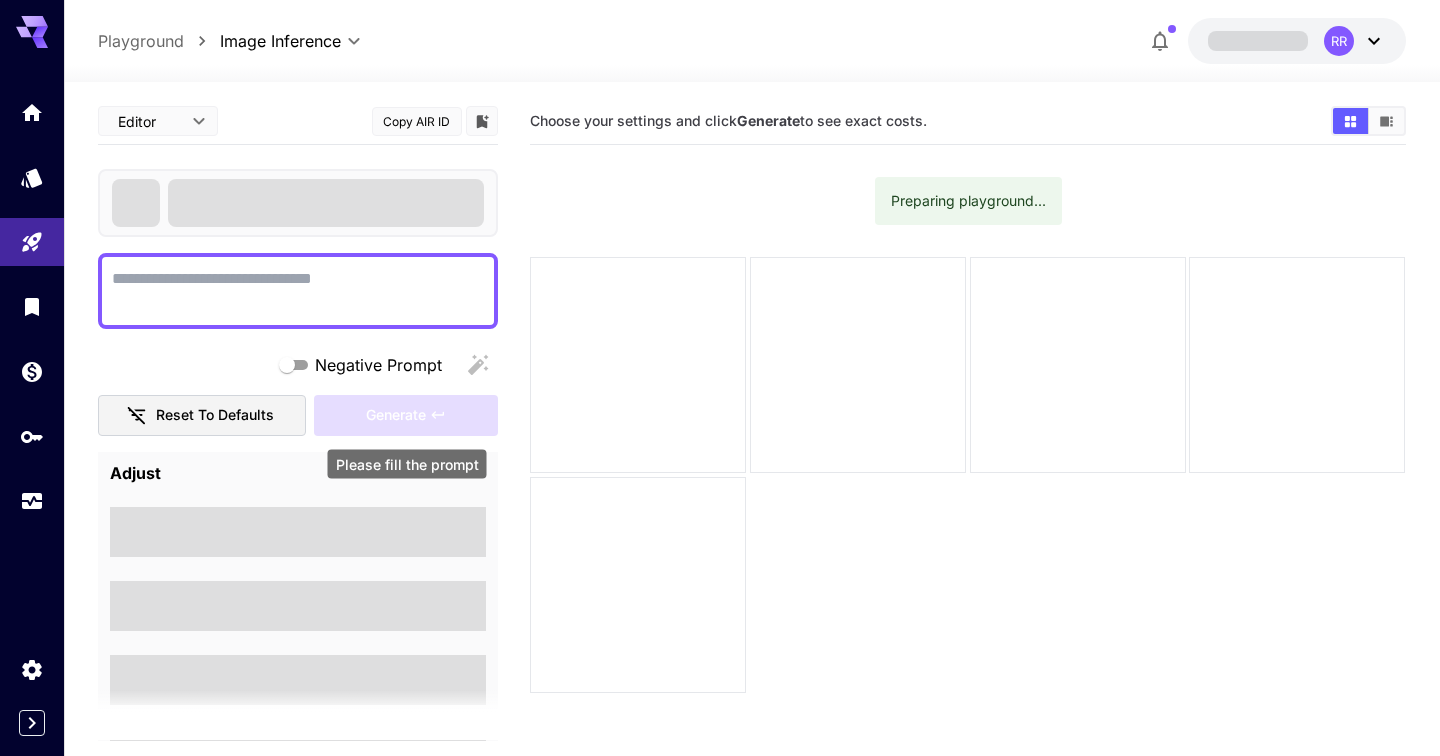 scroll, scrollTop: 0, scrollLeft: 0, axis: both 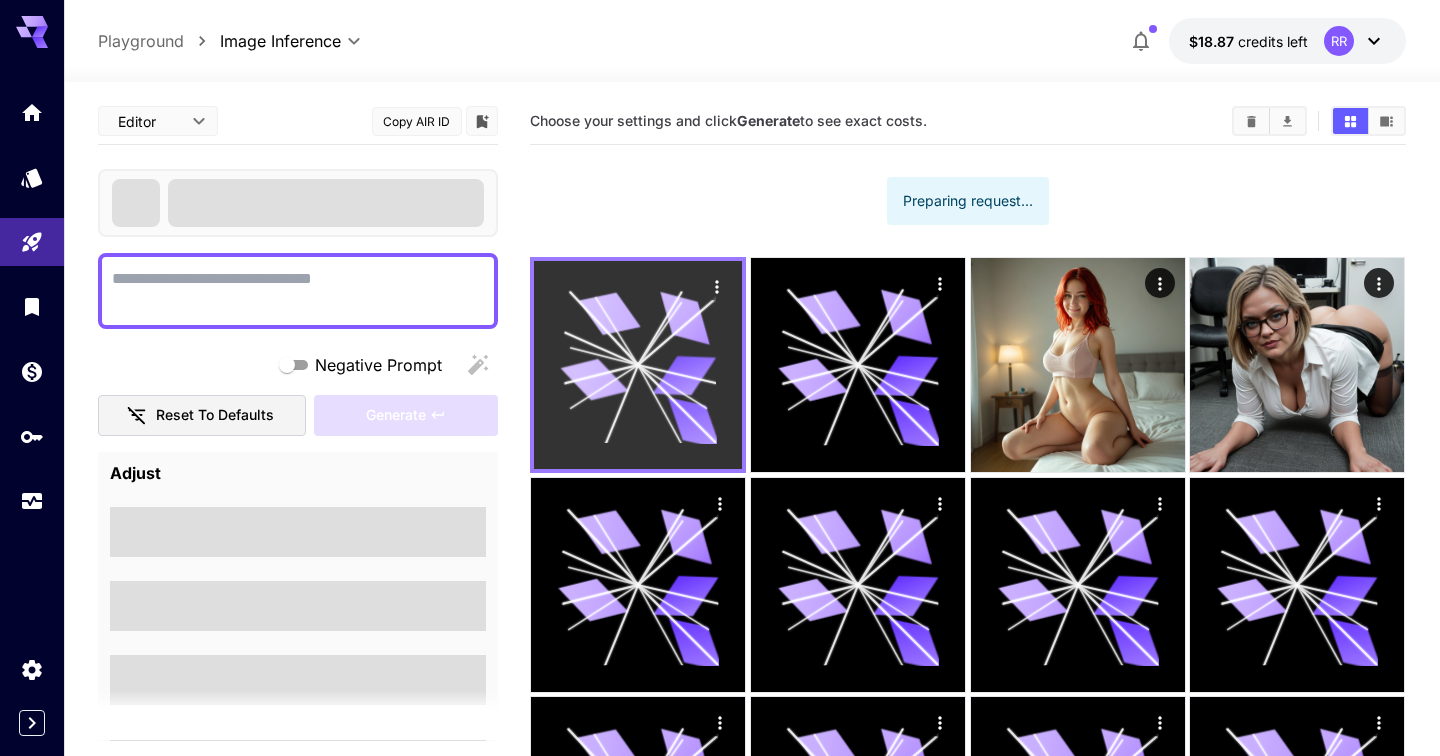 click 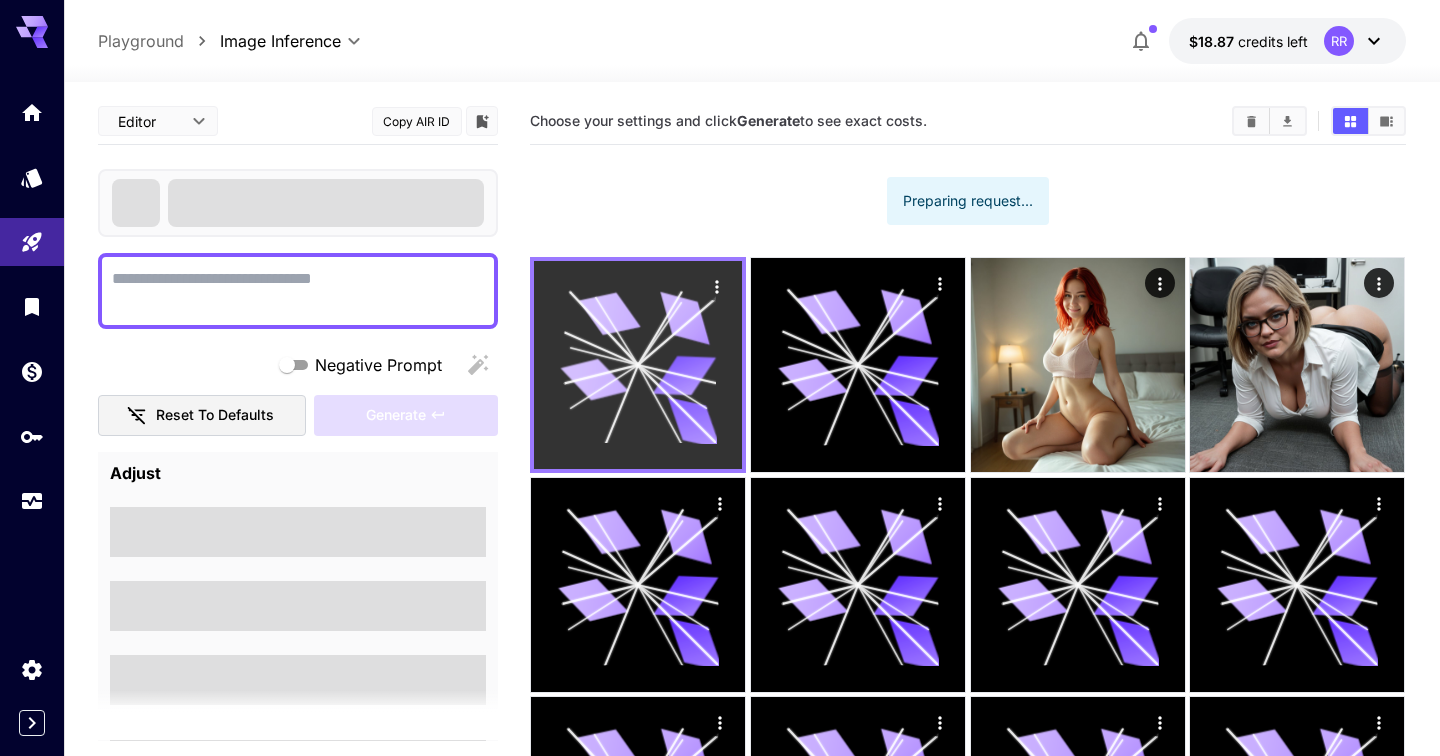 click 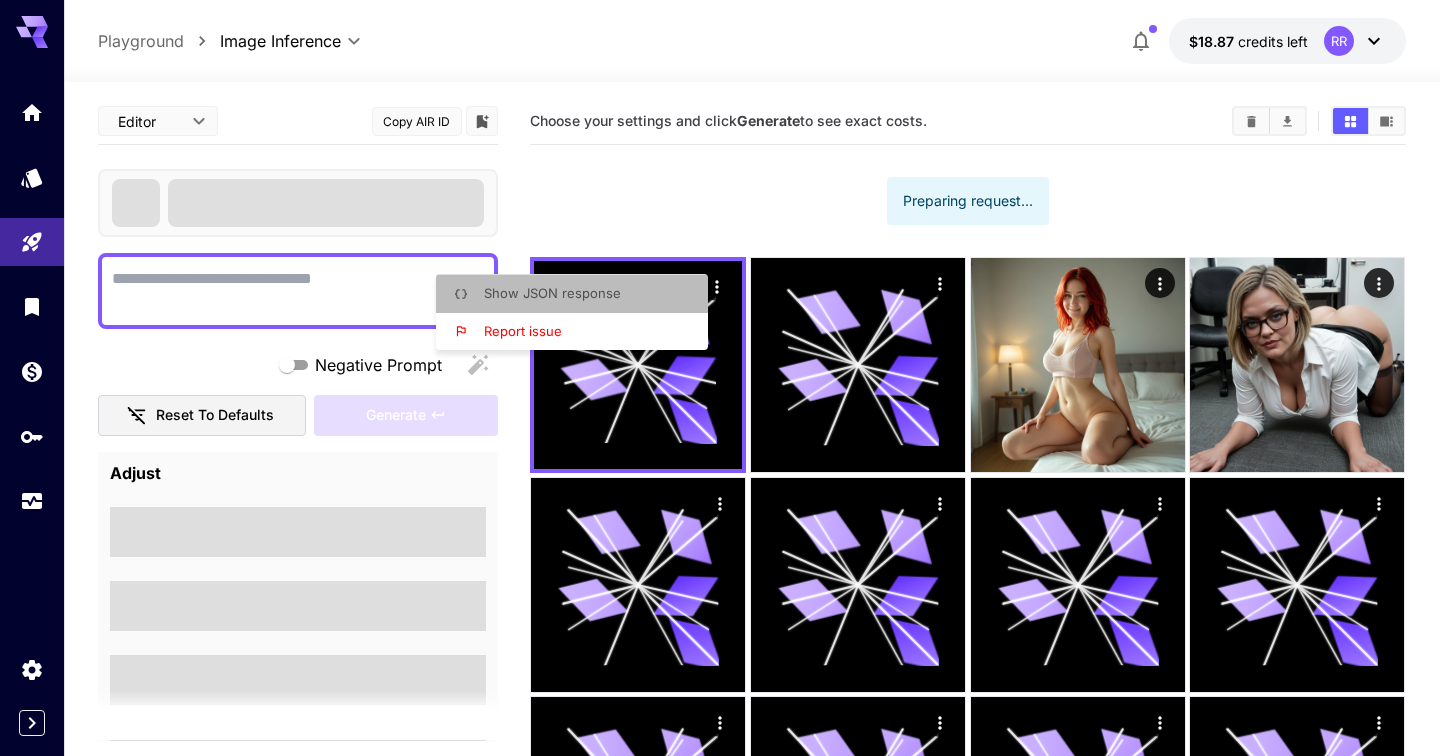 click on "Show JSON response" at bounding box center [552, 293] 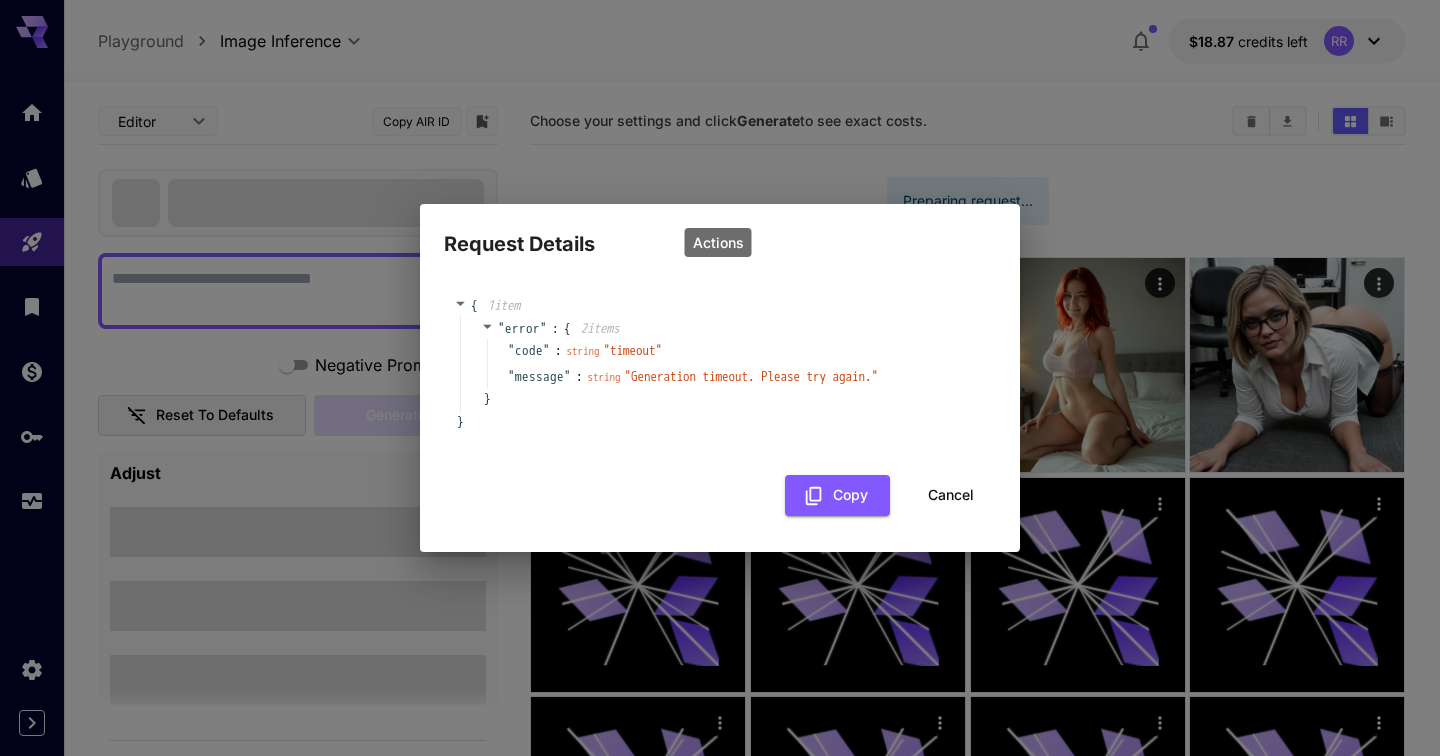 click on "" Generation timeout. Please try again. "" at bounding box center [752, 376] 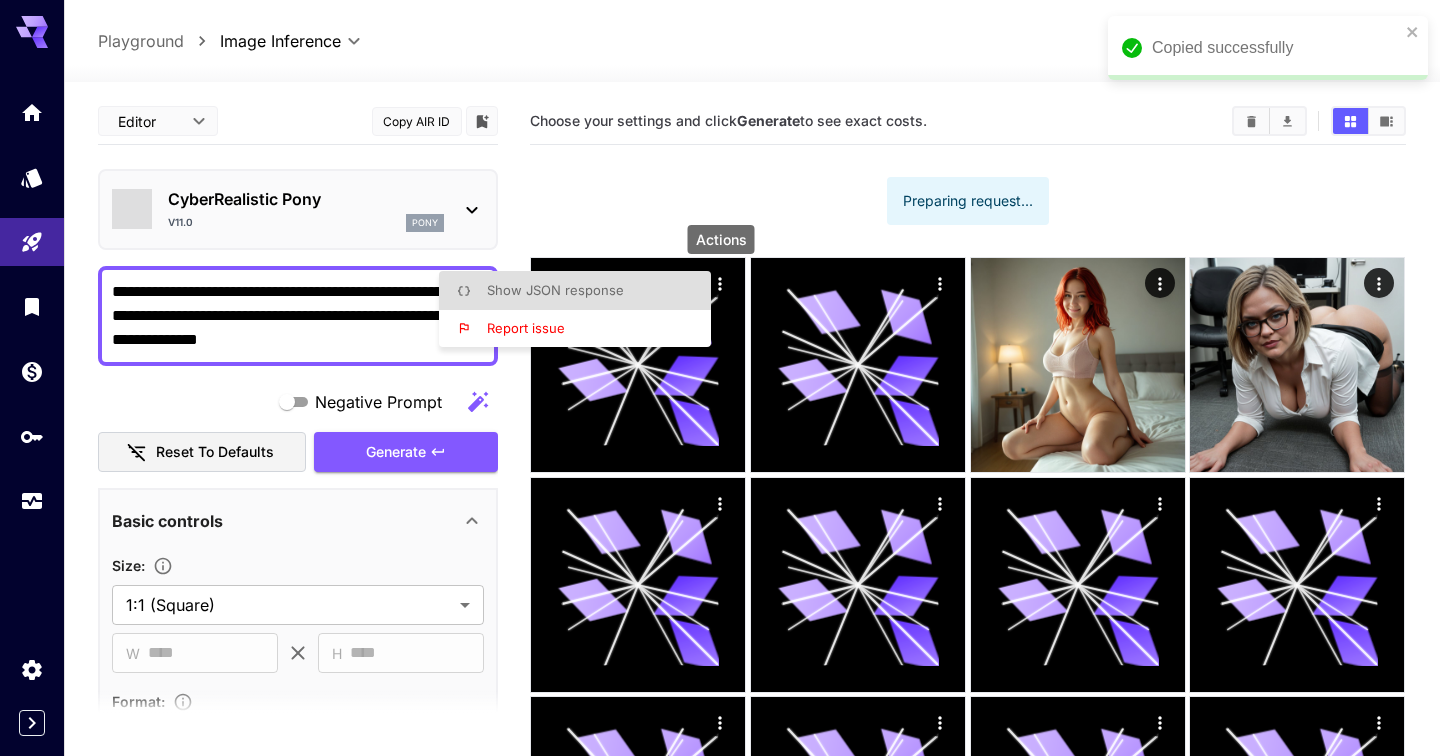 type 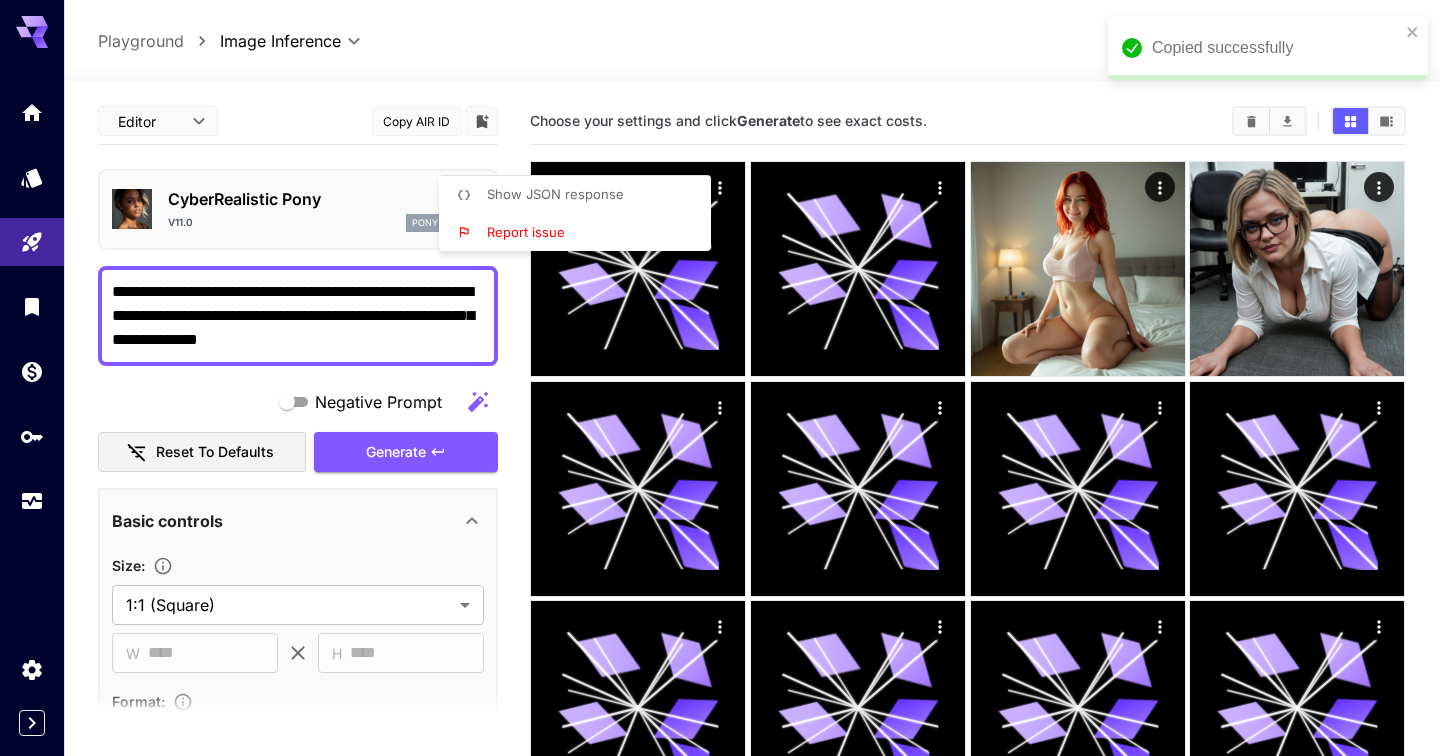click at bounding box center (720, 378) 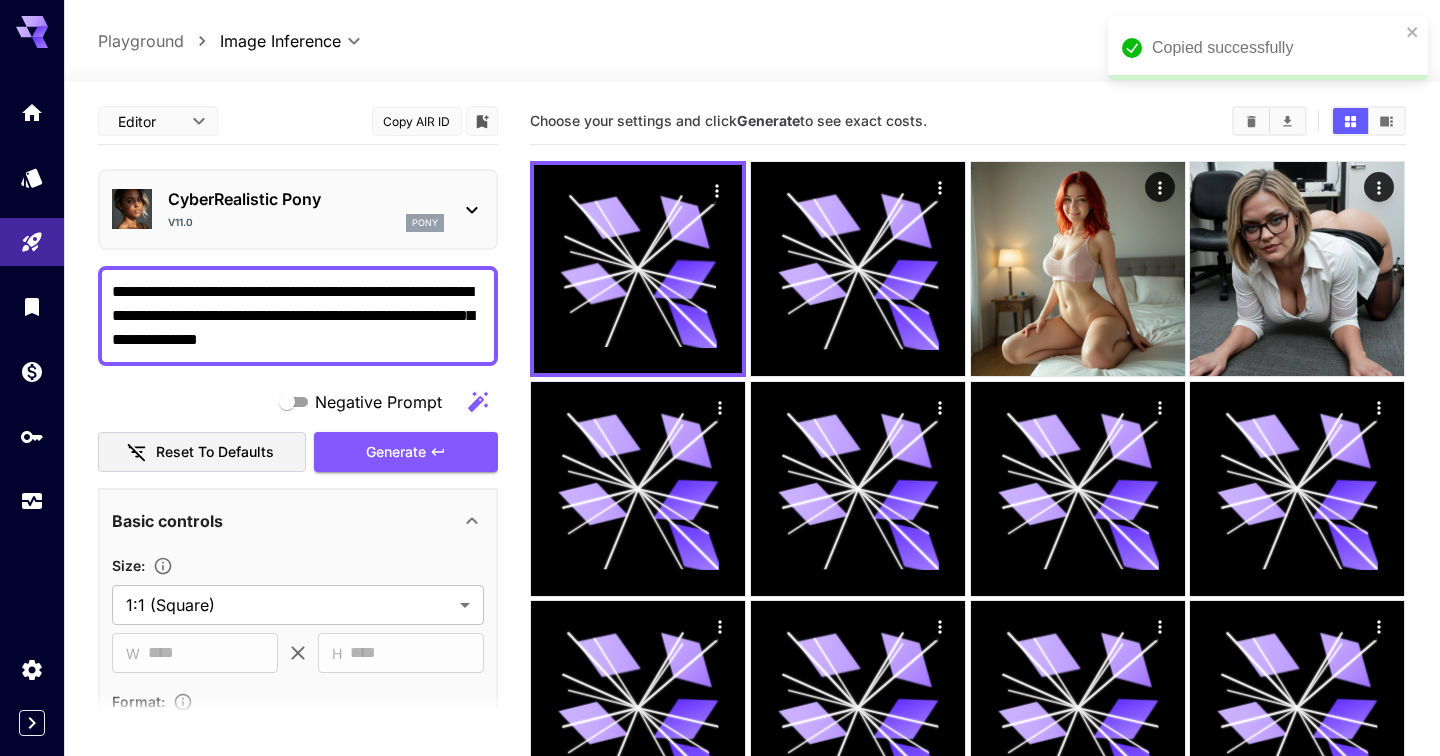 click on "**********" at bounding box center (298, 316) 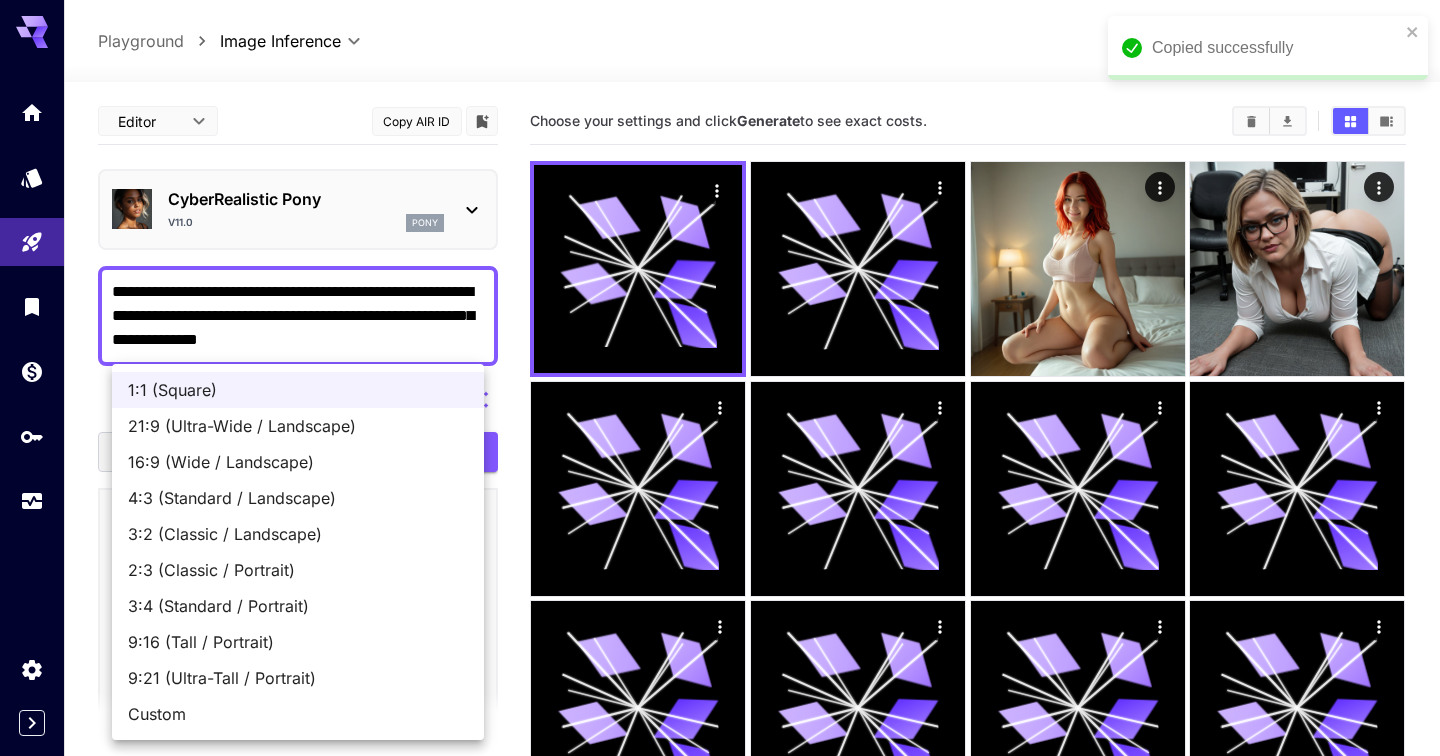 click on "**********" at bounding box center (720, 658) 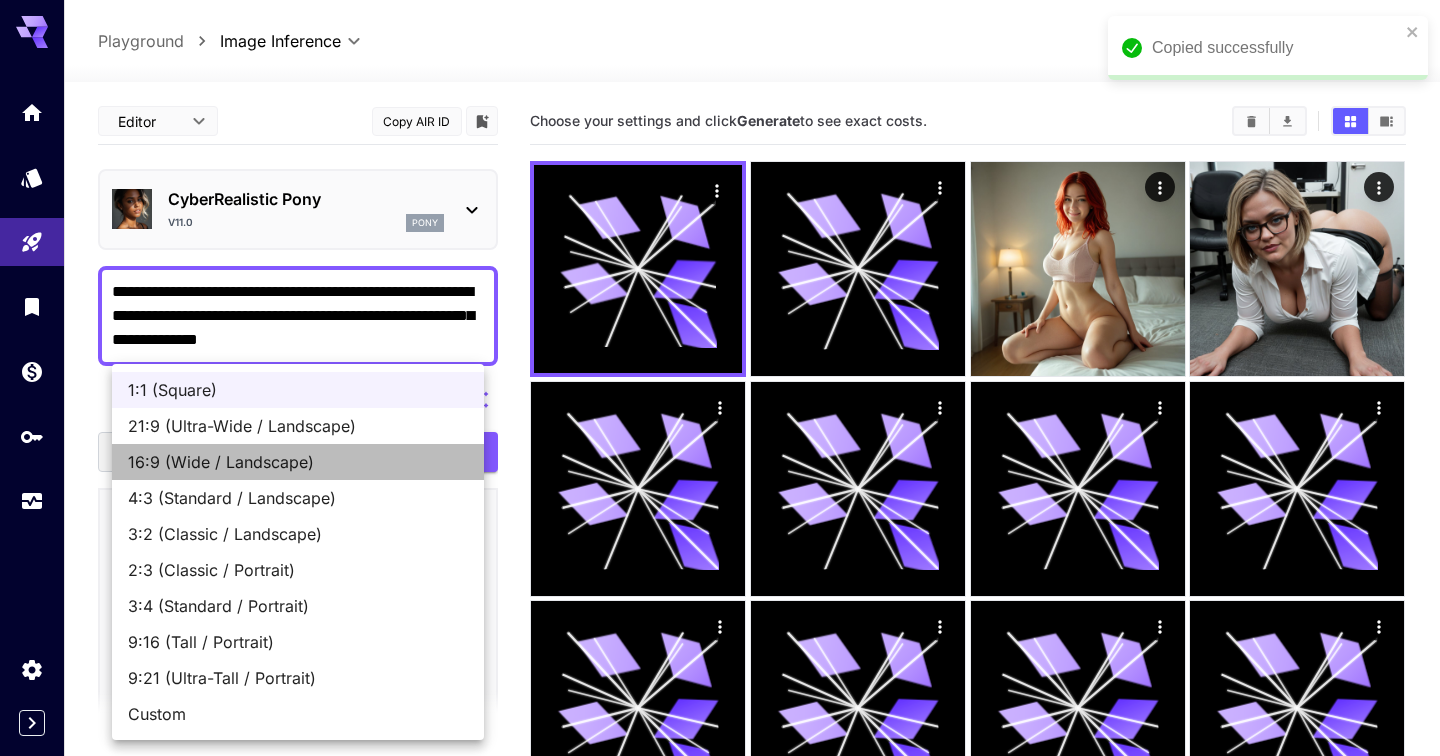 click on "16:9 (Wide / Landscape)" at bounding box center (298, 462) 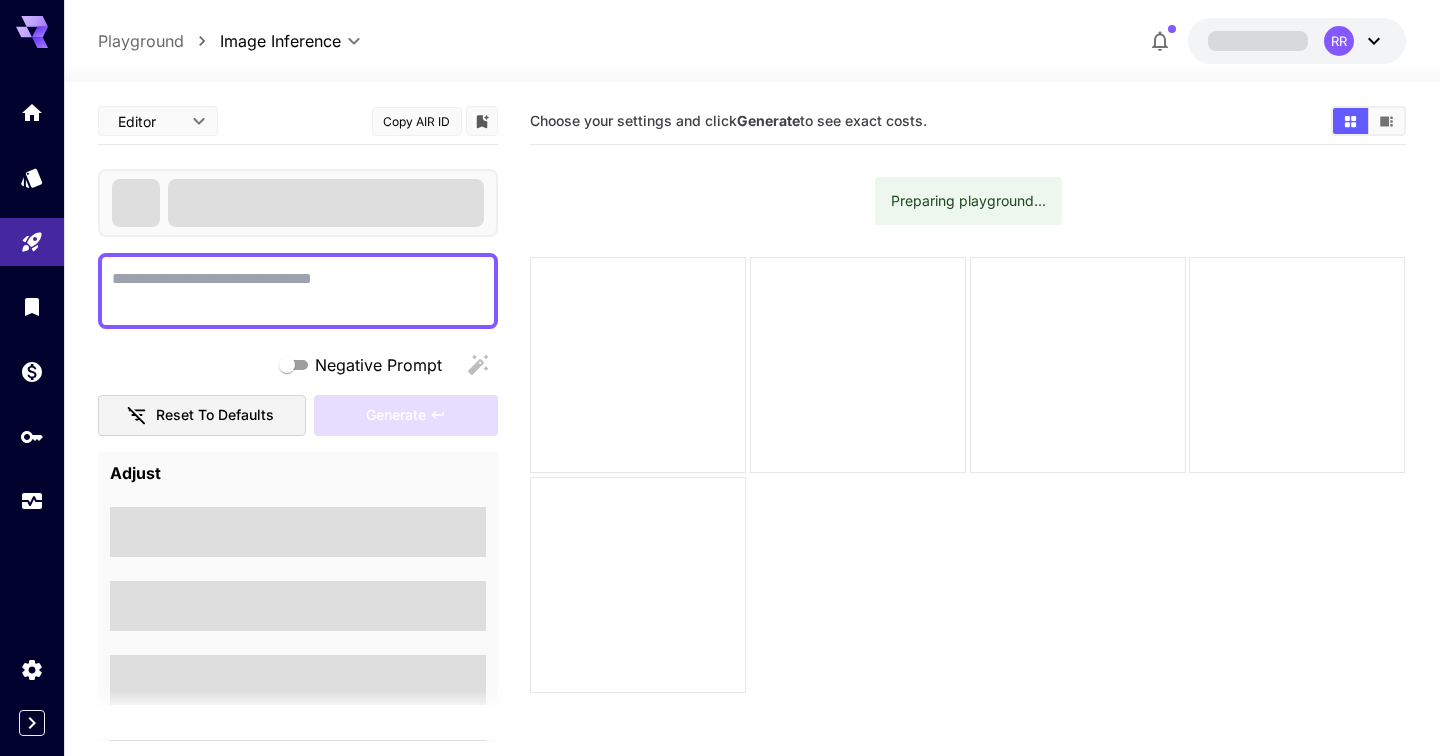 scroll, scrollTop: 0, scrollLeft: 0, axis: both 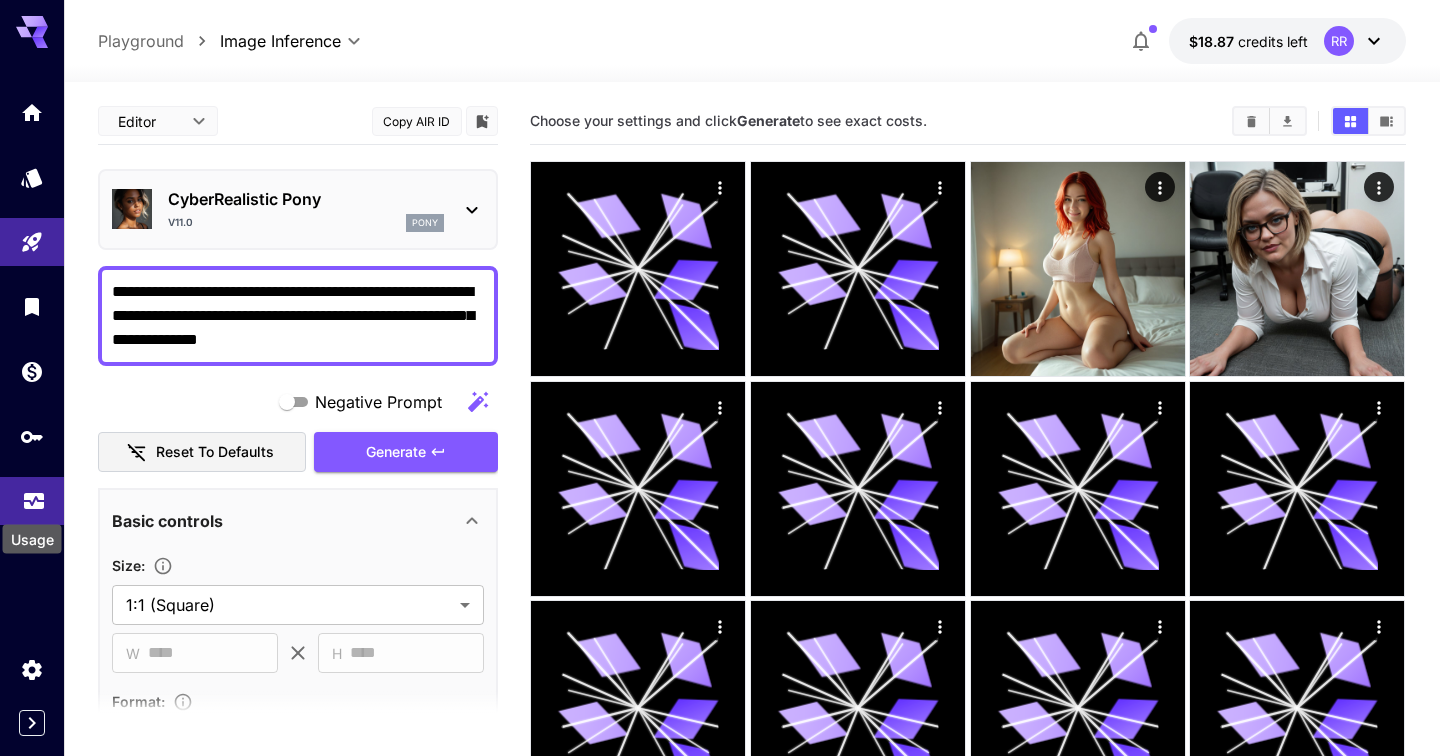 click on "Usage" at bounding box center (32, 533) 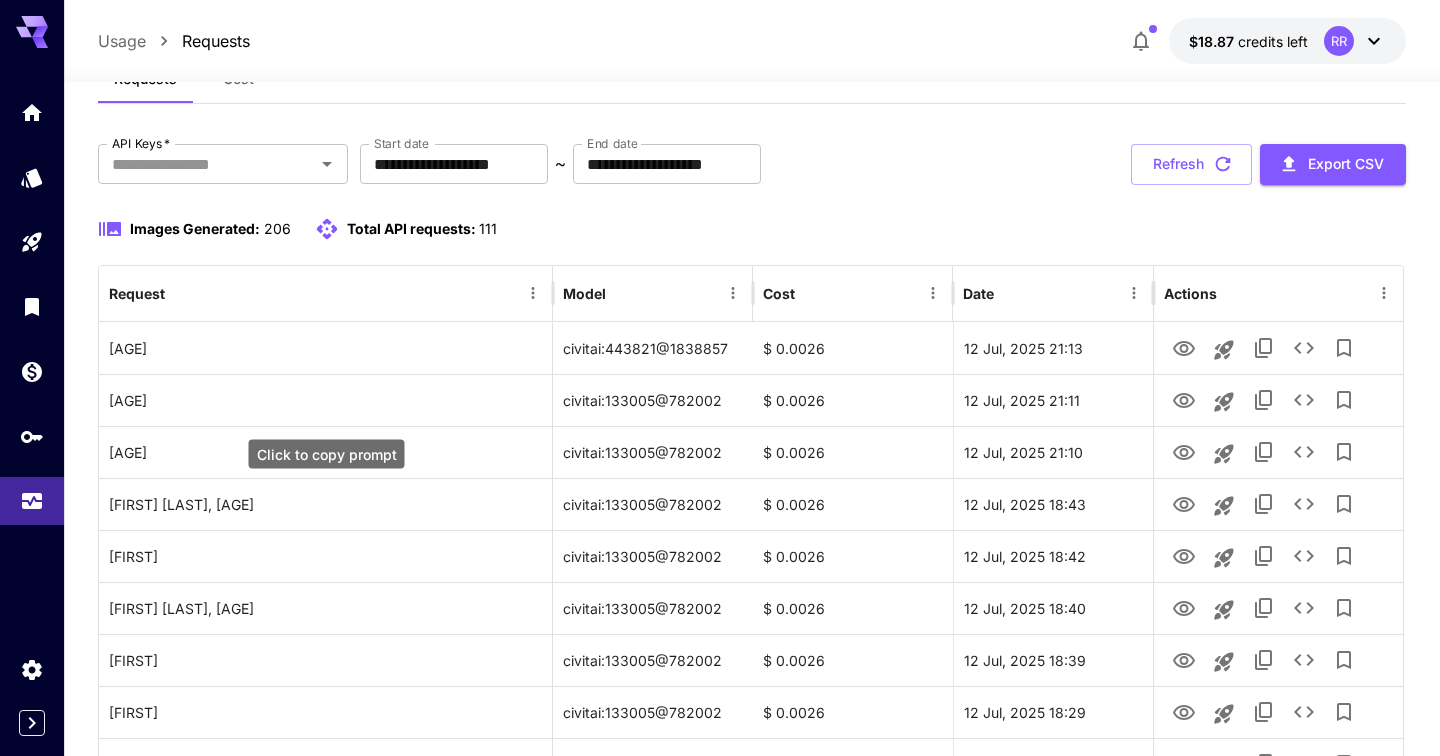 scroll, scrollTop: 93, scrollLeft: 0, axis: vertical 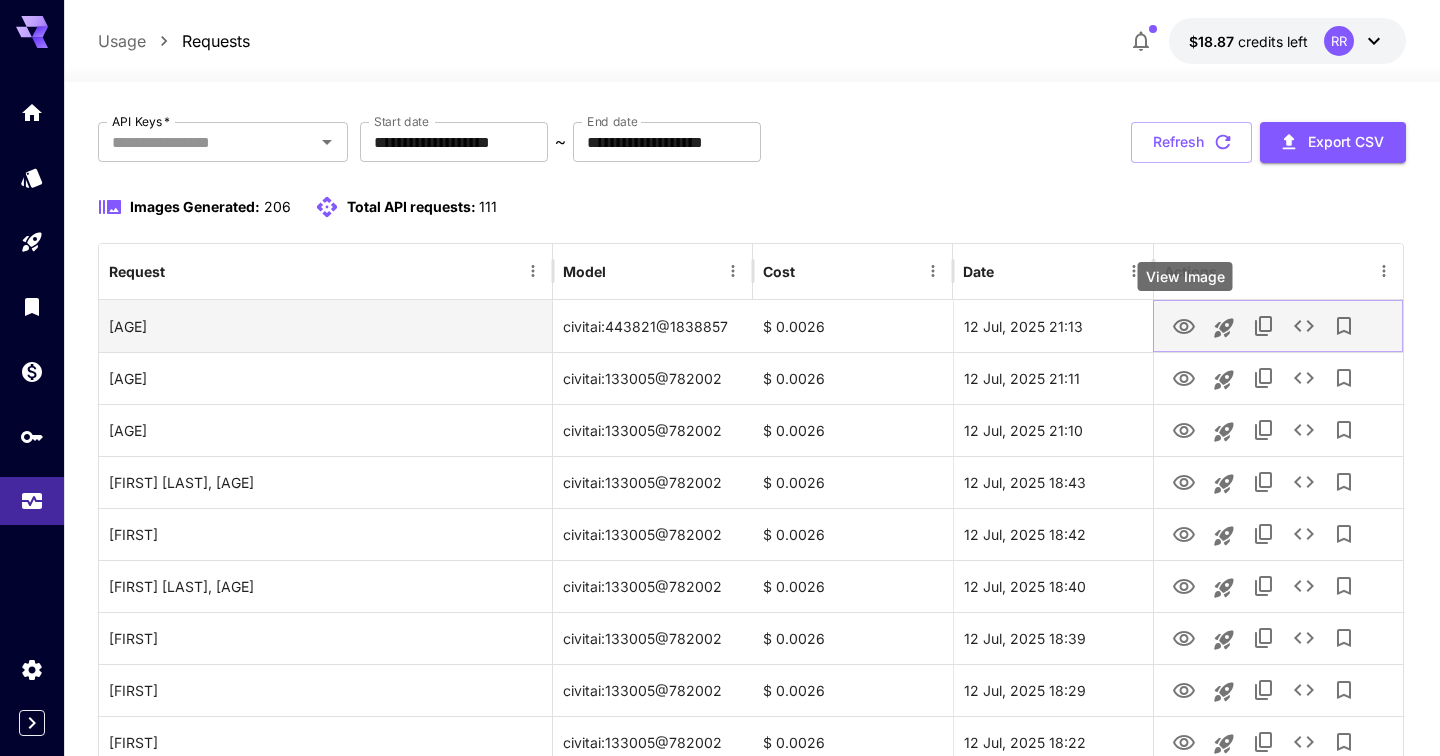 click 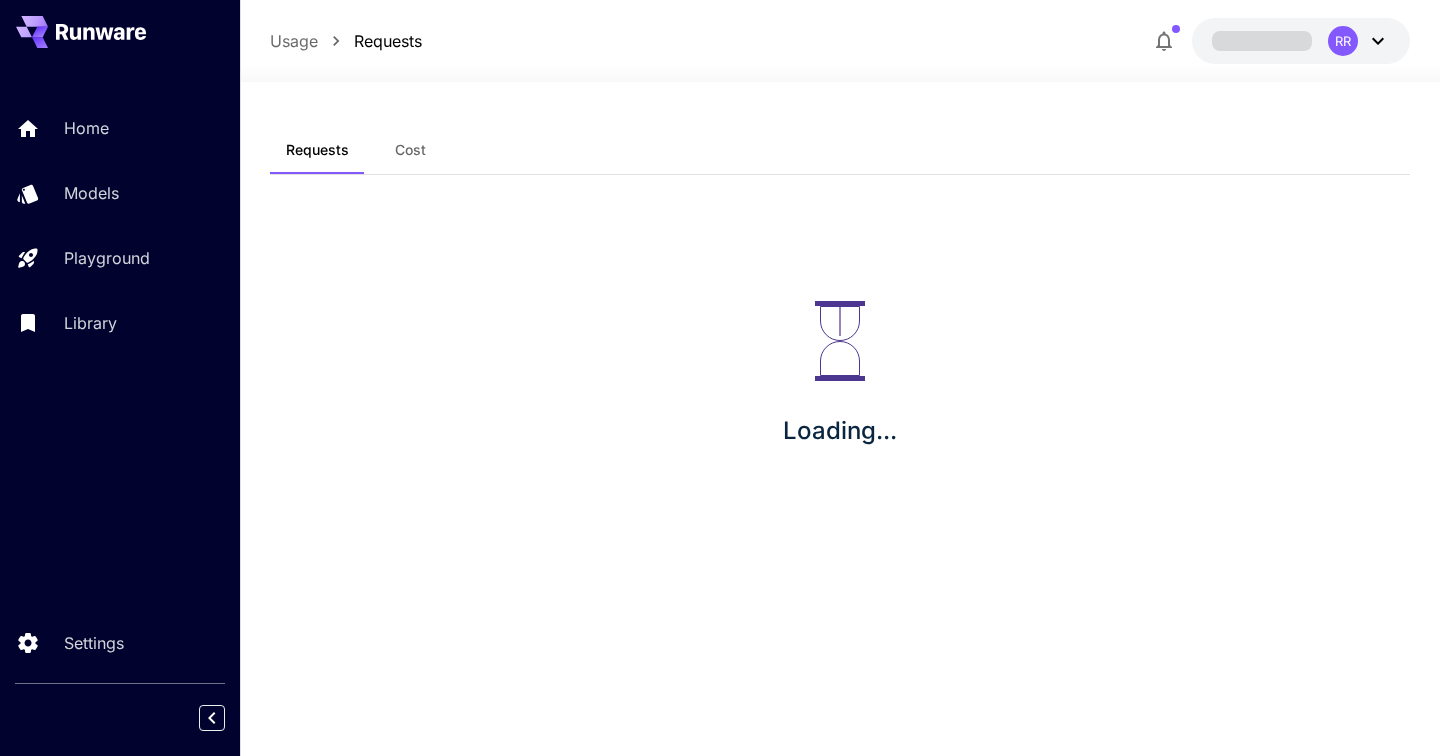 scroll, scrollTop: 0, scrollLeft: 0, axis: both 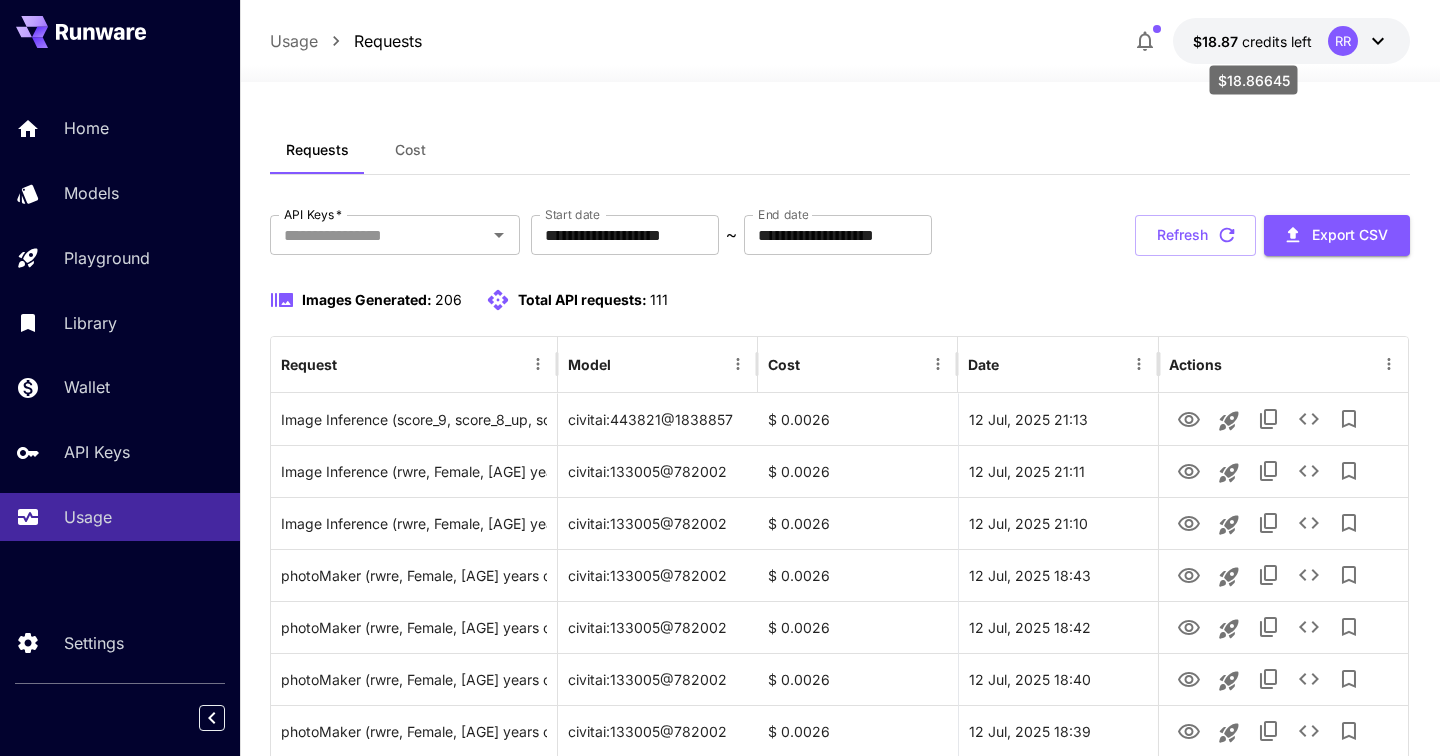 click on "credits left" at bounding box center [1277, 41] 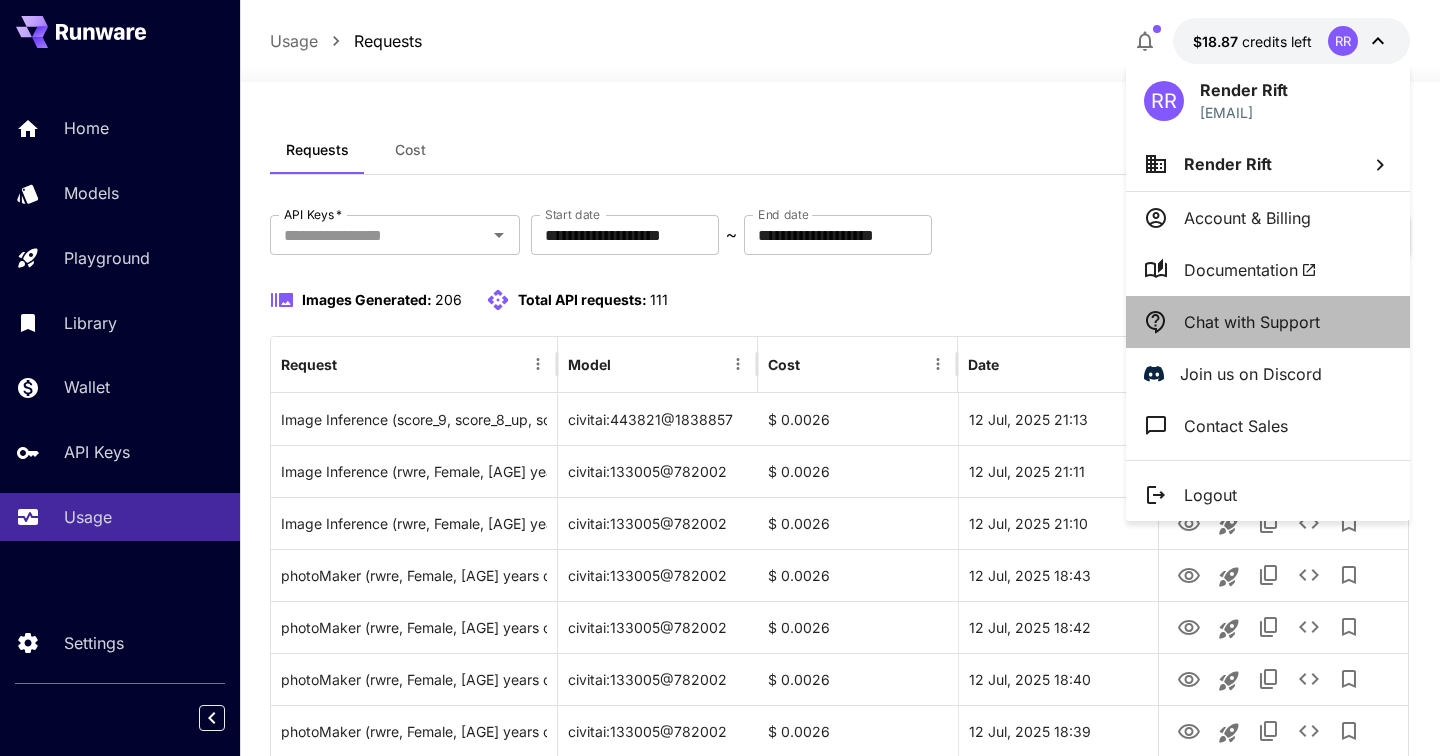 click on "Chat with Support" at bounding box center (1252, 322) 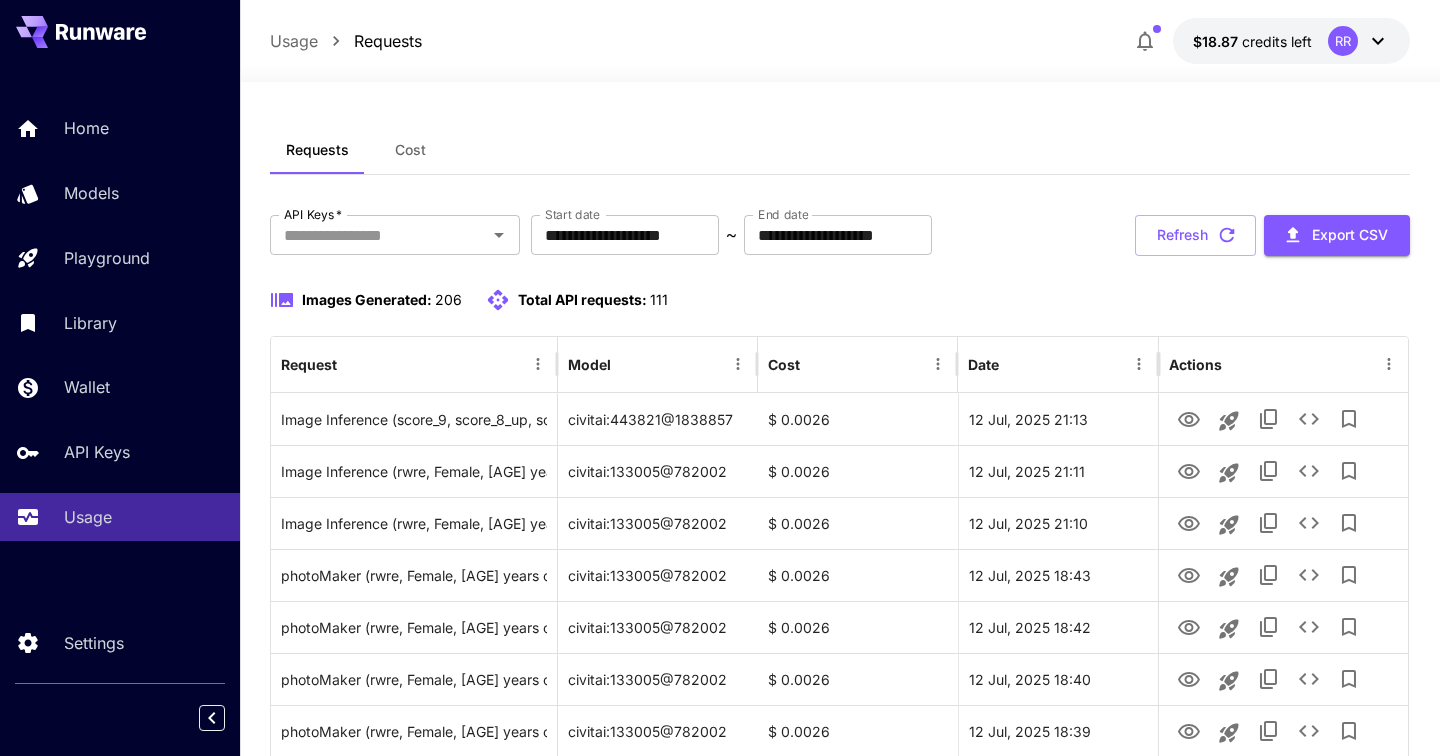 type 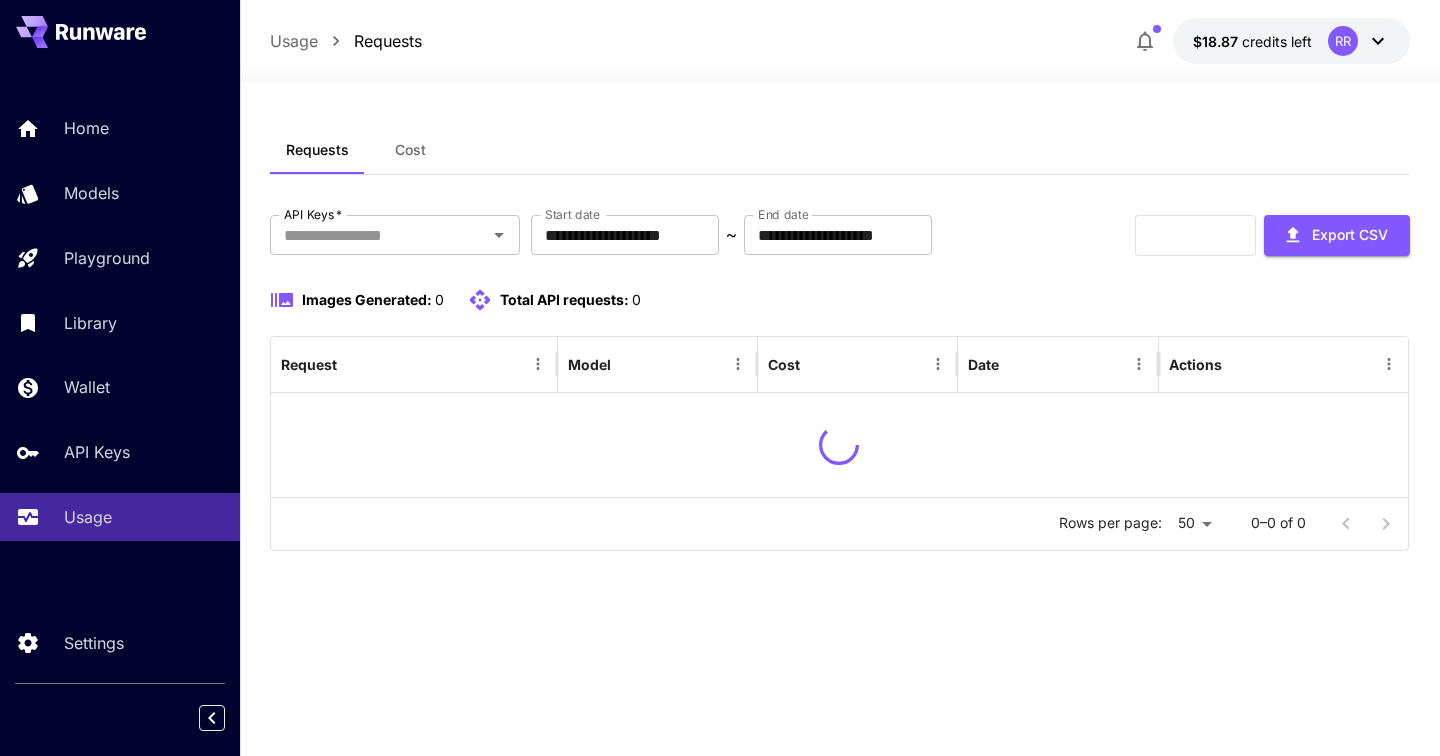 scroll, scrollTop: 0, scrollLeft: 0, axis: both 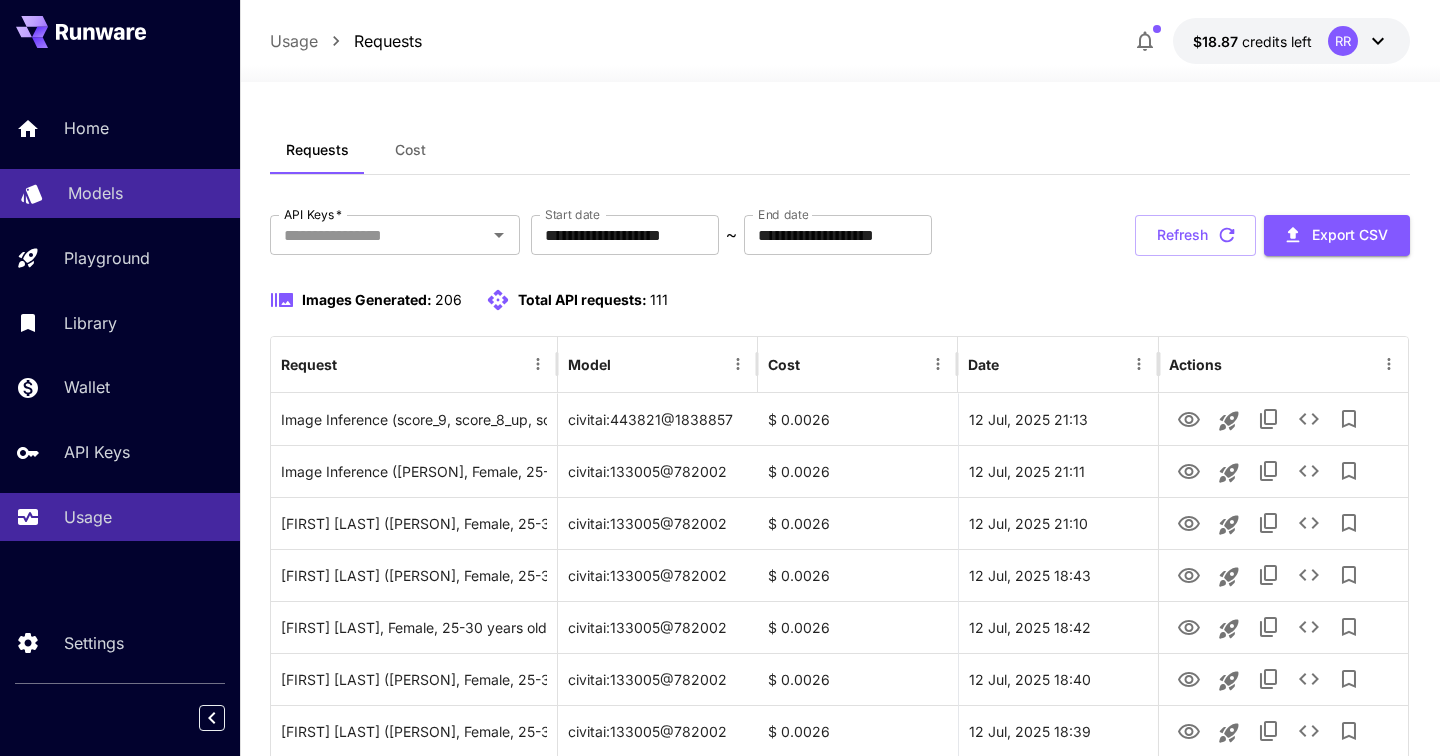 click on "Models" at bounding box center [95, 193] 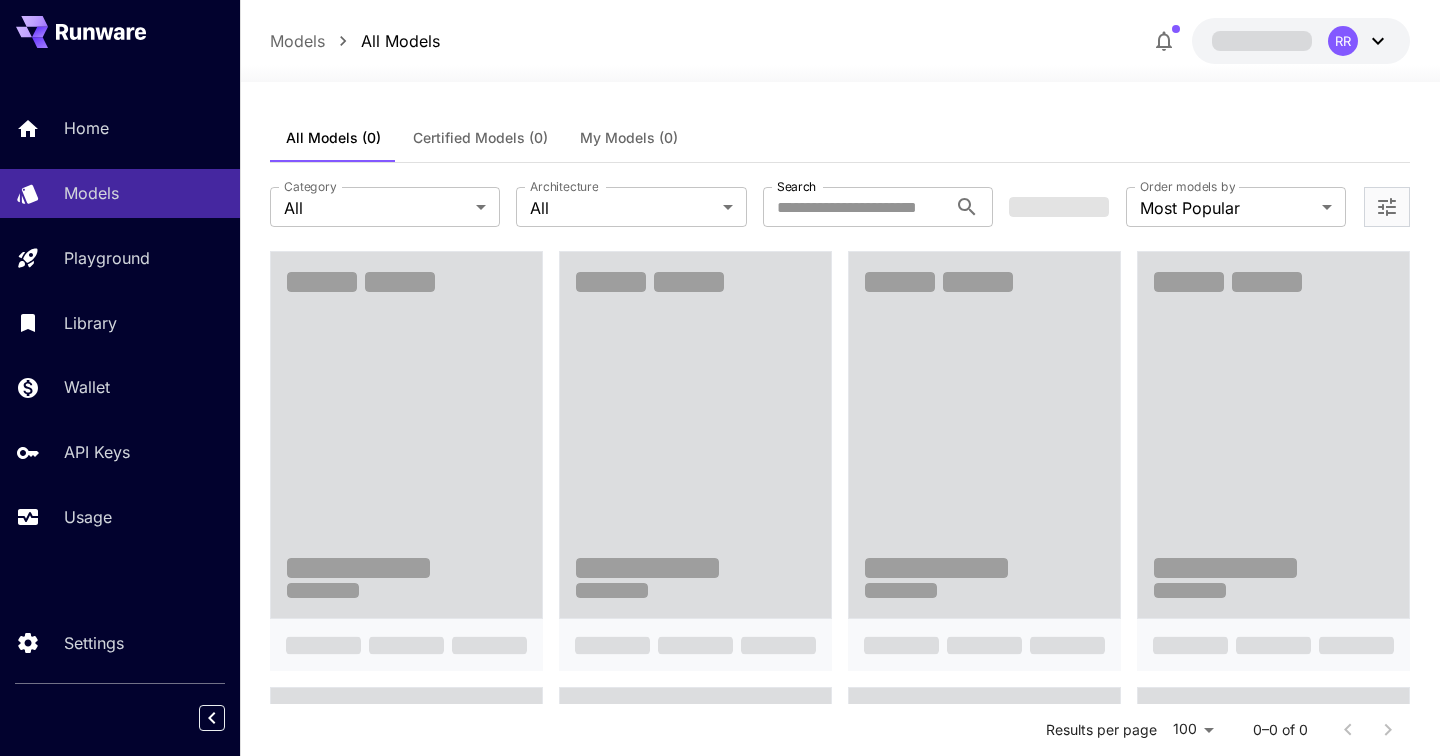 scroll, scrollTop: 0, scrollLeft: 0, axis: both 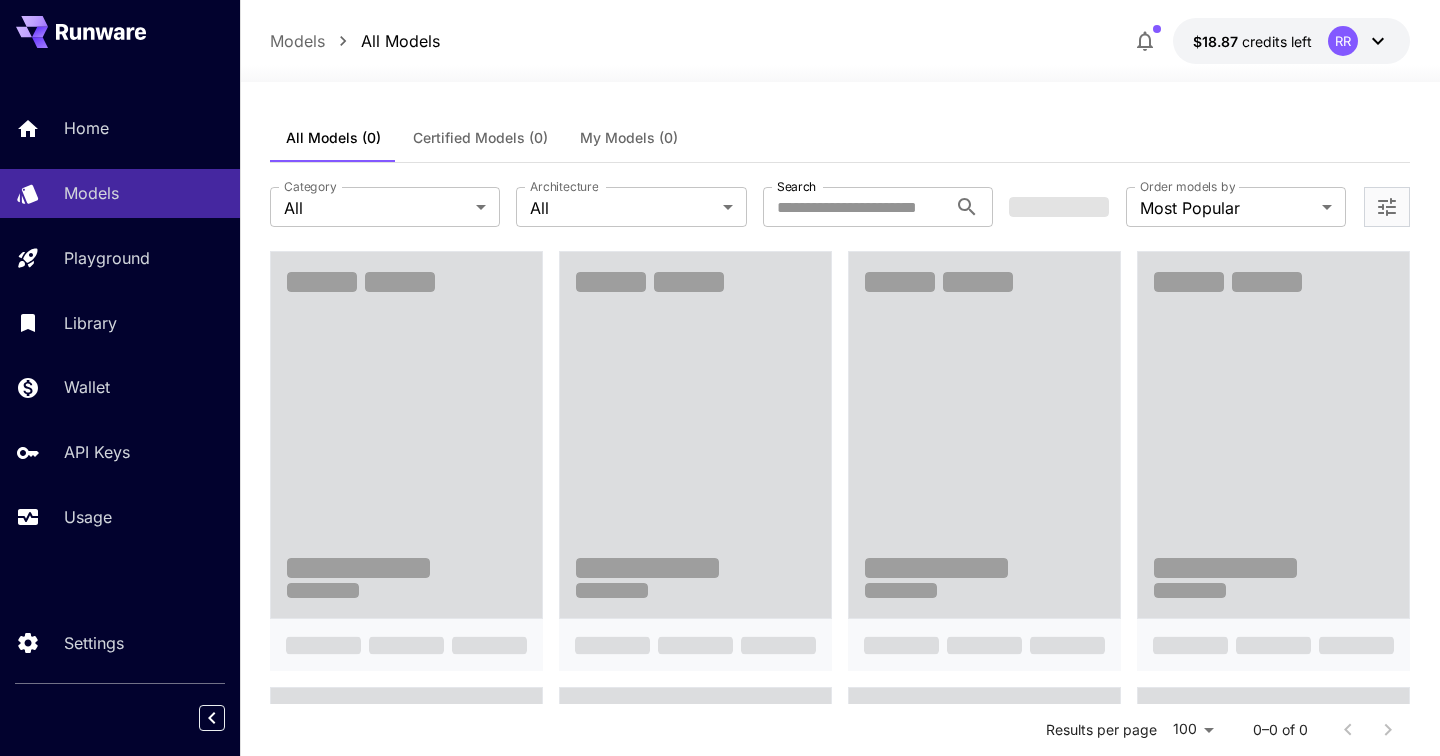 click at bounding box center (1145, 41) 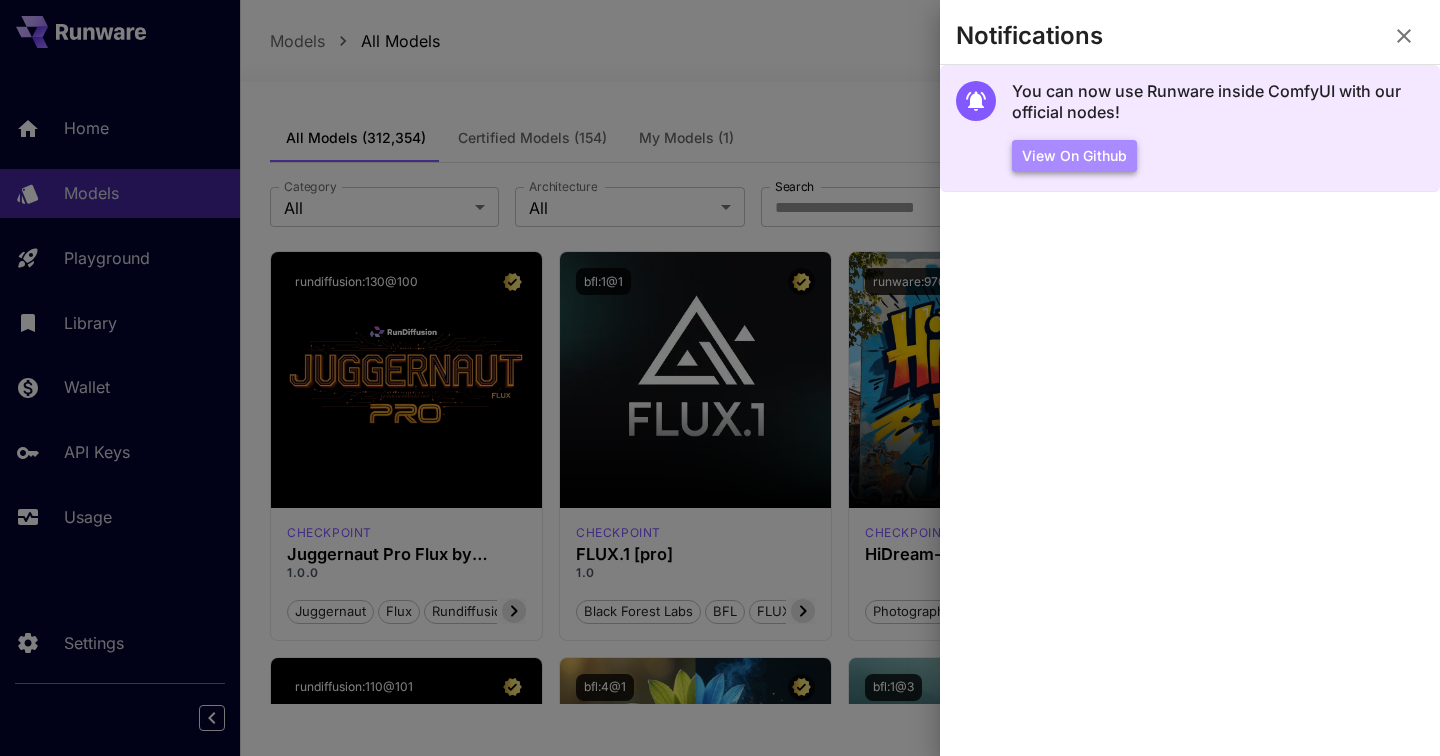 click on "View on Github" at bounding box center [1074, 156] 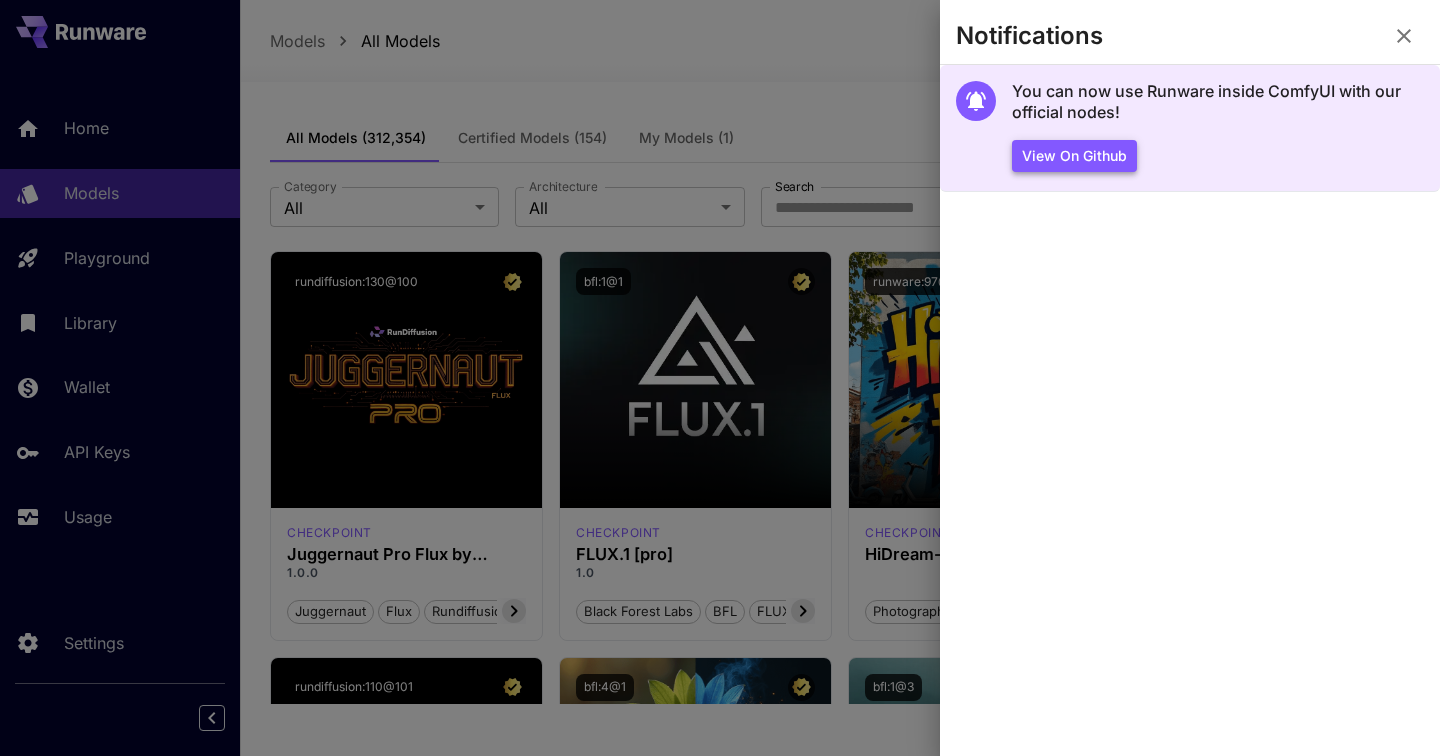 type 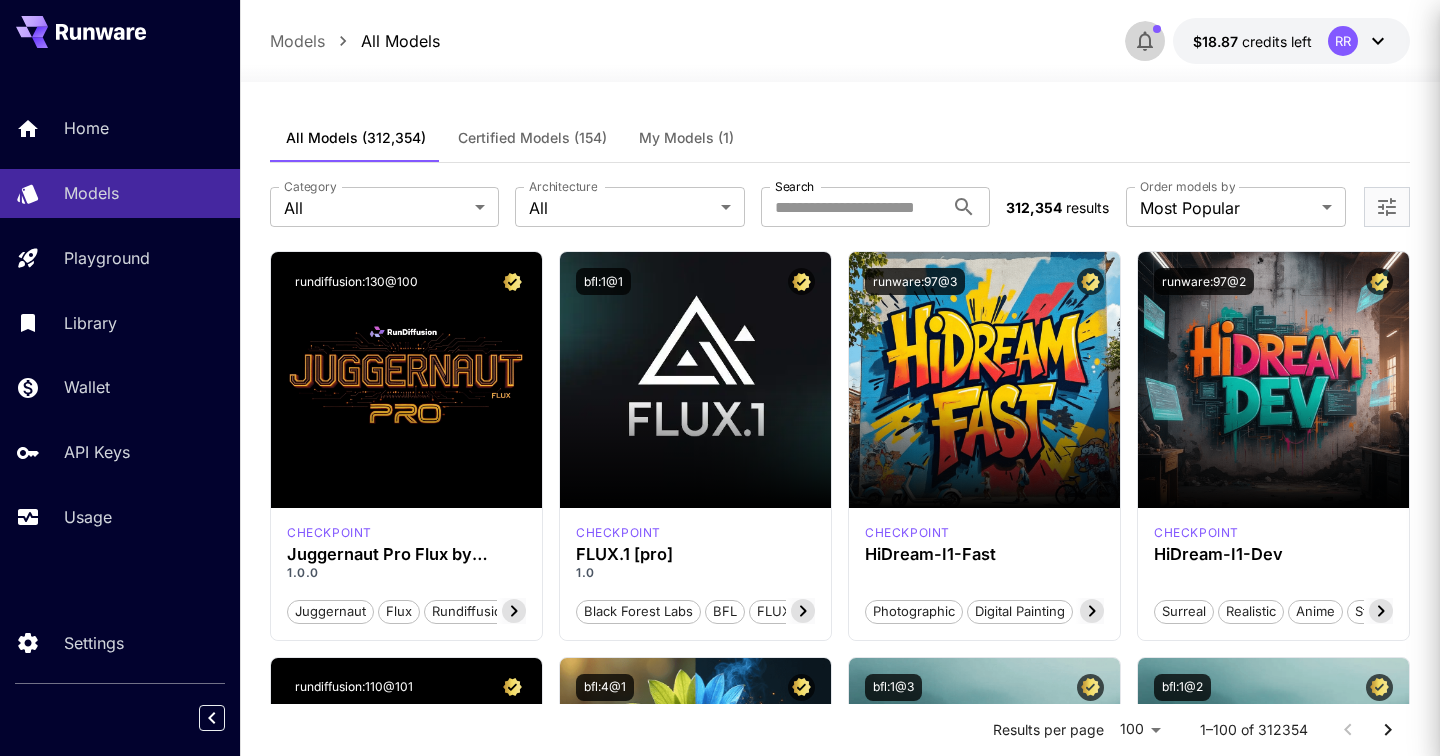 type 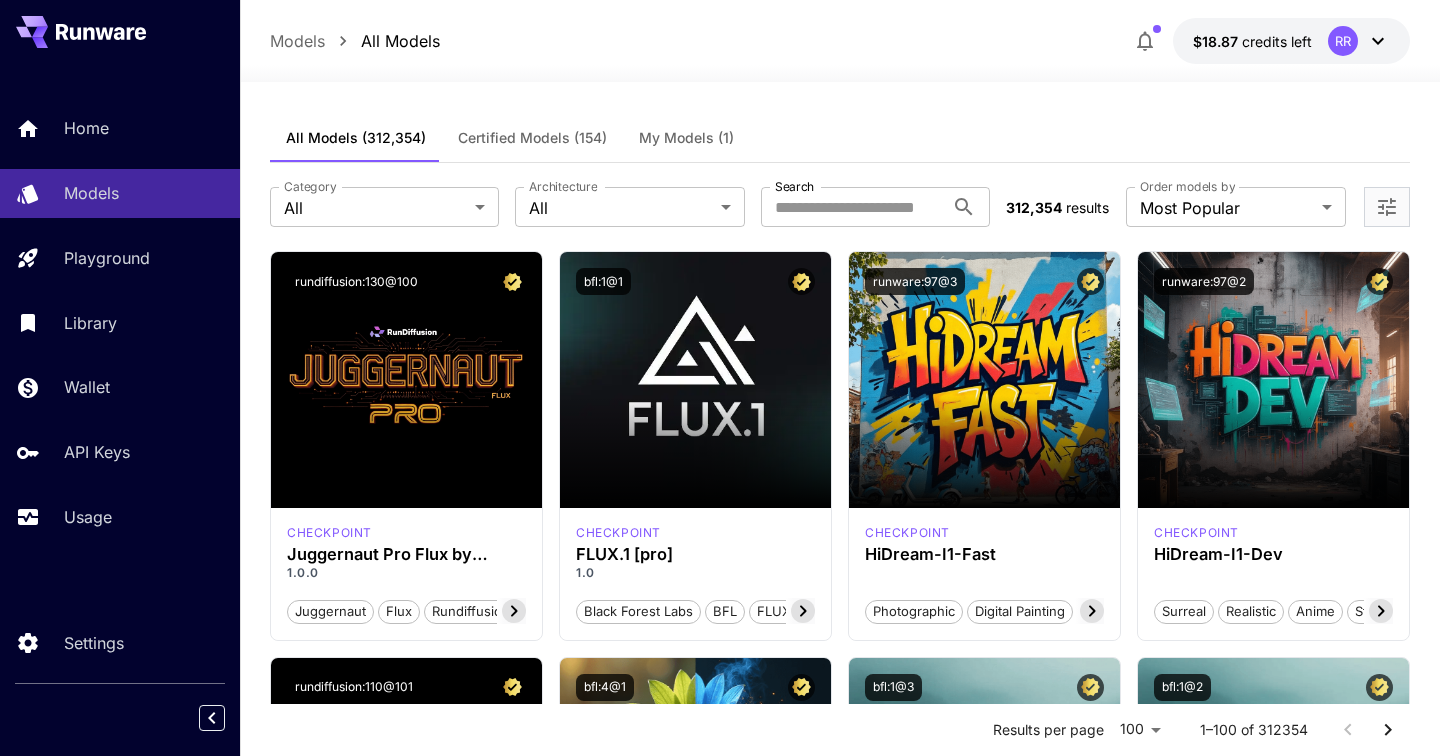 click on "$18.87    credits left  RR" at bounding box center [1291, 41] 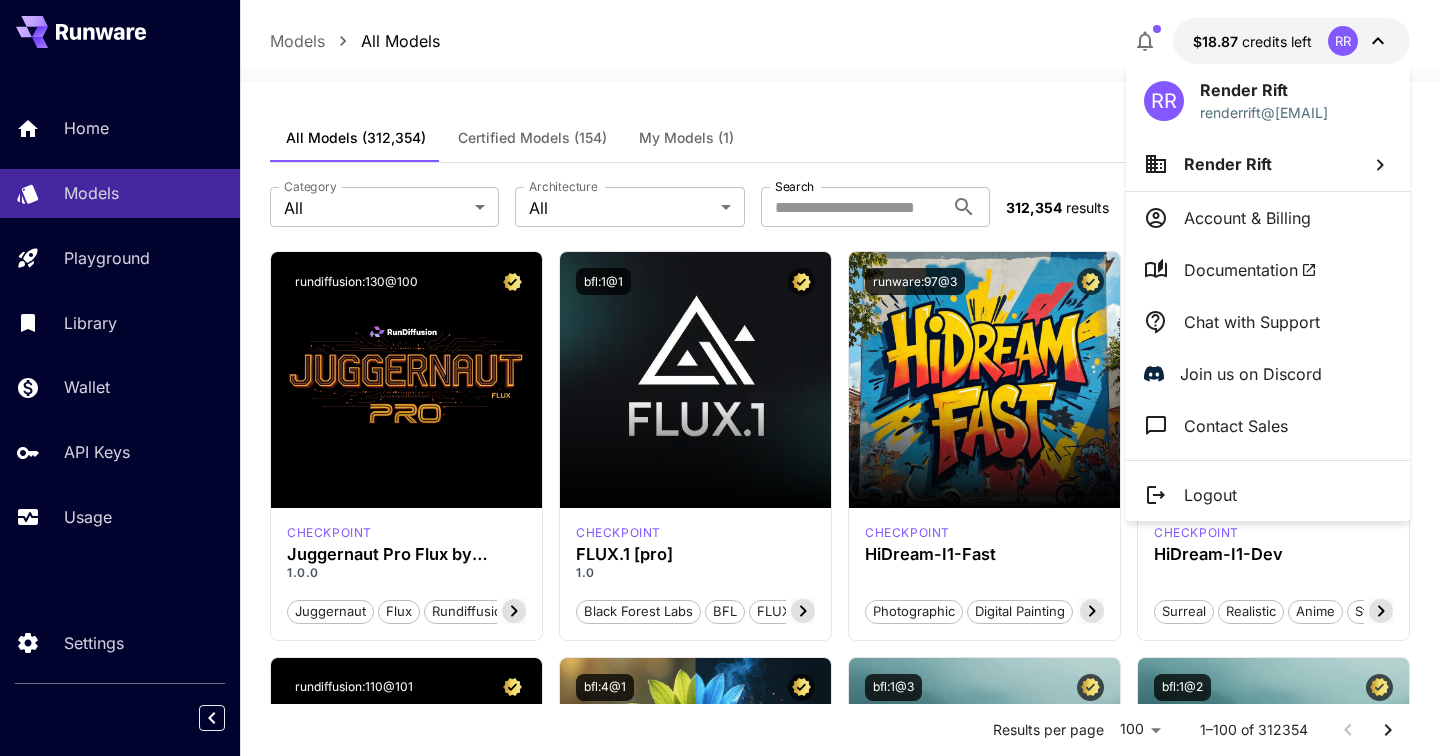 click on "Render Rift" at bounding box center [1268, 164] 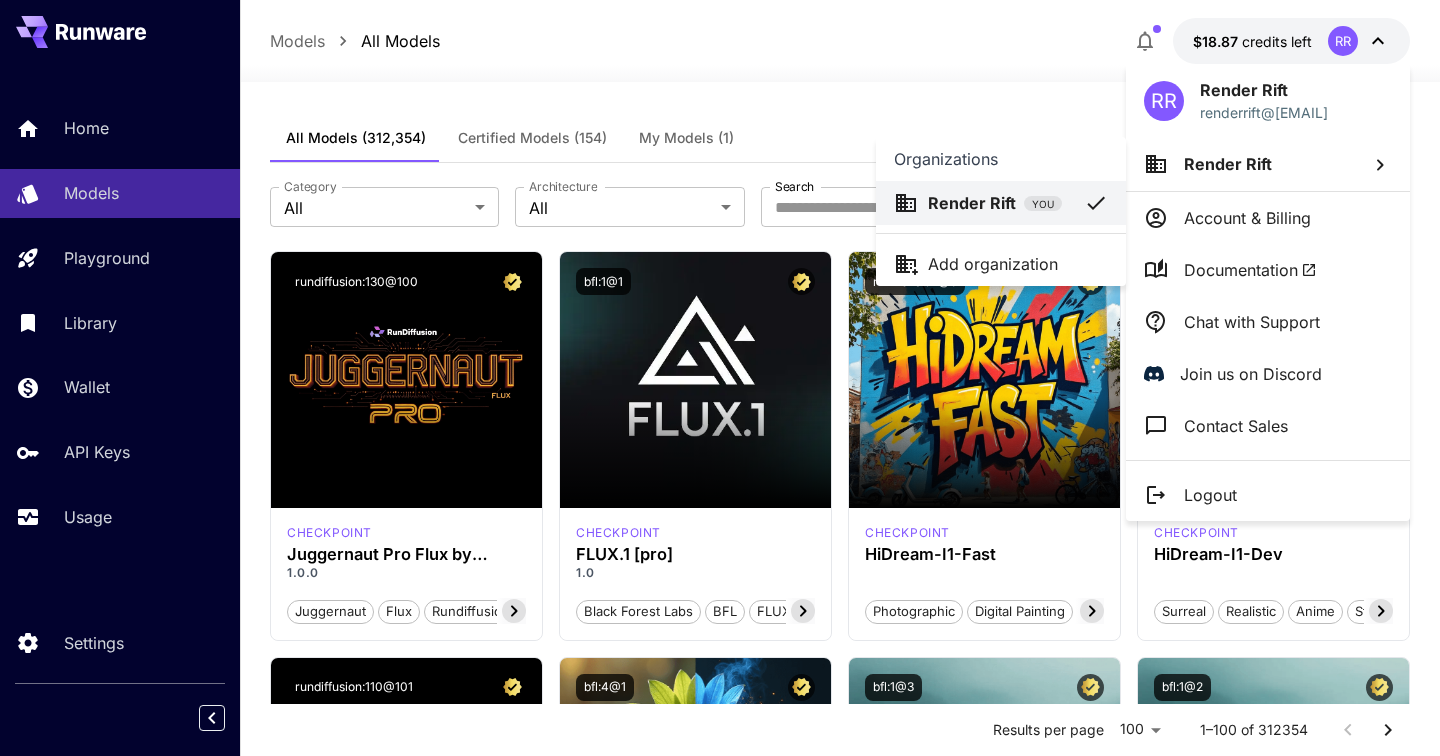 click at bounding box center [720, 378] 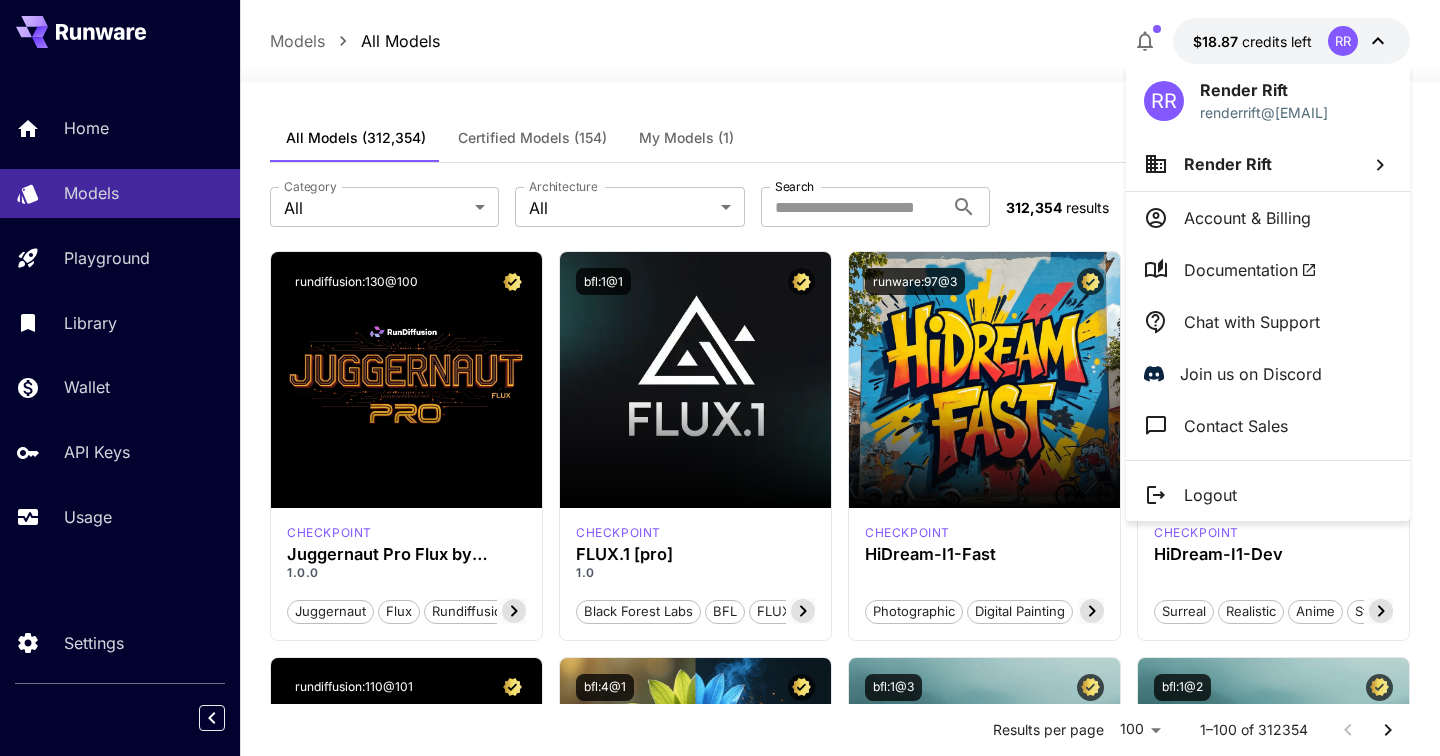 click at bounding box center (720, 378) 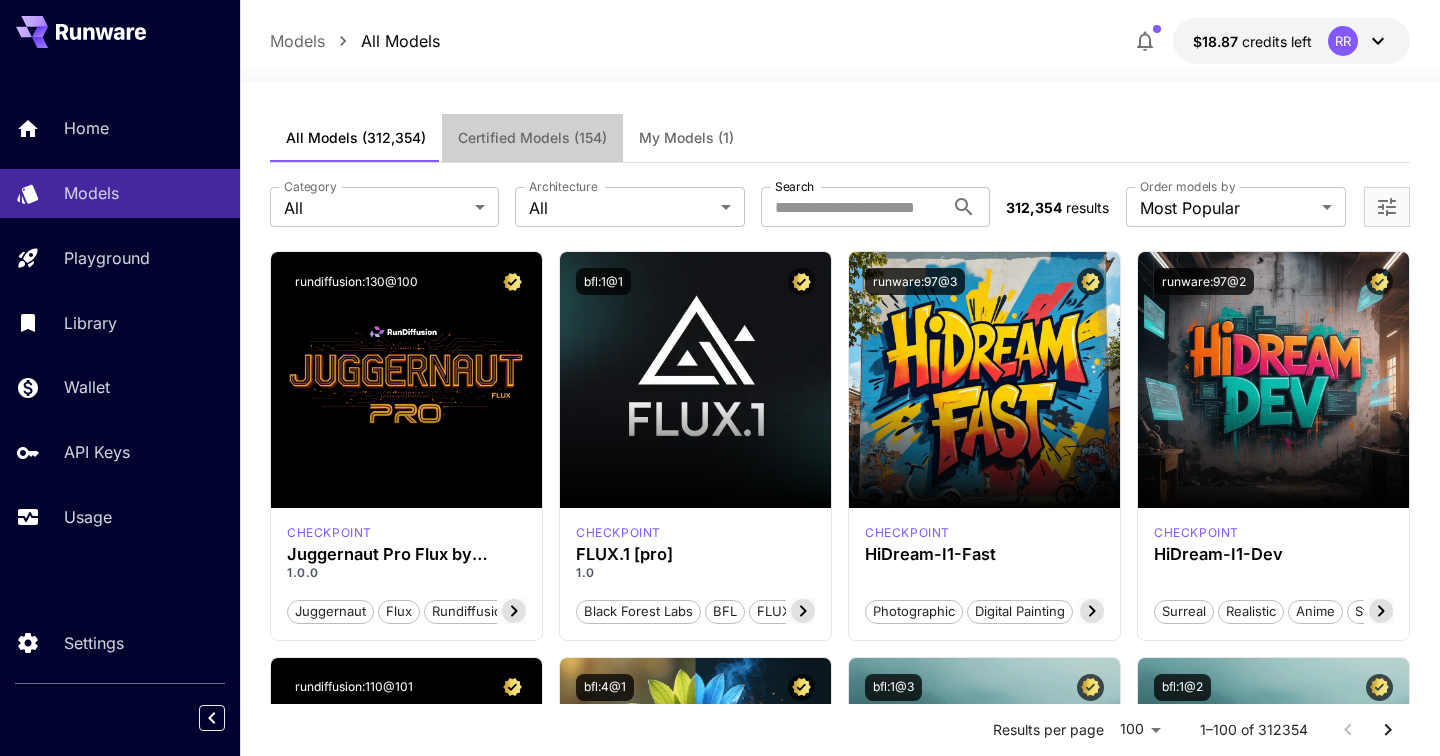 click on "Certified Models (154)" at bounding box center [532, 138] 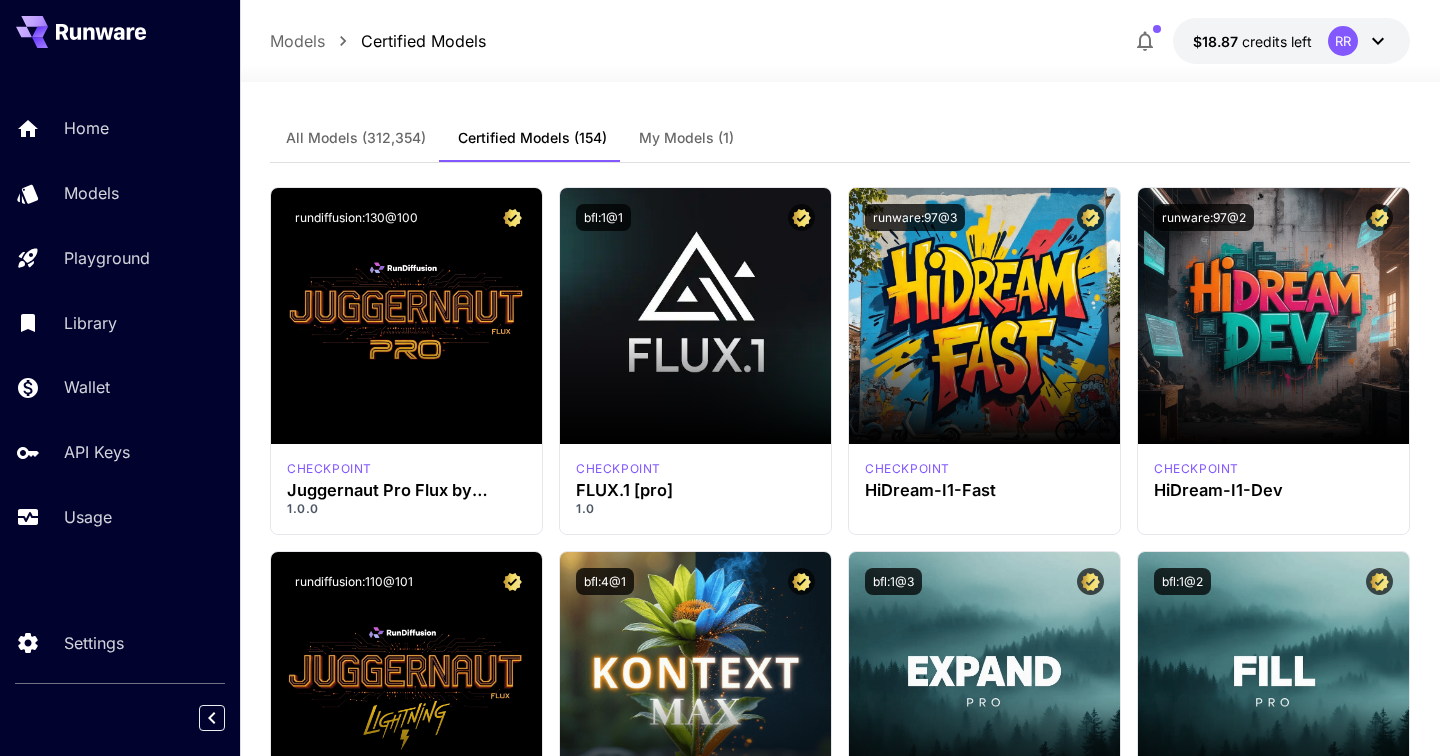 click on "All Models (312,354)" at bounding box center [356, 138] 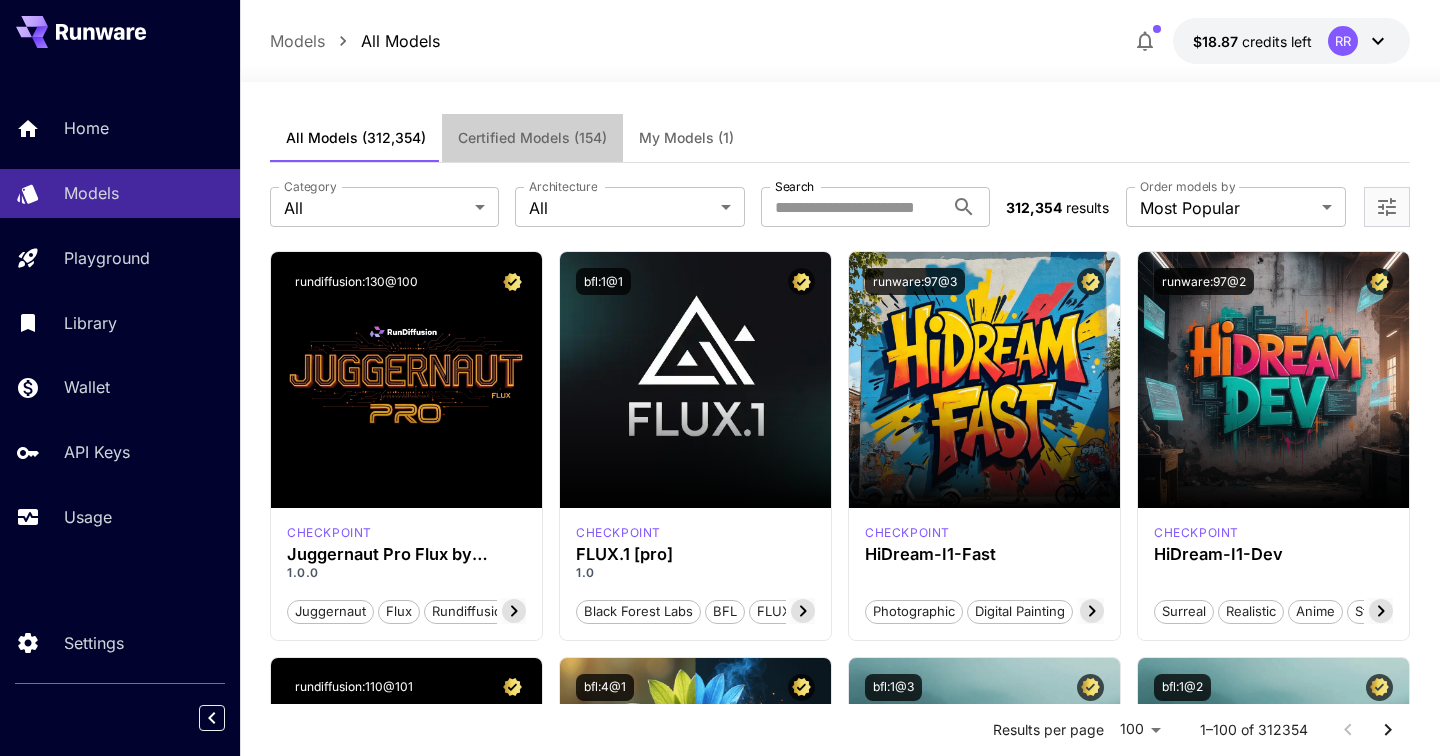 click on "Certified Models (154)" at bounding box center [532, 138] 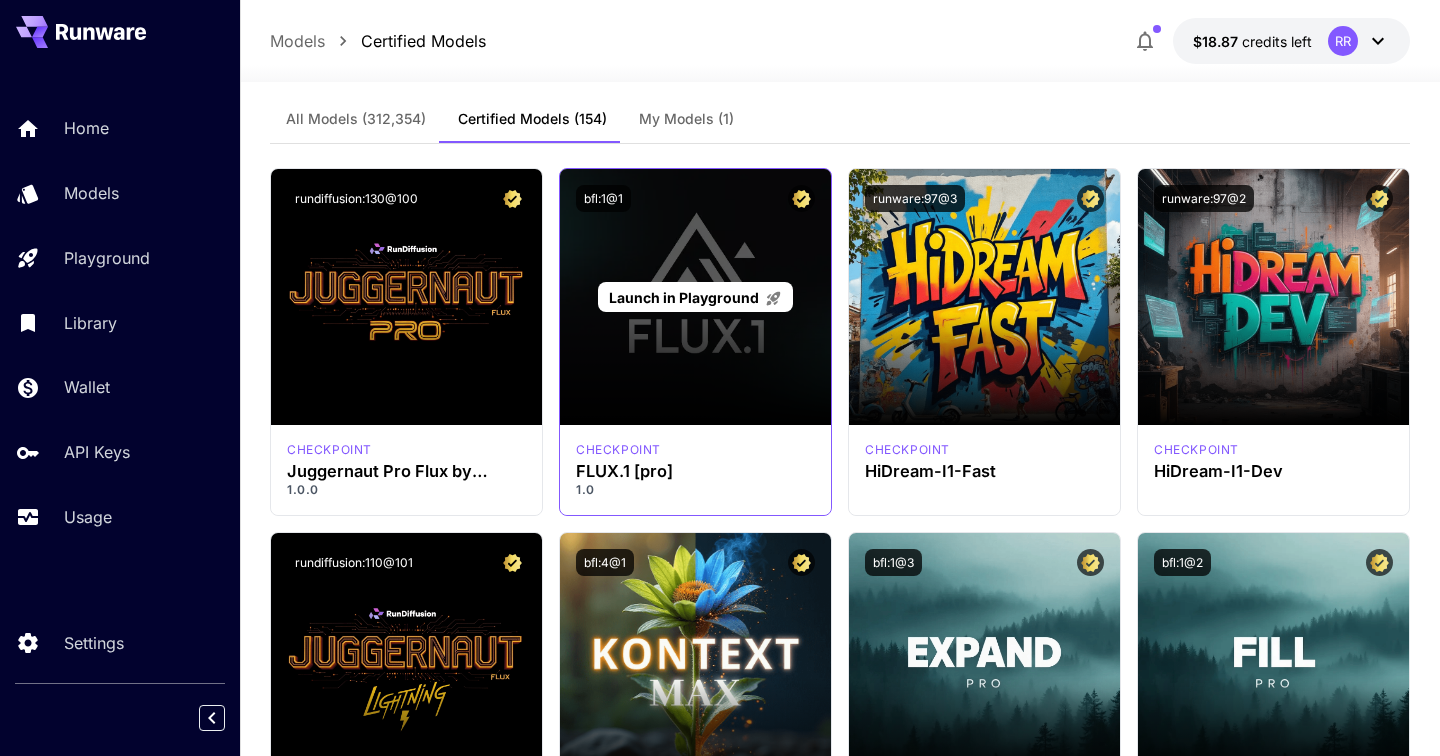 scroll, scrollTop: 22, scrollLeft: 0, axis: vertical 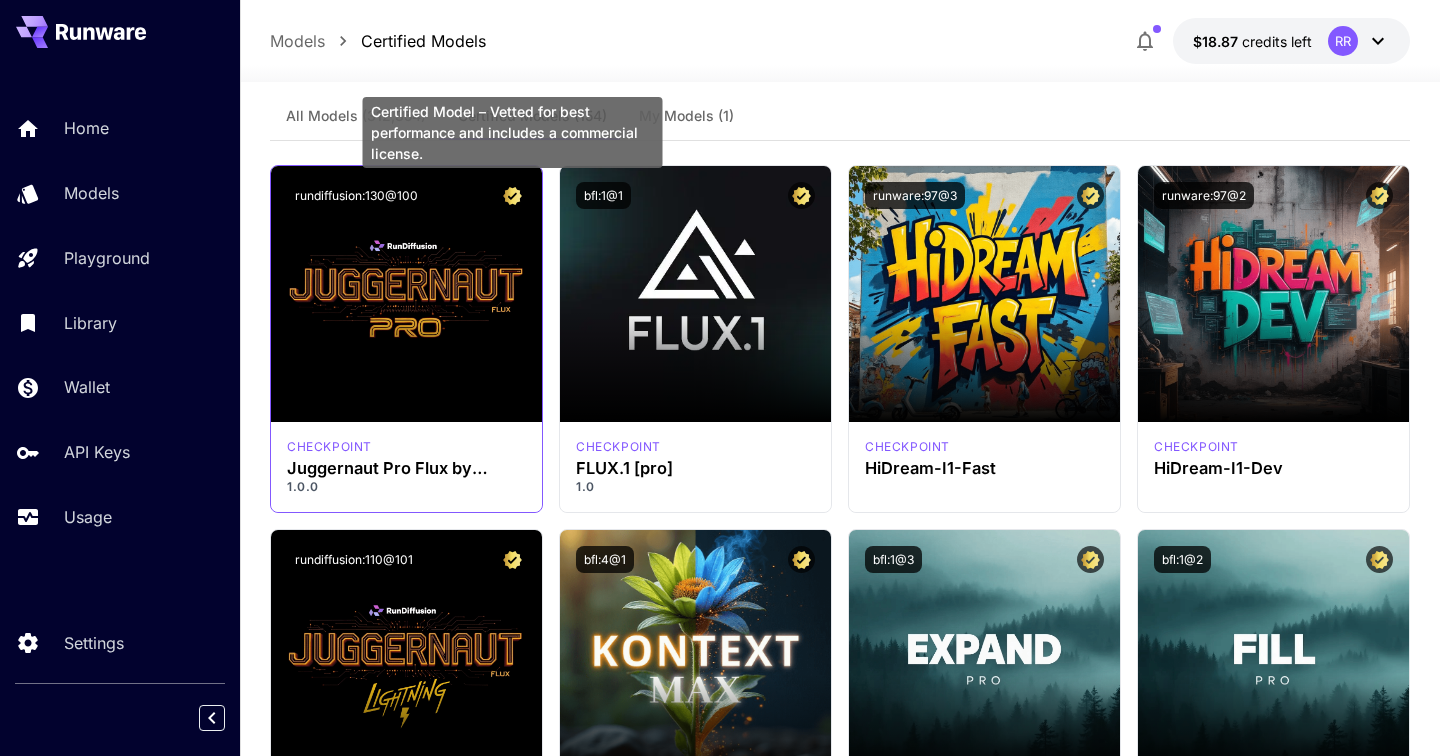type 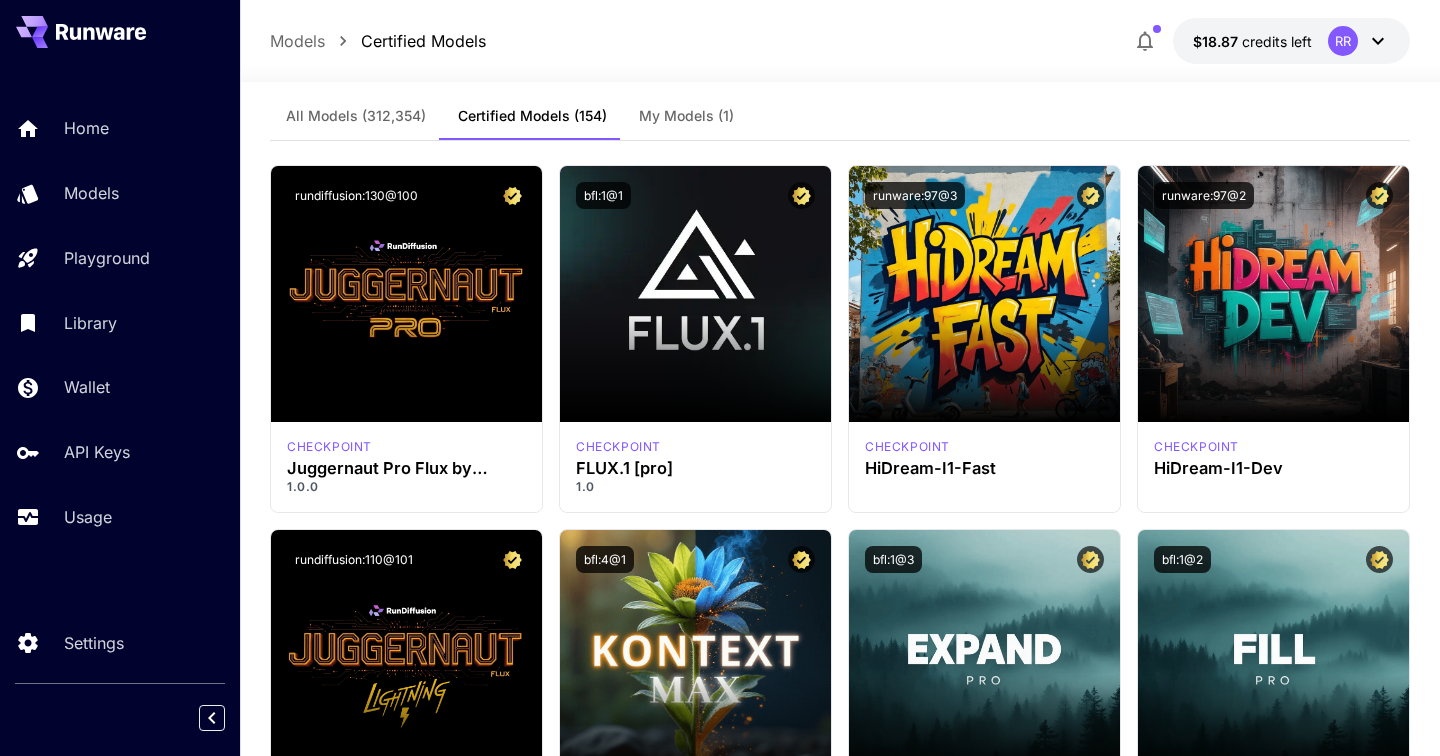 scroll, scrollTop: 0, scrollLeft: 0, axis: both 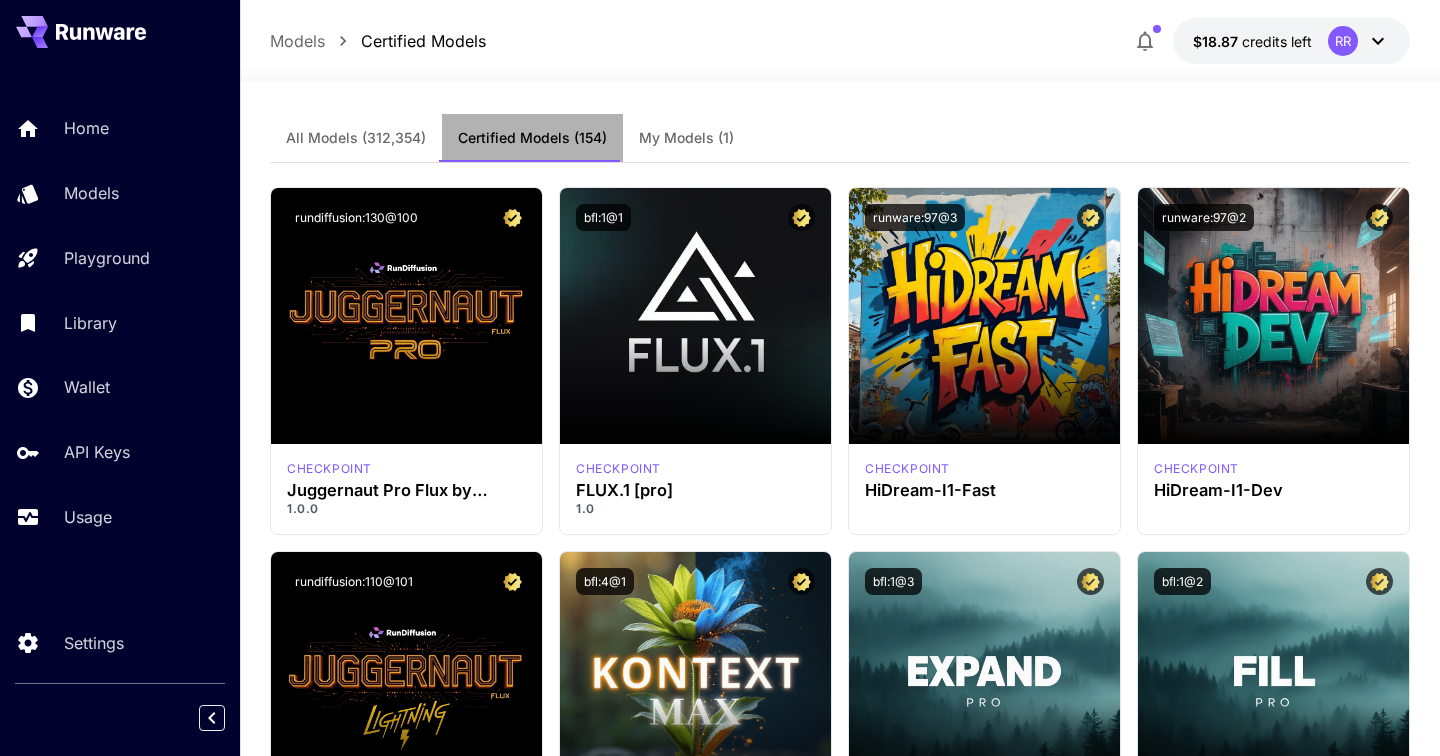 click on "Certified Models (154)" at bounding box center [532, 138] 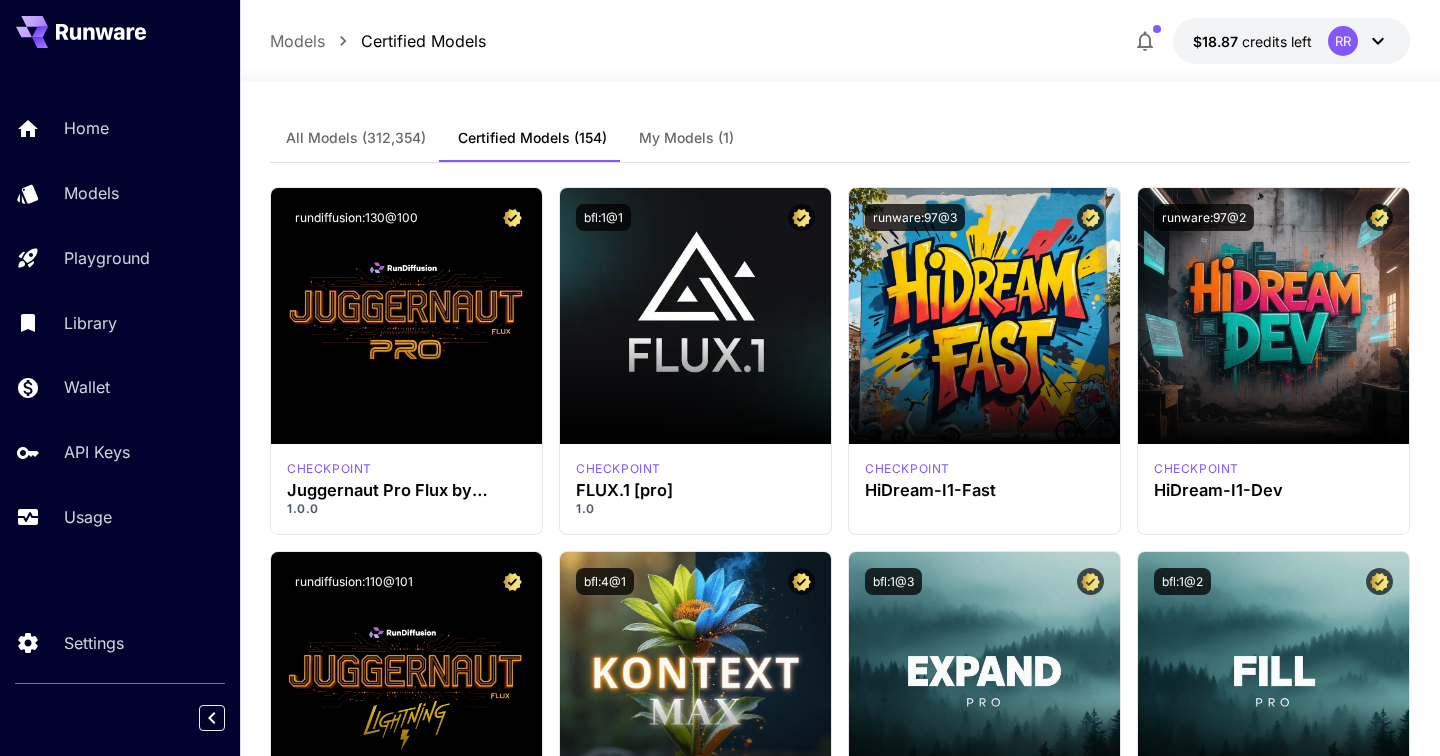 click on "All Models (312,354)" at bounding box center (356, 138) 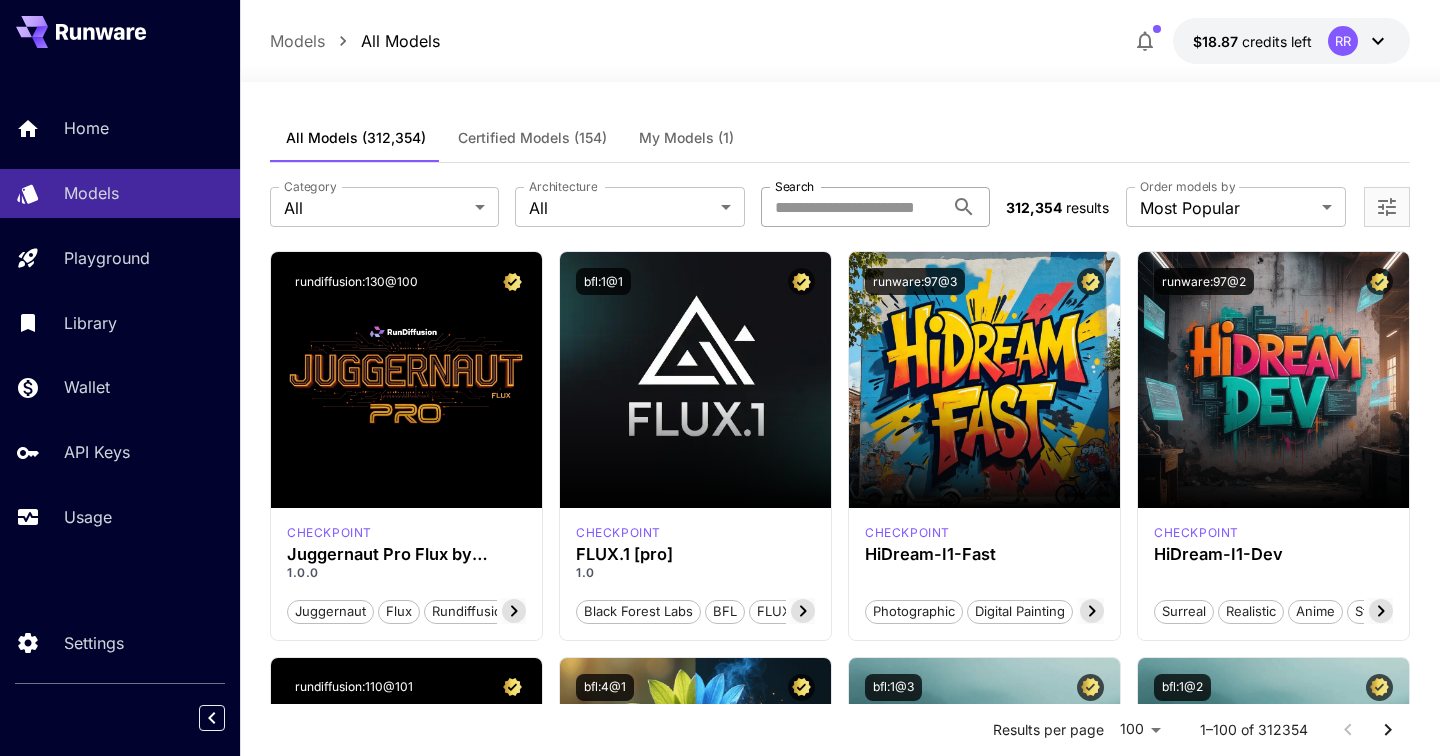 click on "Search" at bounding box center [852, 207] 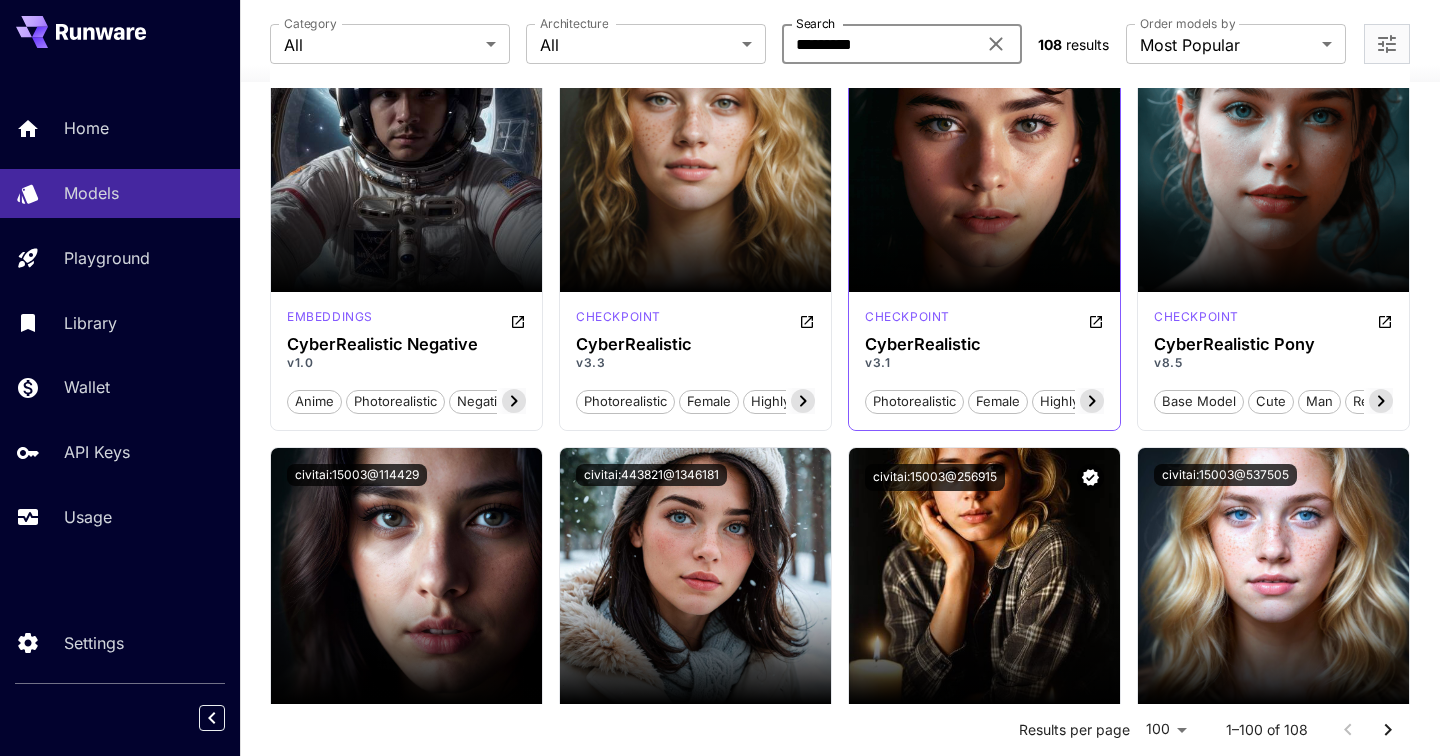 scroll, scrollTop: 0, scrollLeft: 0, axis: both 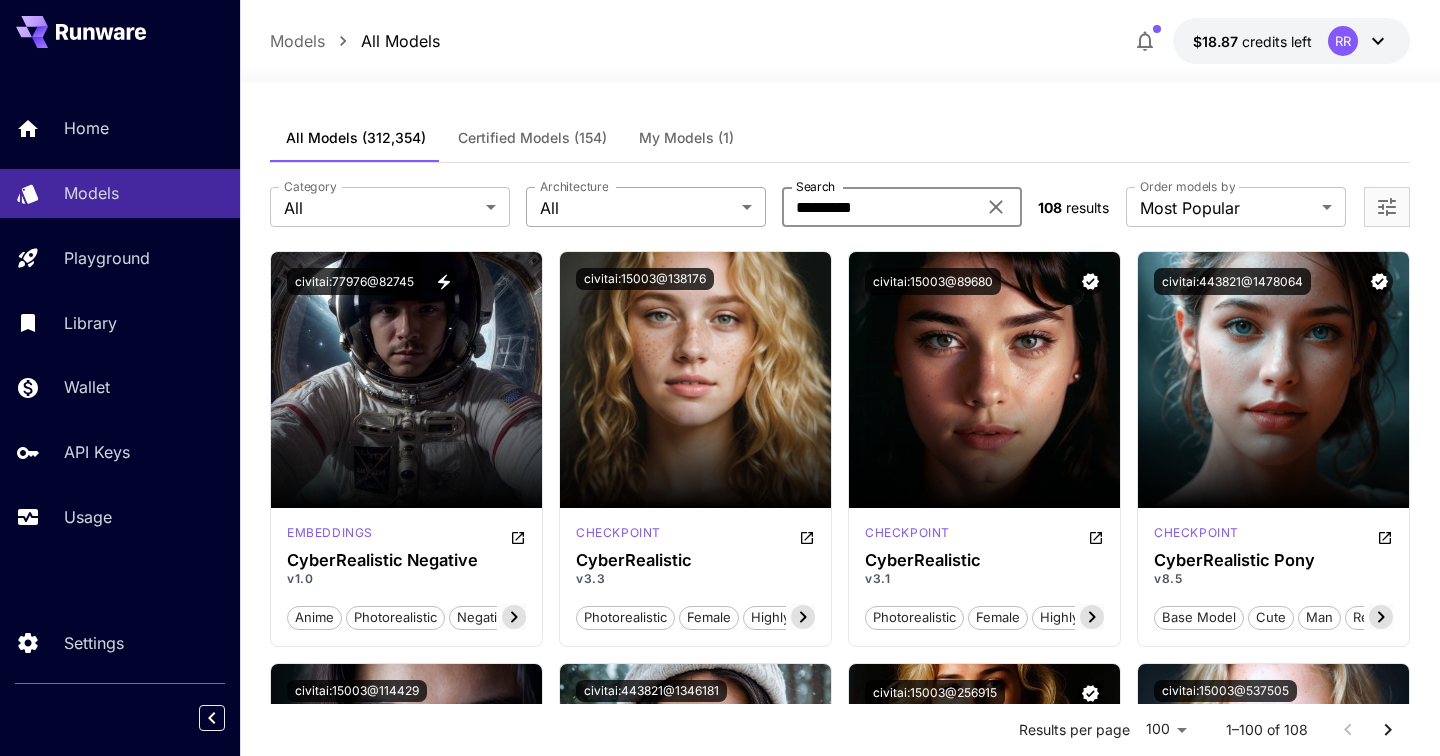 type on "*********" 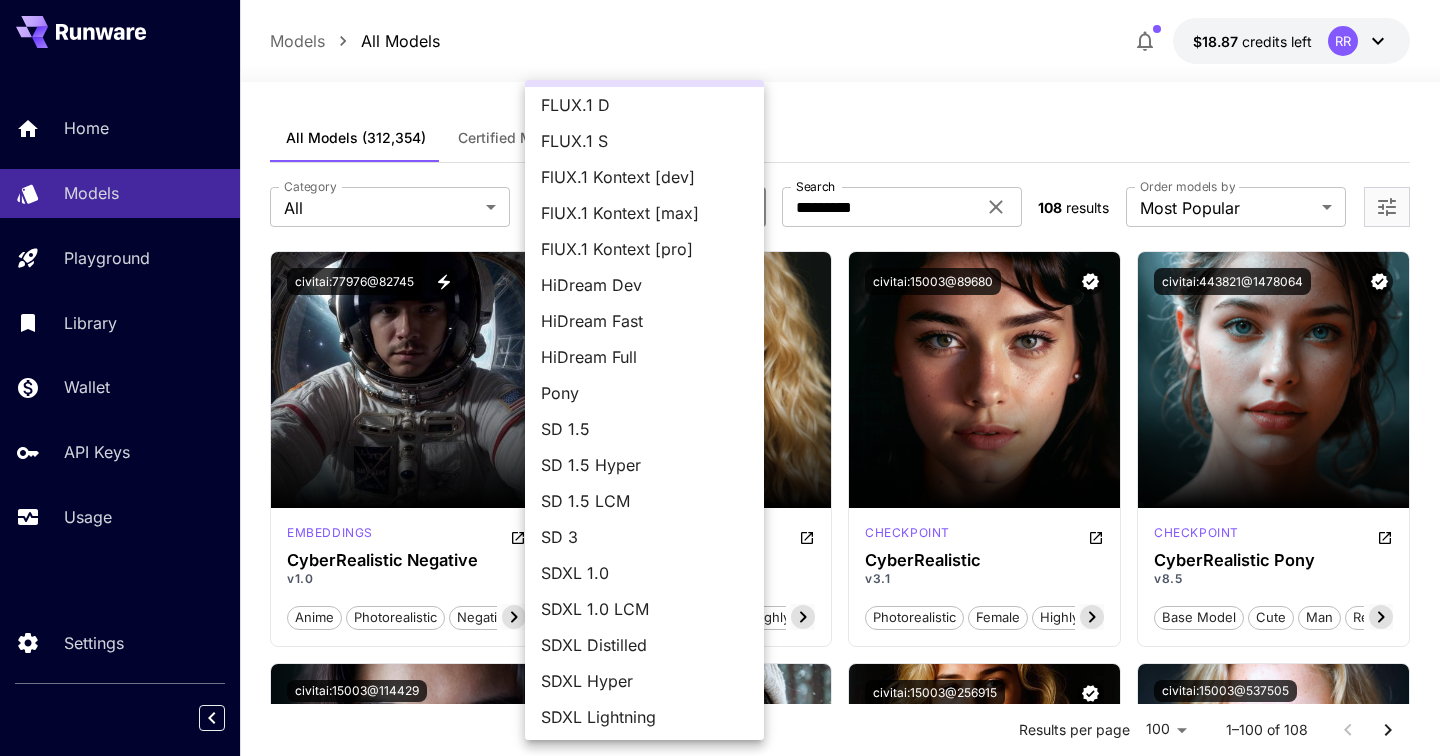 scroll, scrollTop: 76, scrollLeft: 0, axis: vertical 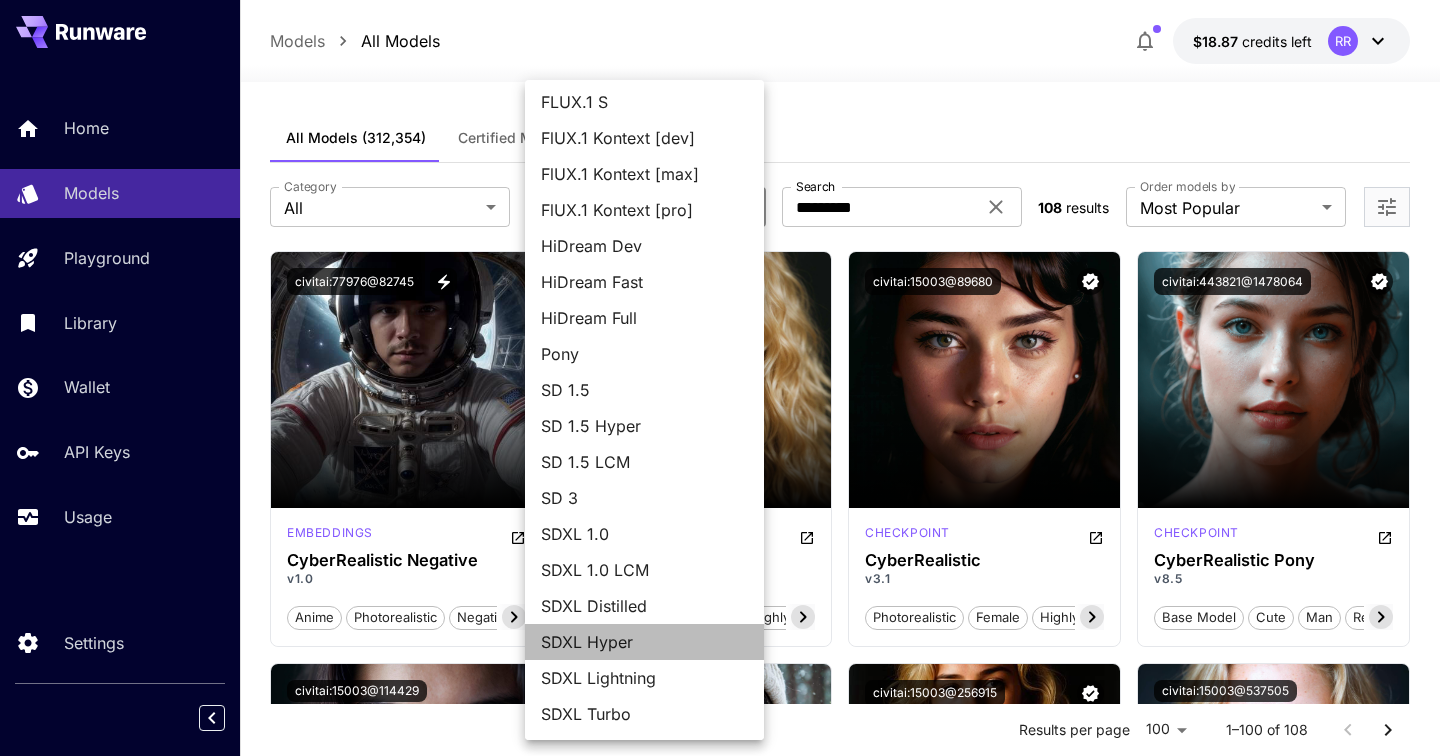 click on "SDXL Hyper" at bounding box center [644, 642] 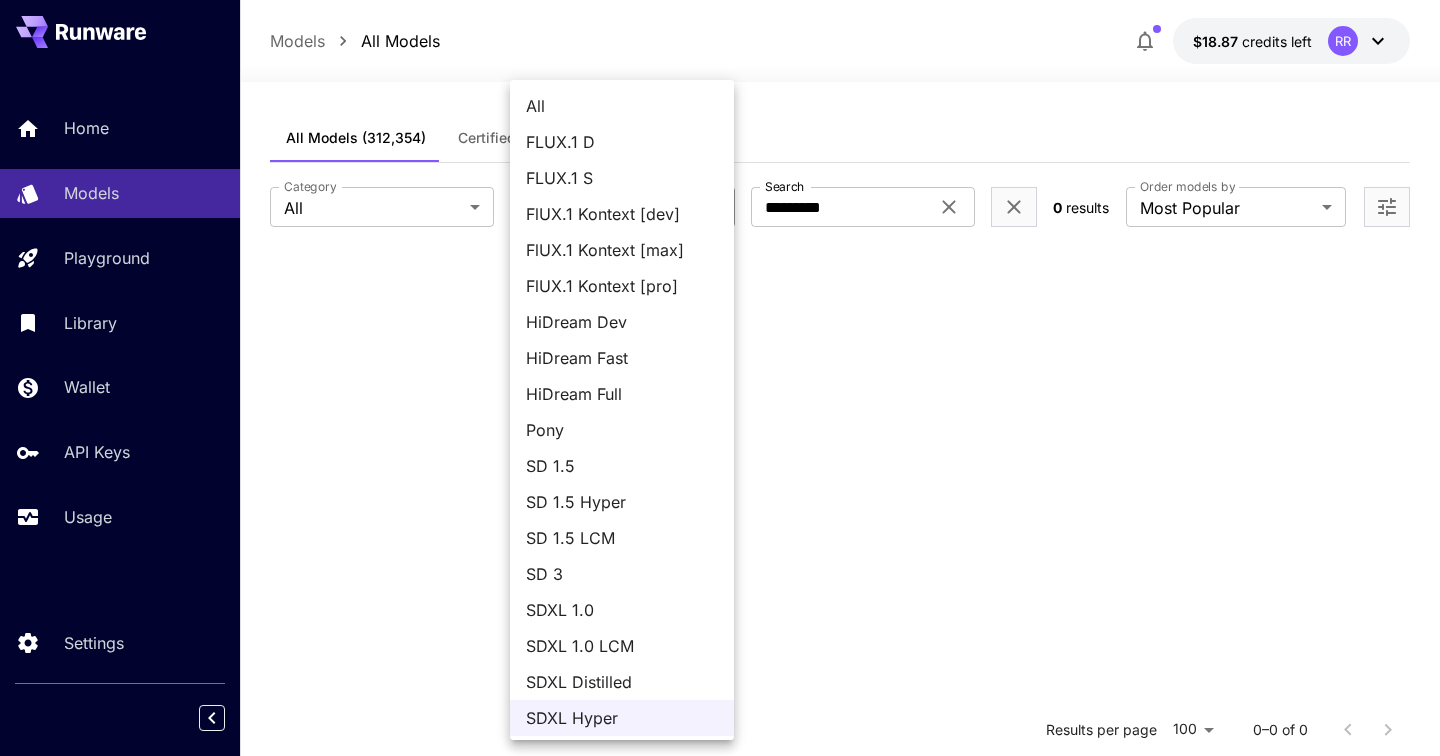 click on "**********" at bounding box center (720, 559) 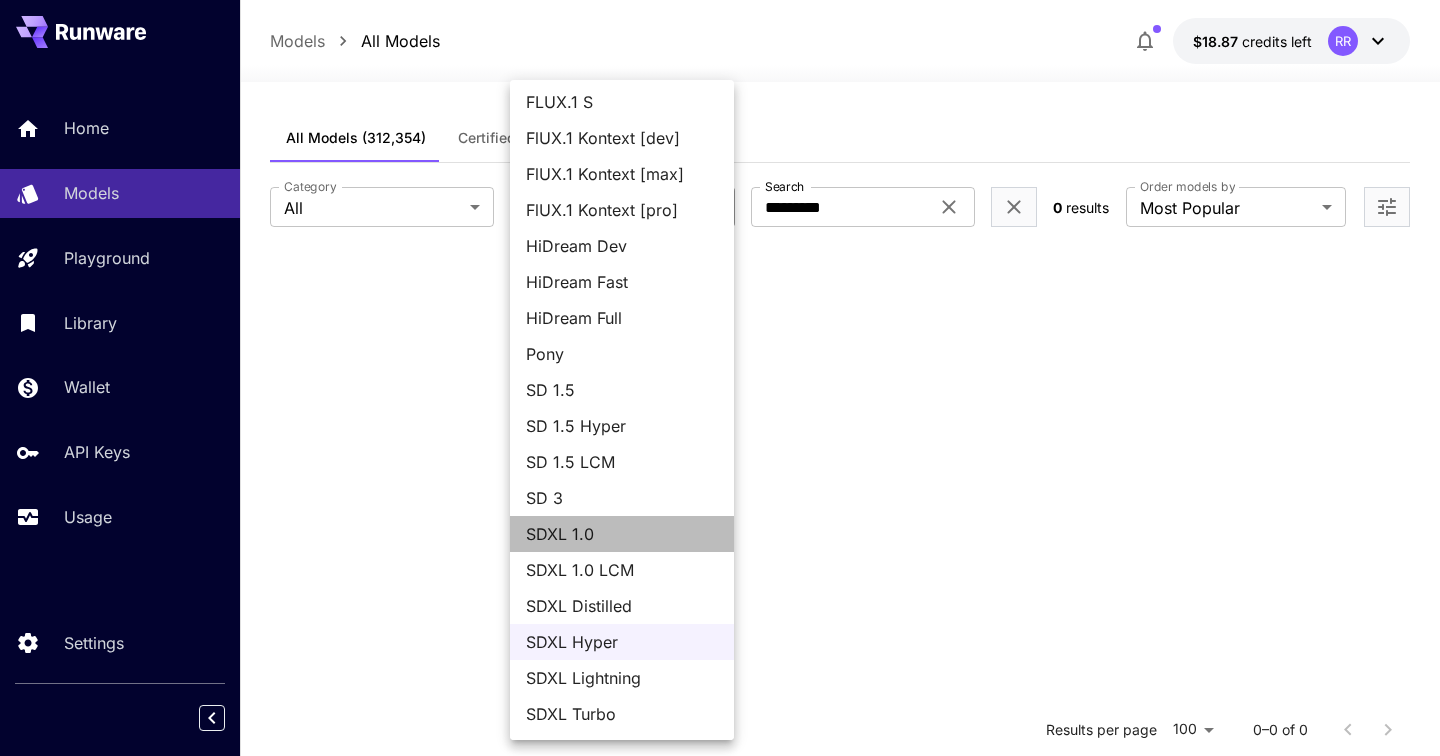 click on "SDXL 1.0" at bounding box center (622, 534) 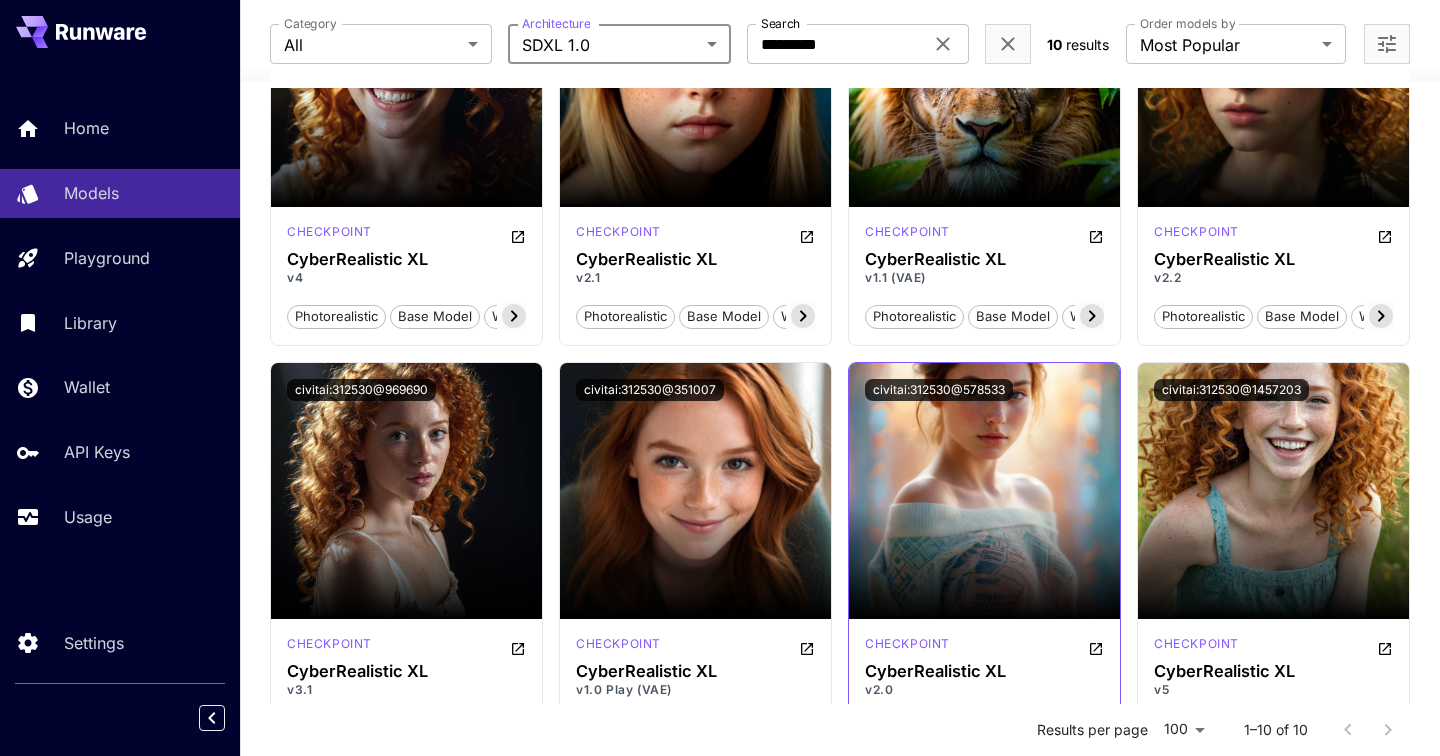 scroll, scrollTop: 317, scrollLeft: 0, axis: vertical 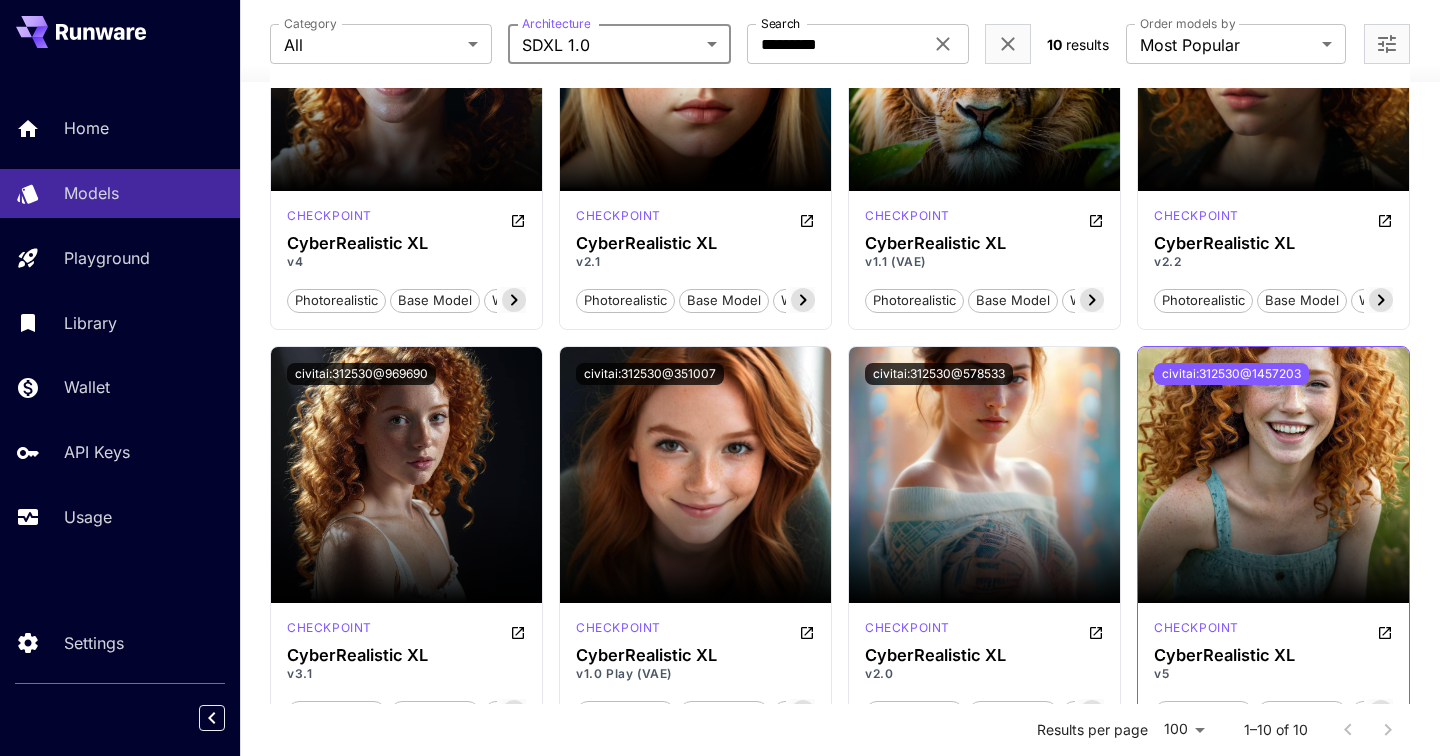 click on "civitai:312530@1457203" at bounding box center (1231, 374) 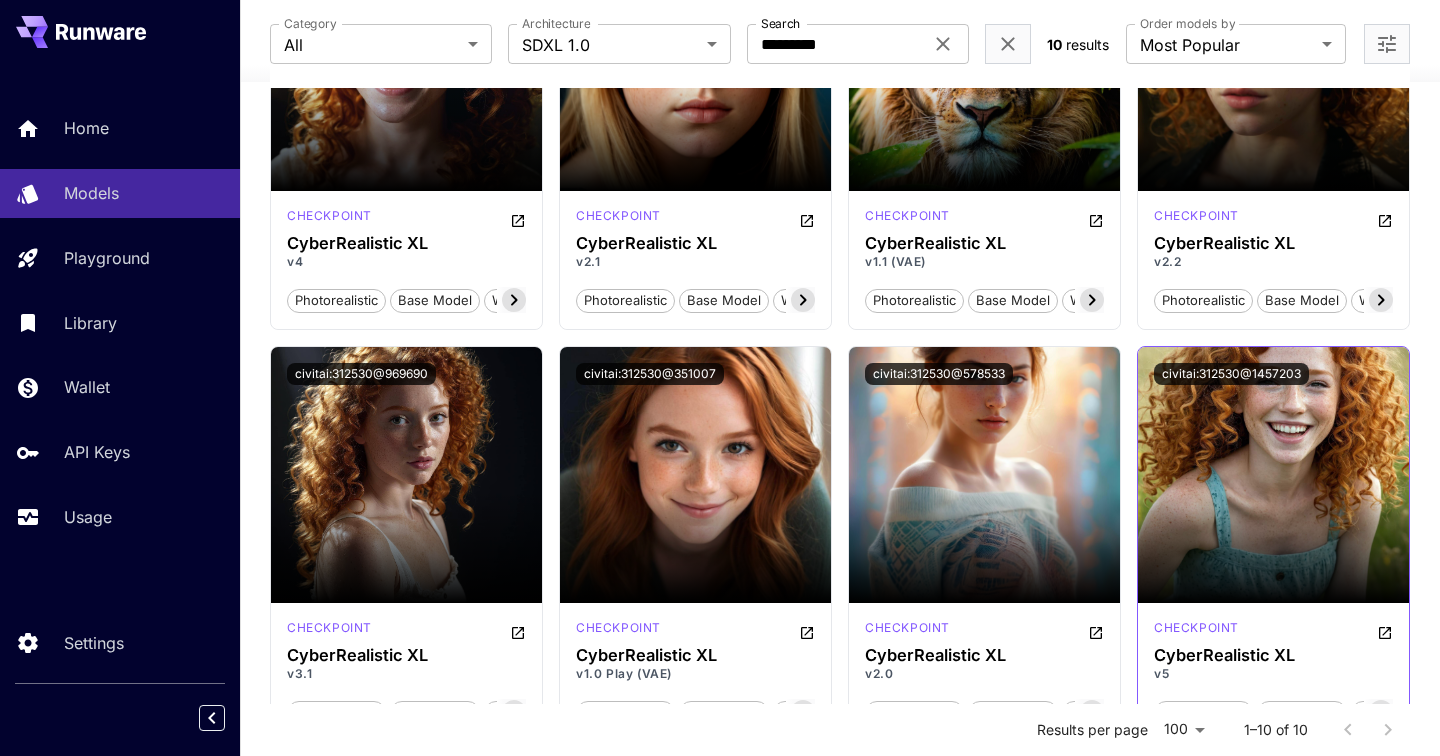 click on "checkpoint" at bounding box center [1273, 631] 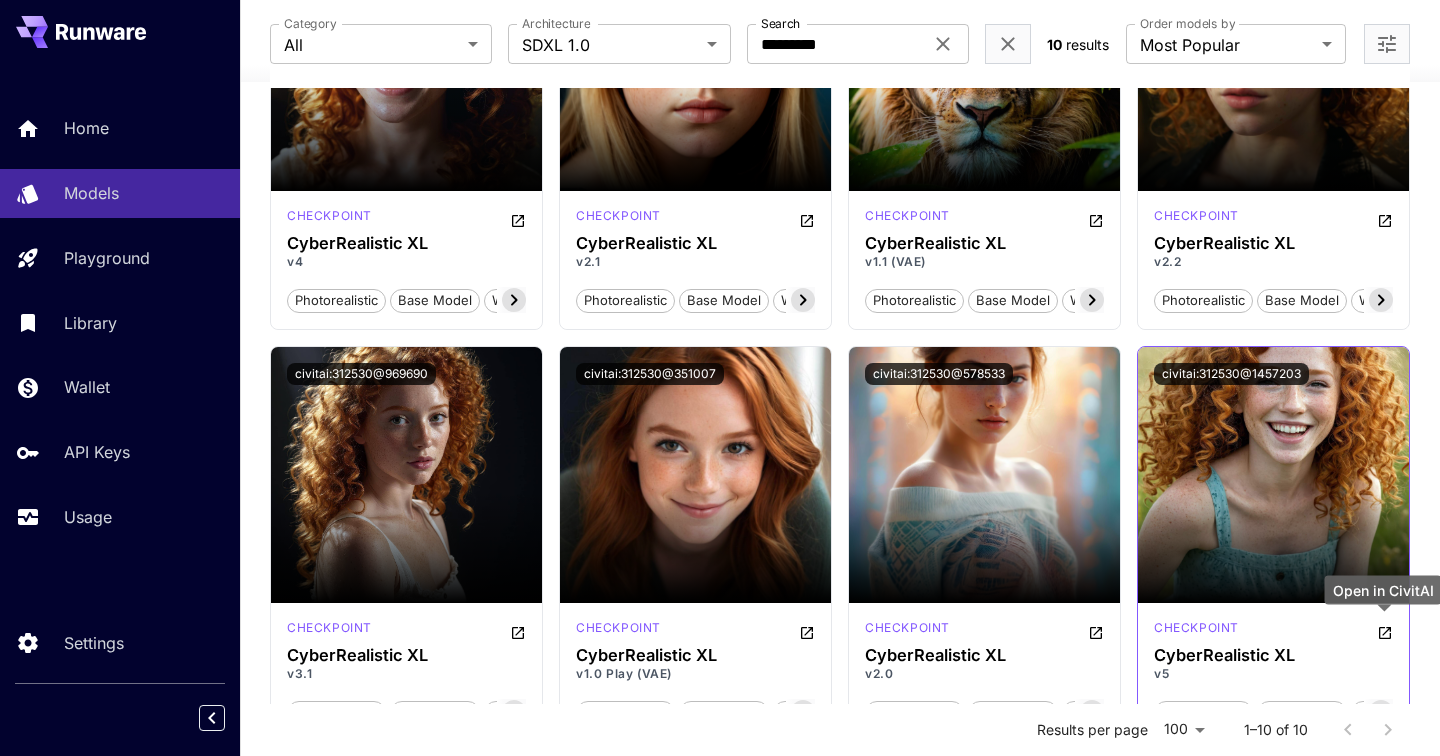 click 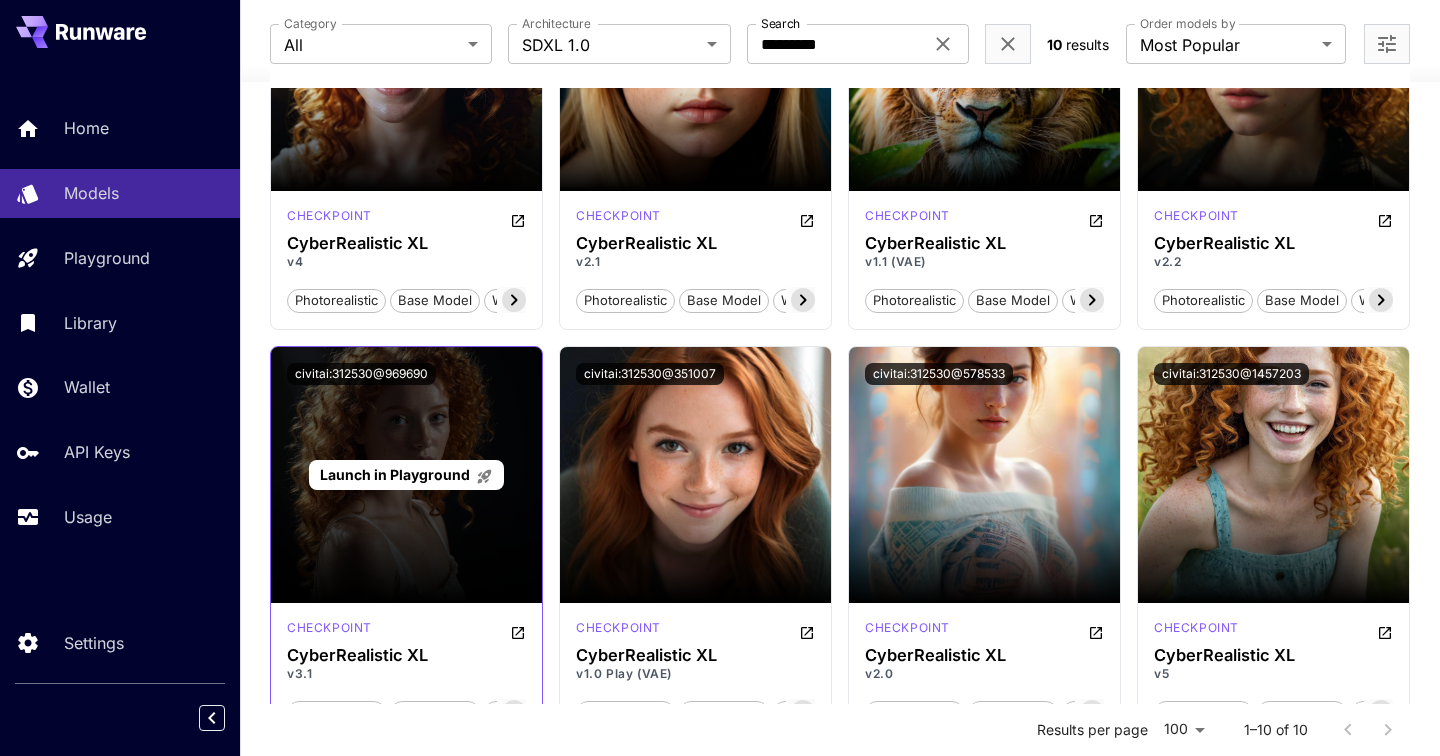 type 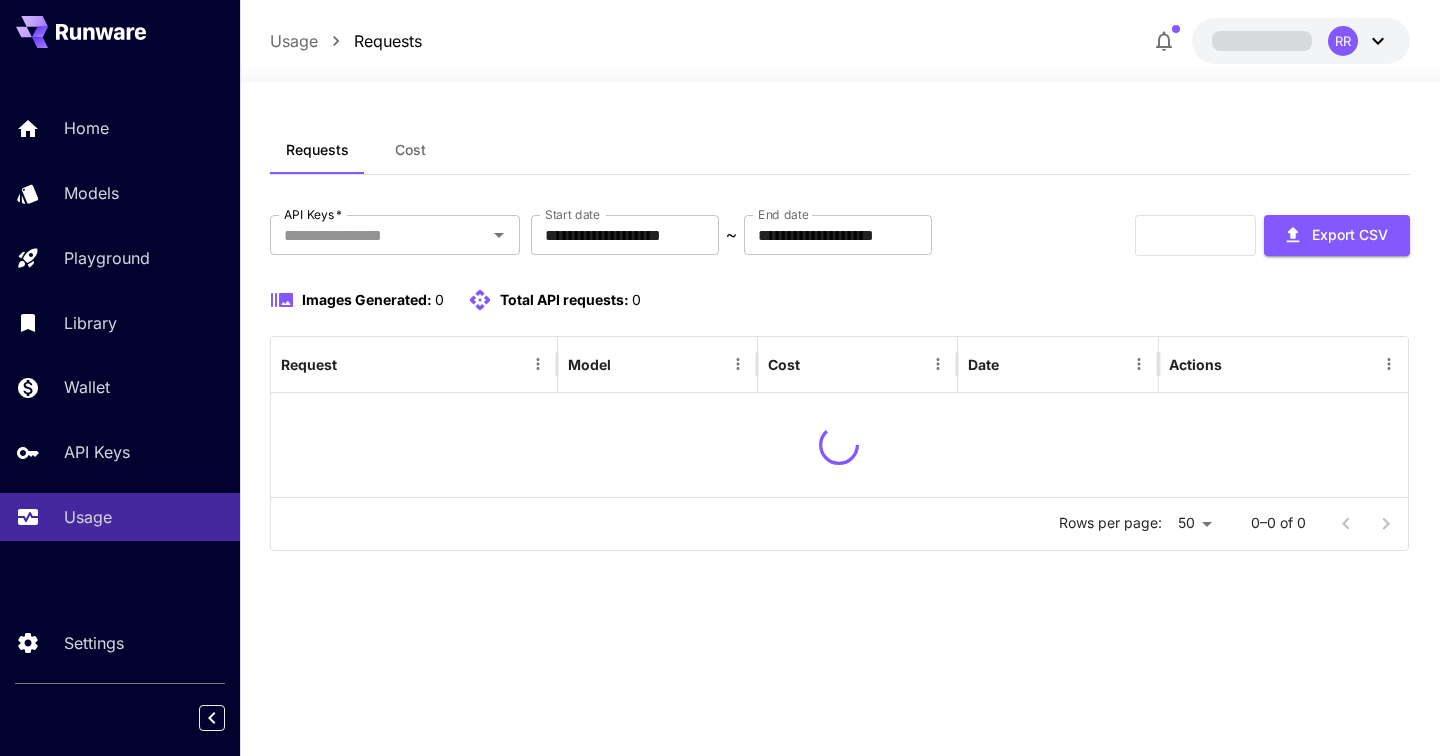 scroll, scrollTop: 0, scrollLeft: 0, axis: both 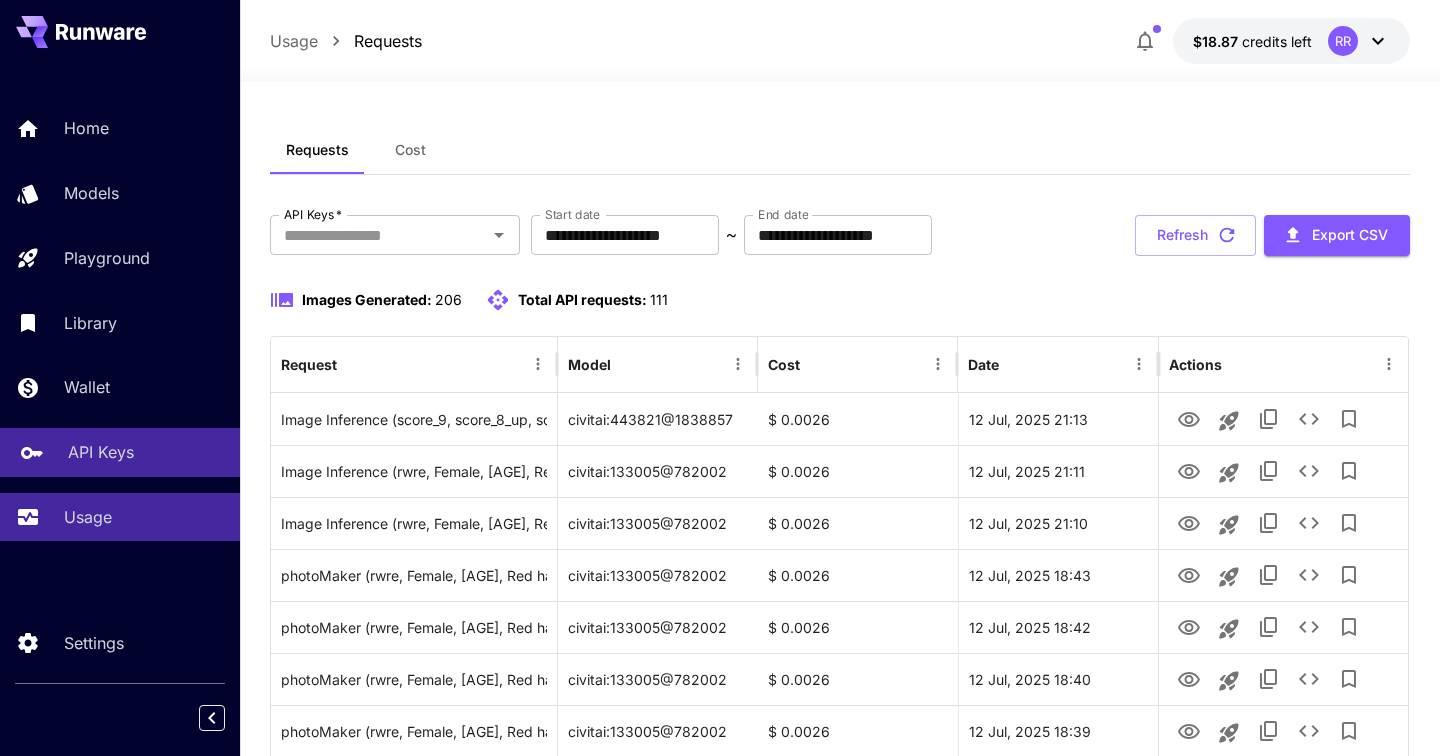 click on "API Keys" at bounding box center (146, 452) 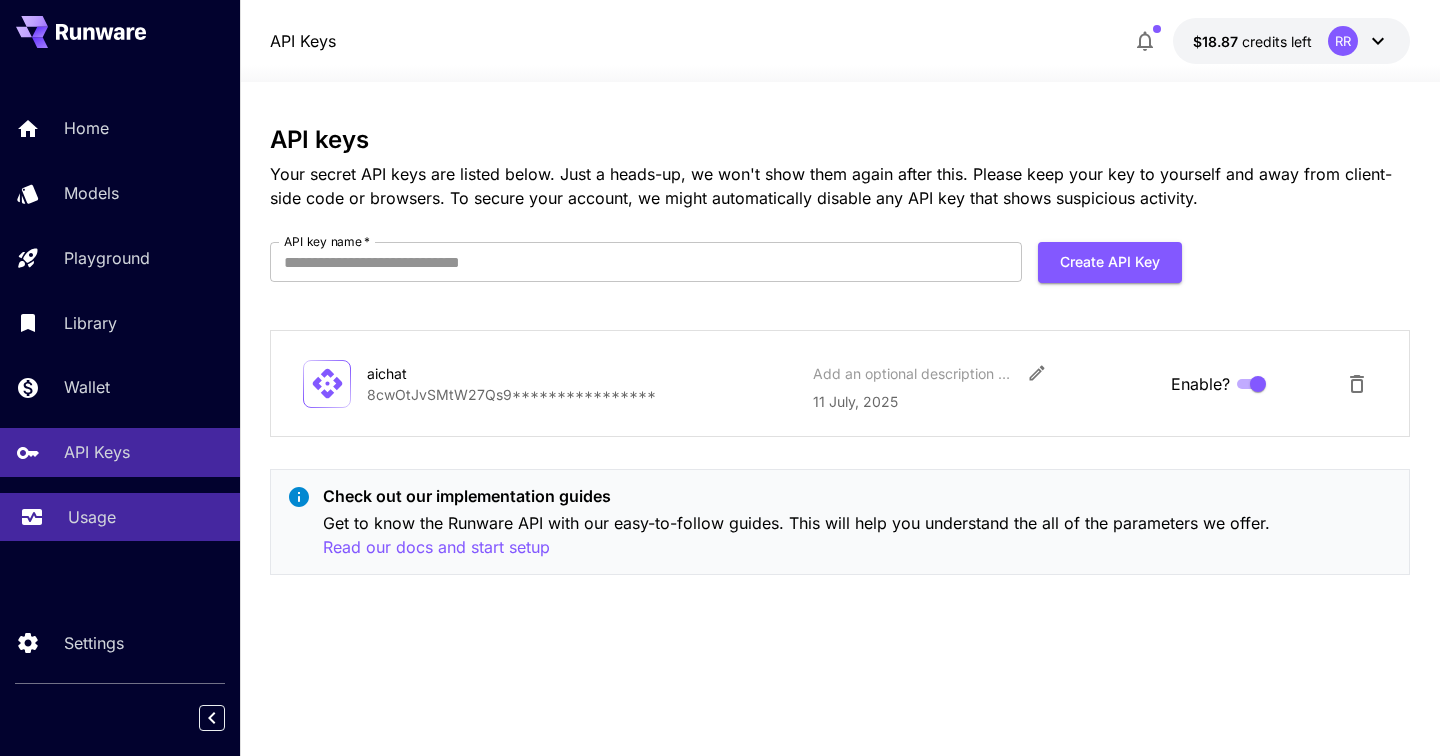 click on "Usage" at bounding box center (120, 517) 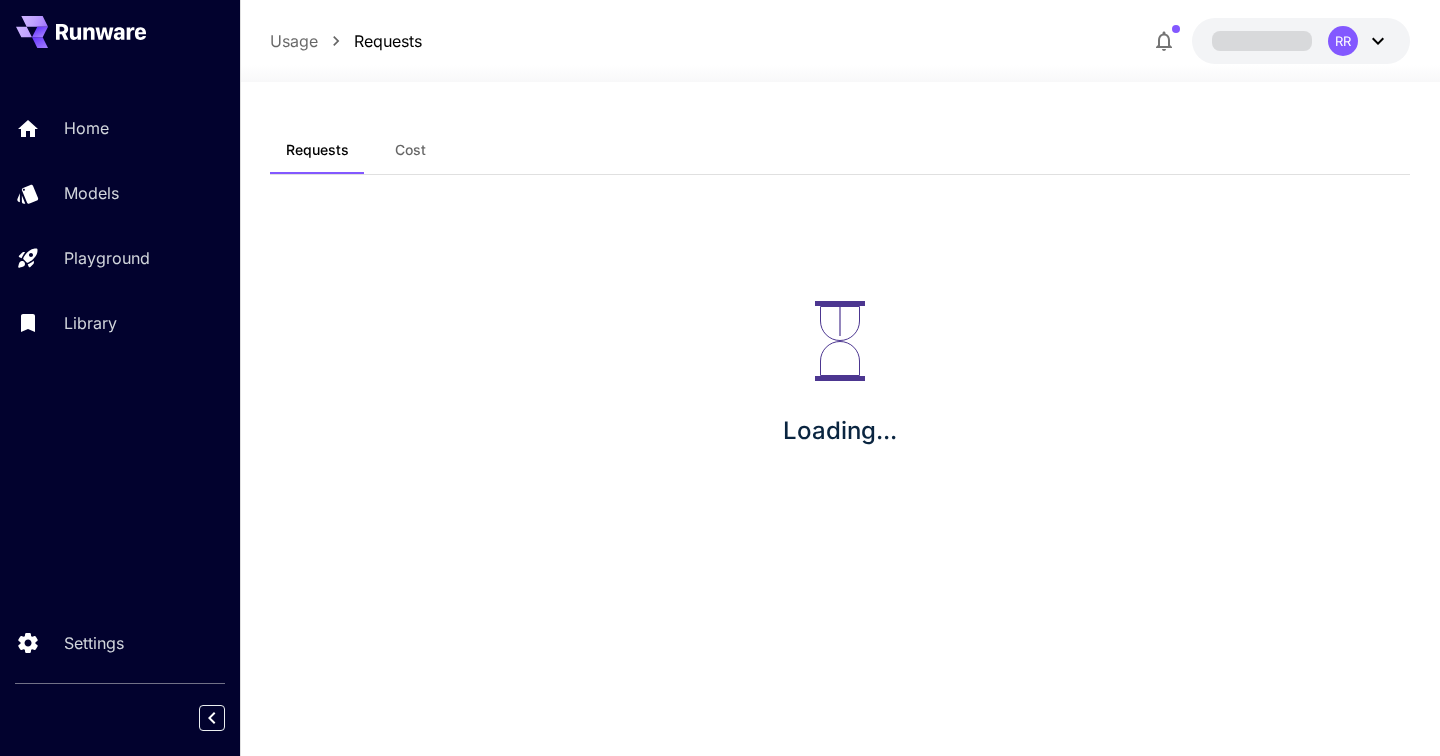scroll, scrollTop: 0, scrollLeft: 0, axis: both 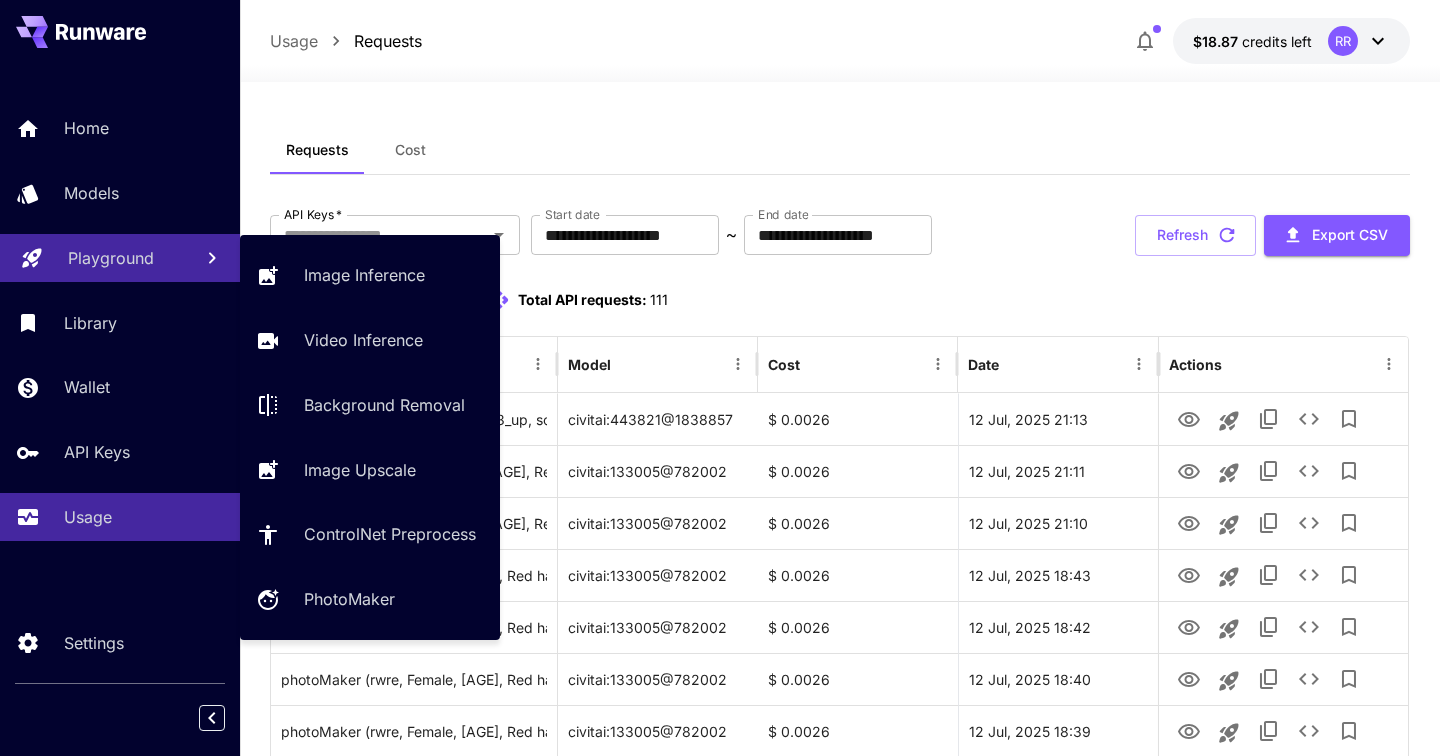click on "Playground" at bounding box center [120, 258] 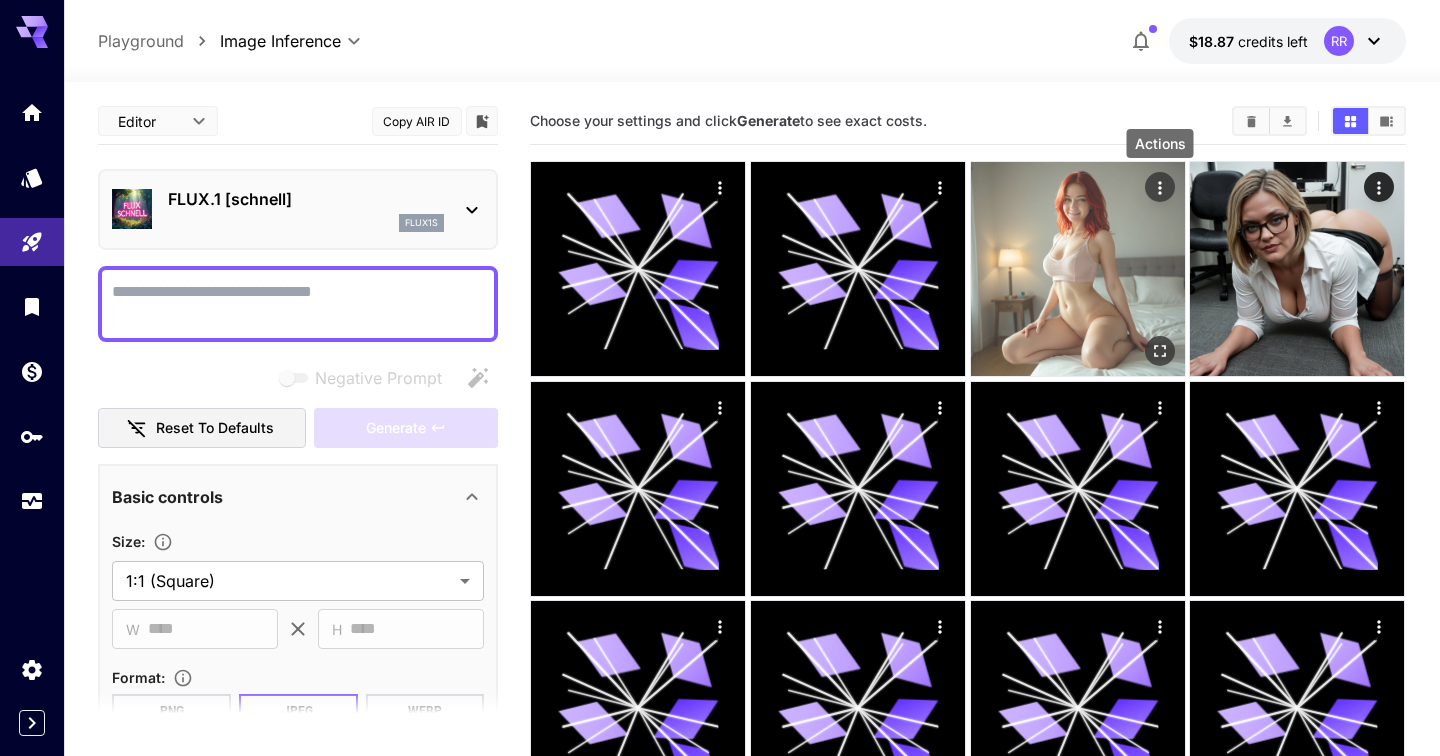 click at bounding box center [1160, 187] 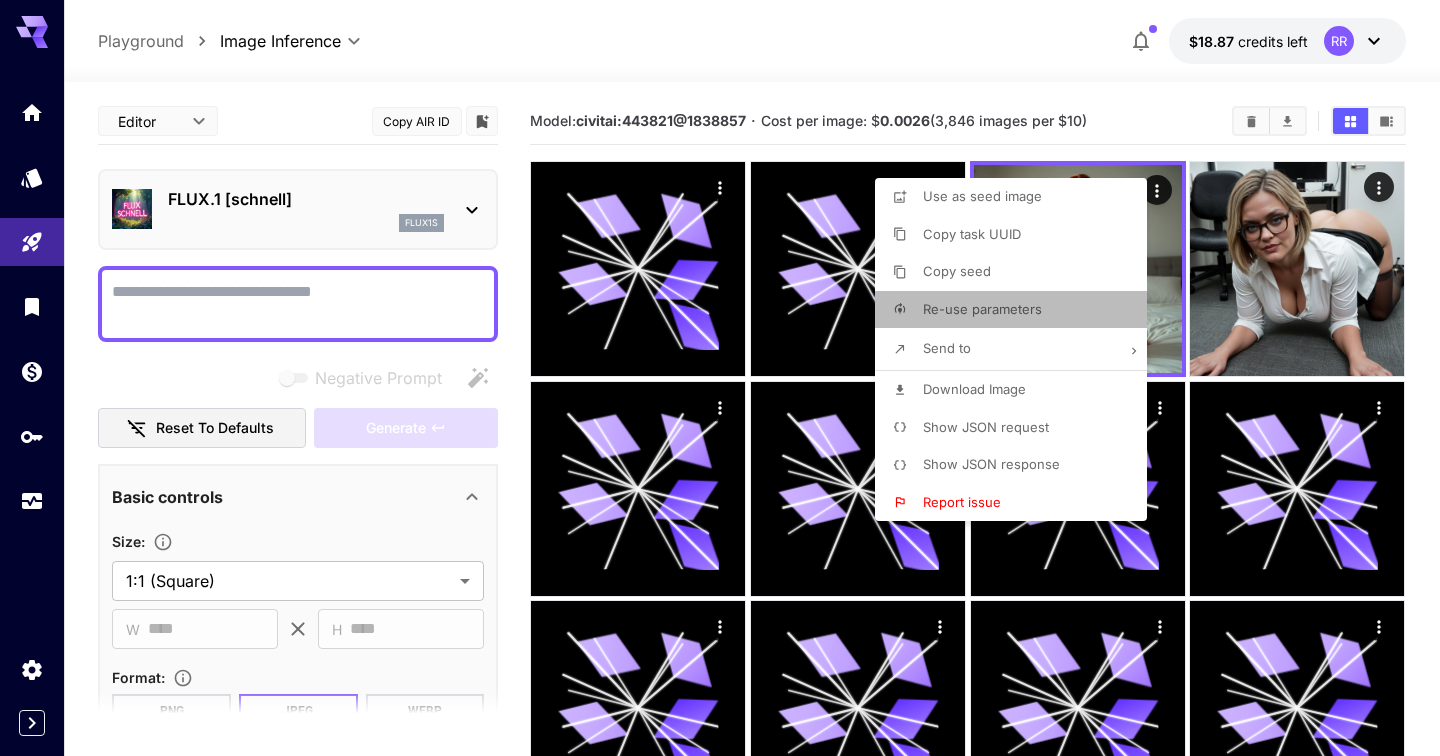 click on "Re-use parameters" at bounding box center [1017, 310] 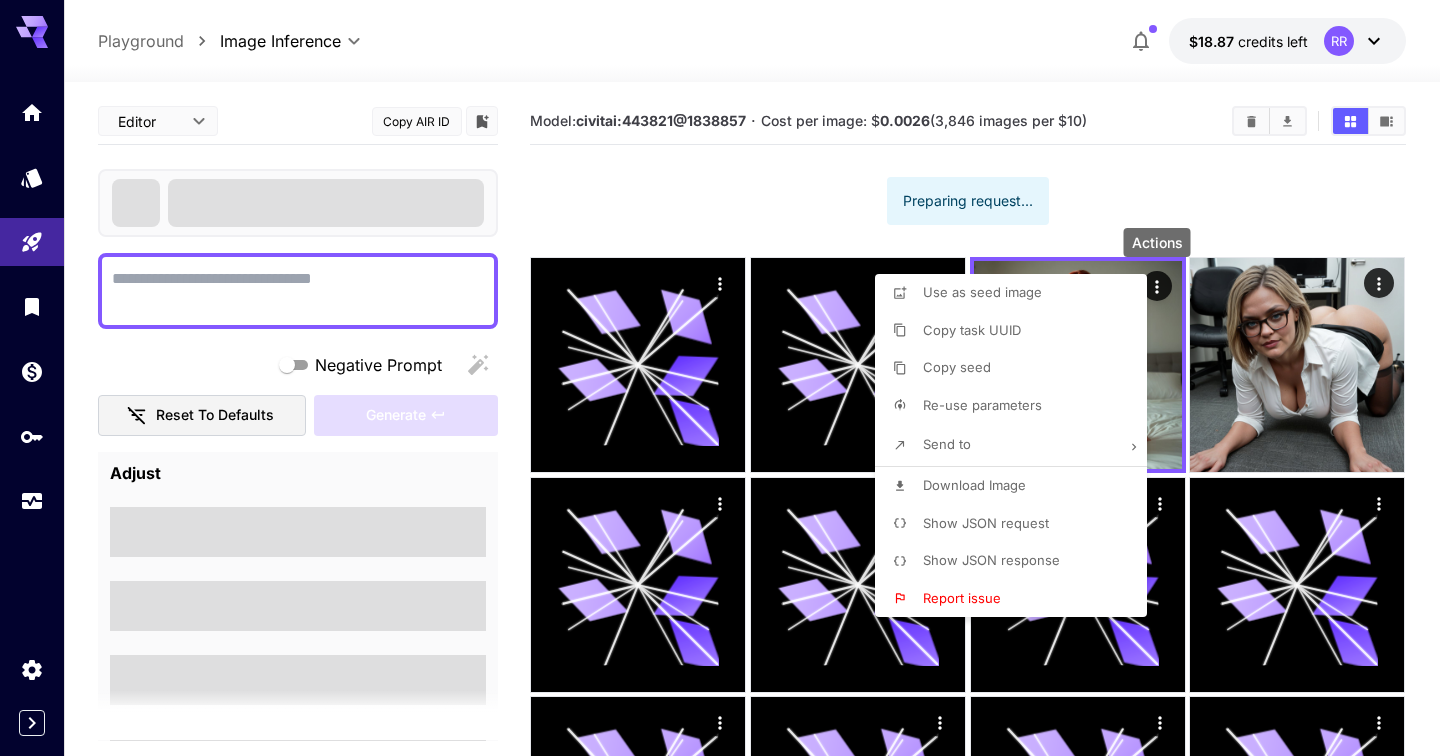 type on "**********" 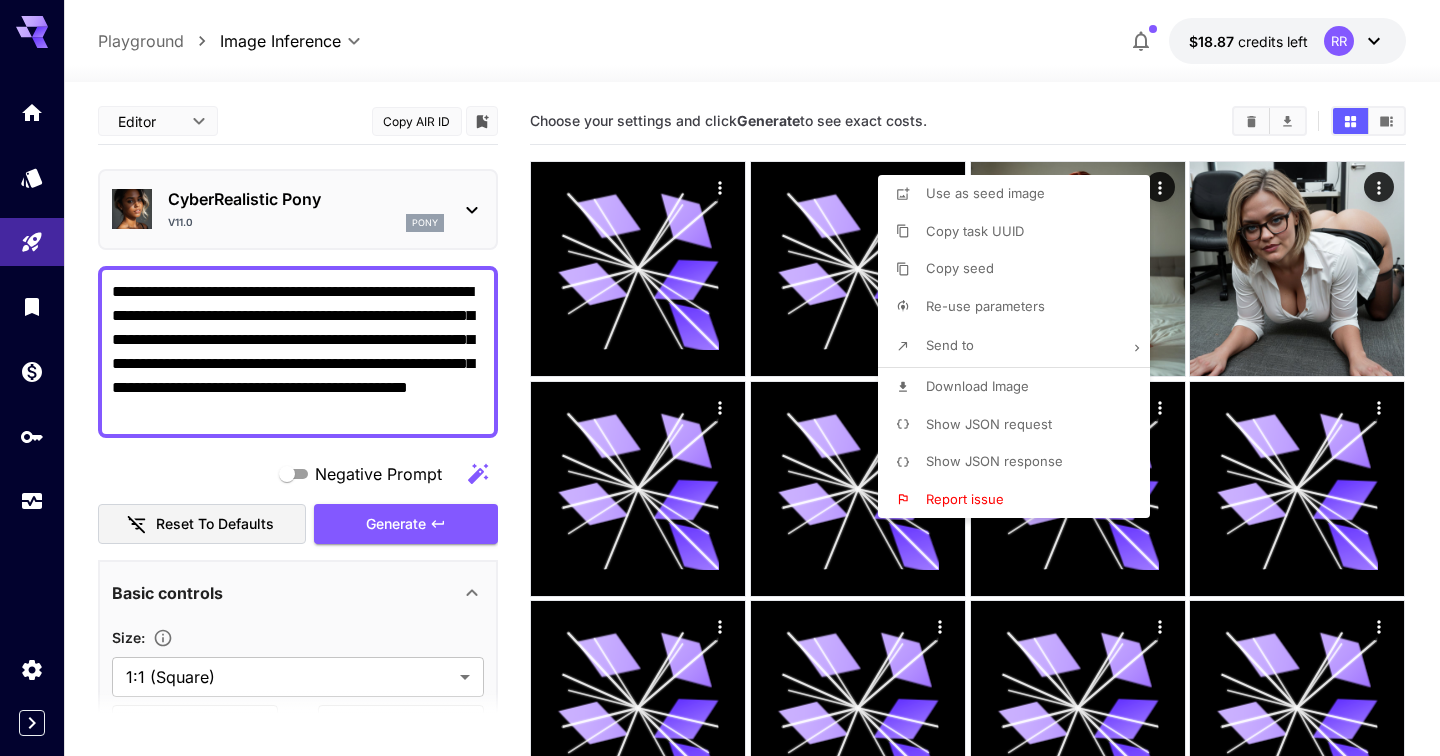 click at bounding box center [720, 378] 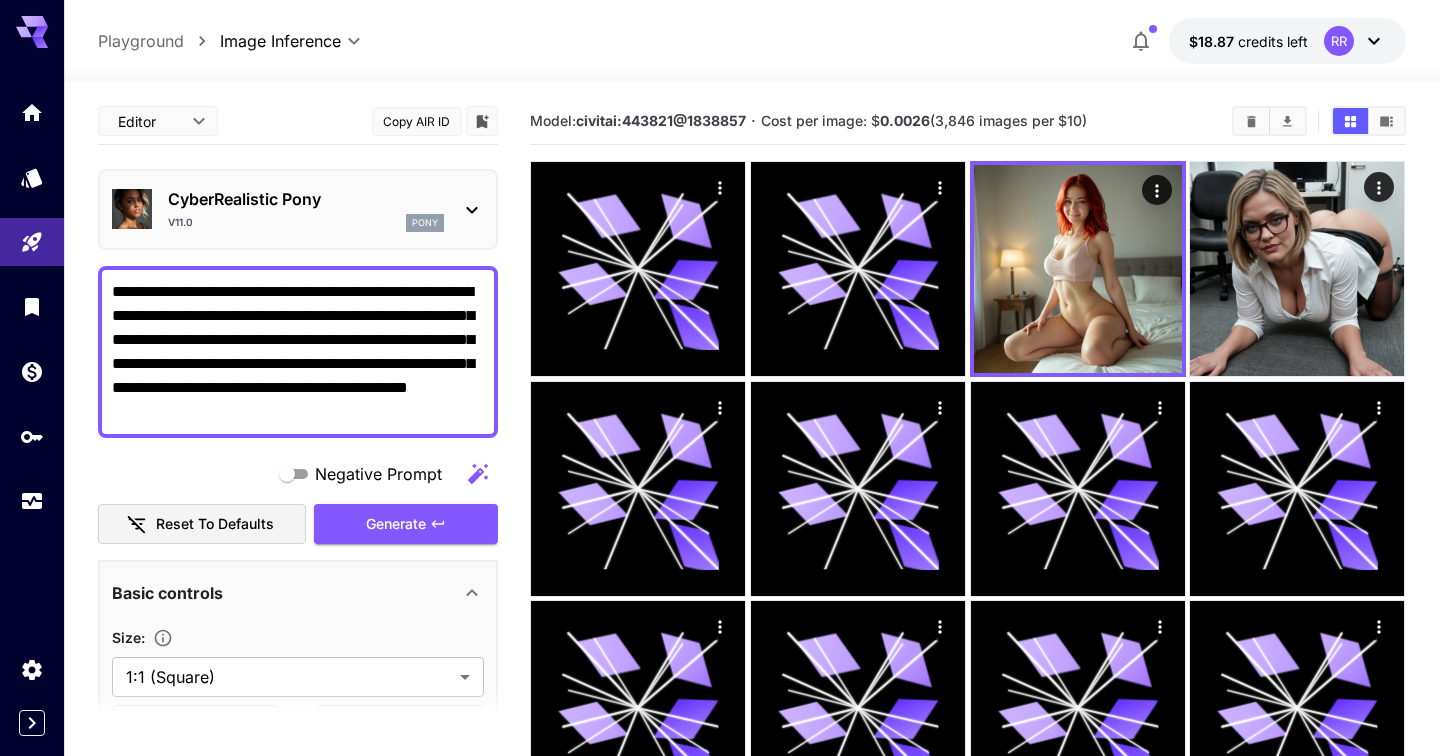click on "**********" at bounding box center (298, 352) 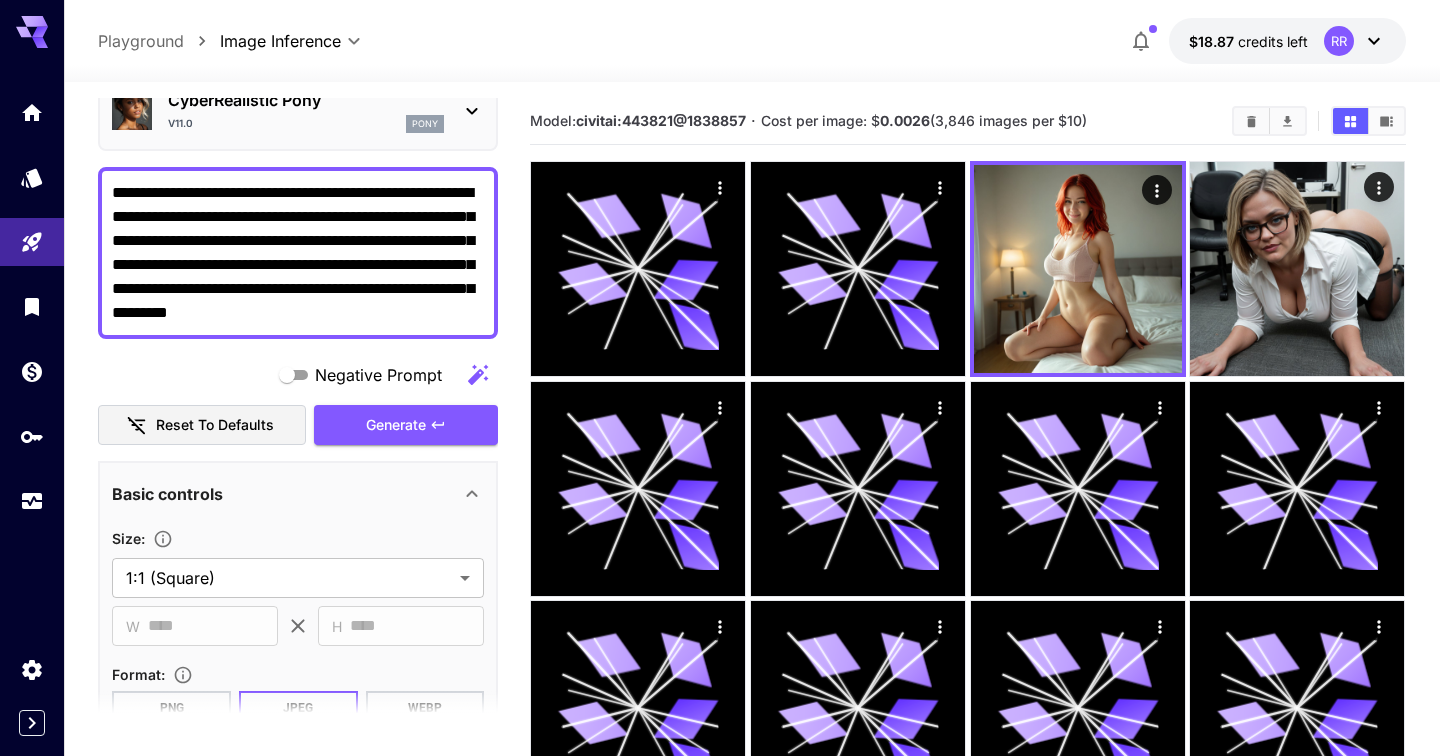 scroll, scrollTop: 103, scrollLeft: 0, axis: vertical 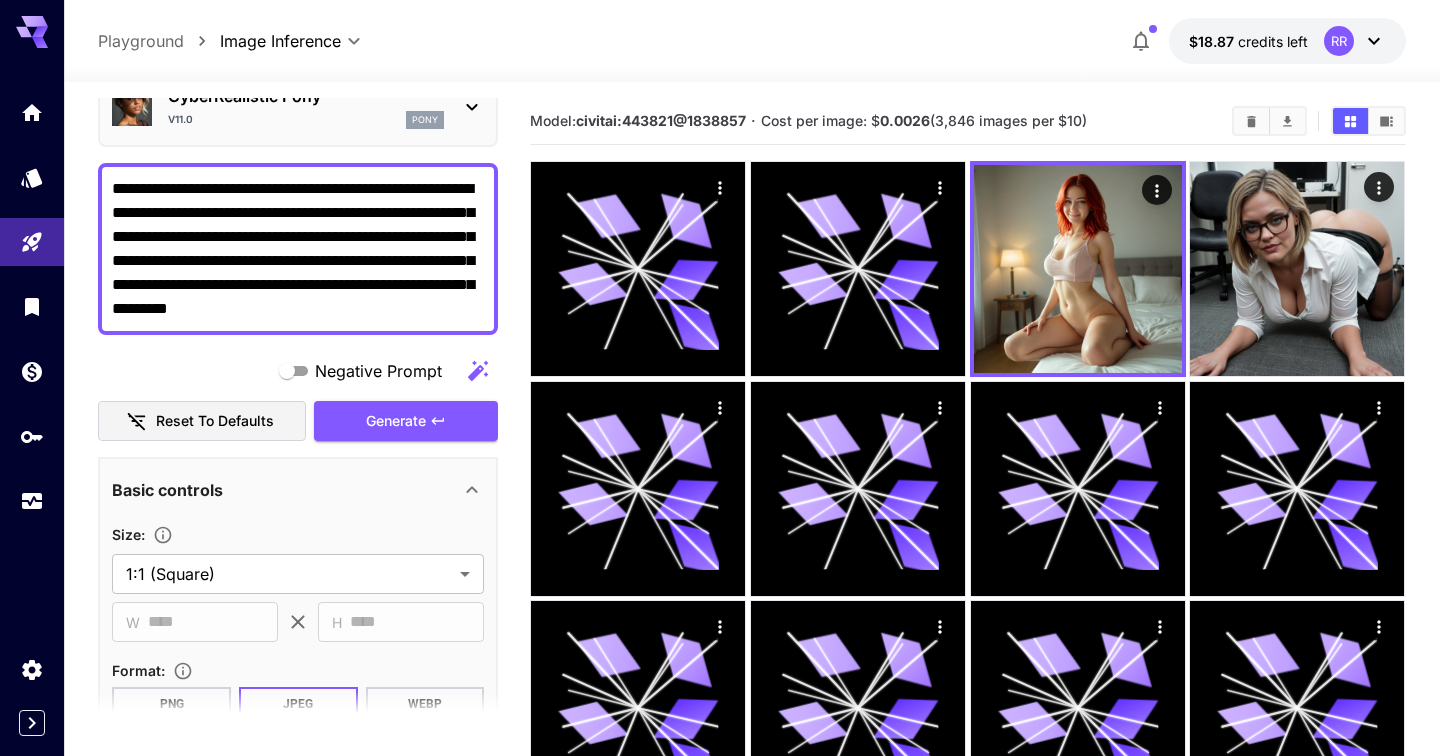 paste 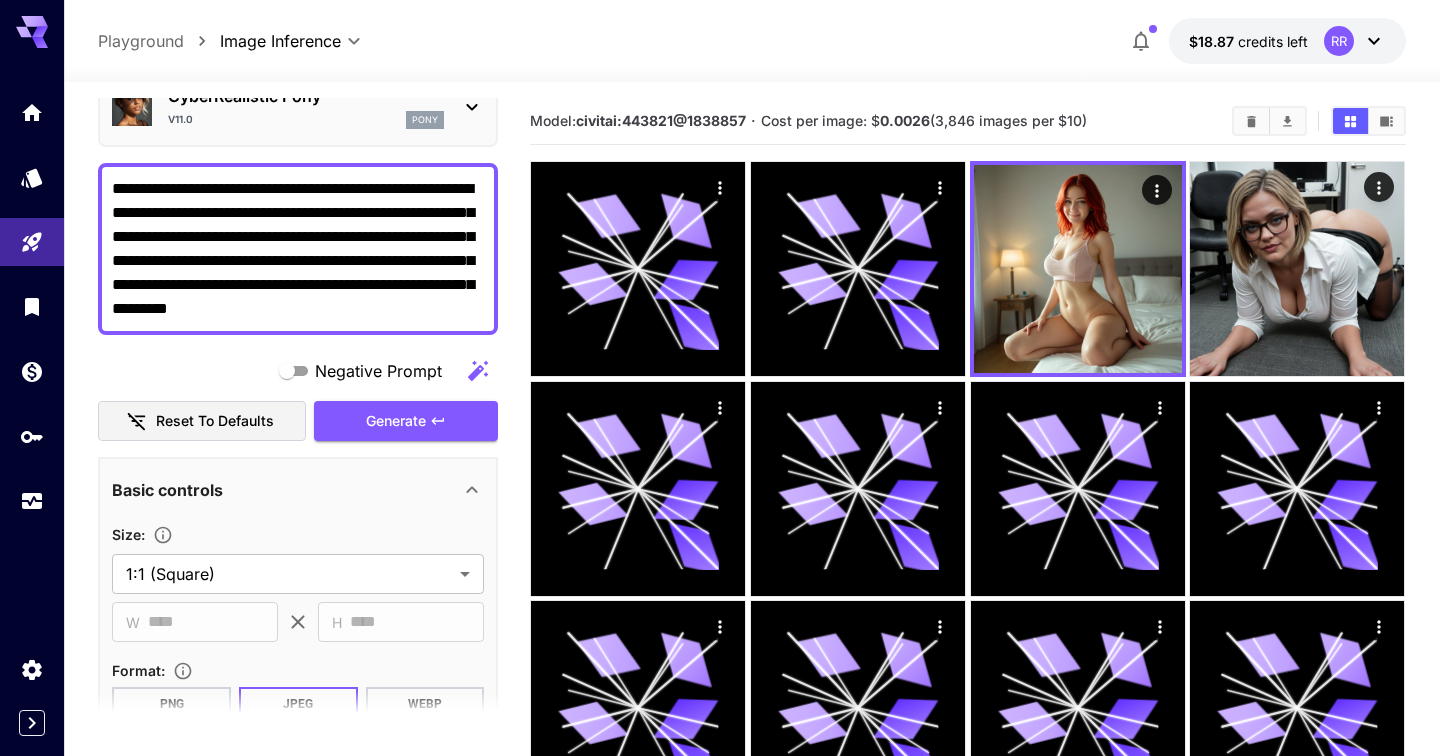 scroll, scrollTop: 154, scrollLeft: 0, axis: vertical 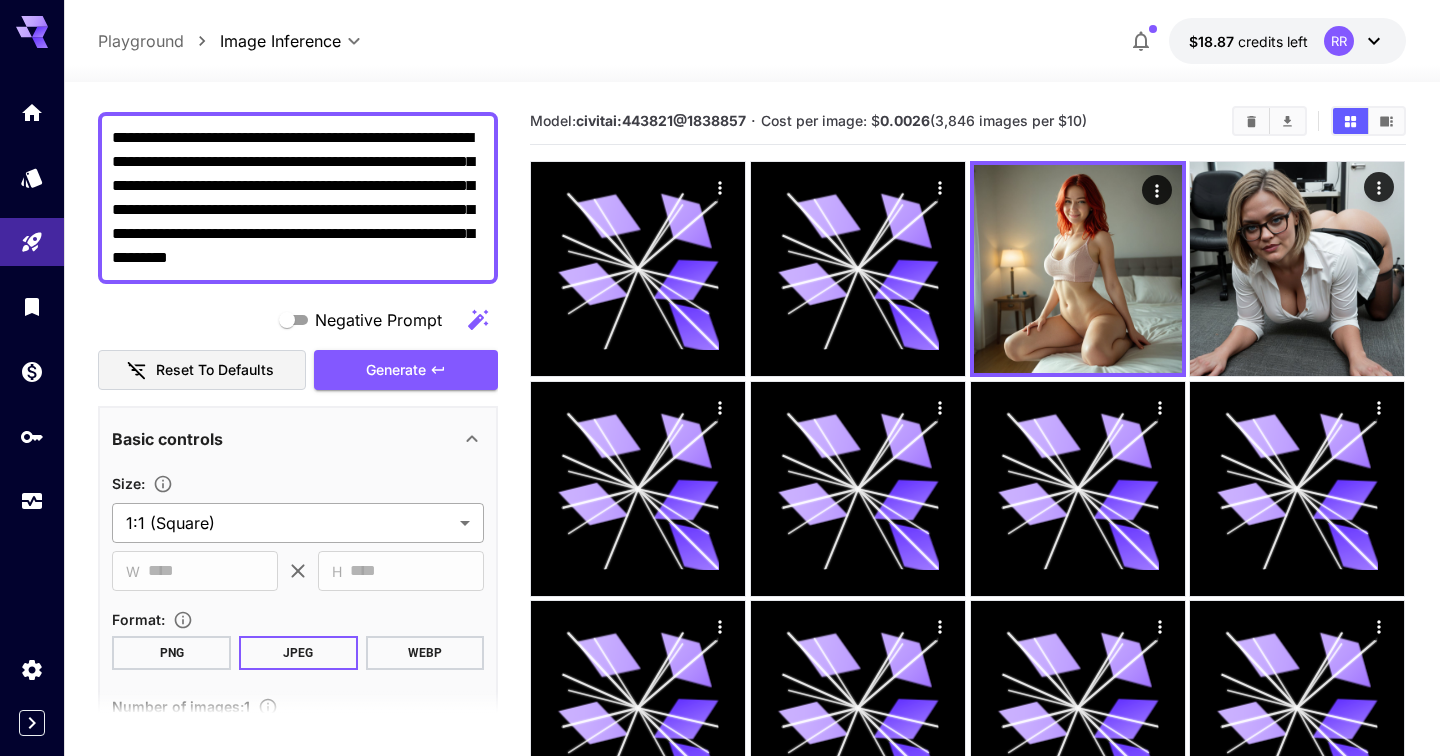 type on "**********" 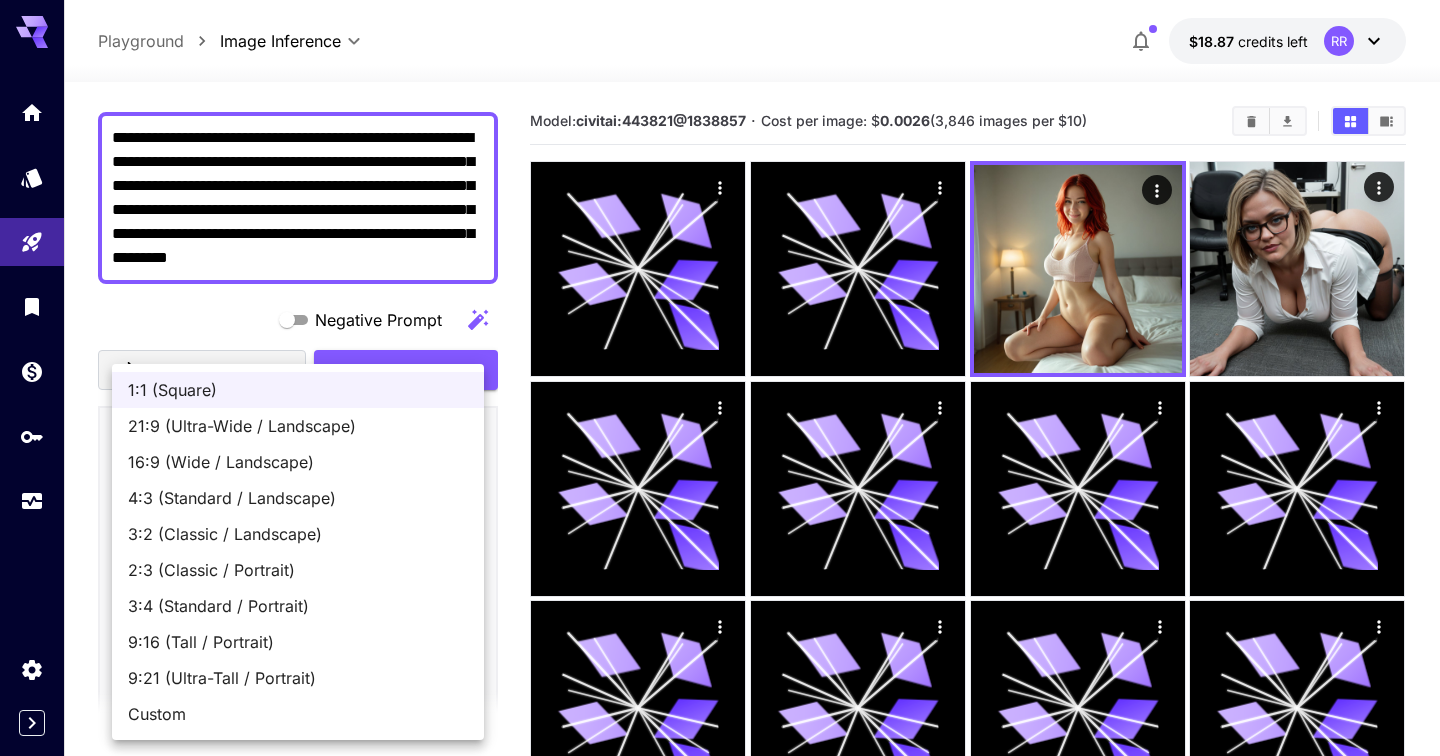 click on "16:9 (Wide / Landscape)" at bounding box center [298, 462] 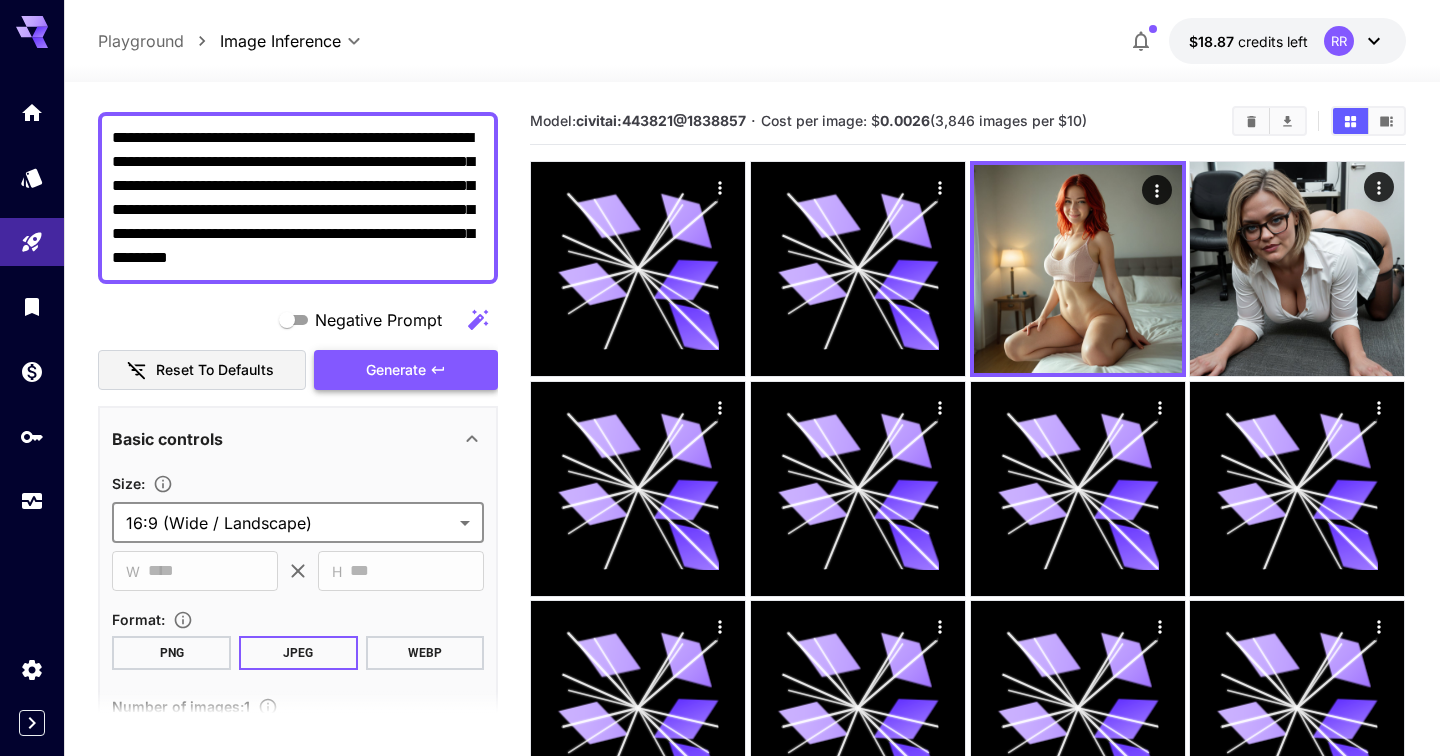 click on "Generate" at bounding box center (406, 370) 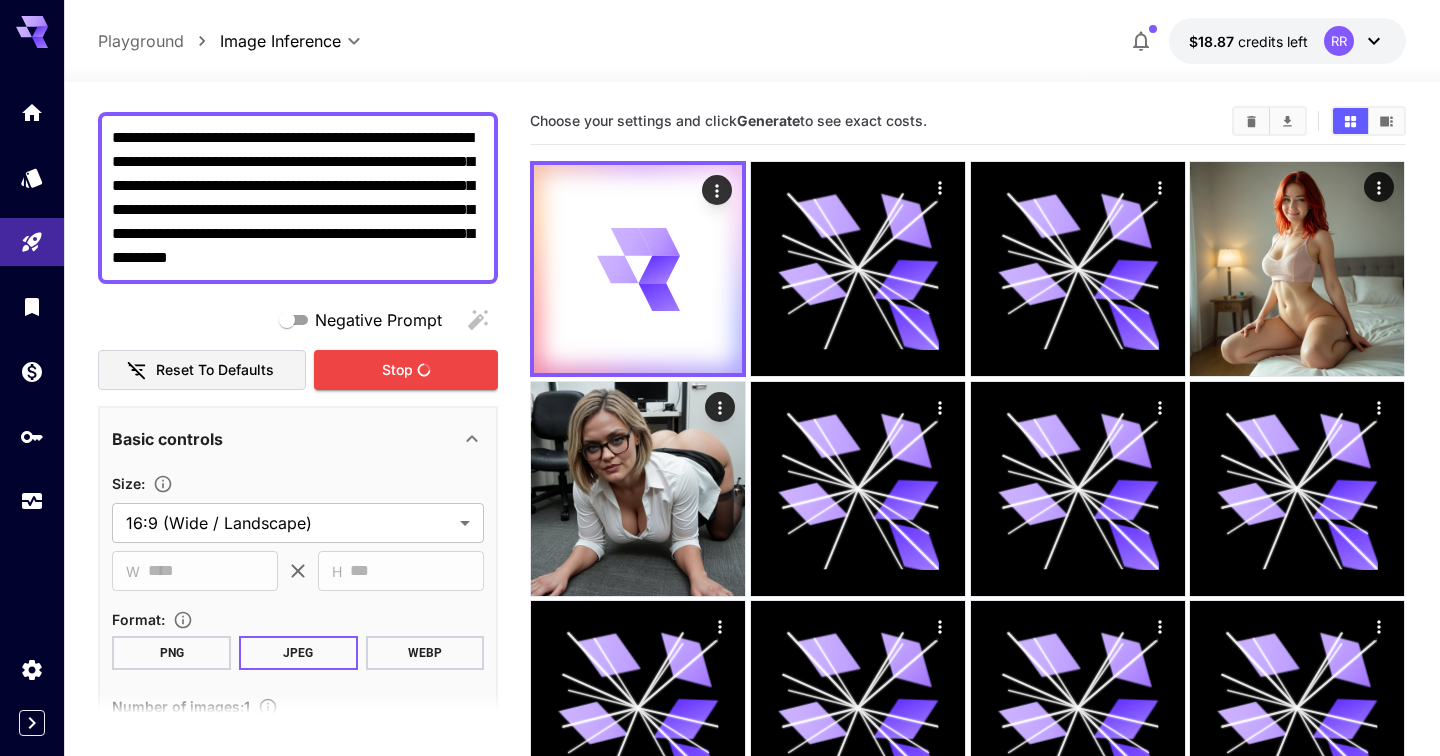 type 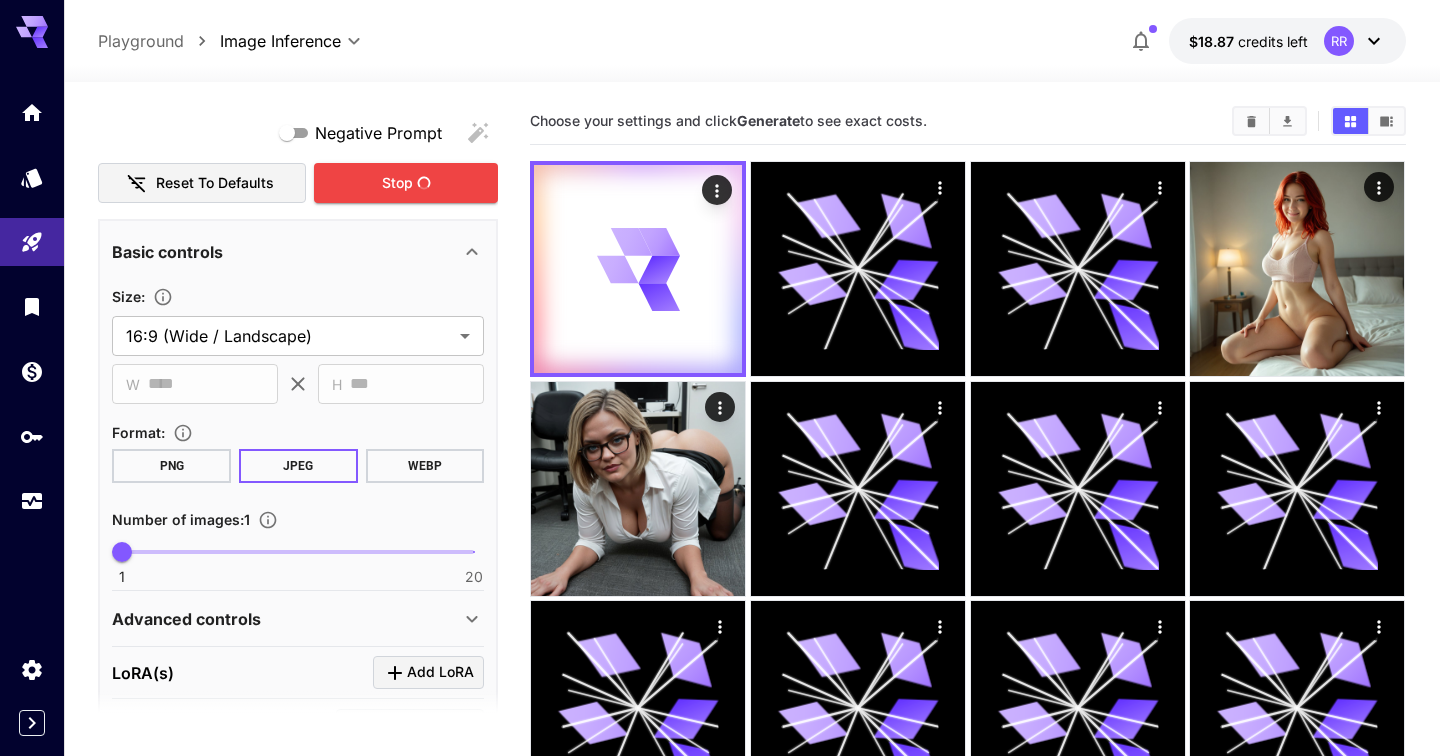 scroll, scrollTop: 345, scrollLeft: 0, axis: vertical 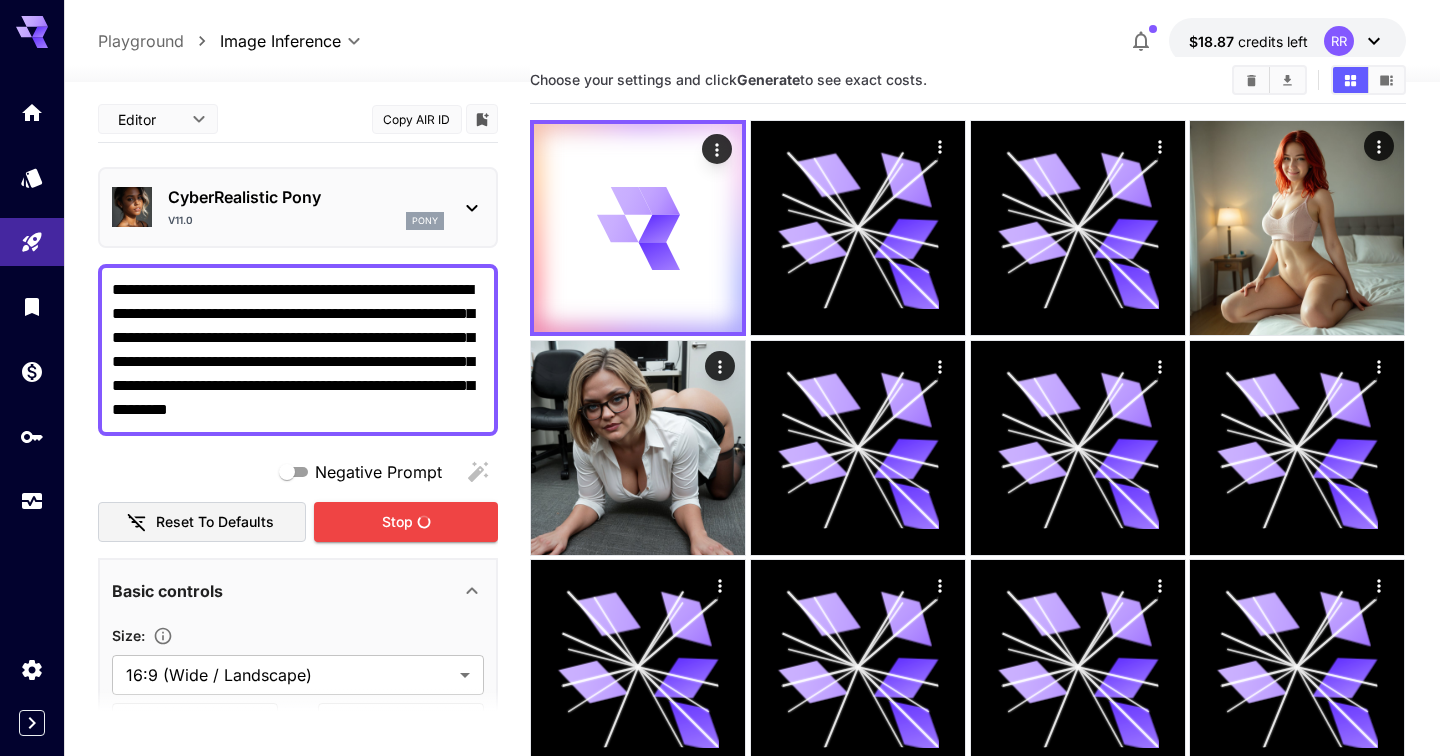 click on "CyberRealistic Pony v11.0 pony" at bounding box center [306, 207] 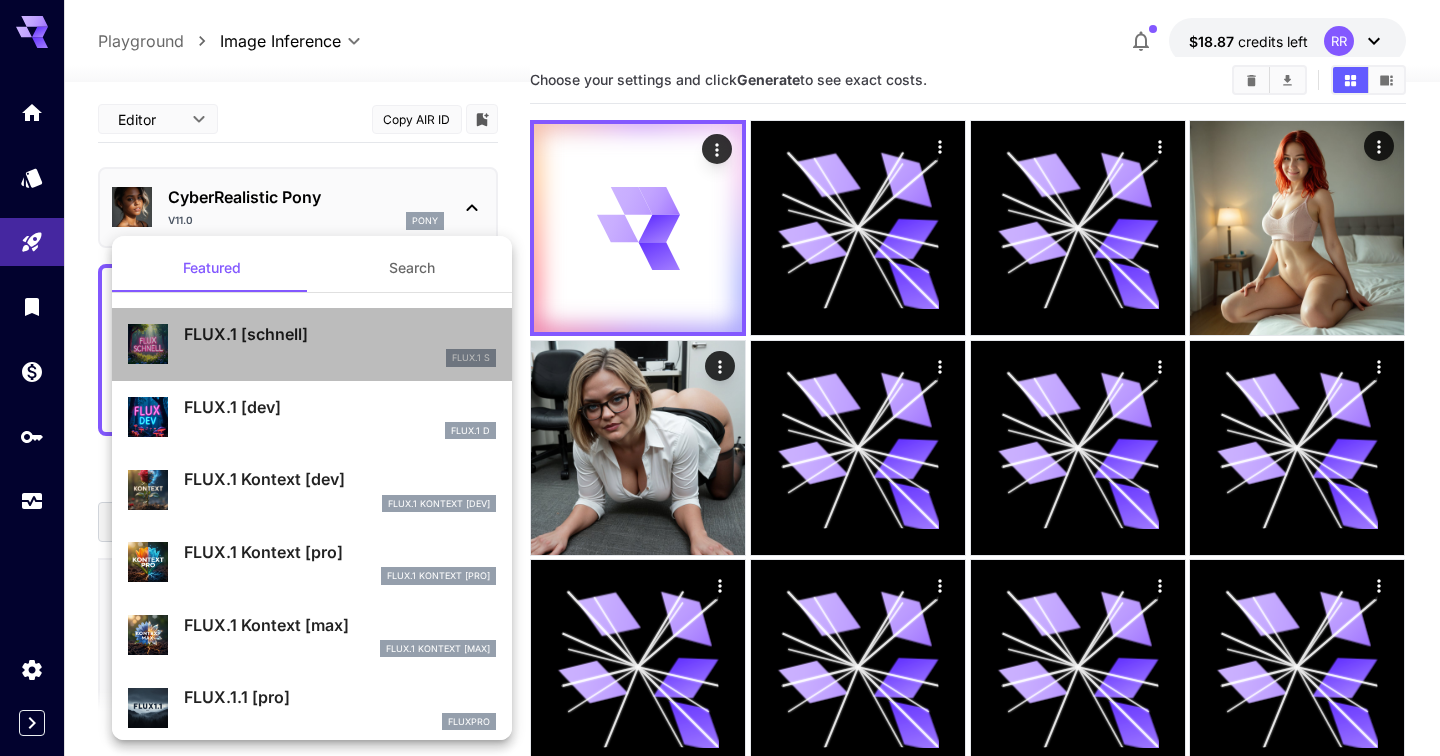 click on "FLUX.1 S" at bounding box center [340, 358] 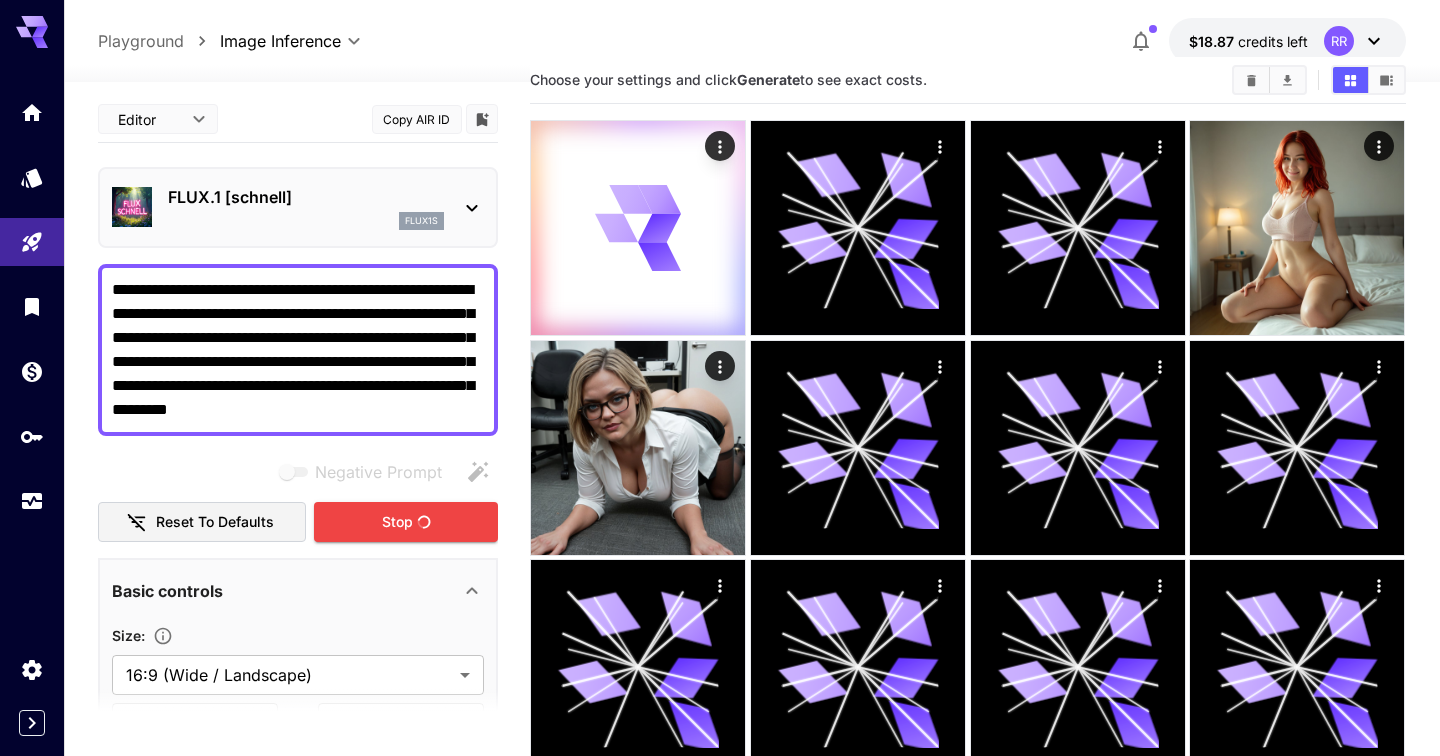 click on "**********" at bounding box center [298, 676] 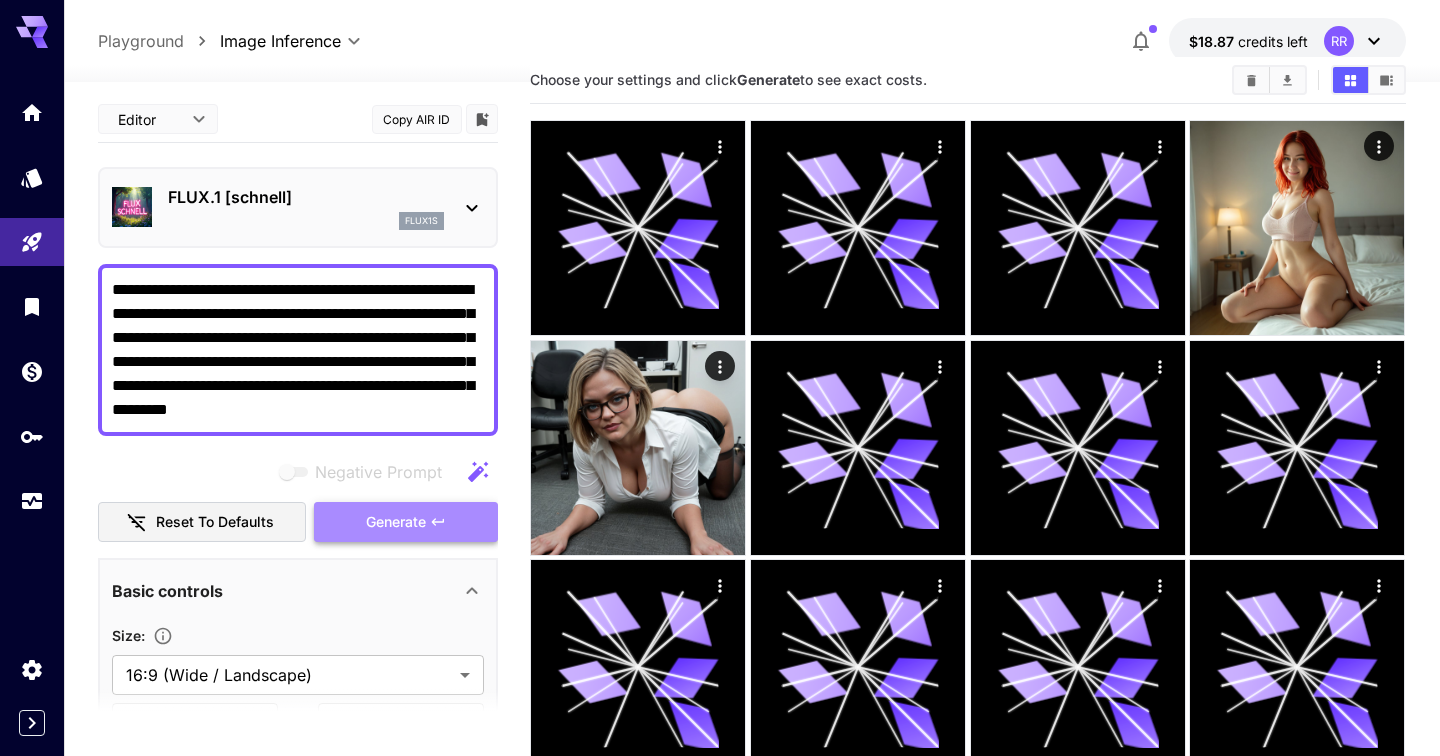 click on "Generate" at bounding box center (406, 522) 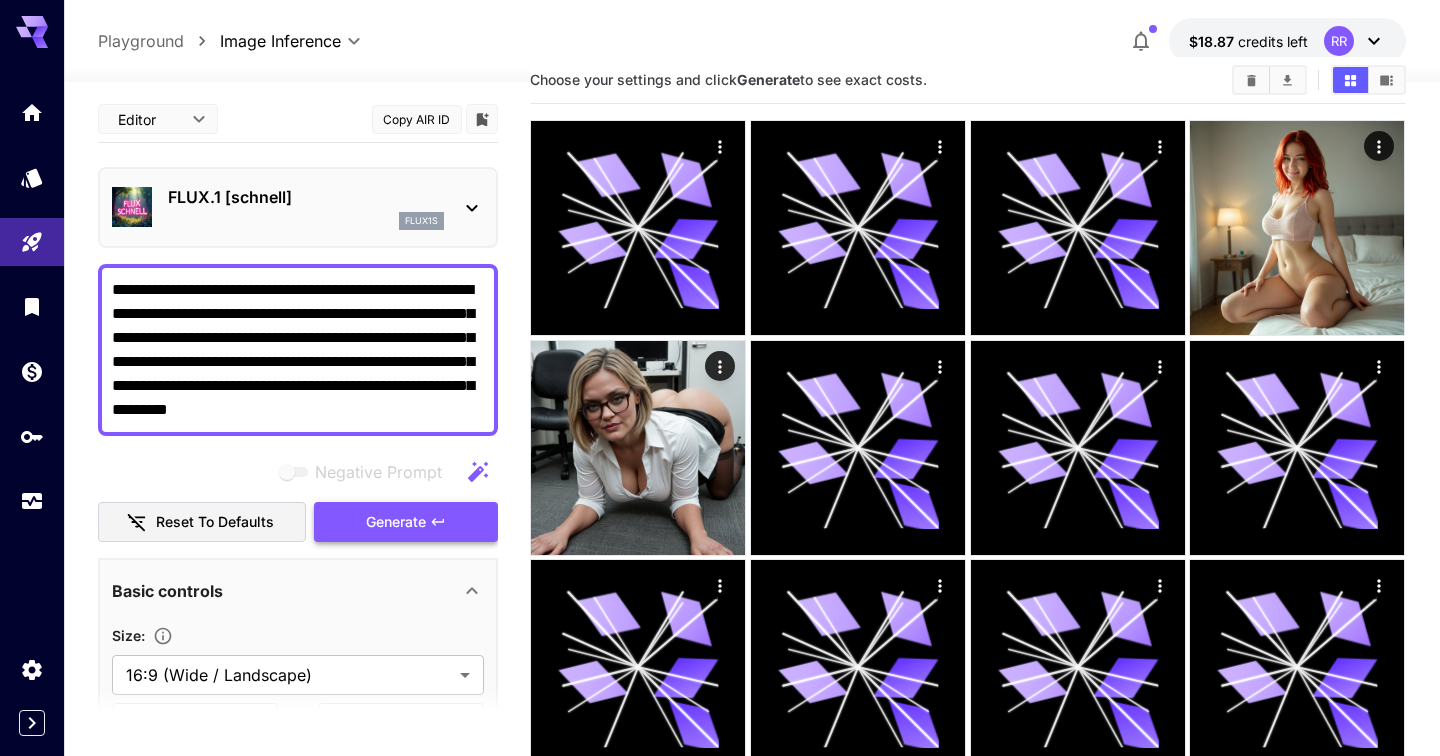 click on "Generate" at bounding box center (406, 522) 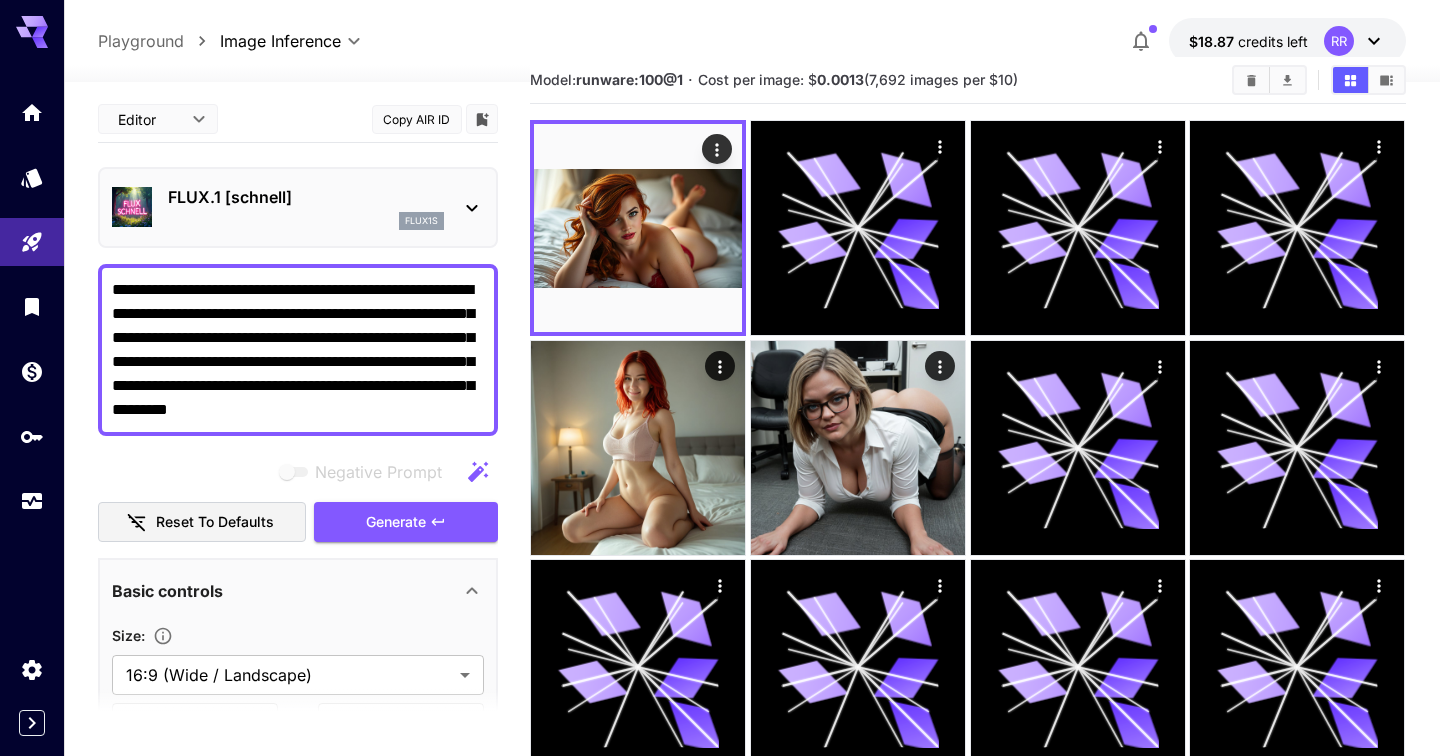 scroll, scrollTop: 45, scrollLeft: 0, axis: vertical 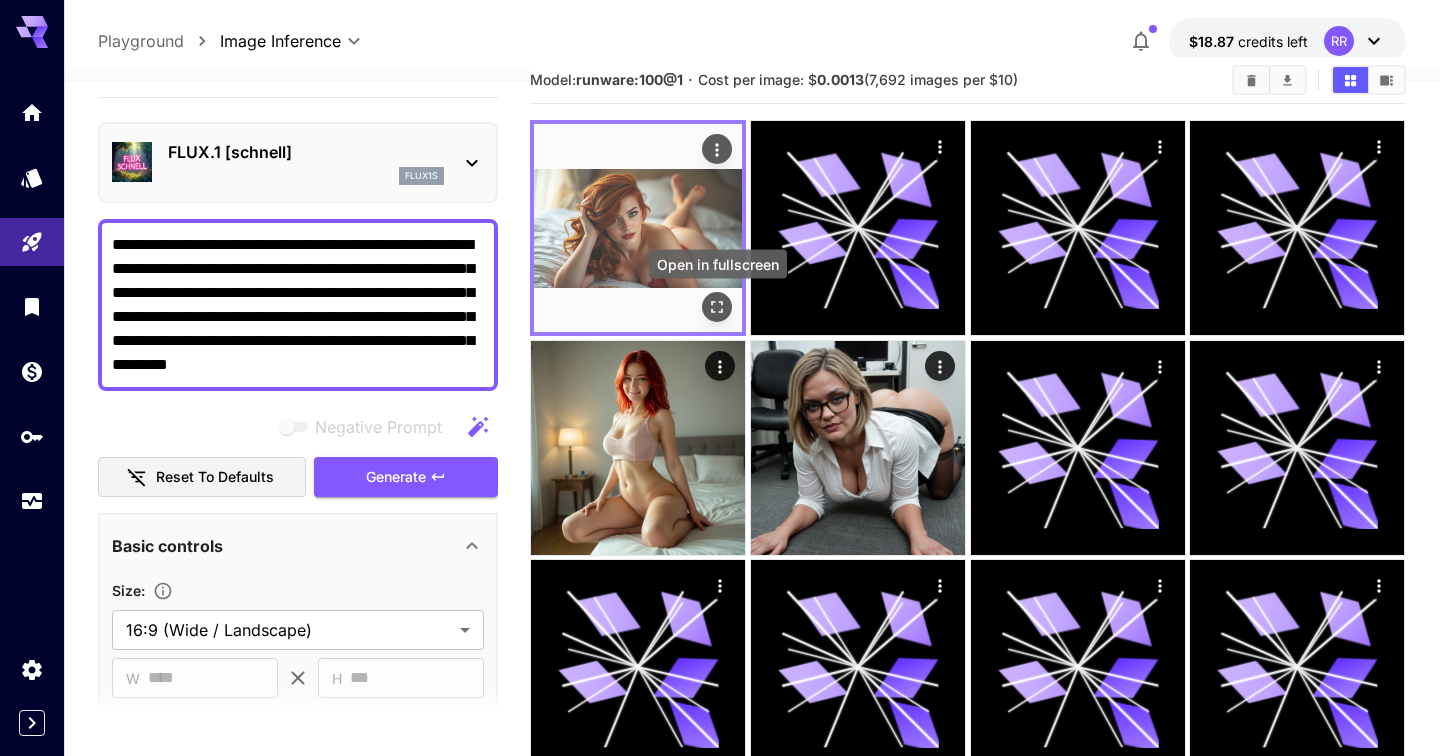 click at bounding box center [718, 307] 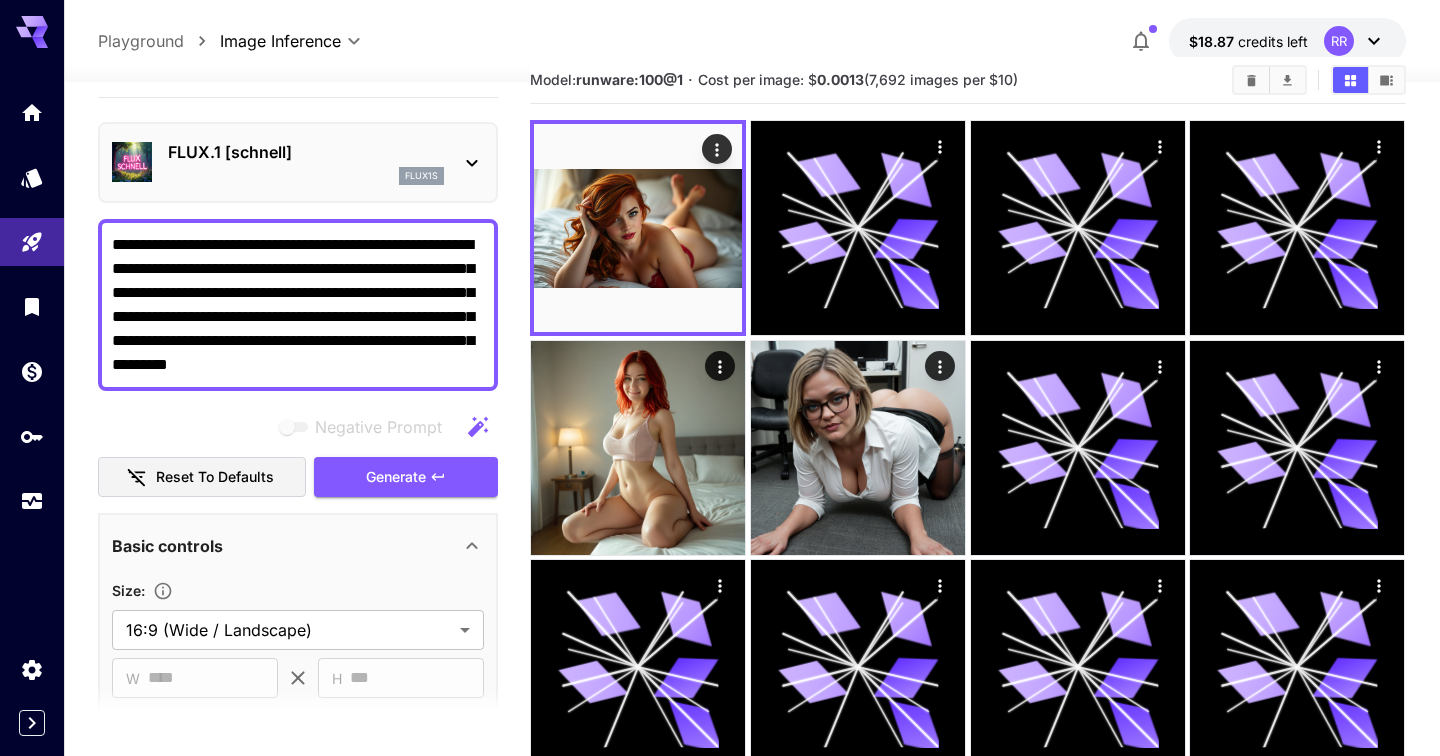 click on "FLUX.1 [schnell]" at bounding box center [306, 152] 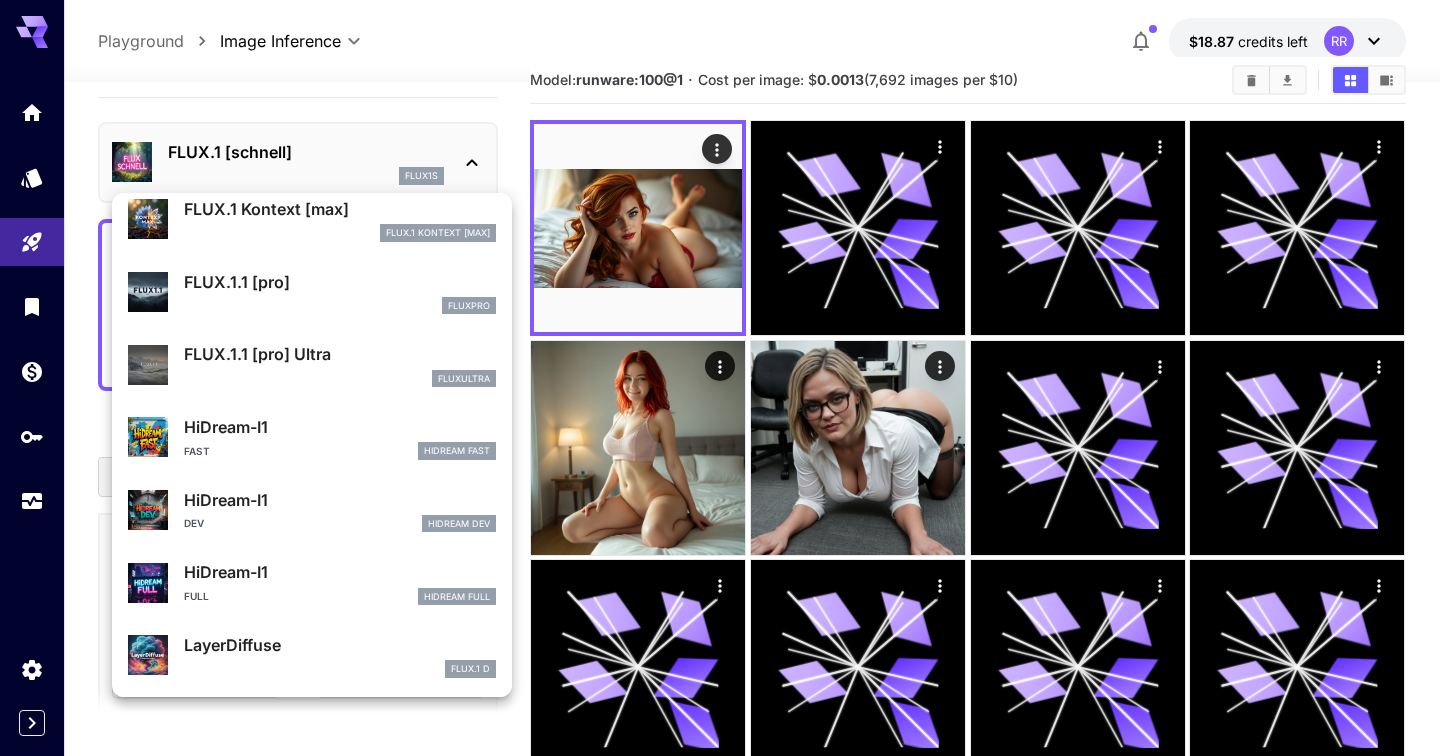 scroll, scrollTop: 377, scrollLeft: 0, axis: vertical 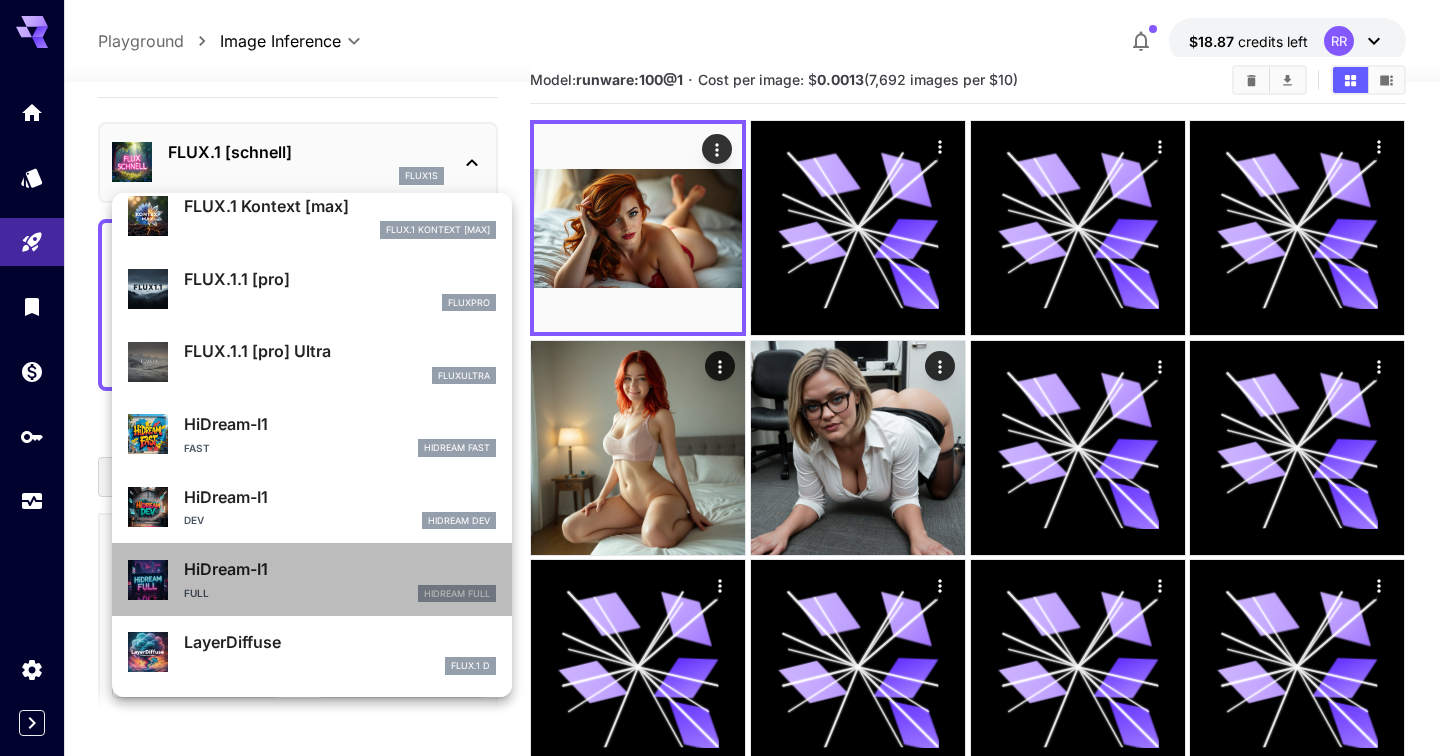 click on "HiDream-I1" at bounding box center [340, 569] 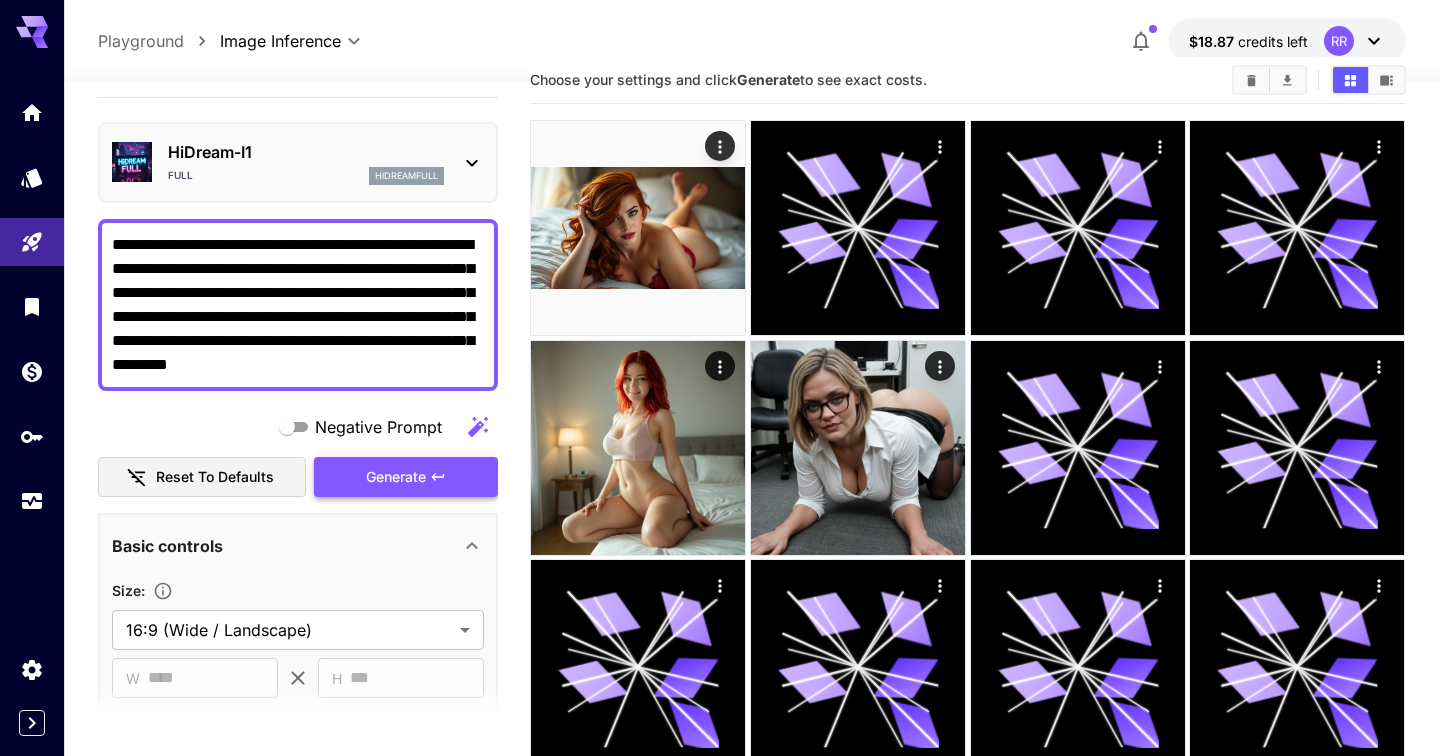click on "Generate" at bounding box center (406, 477) 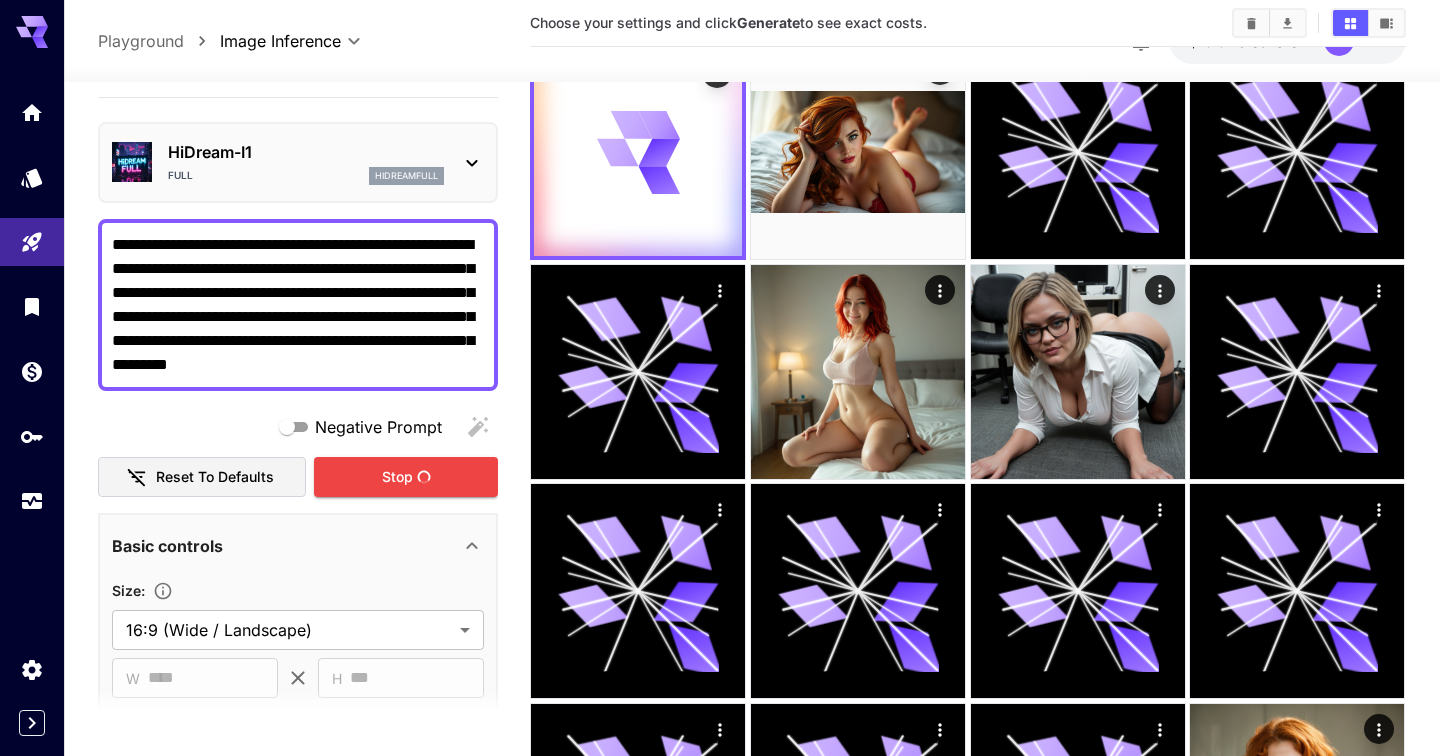 scroll, scrollTop: 0, scrollLeft: 0, axis: both 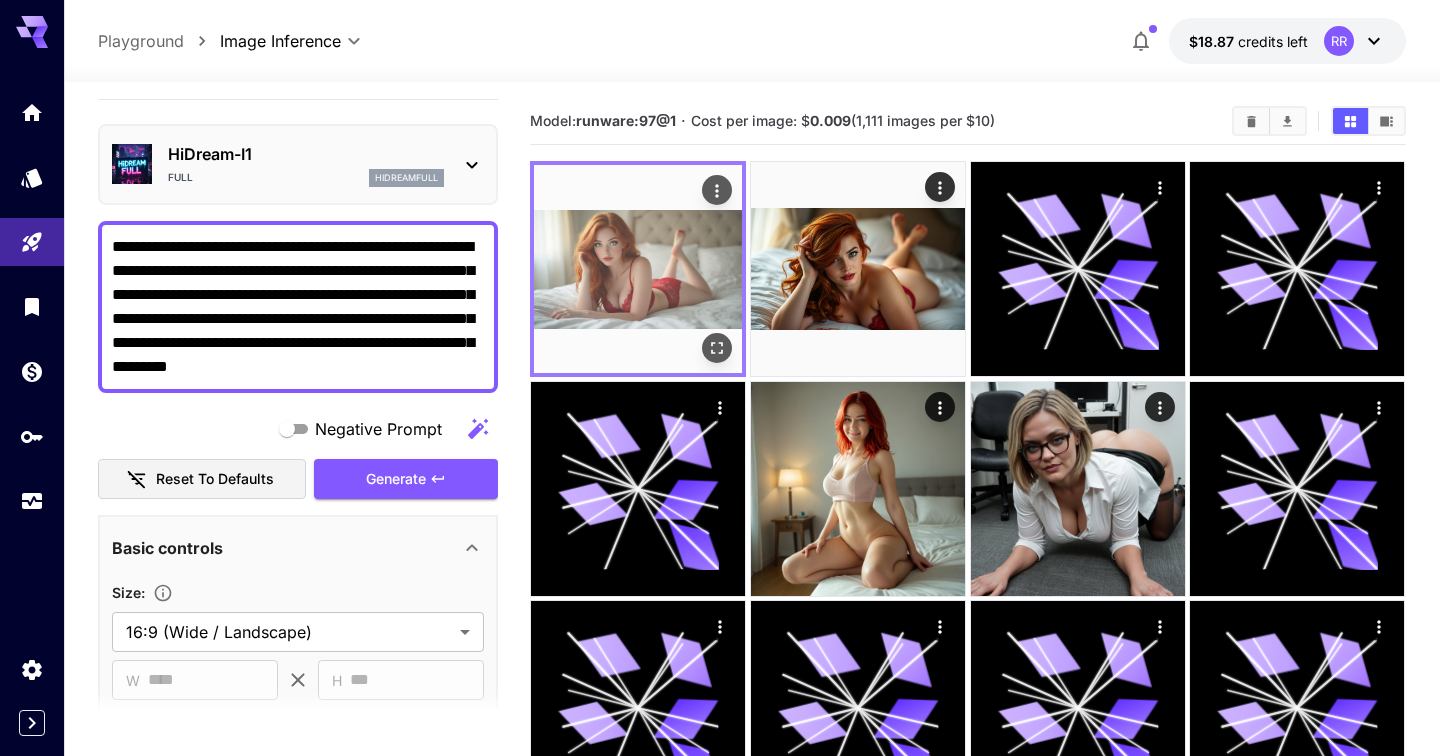 click 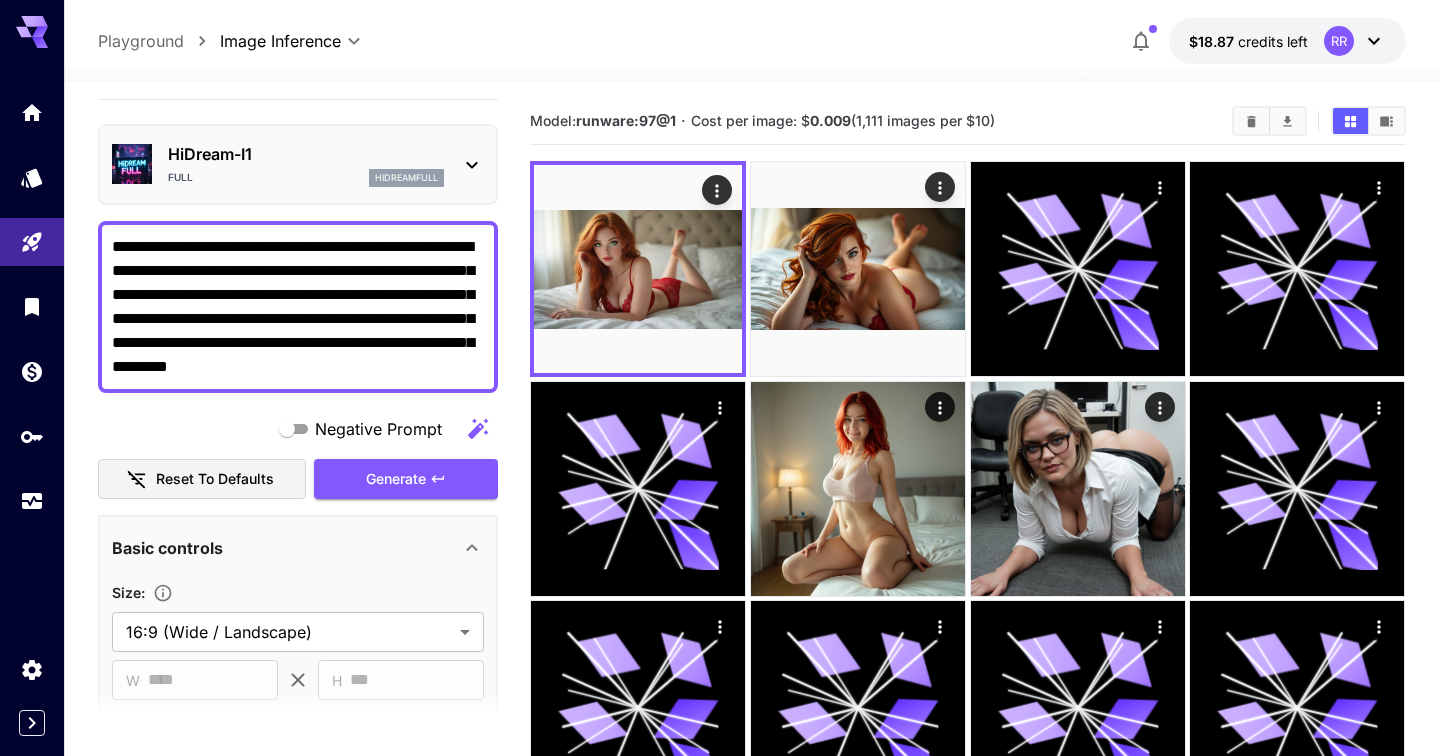 click on "**********" at bounding box center [298, 307] 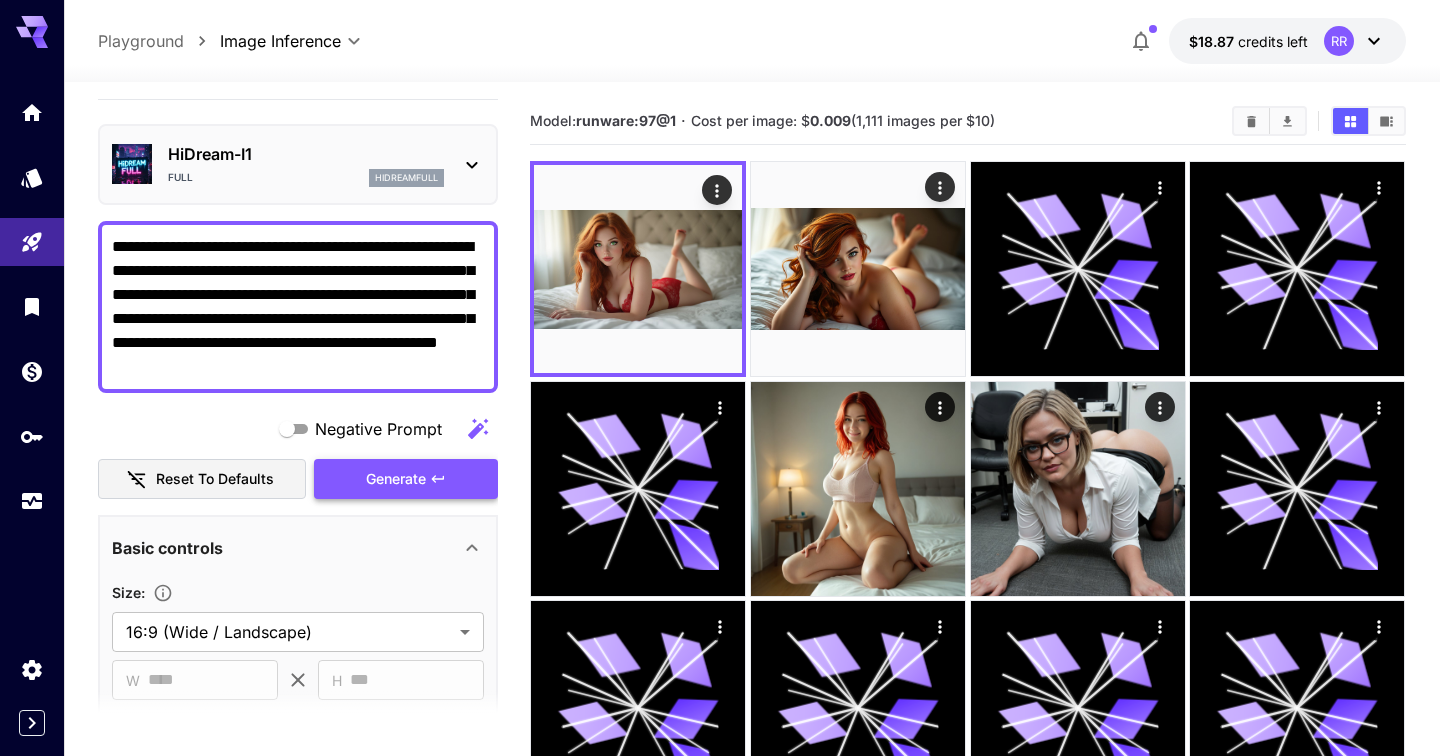 click on "Generate" at bounding box center [406, 479] 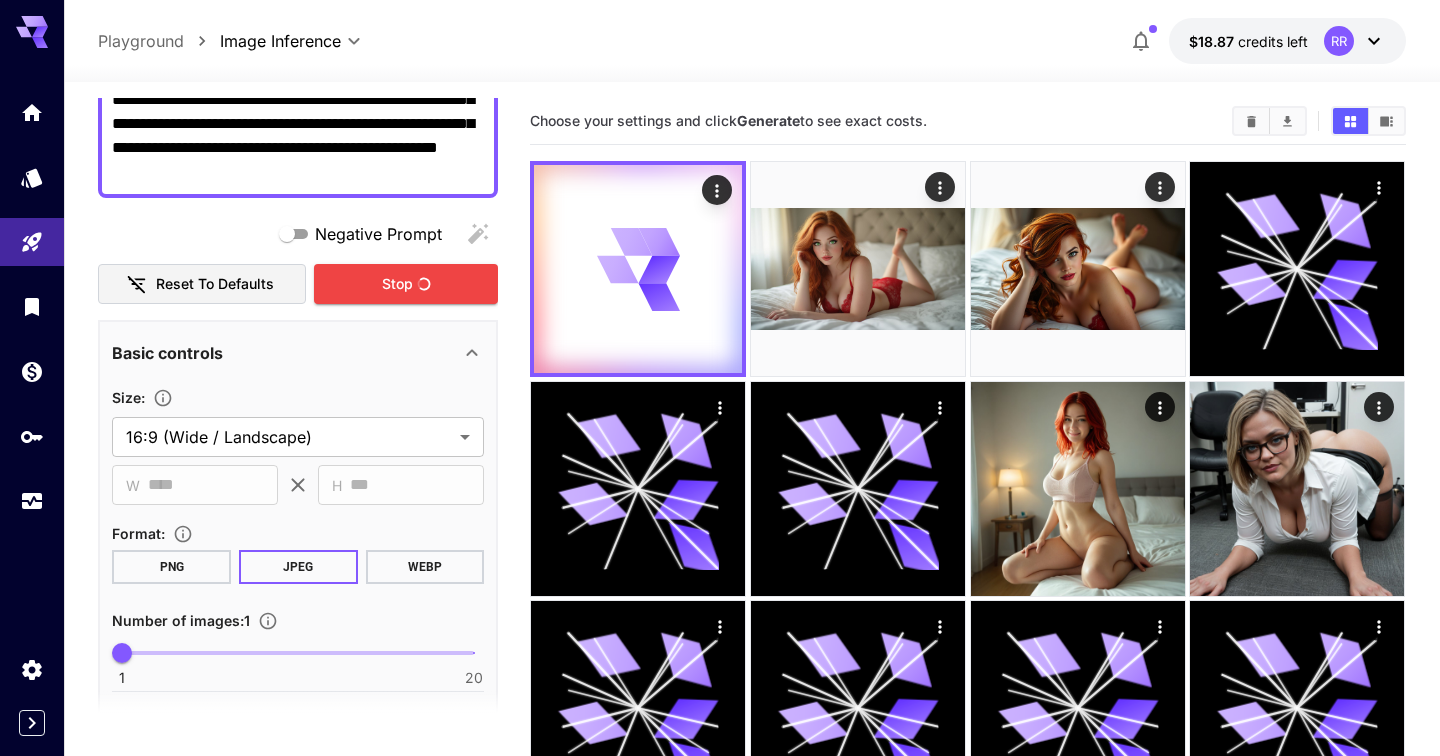 scroll, scrollTop: 566, scrollLeft: 0, axis: vertical 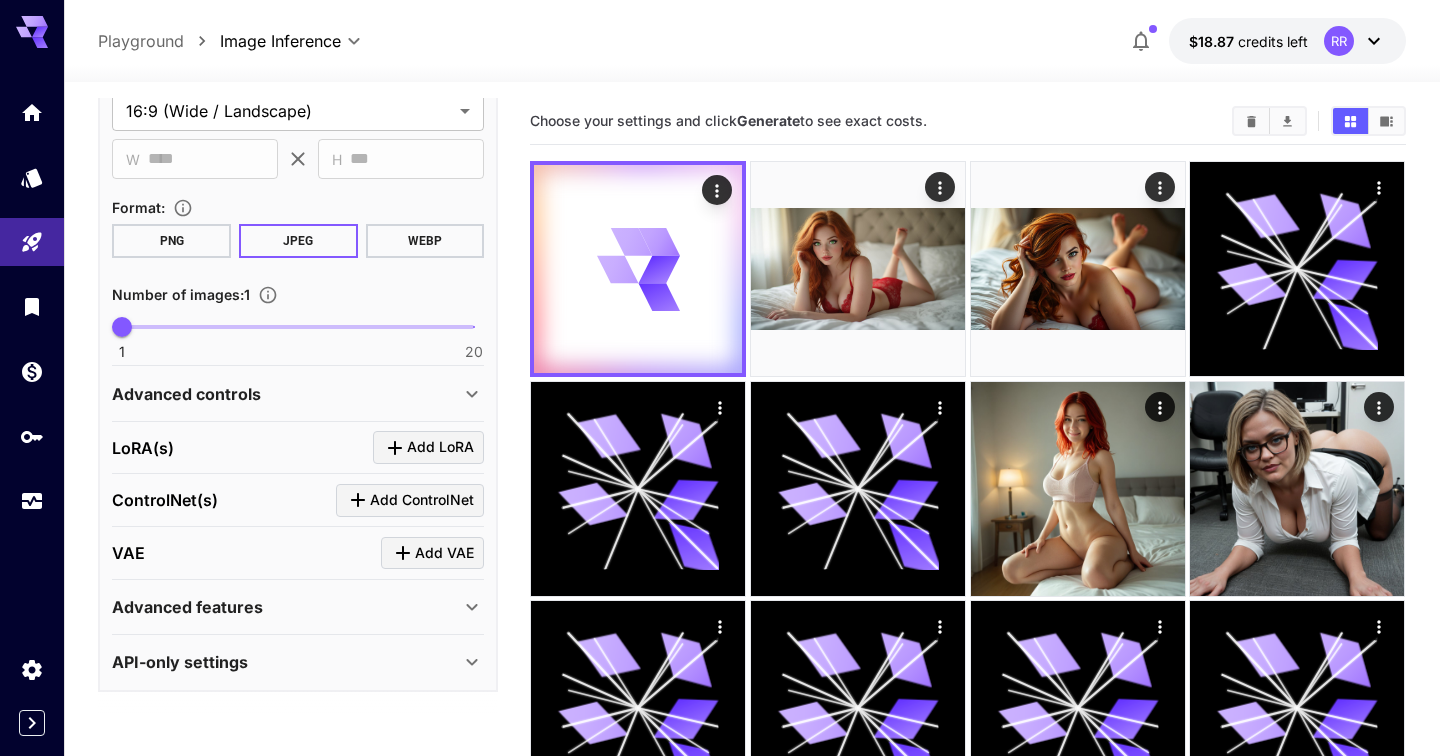 click on "API-only settings" at bounding box center [286, 662] 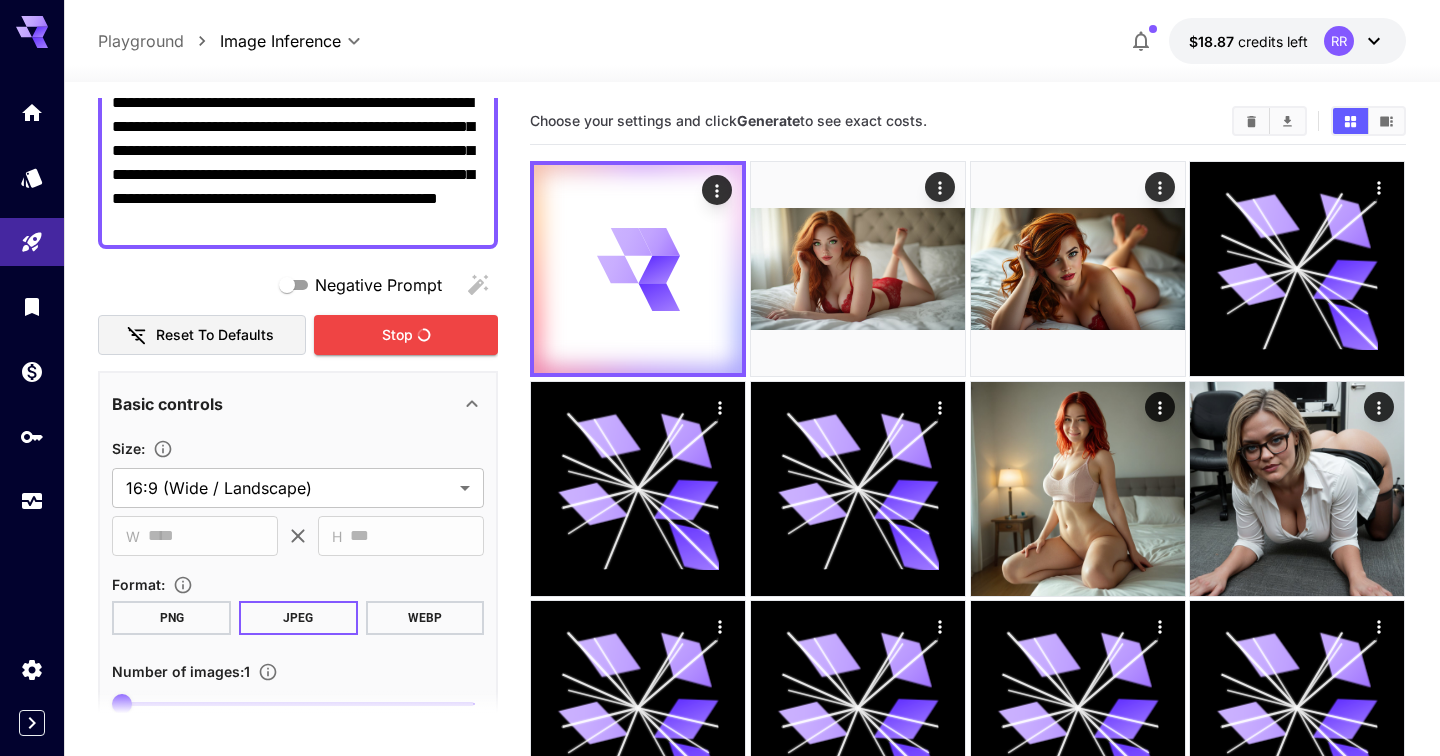 scroll, scrollTop: 0, scrollLeft: 0, axis: both 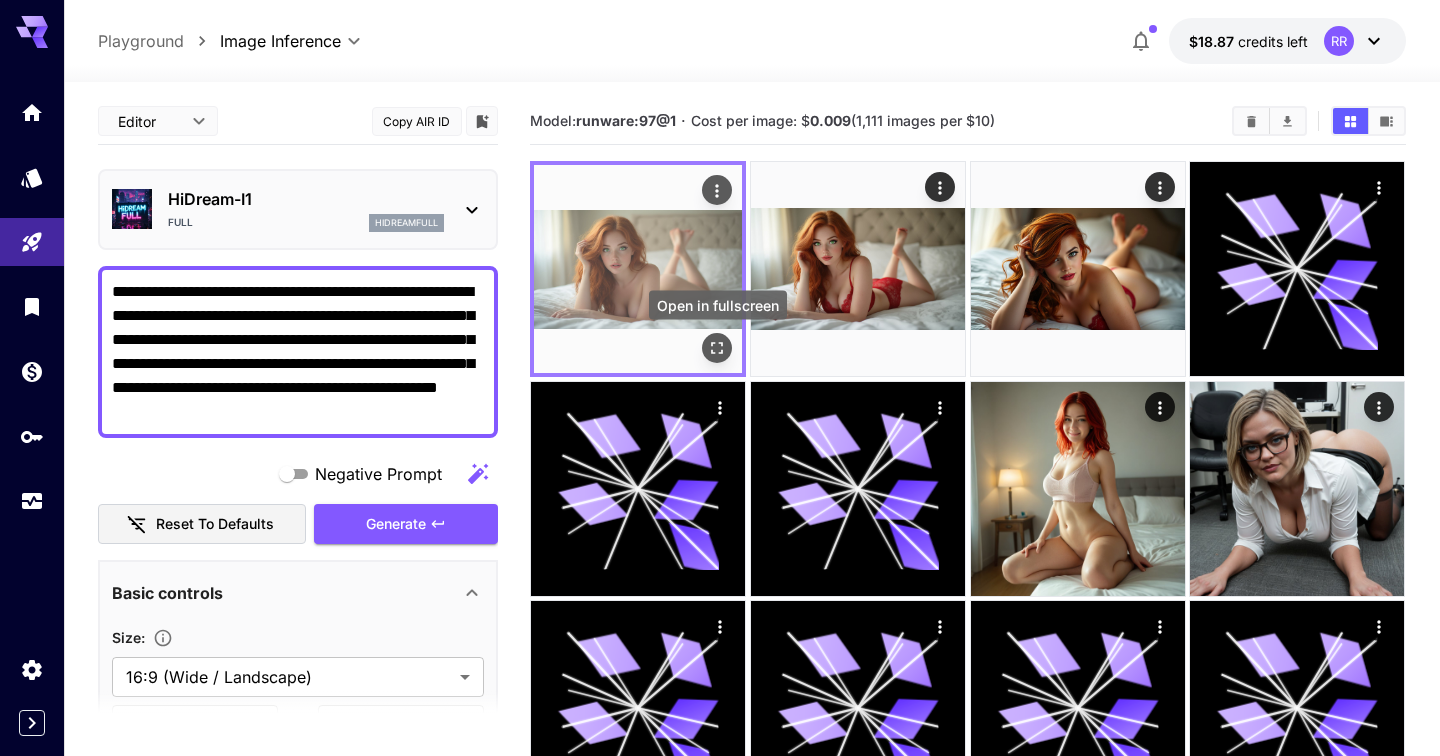 click at bounding box center (718, 348) 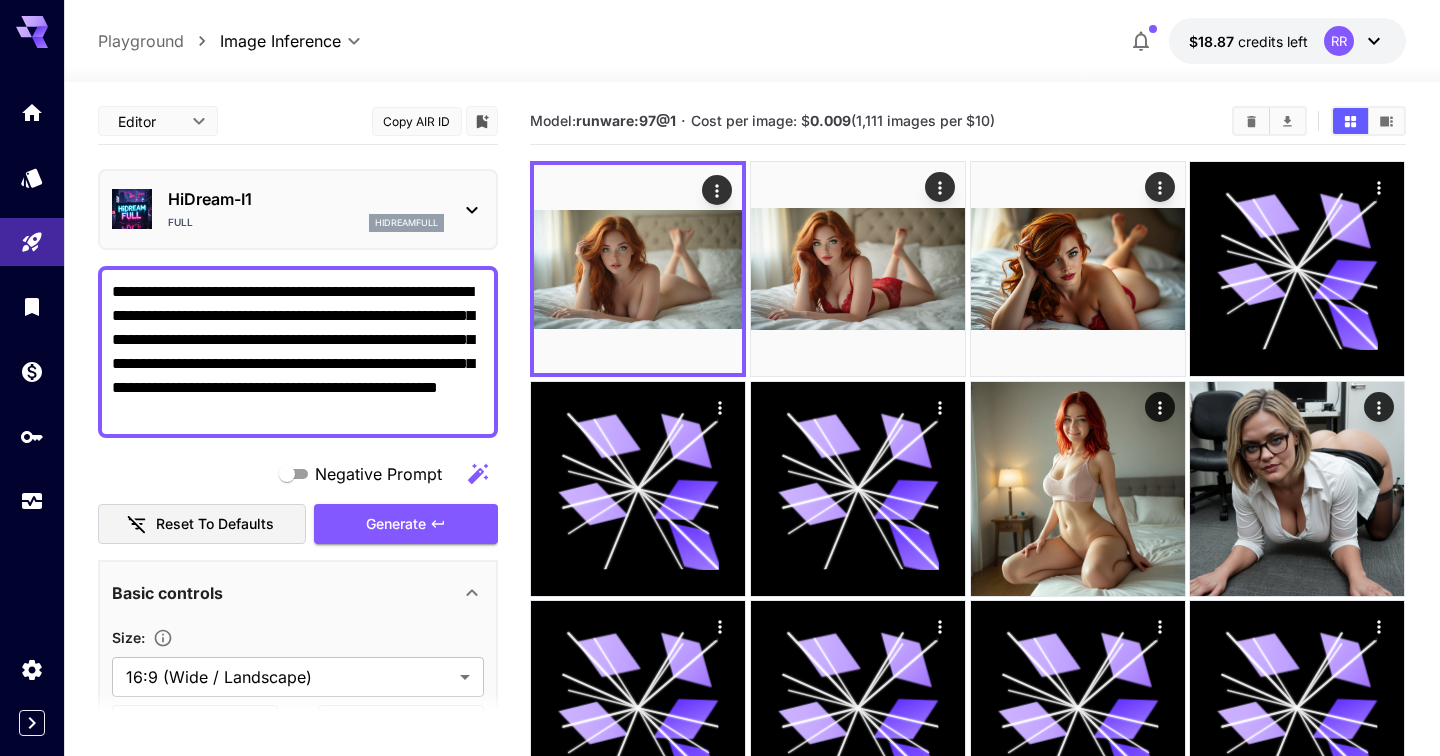 click on "**********" at bounding box center (298, 352) 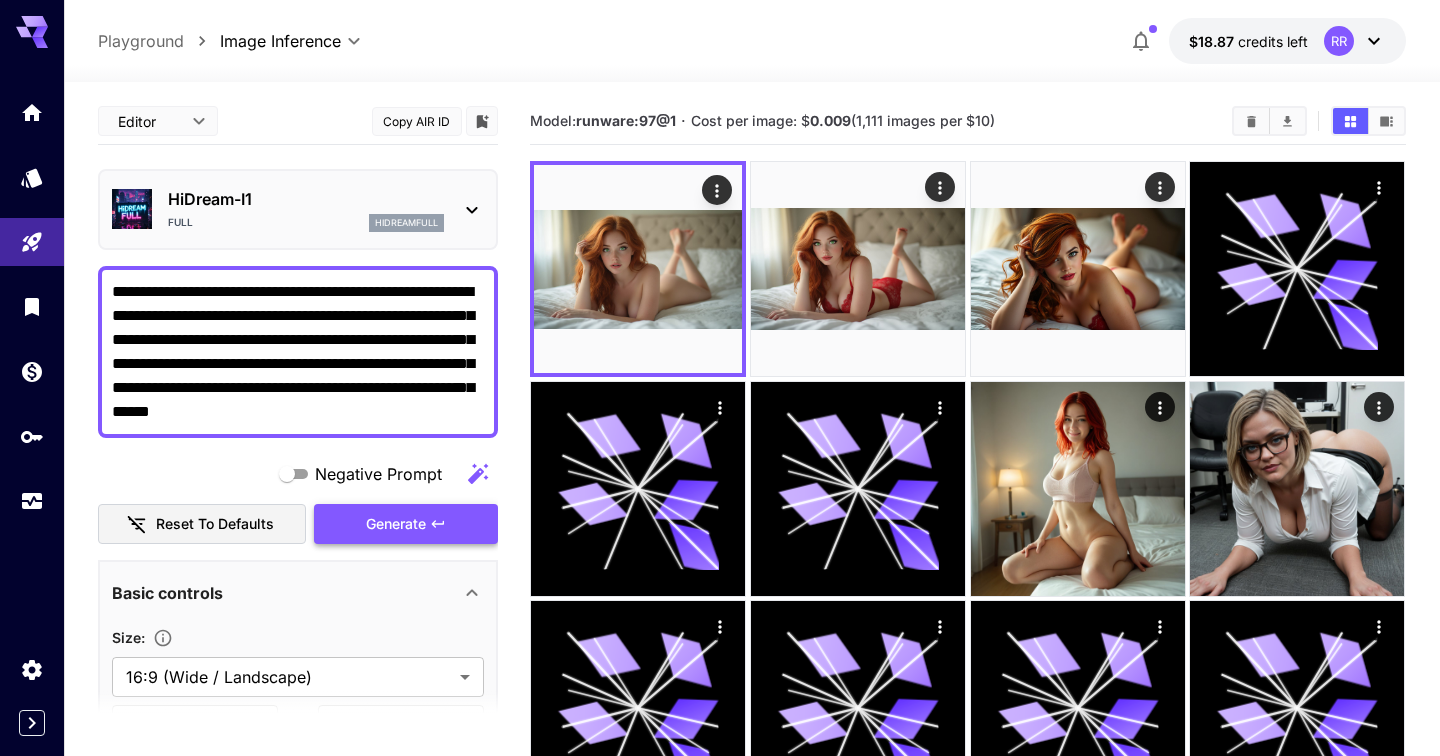 type on "**********" 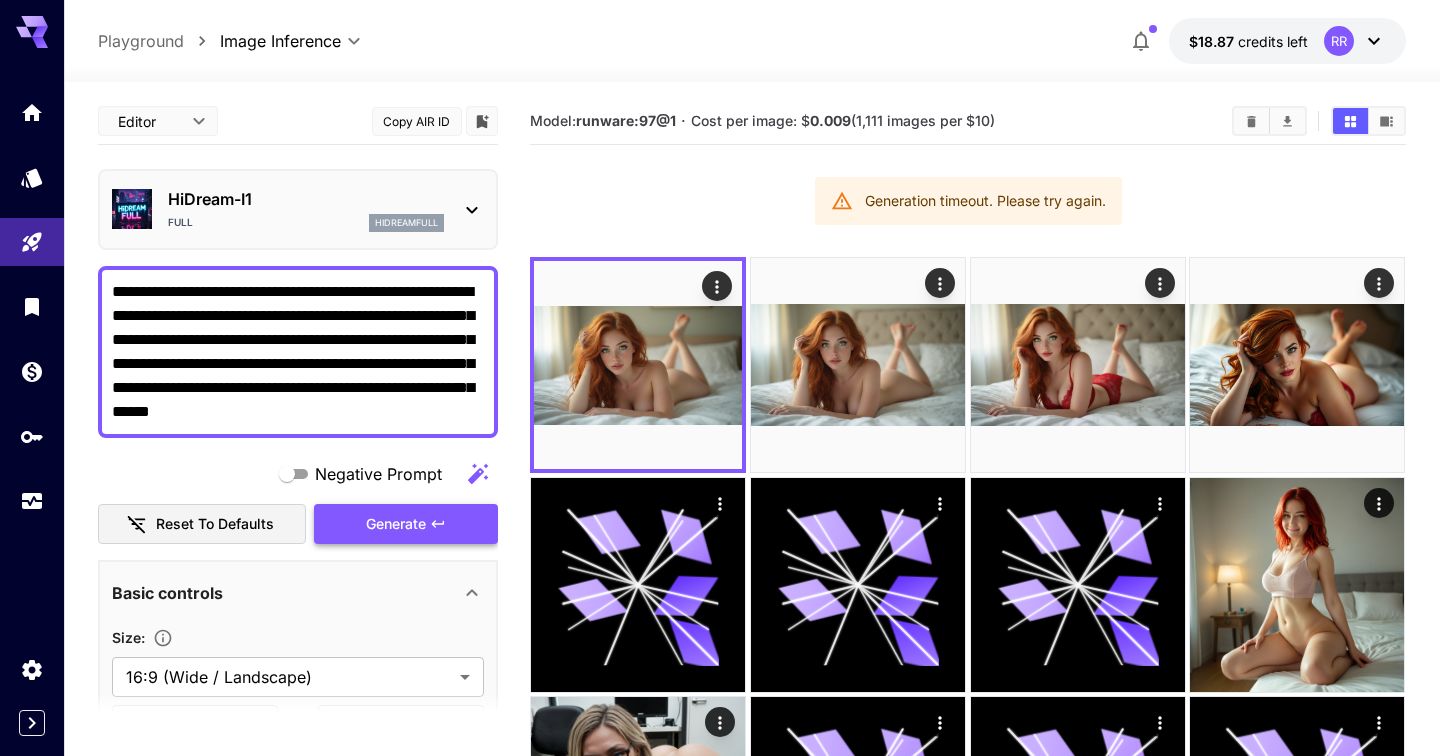 click on "Generate" at bounding box center [406, 524] 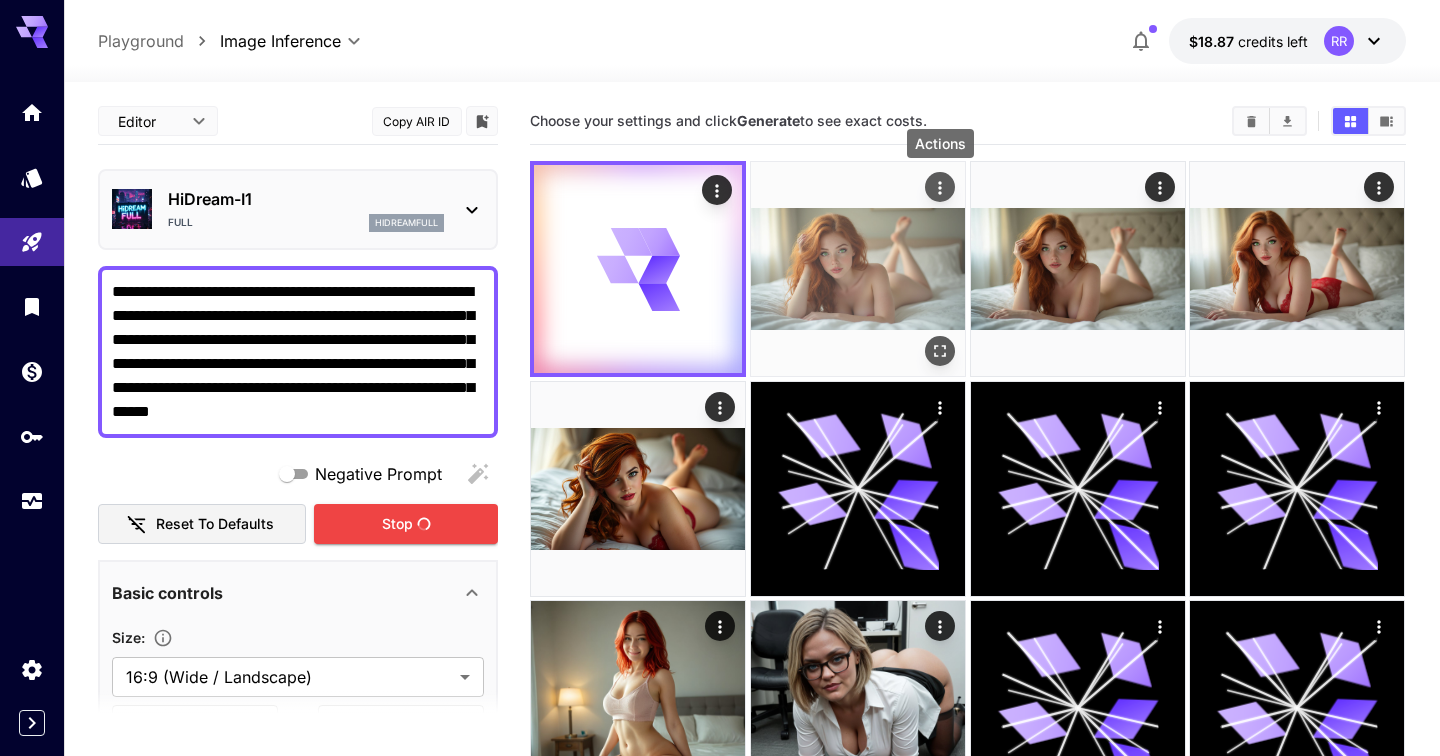 click 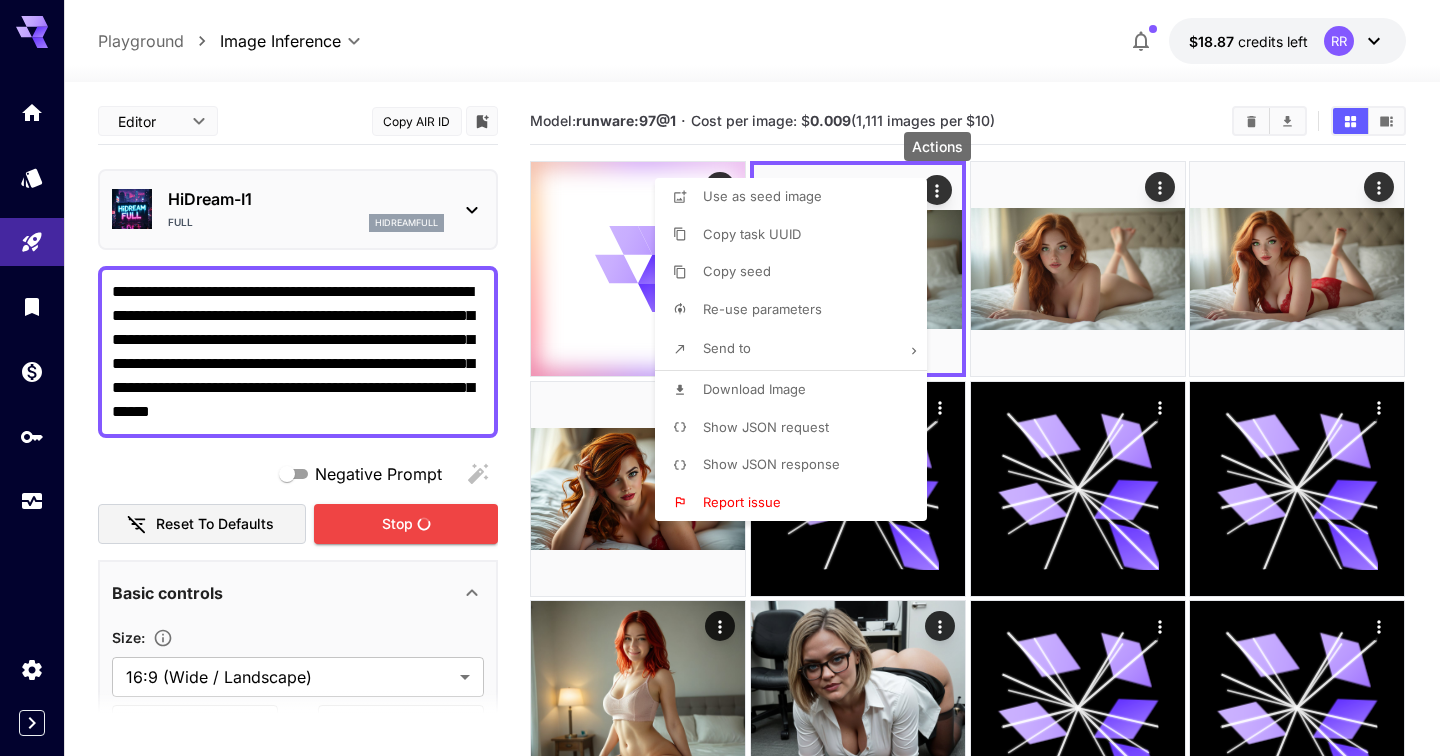 click on "Show JSON response" at bounding box center (771, 464) 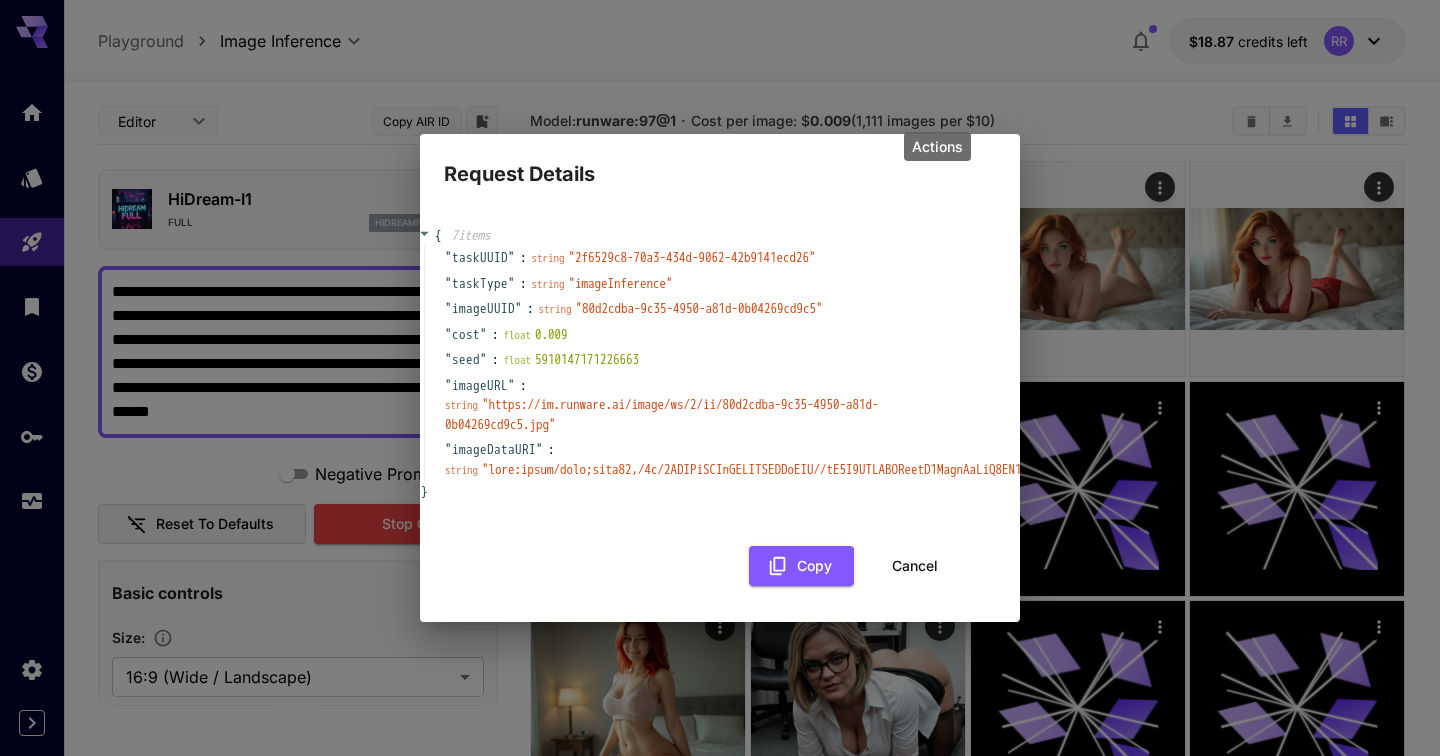 scroll, scrollTop: 0, scrollLeft: 0, axis: both 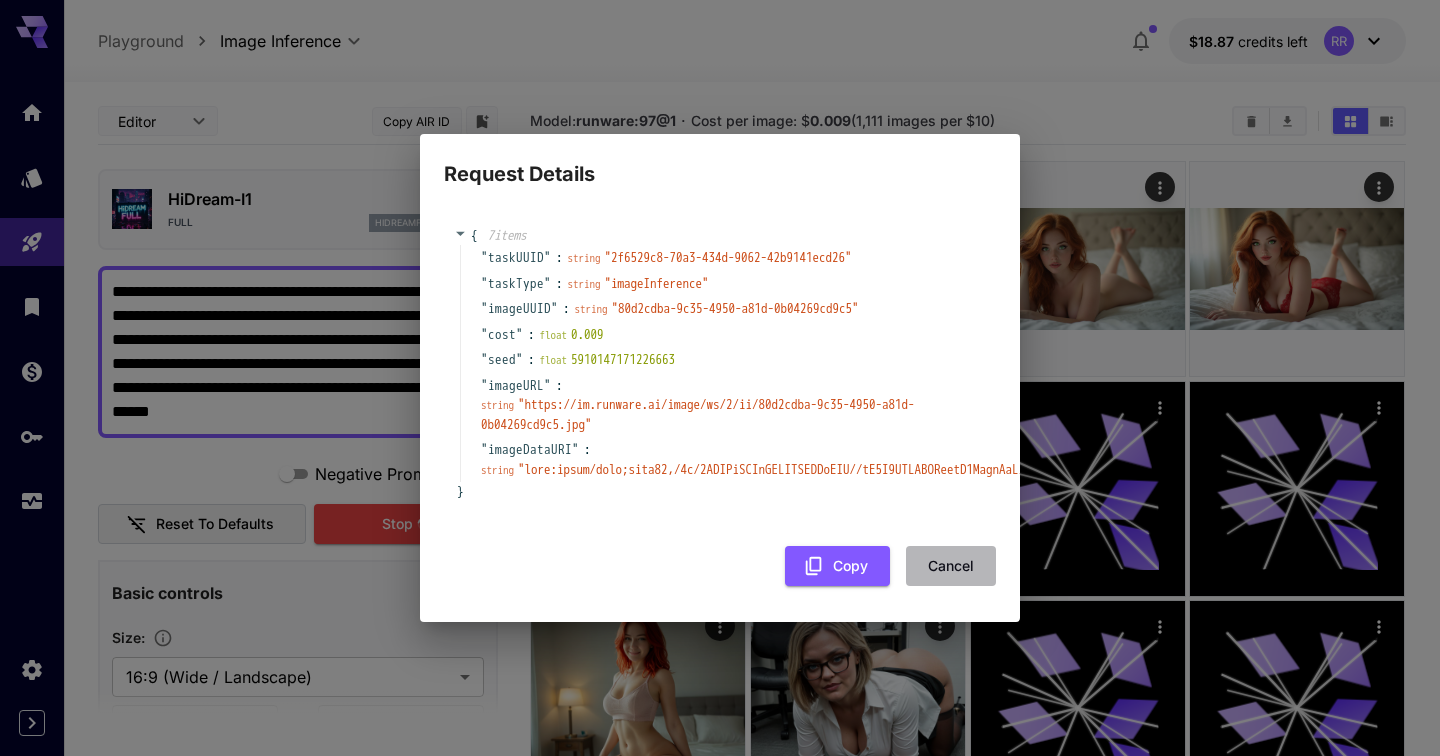 click on "Cancel" at bounding box center [951, 566] 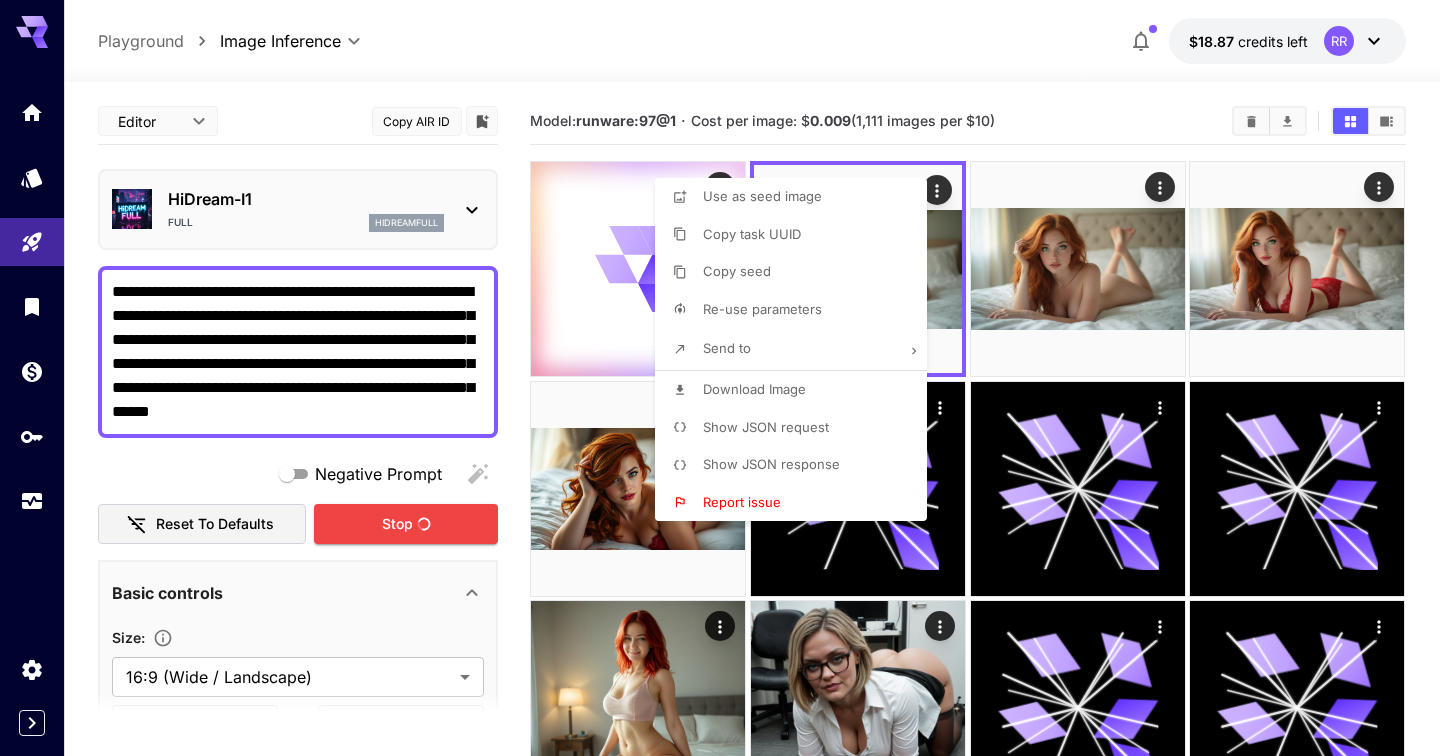 click at bounding box center (720, 378) 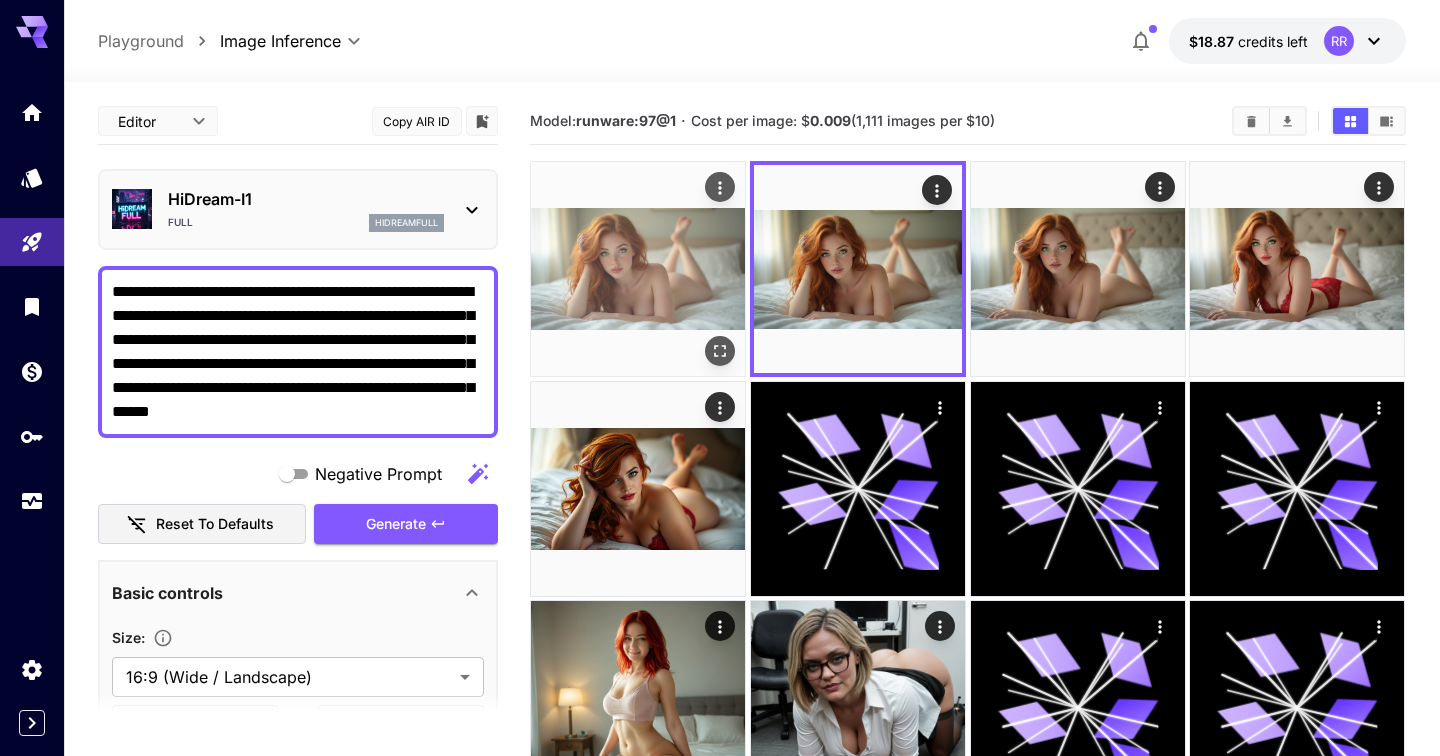 click at bounding box center (638, 269) 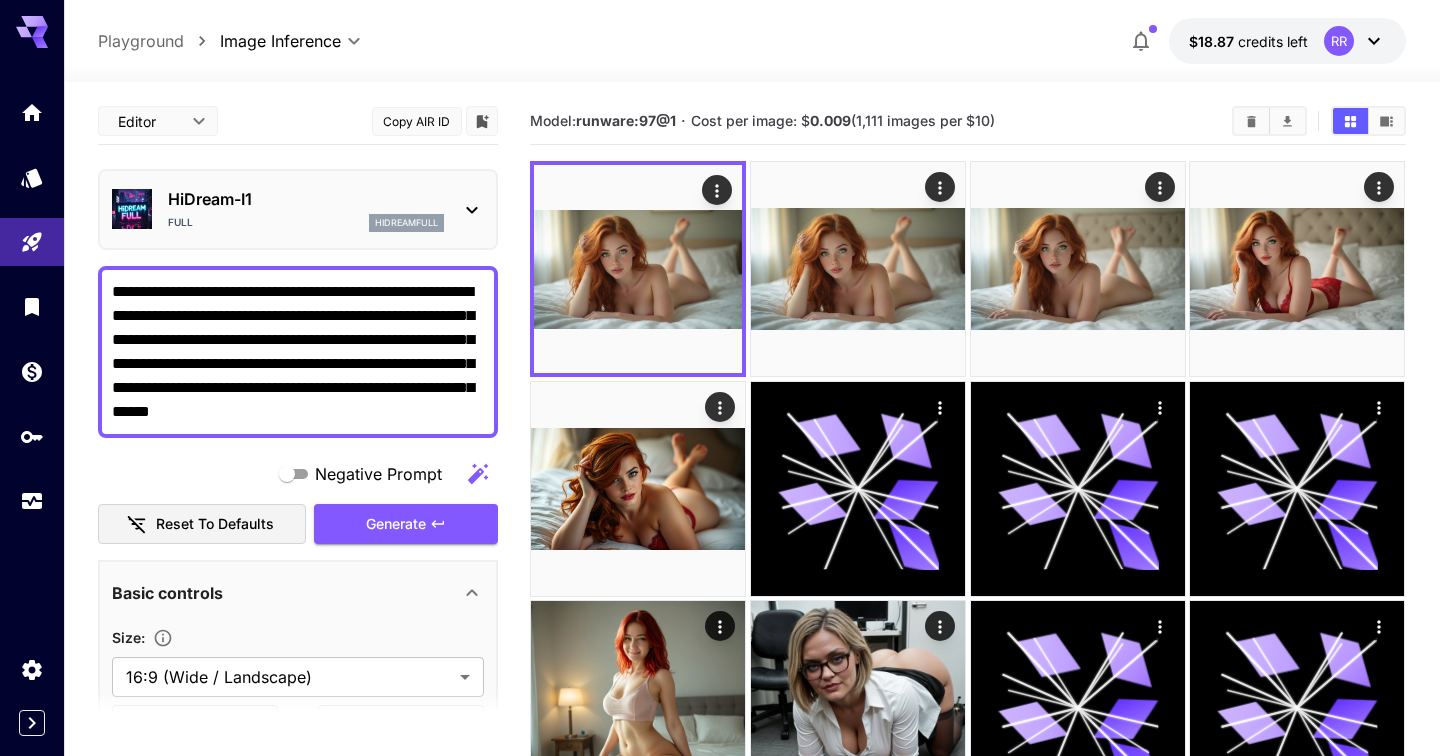 click on "**********" at bounding box center (298, 352) 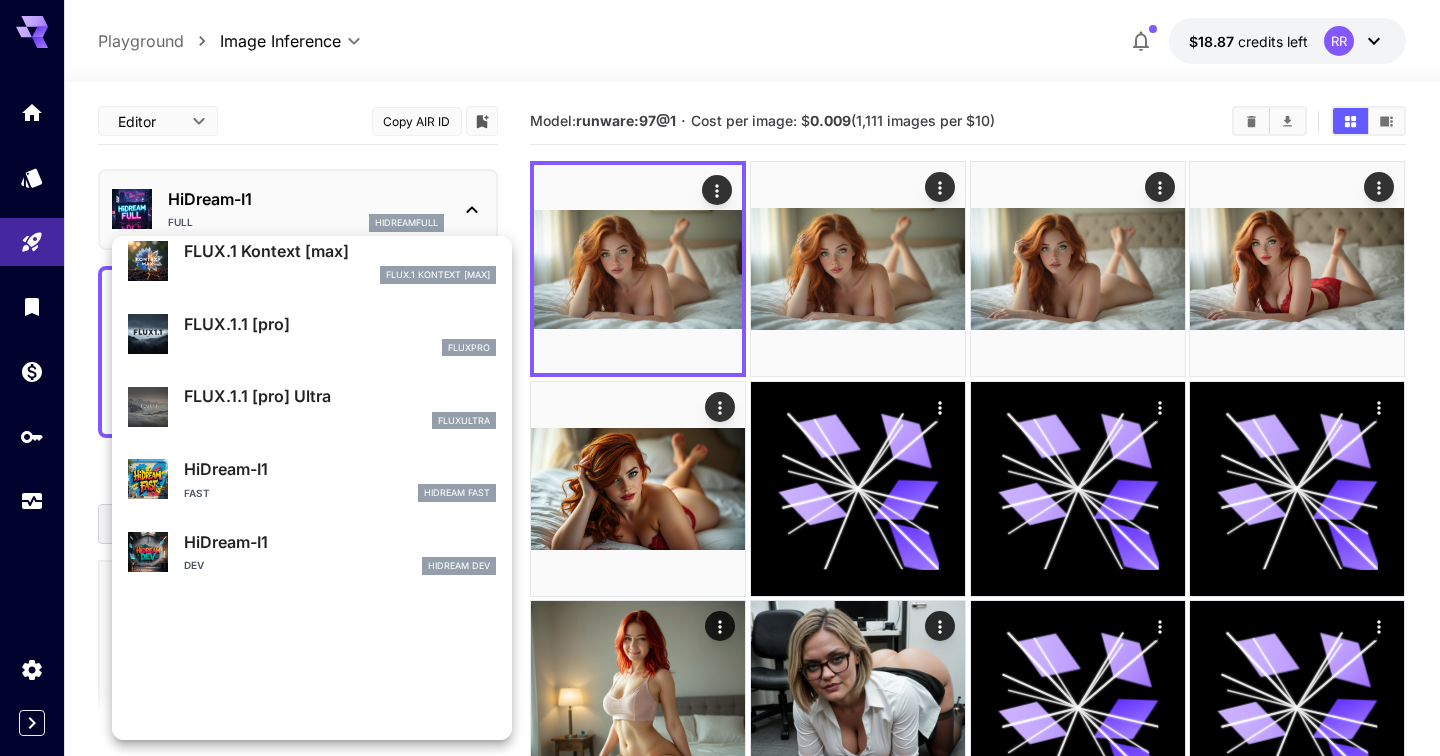 scroll, scrollTop: 377, scrollLeft: 0, axis: vertical 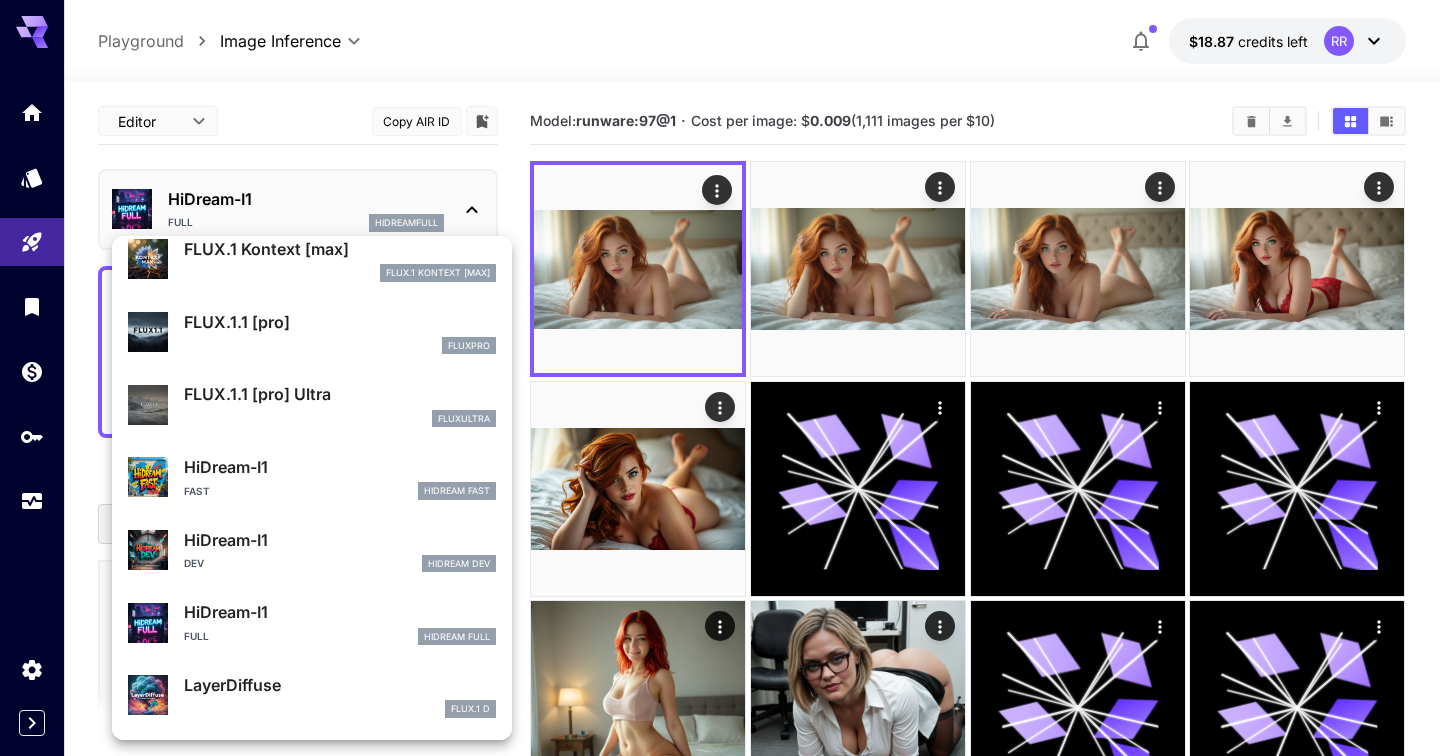 click on "LayerDiffuse" at bounding box center [340, 685] 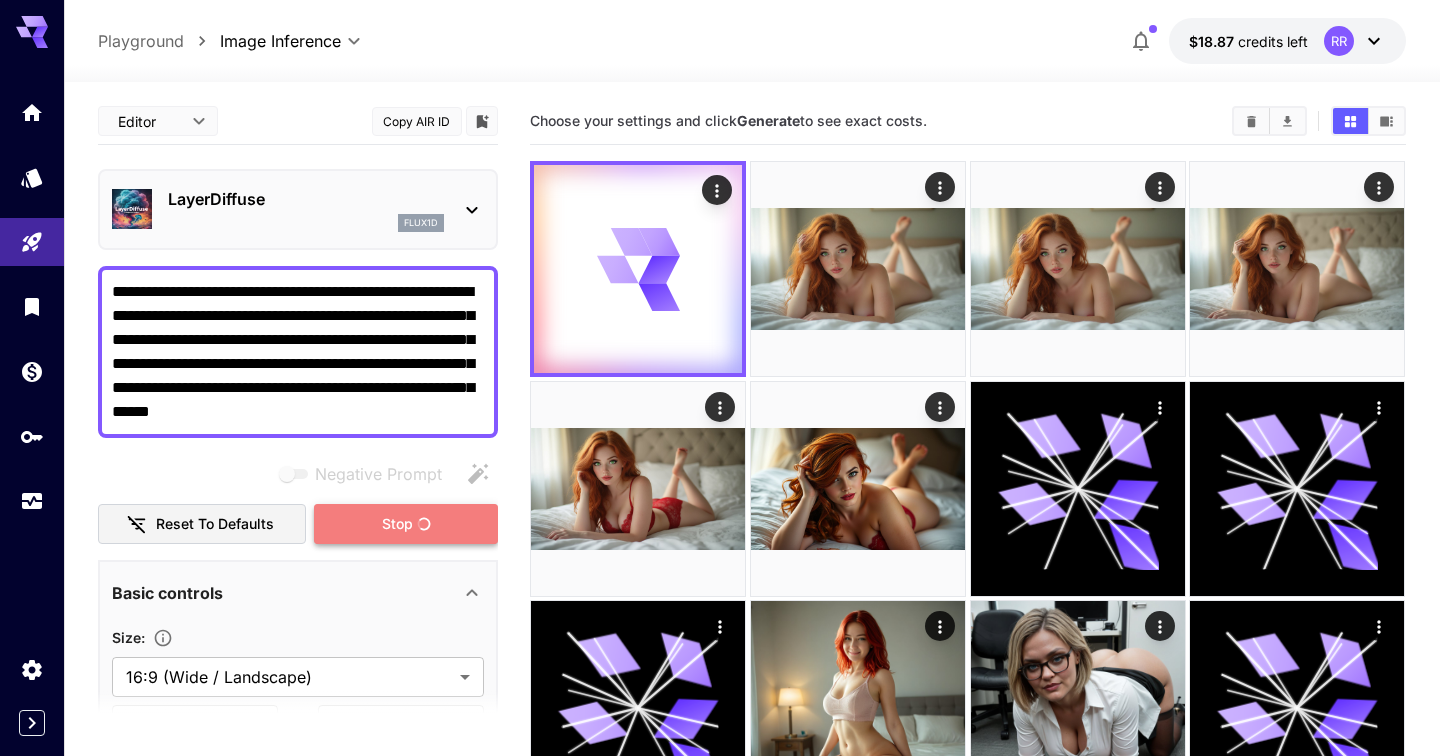 click on "Stop" at bounding box center (406, 524) 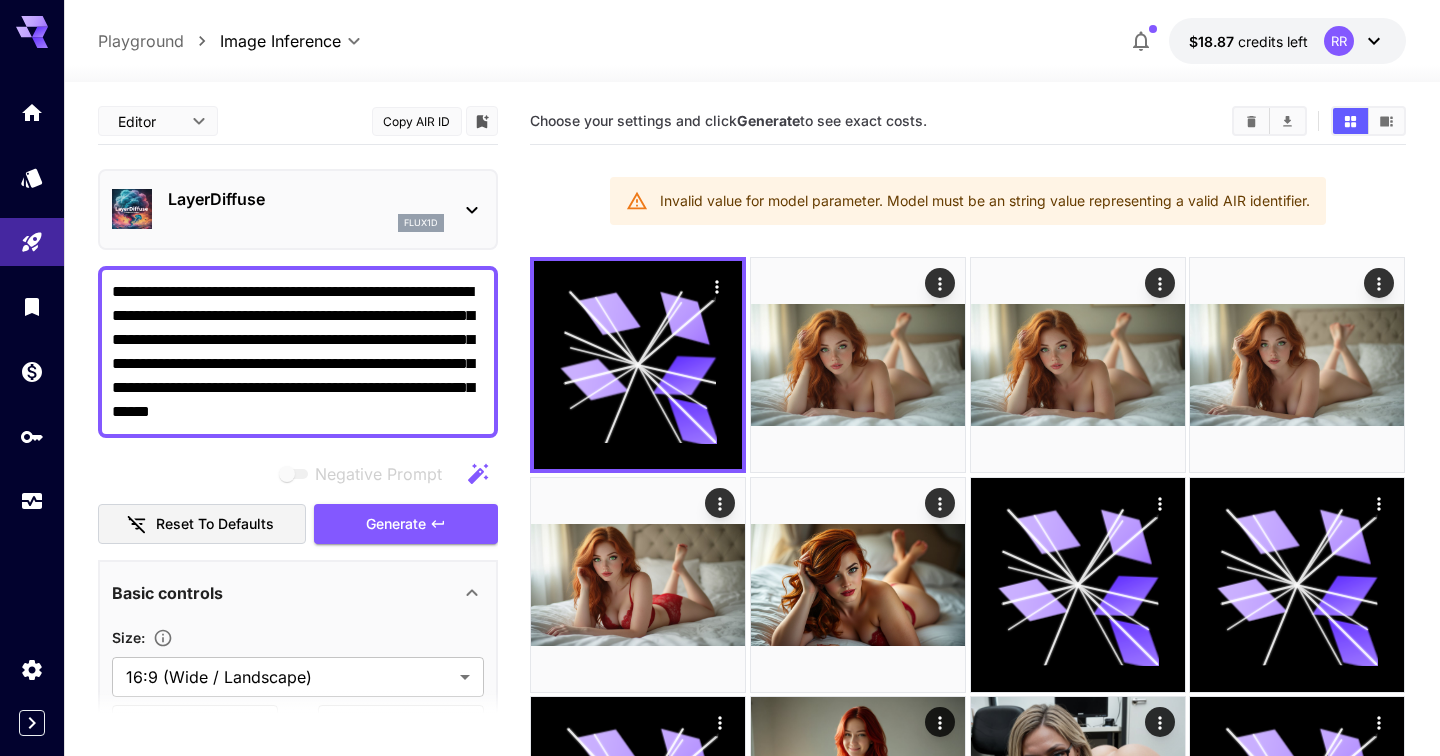 click on "LayerDiffuse flux1d" at bounding box center (298, 209) 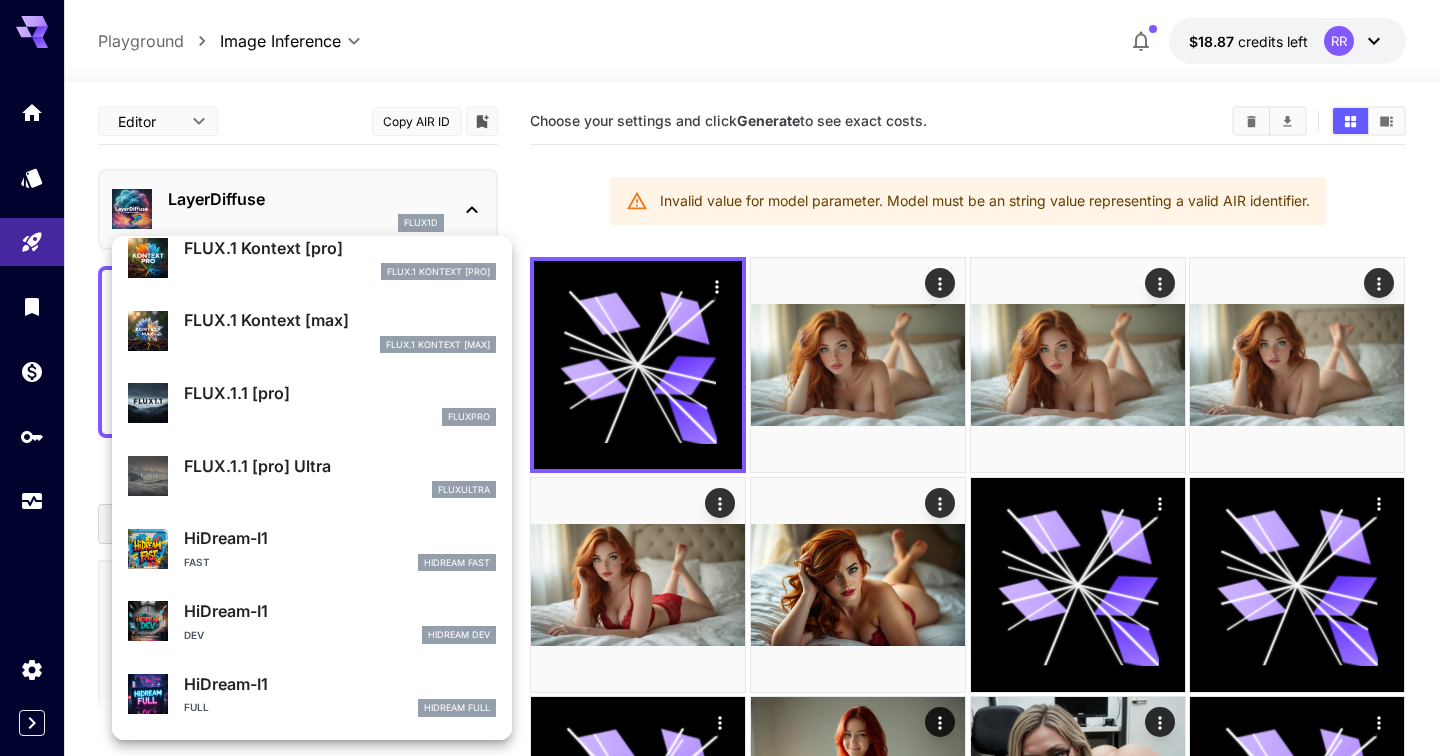scroll, scrollTop: 377, scrollLeft: 0, axis: vertical 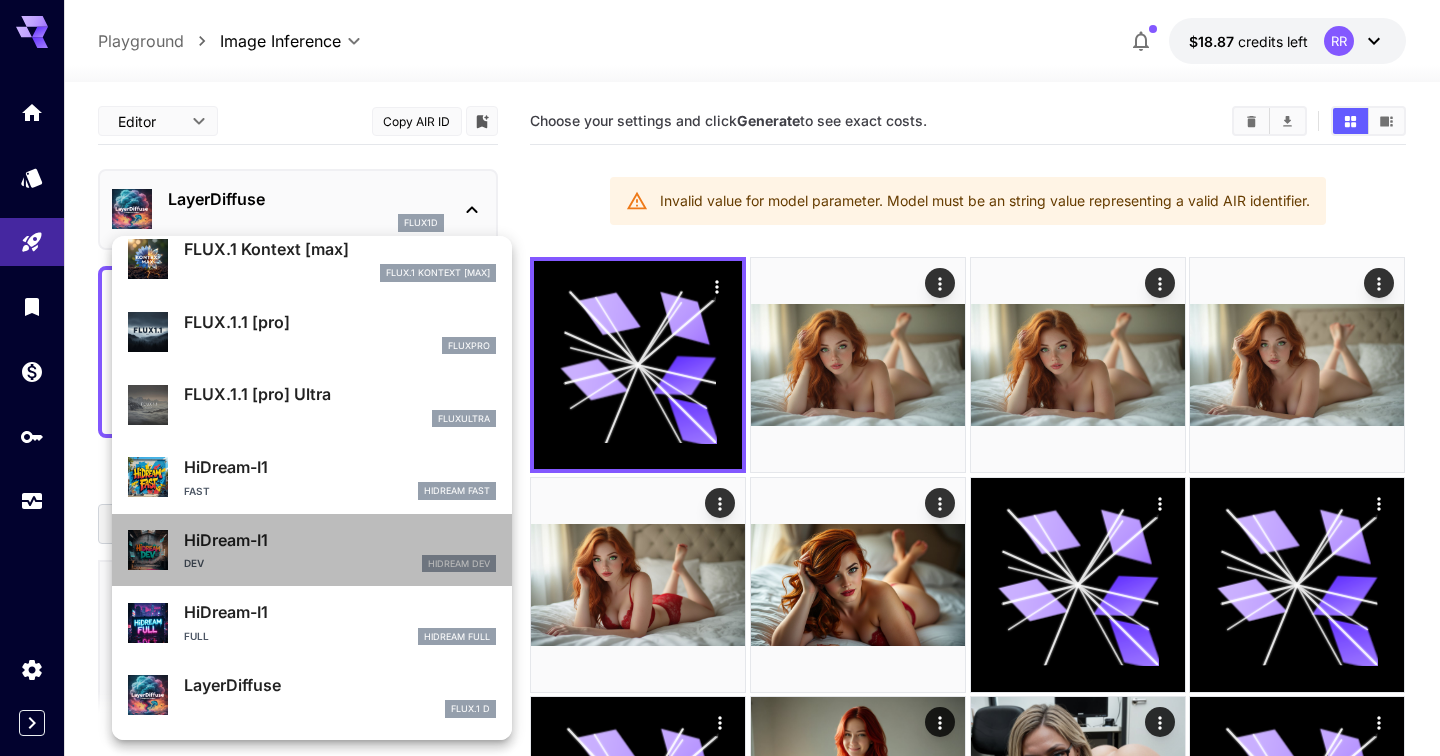 click on "HiDream-I1" at bounding box center (340, 540) 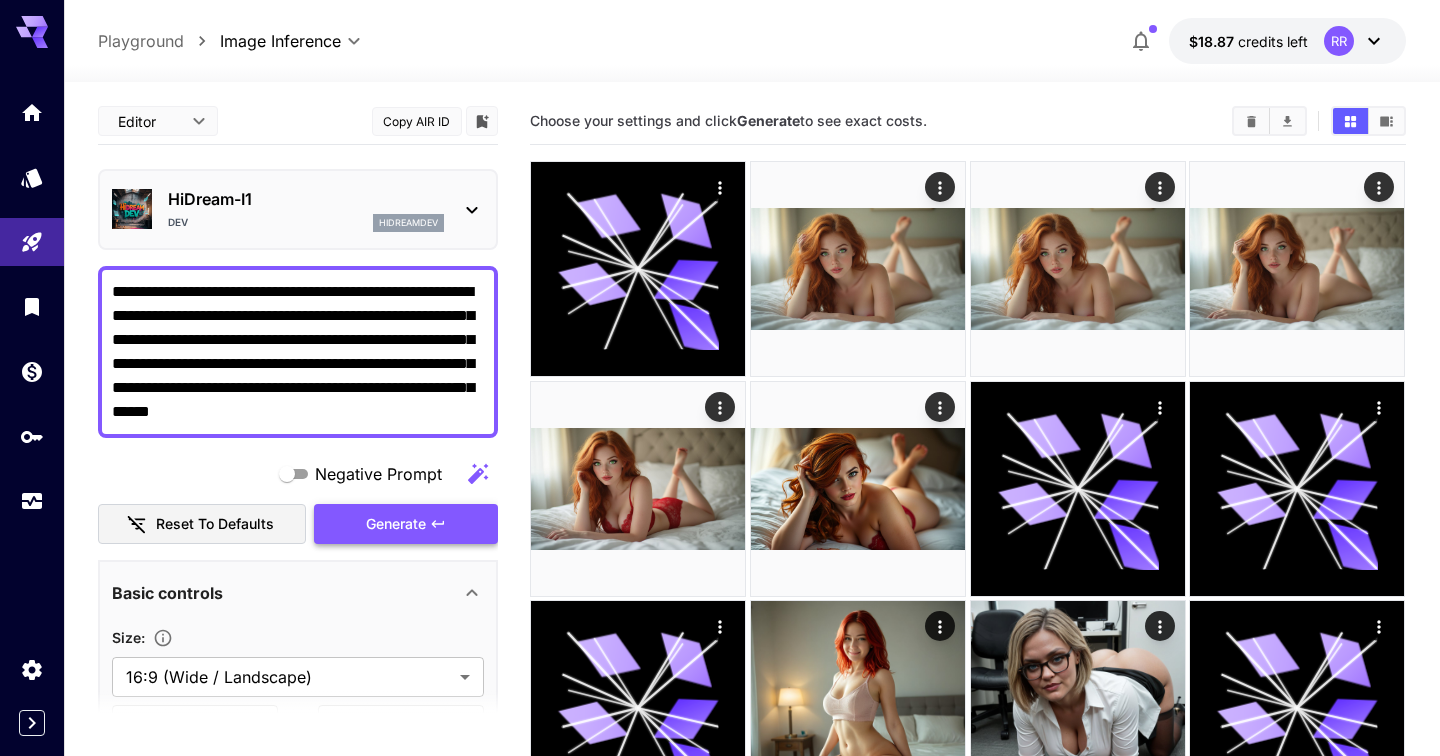 click on "Generate" at bounding box center (396, 524) 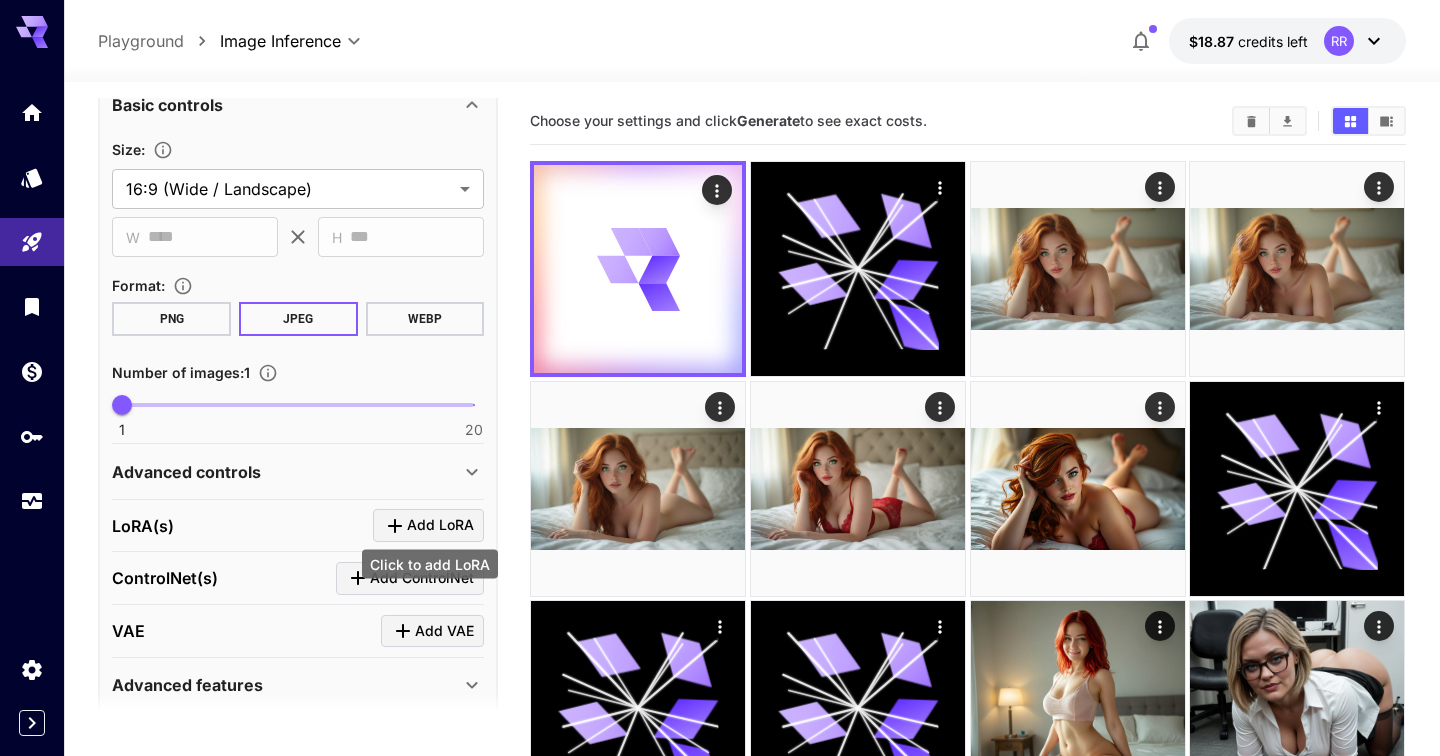 scroll, scrollTop: 500, scrollLeft: 0, axis: vertical 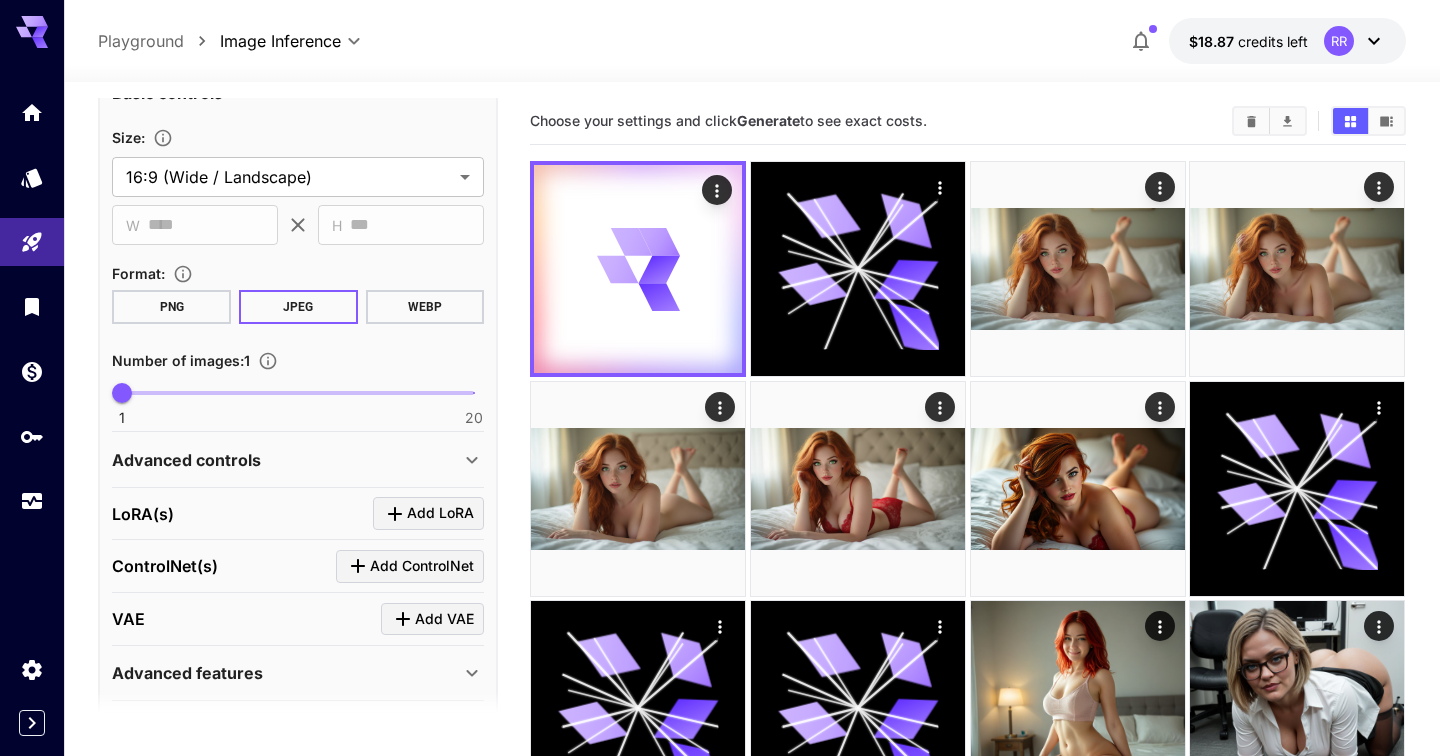 click on "Advanced controls" at bounding box center (298, 460) 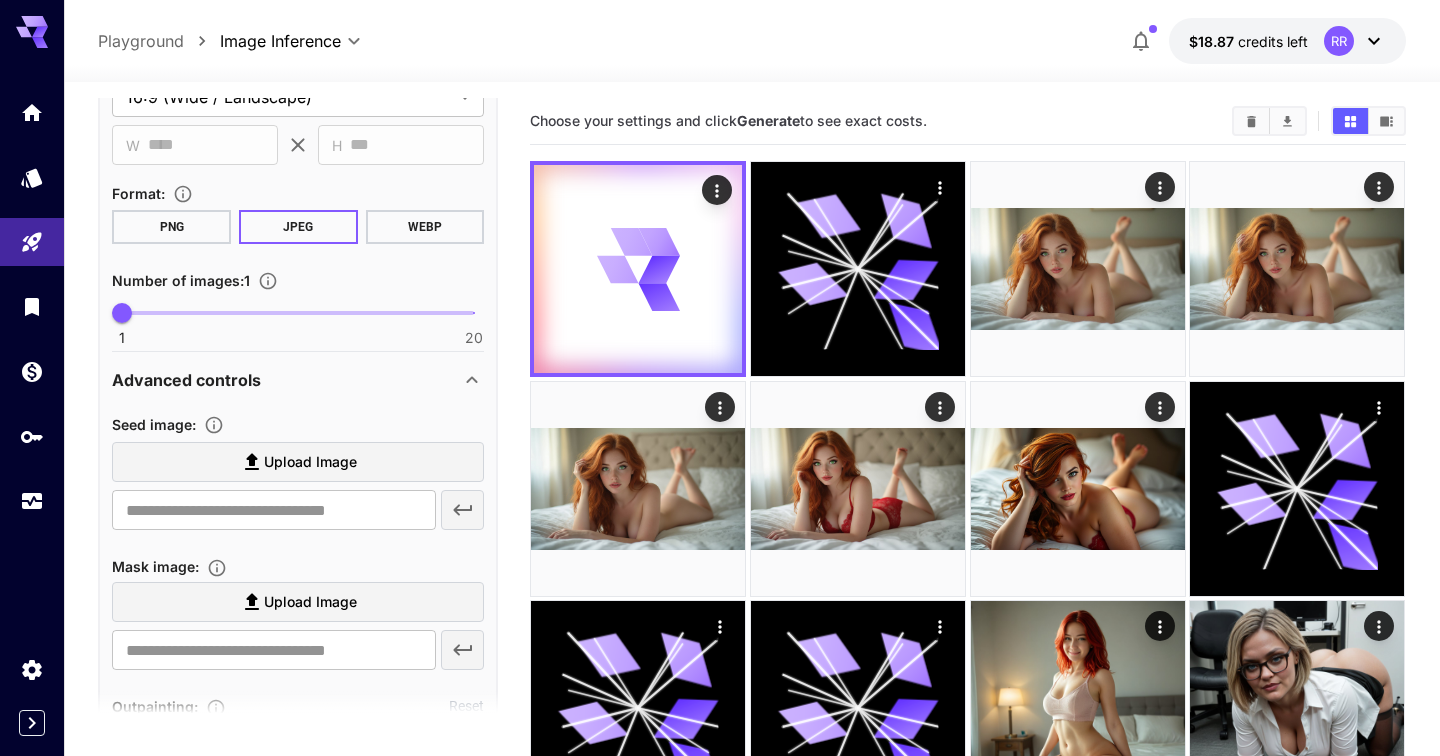 scroll, scrollTop: 0, scrollLeft: 0, axis: both 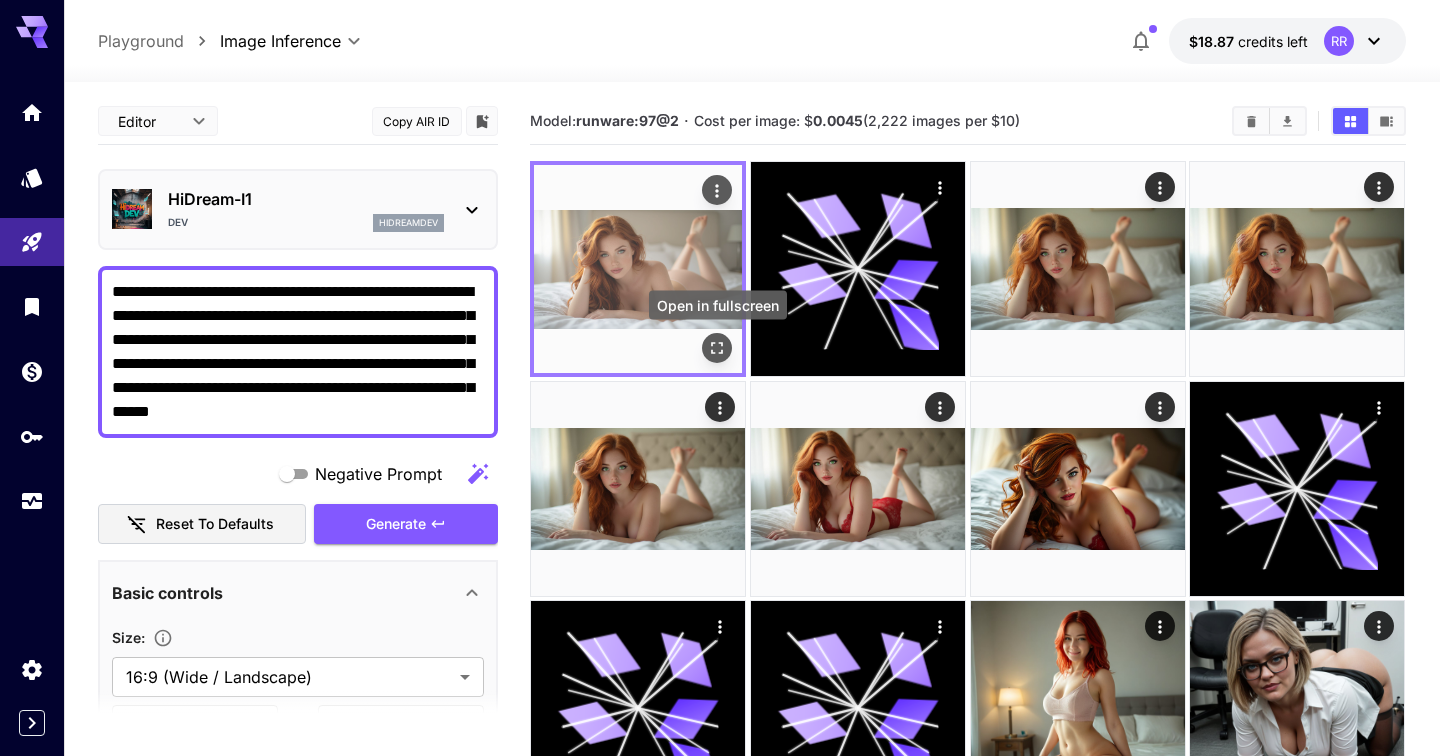 click 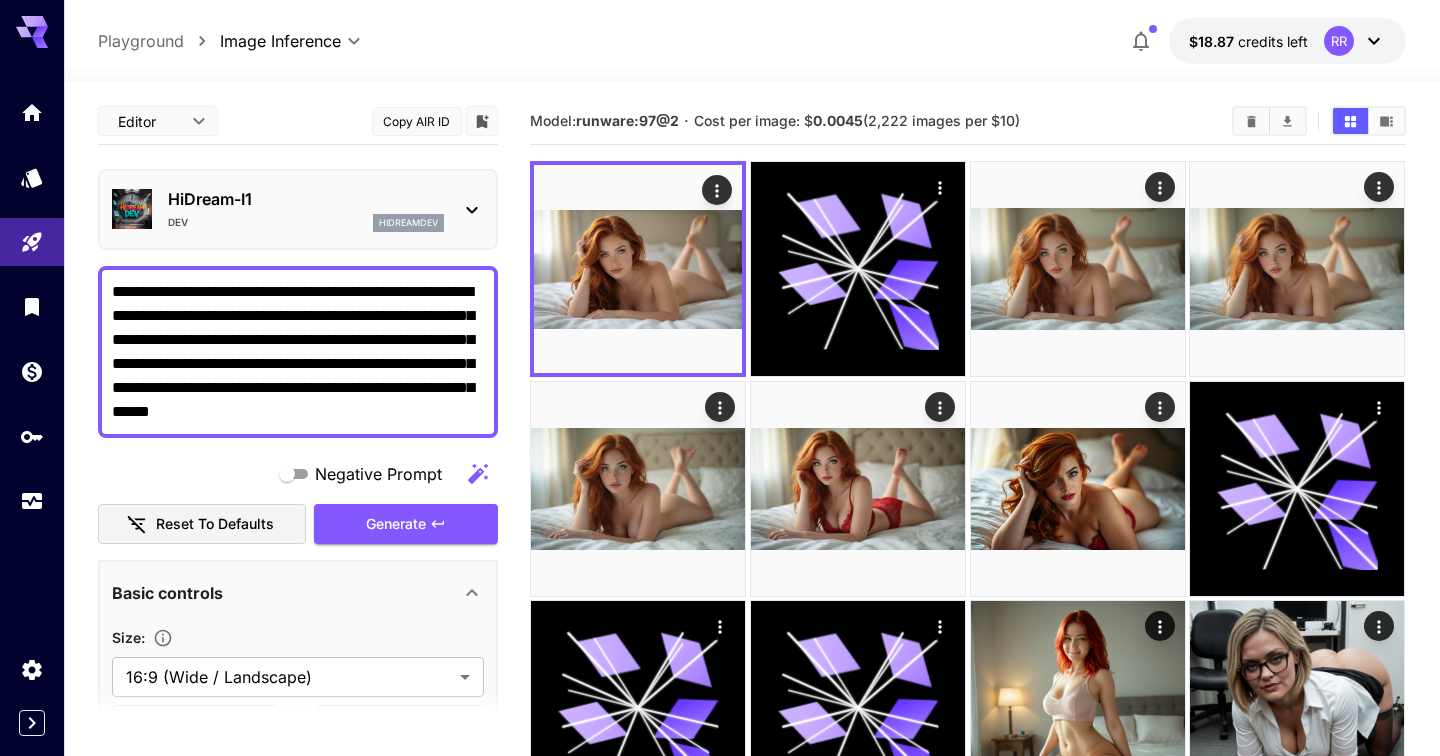 click on "HiDream-I1 Dev hidreamdev" at bounding box center (298, 209) 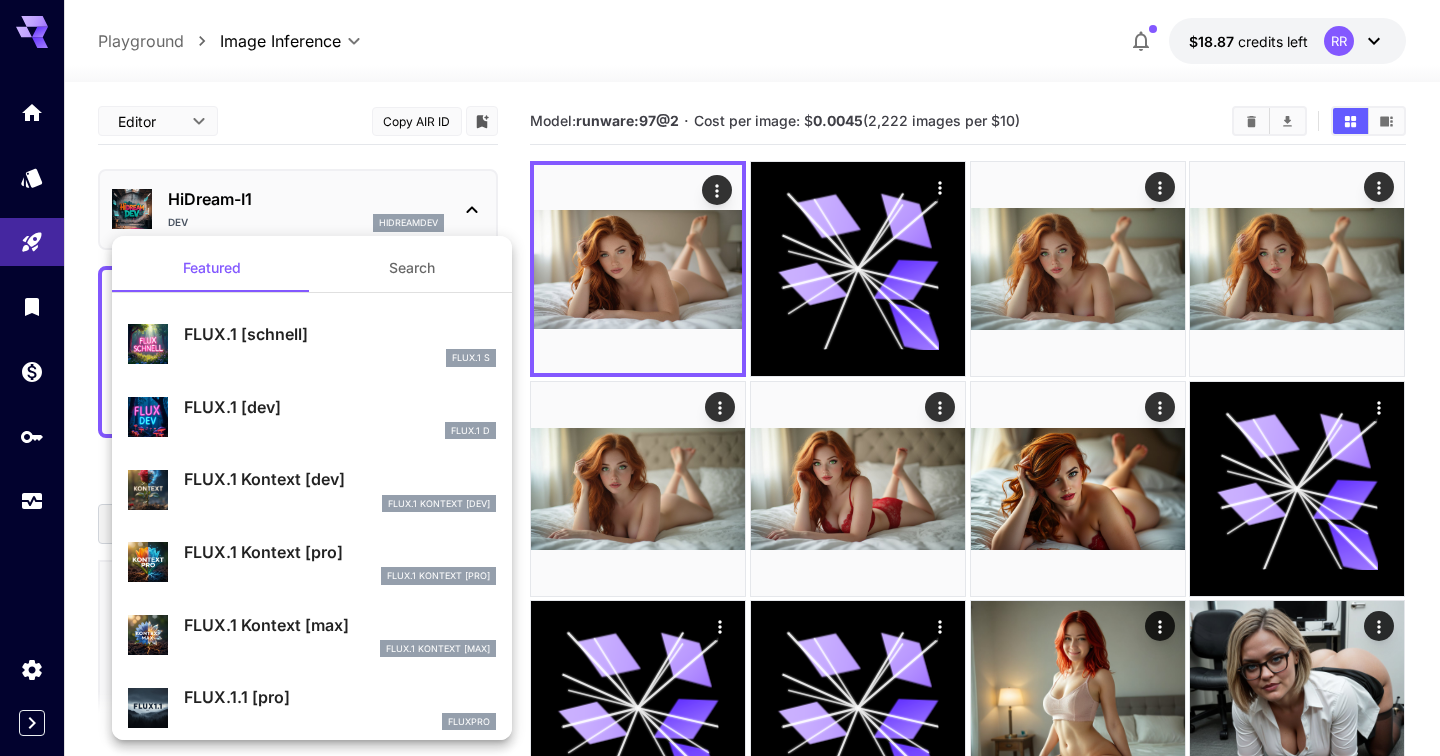 click on "Search" at bounding box center [412, 268] 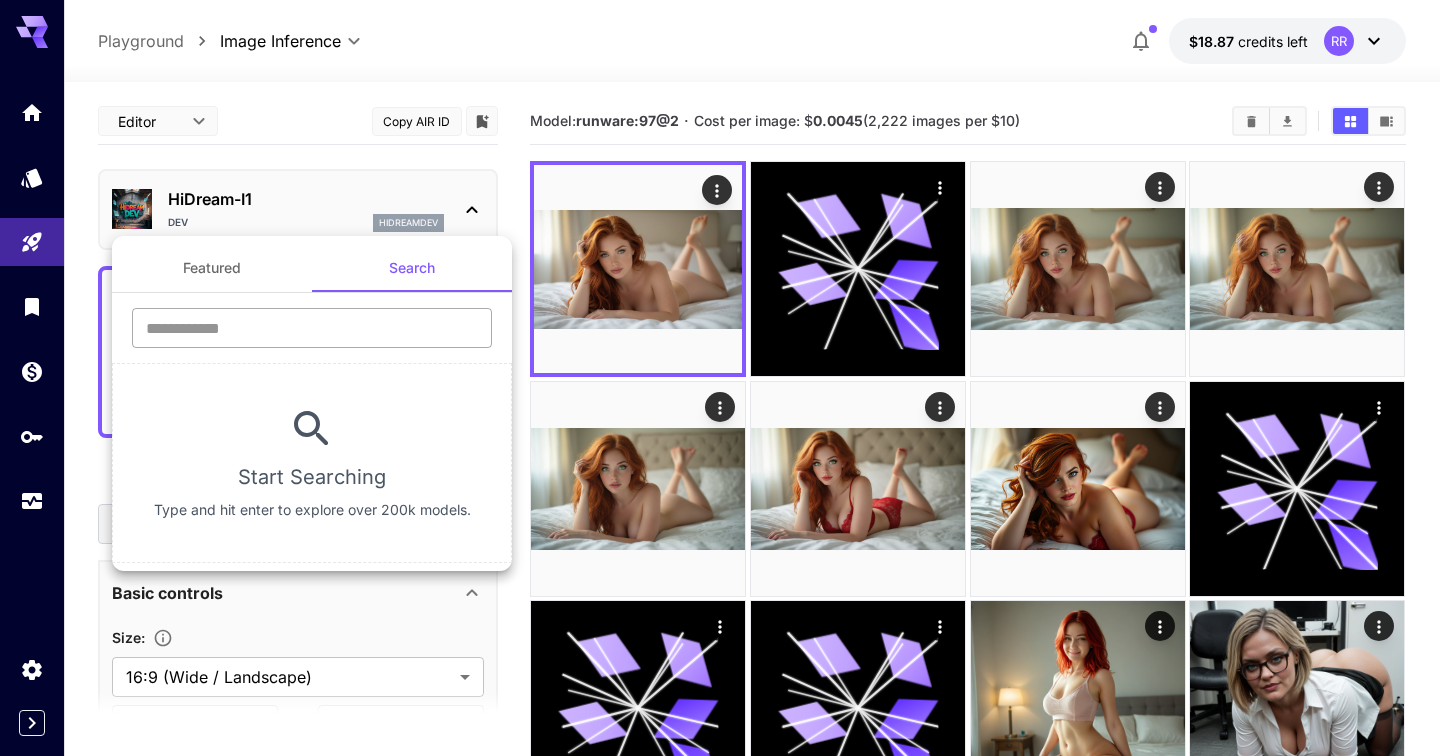 click at bounding box center [312, 328] 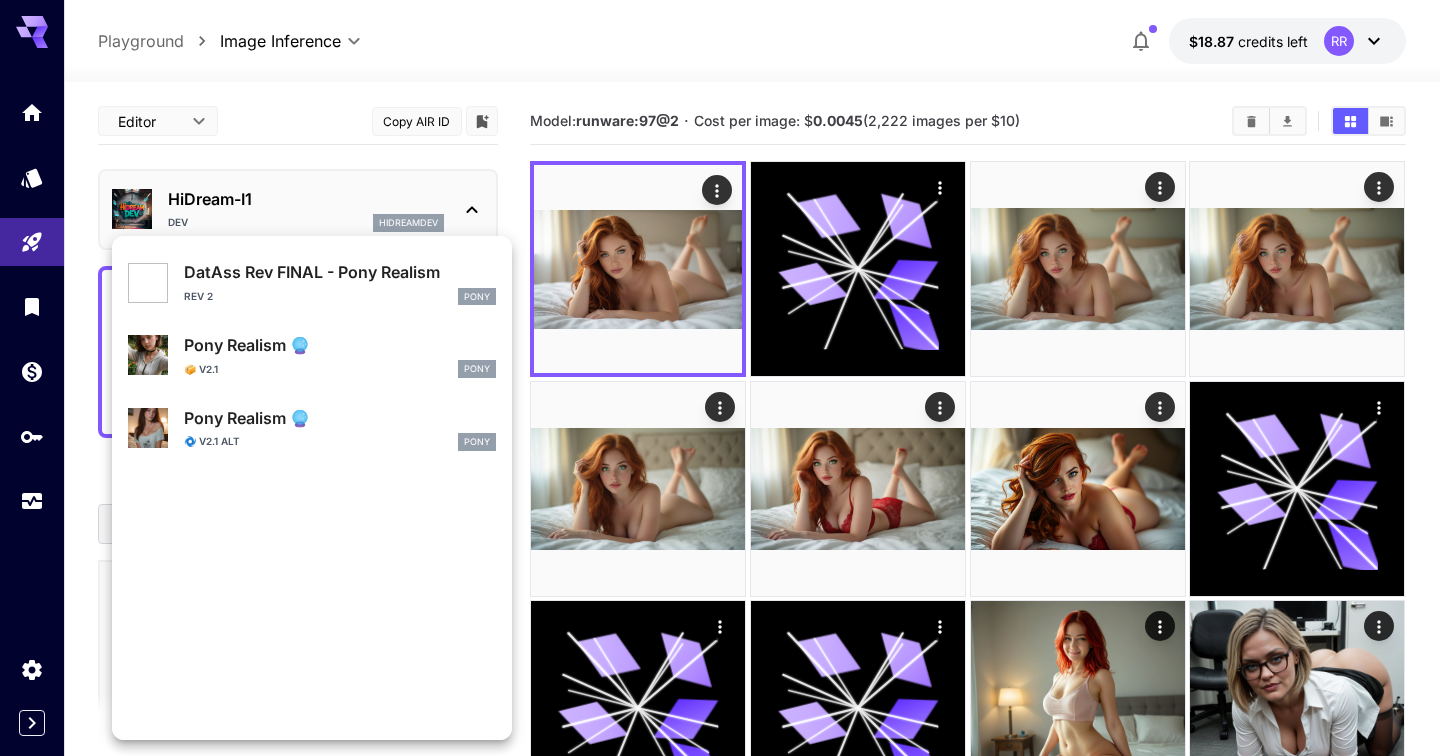 scroll, scrollTop: 0, scrollLeft: 0, axis: both 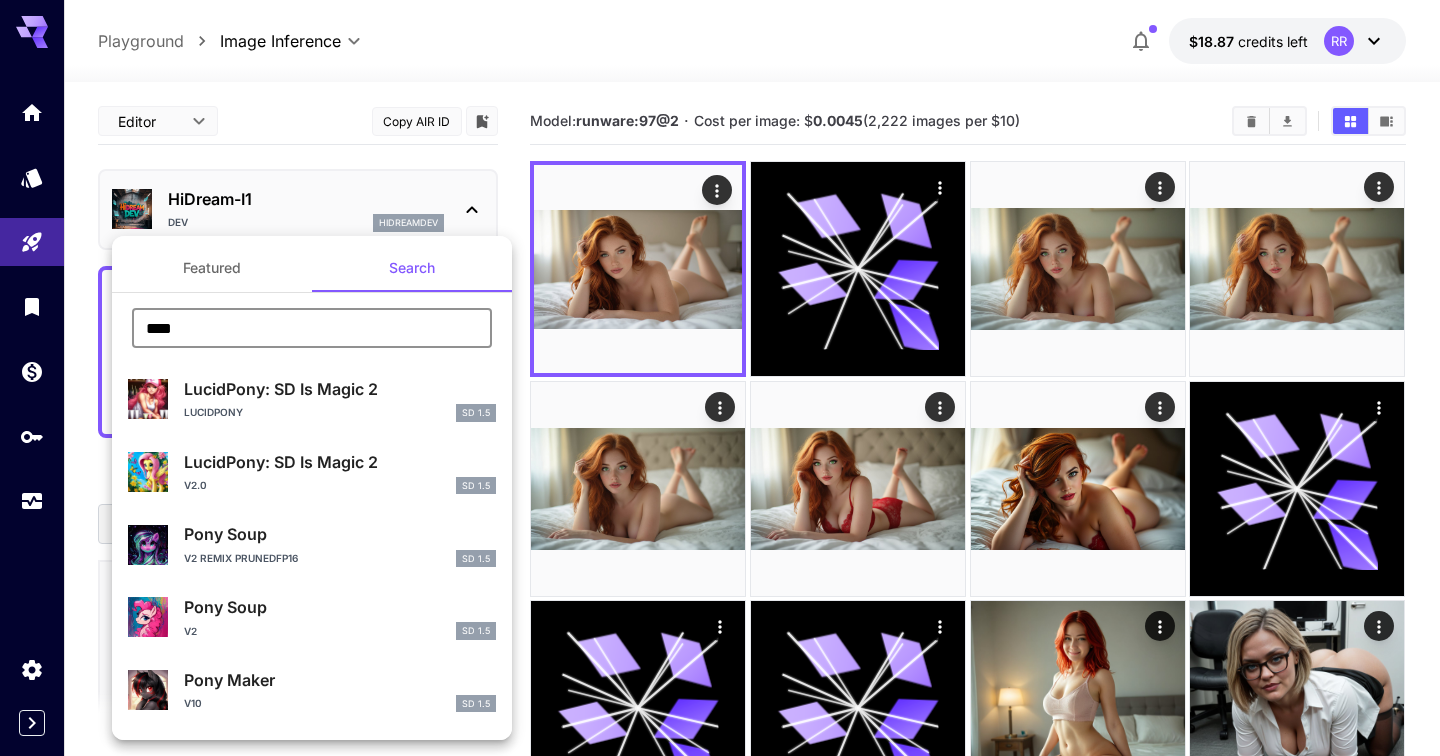 type on "****" 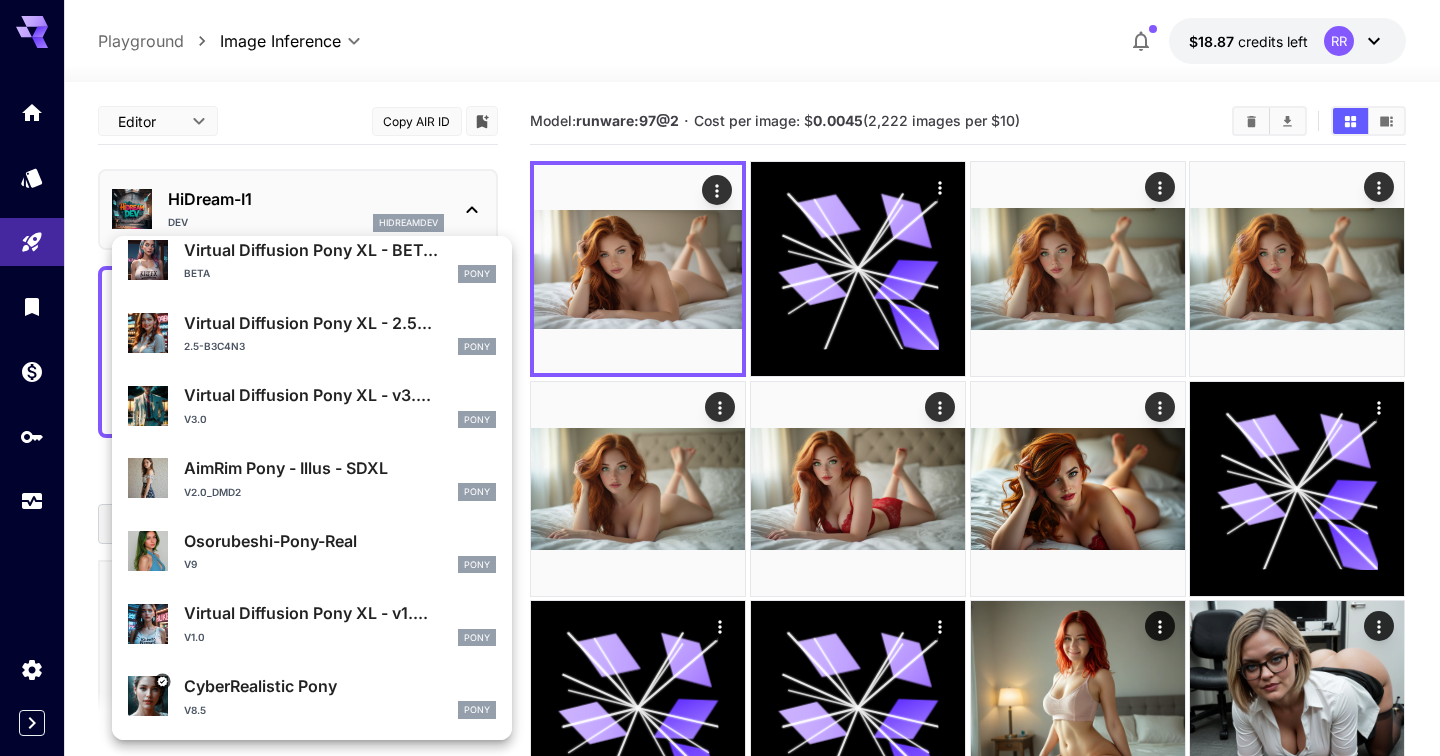 scroll, scrollTop: 1819, scrollLeft: 0, axis: vertical 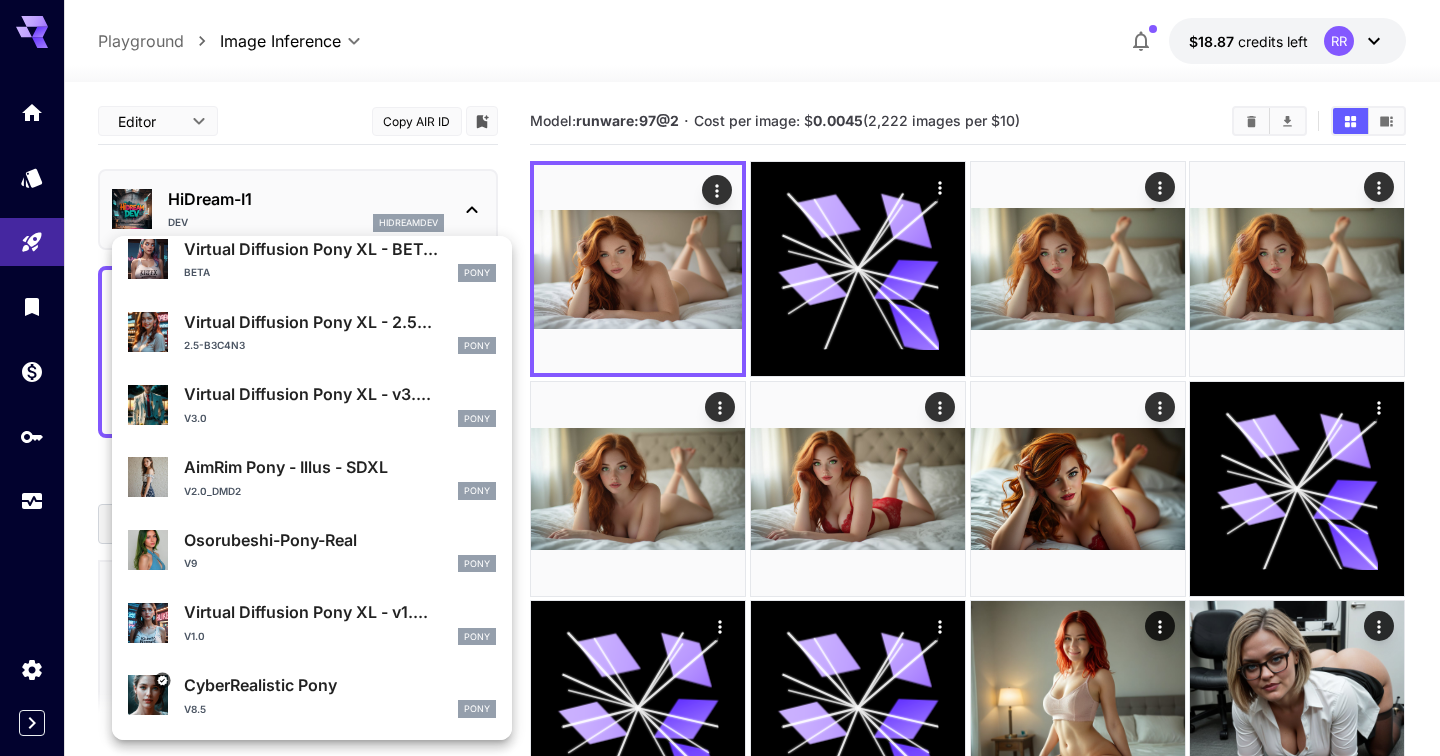 click on "CyberRealistic Pony" at bounding box center [340, 685] 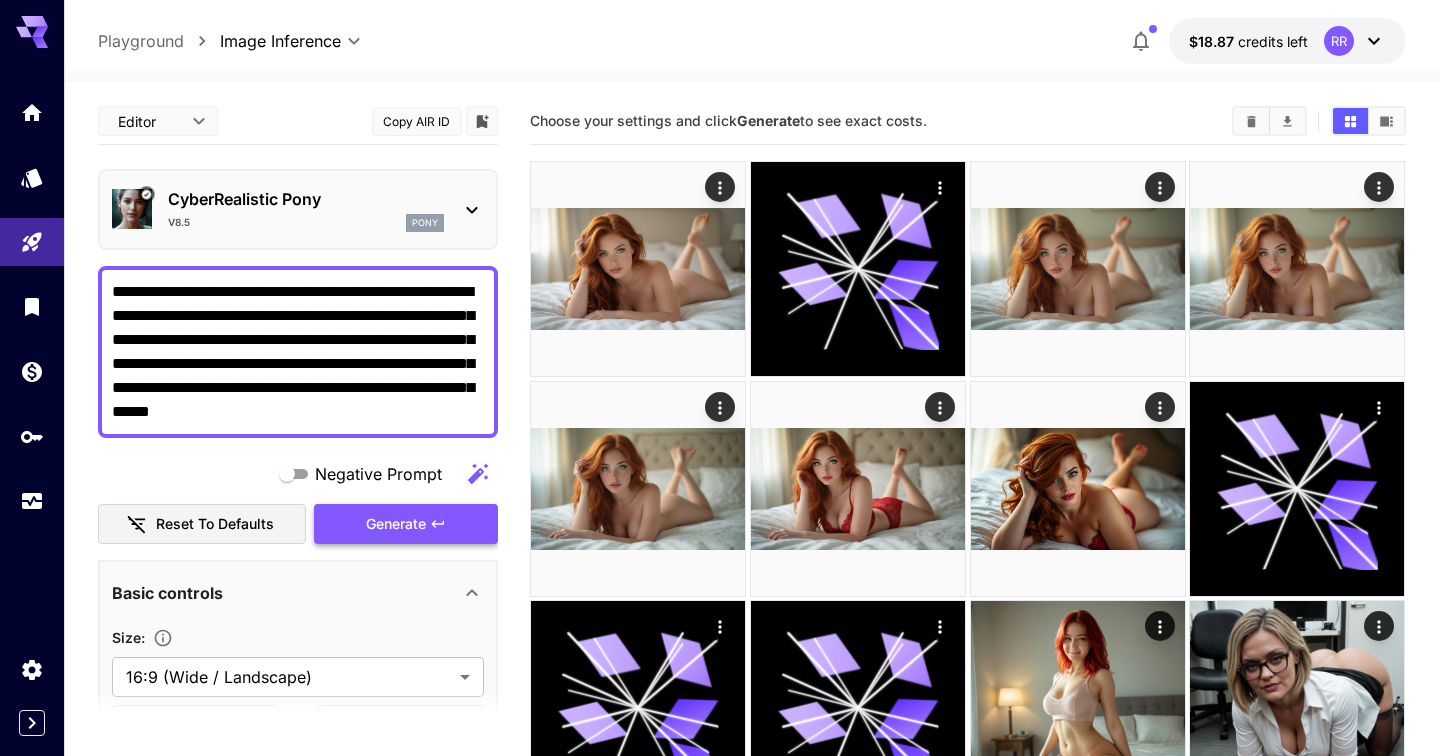 click on "Generate" at bounding box center [406, 524] 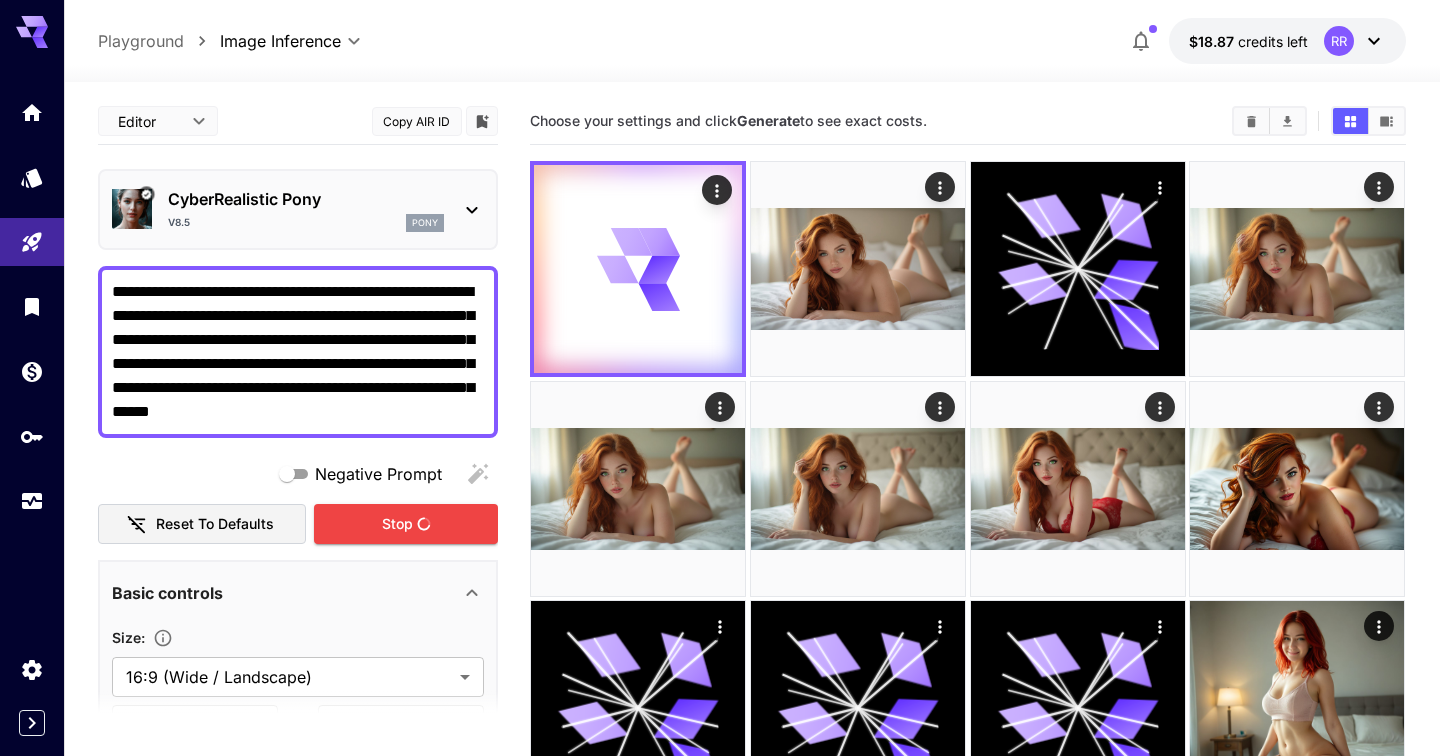 click on "**********" at bounding box center [298, 352] 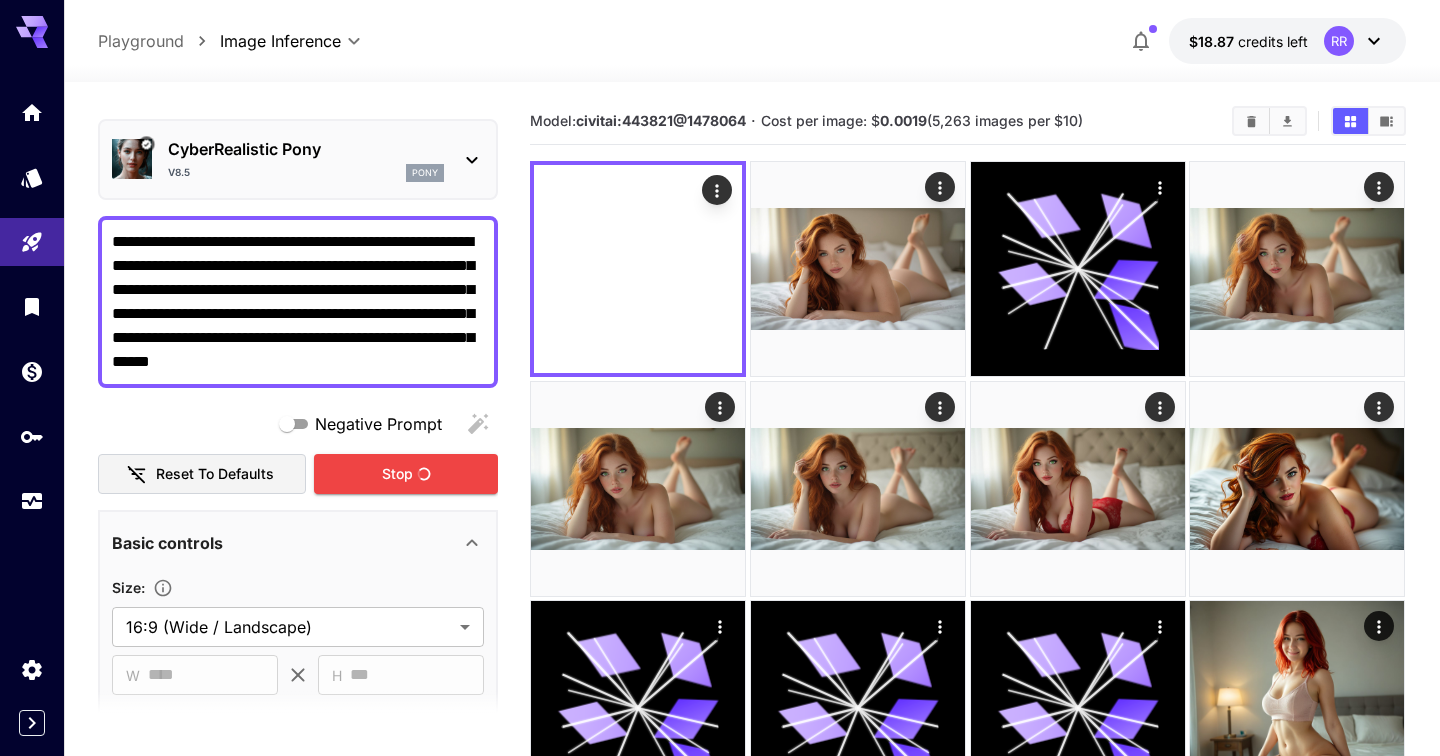 scroll, scrollTop: 58, scrollLeft: 0, axis: vertical 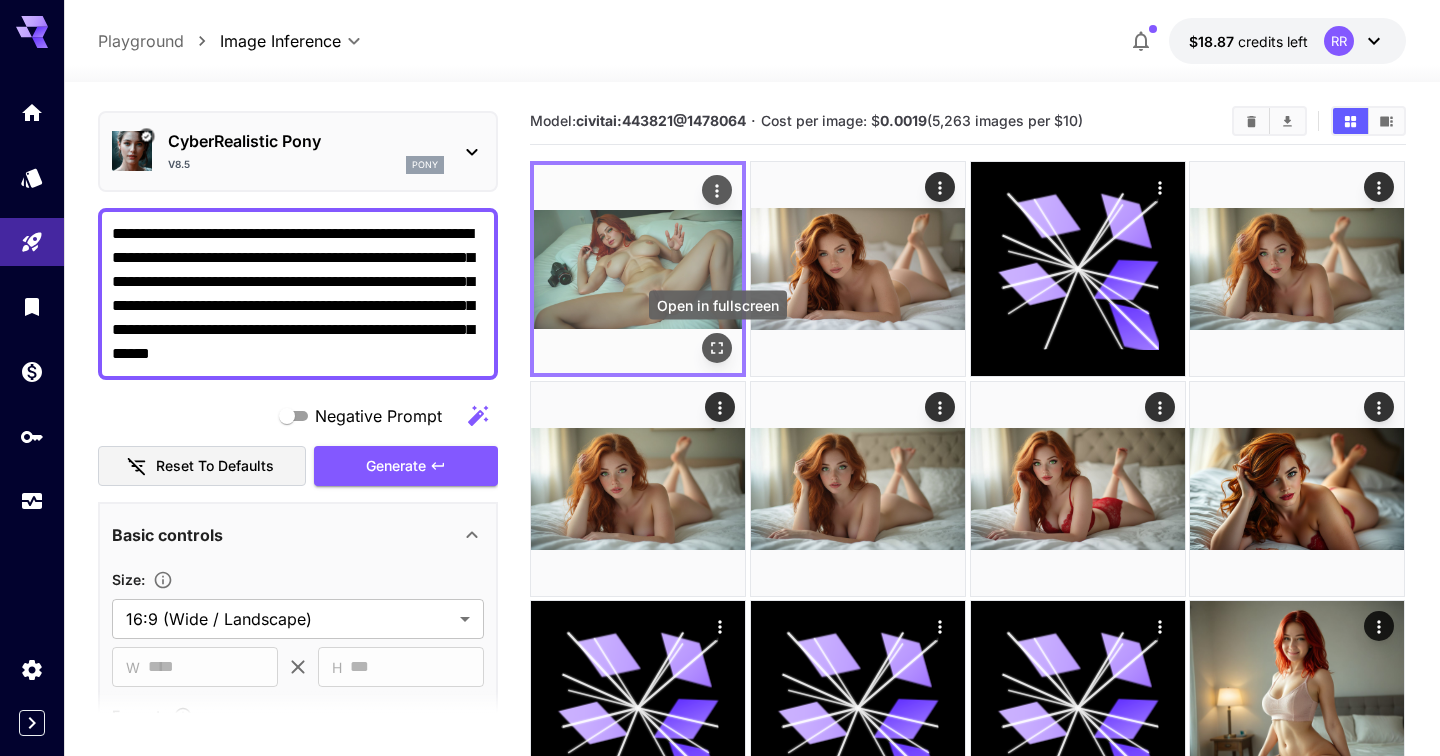 click at bounding box center (718, 348) 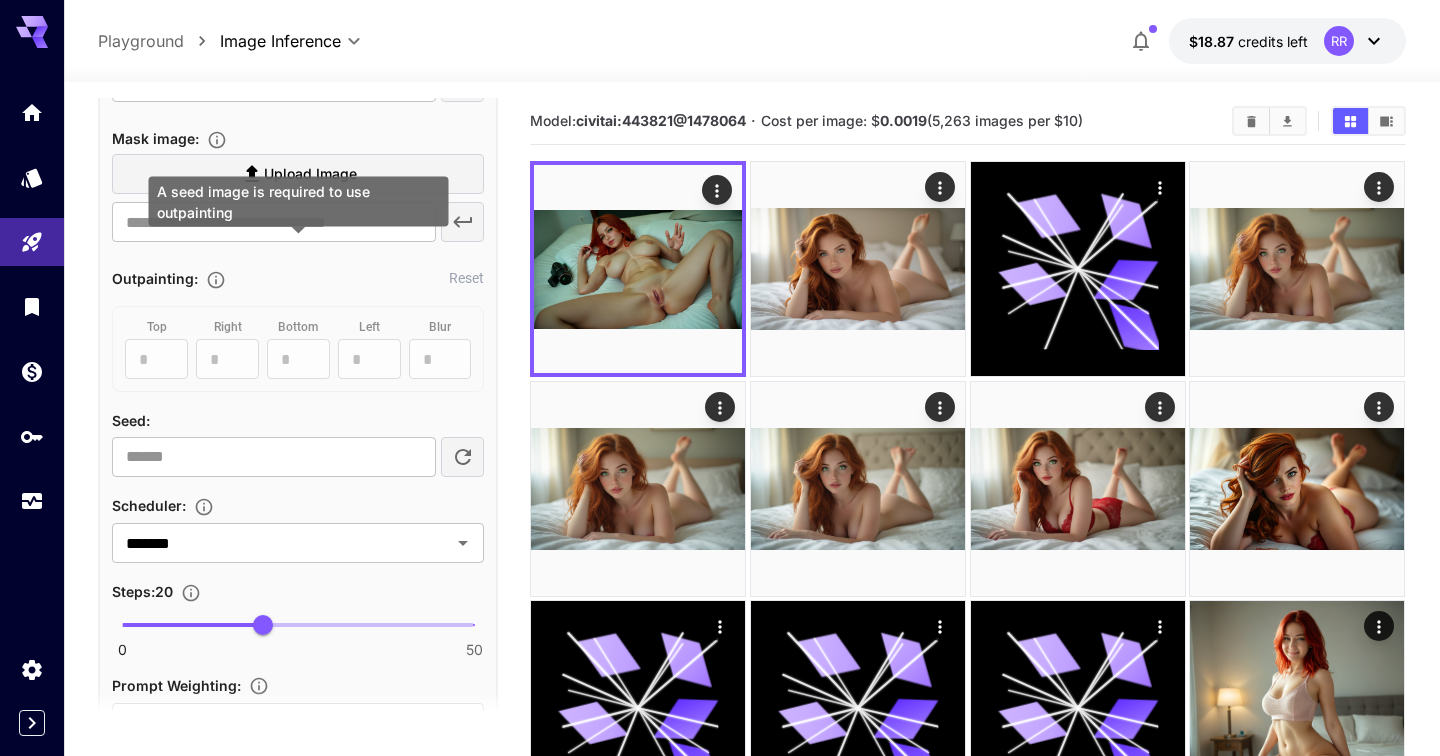 scroll, scrollTop: 1107, scrollLeft: 0, axis: vertical 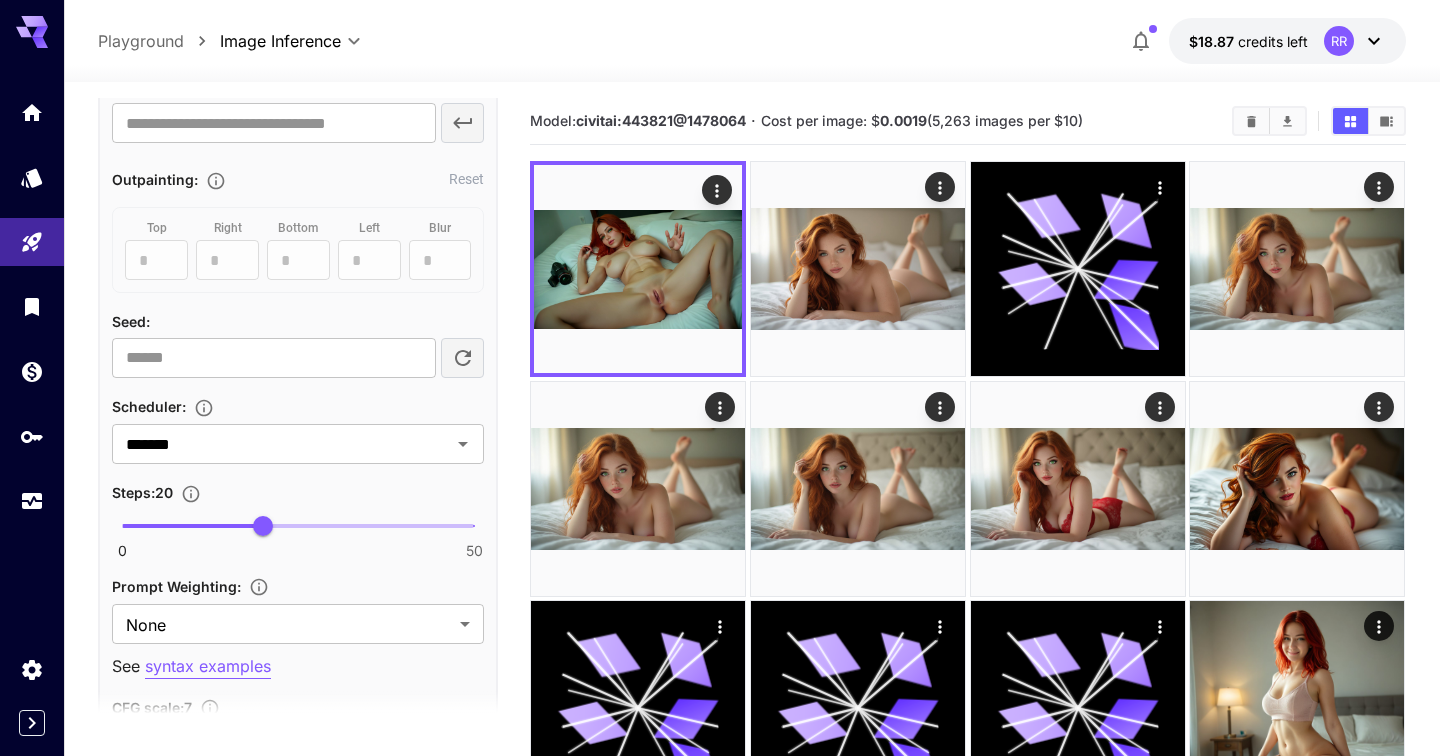 click 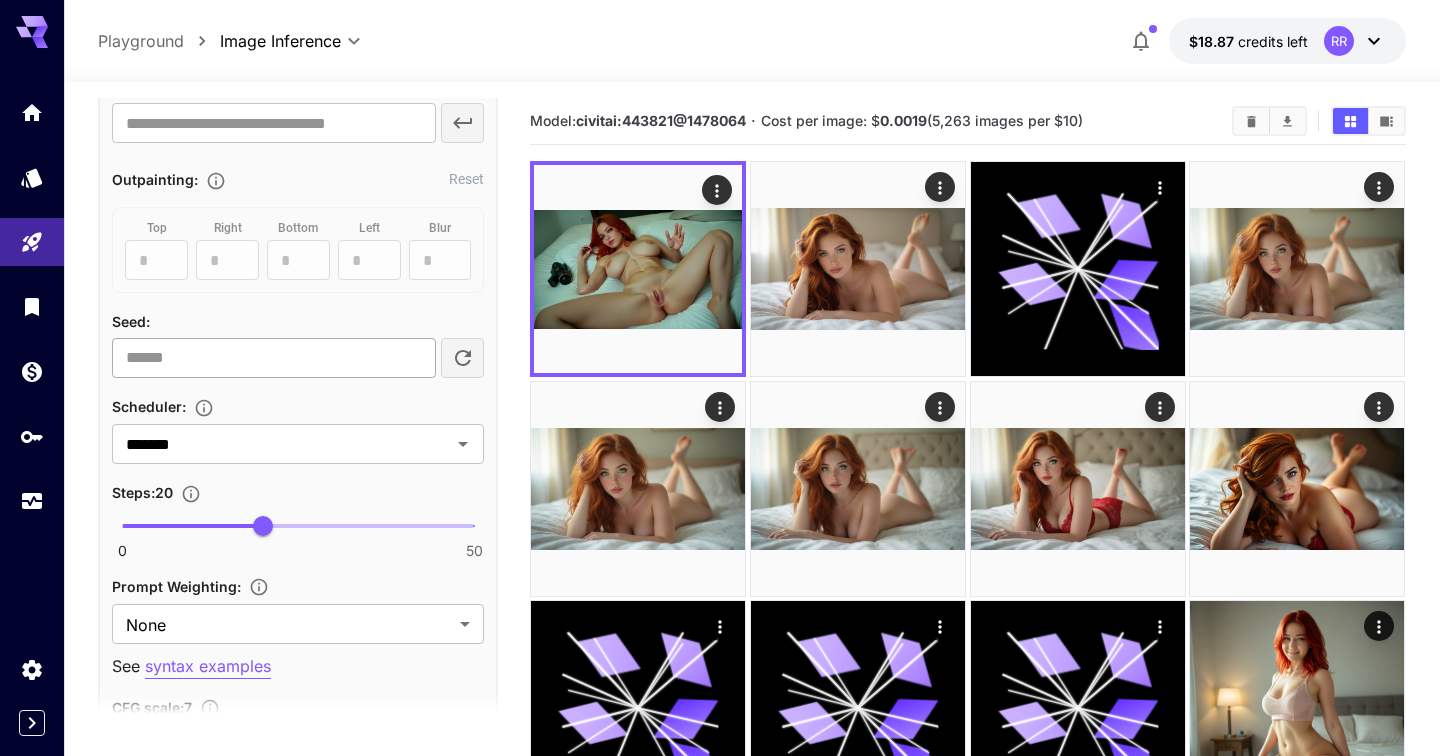 click on "**********" at bounding box center (273, 358) 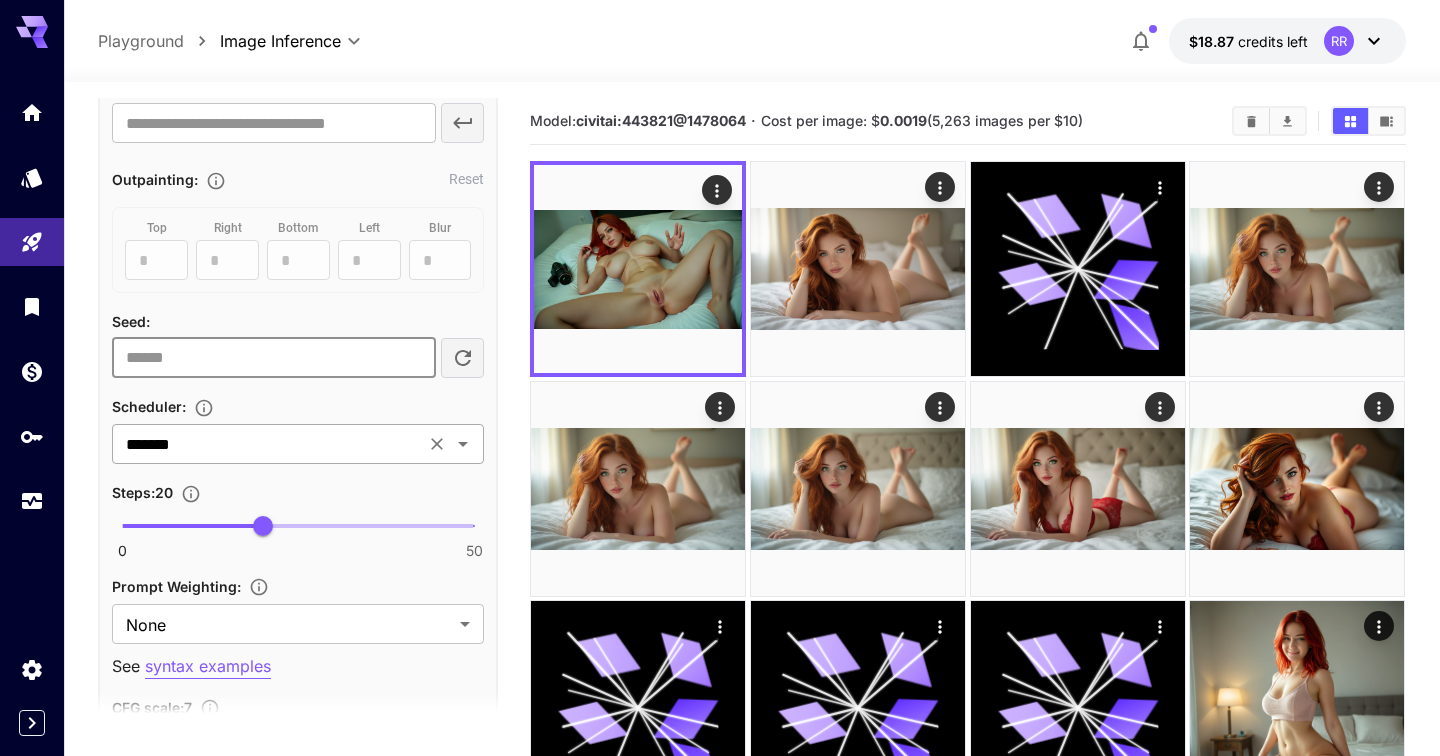 type 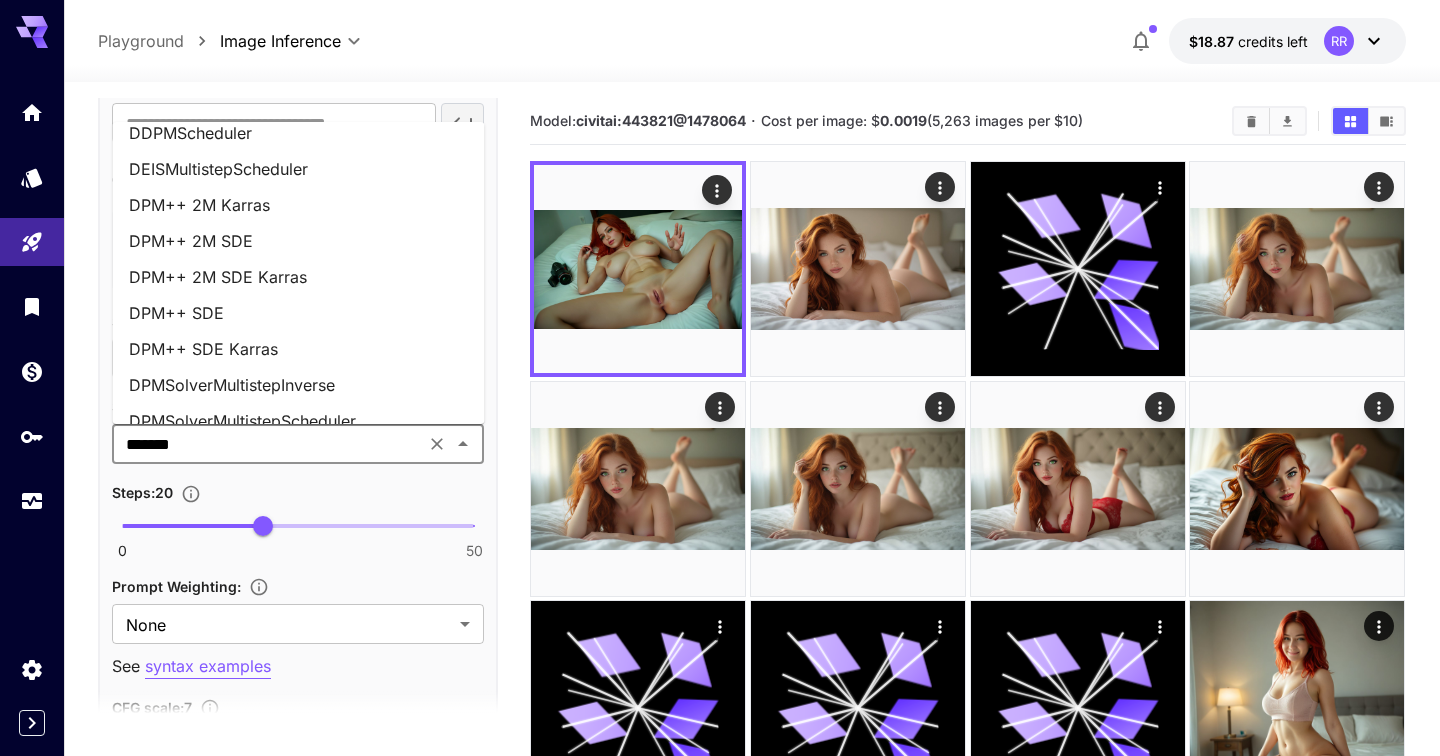 scroll, scrollTop: 95, scrollLeft: 0, axis: vertical 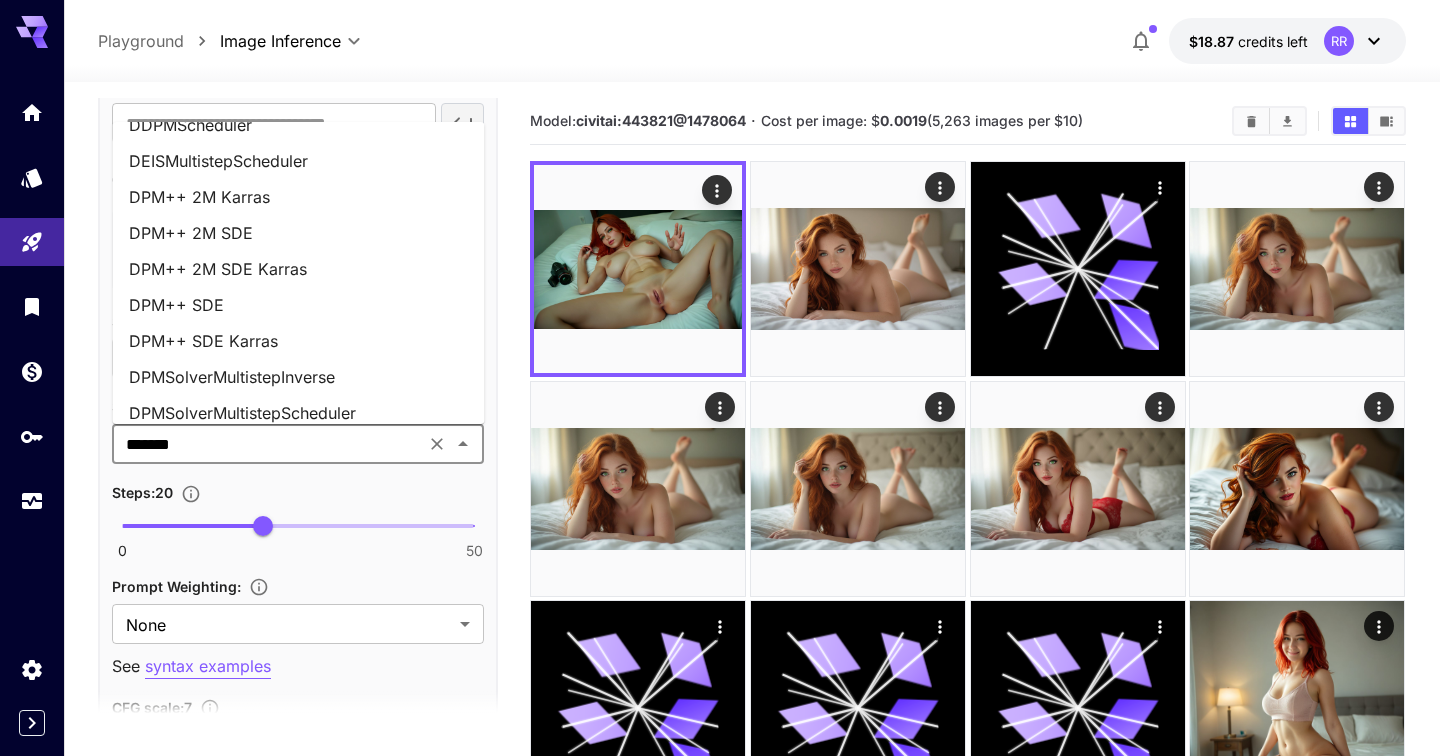 click on "DPM++ SDE Karras" at bounding box center (299, 341) 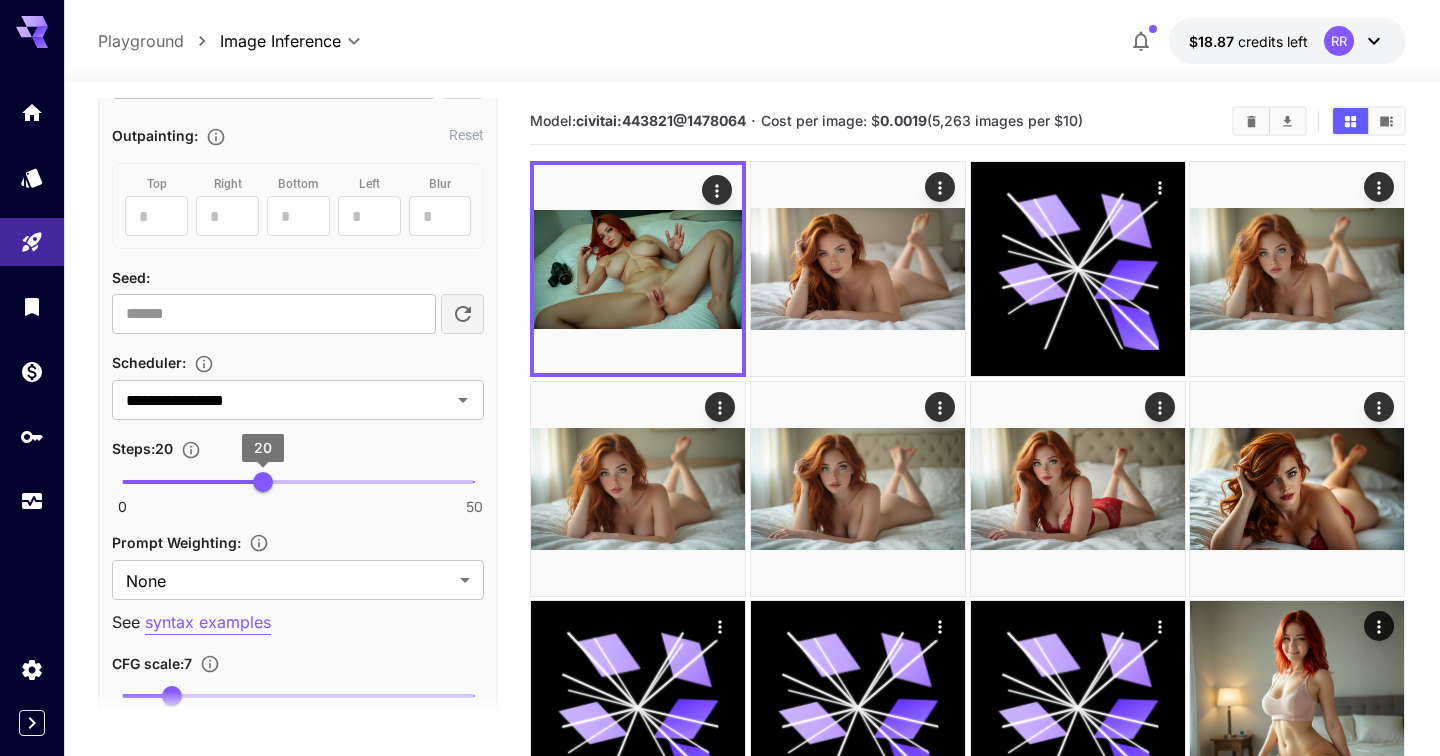 scroll, scrollTop: 1161, scrollLeft: 0, axis: vertical 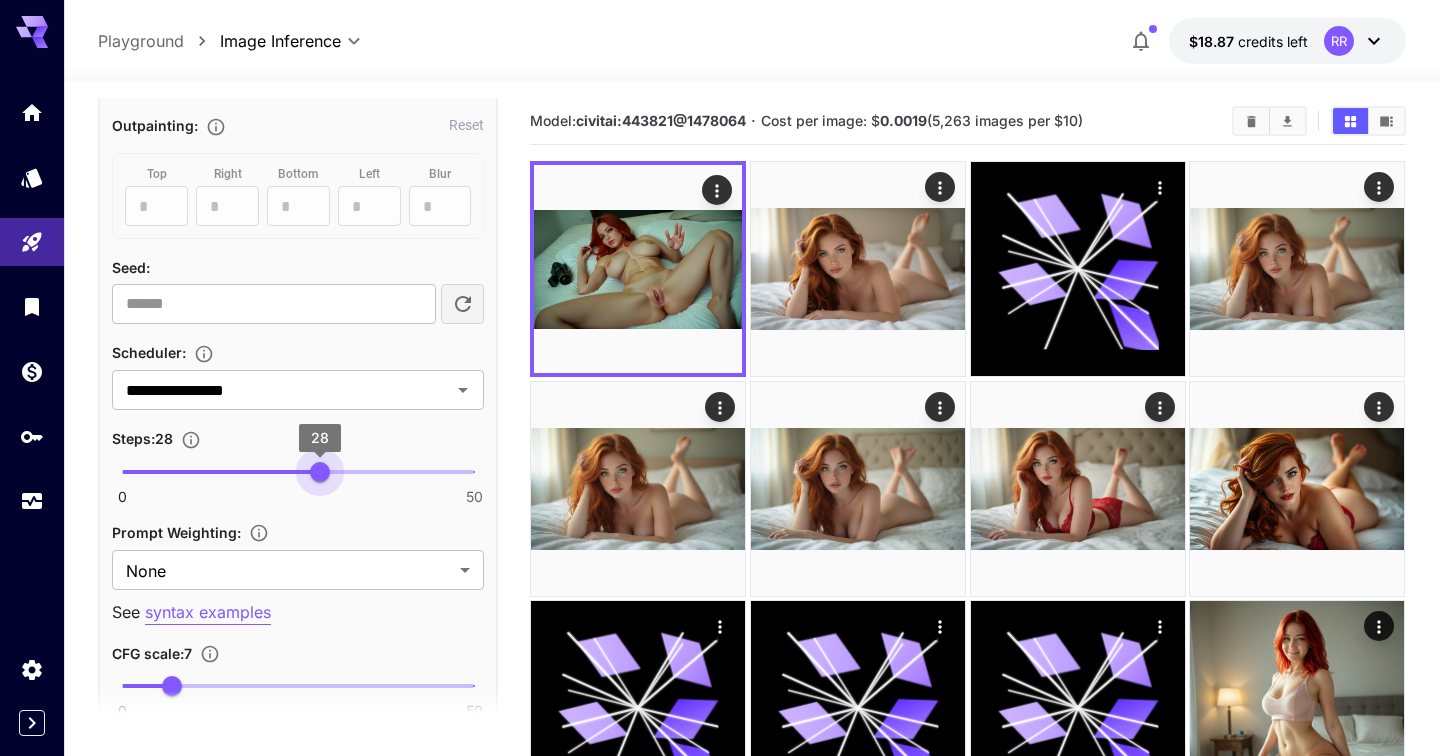 click on "0 50 28" at bounding box center [298, 472] 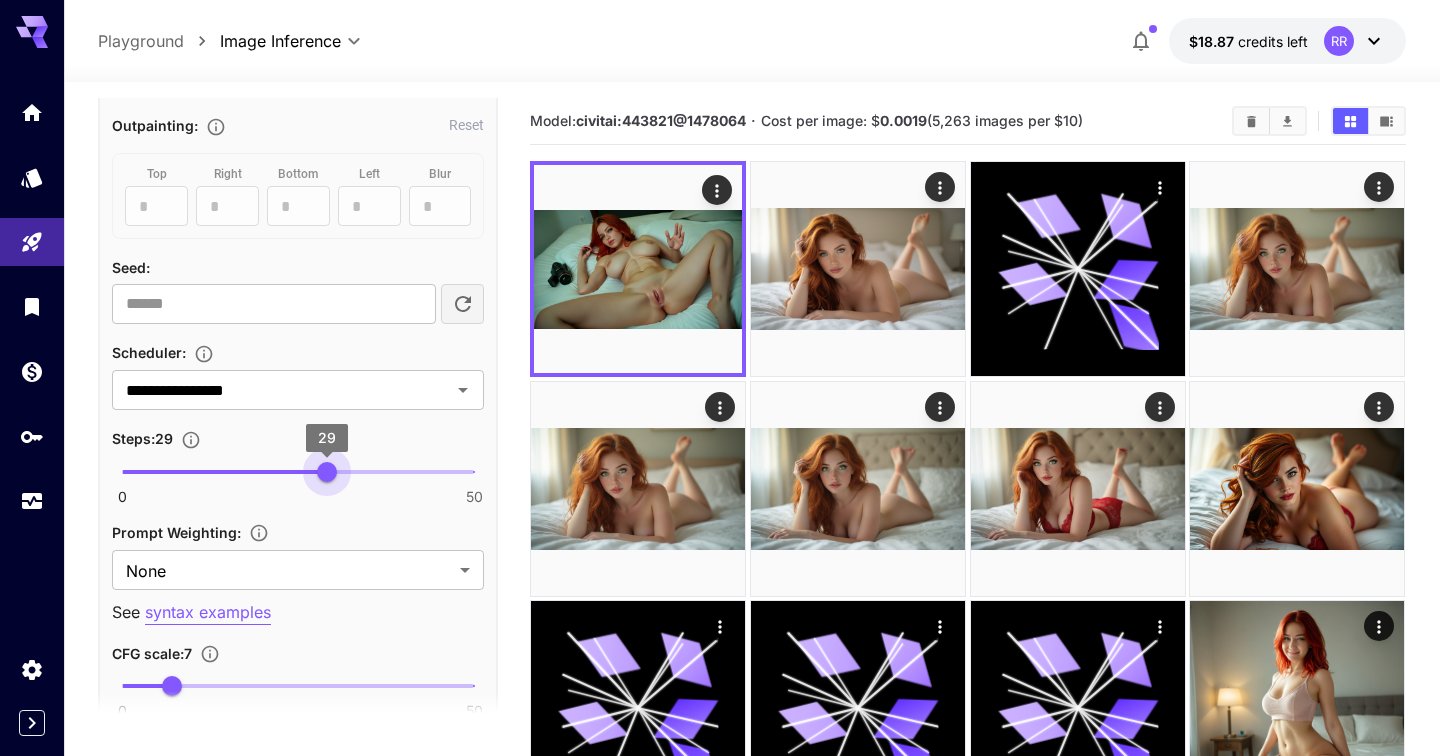 type on "**" 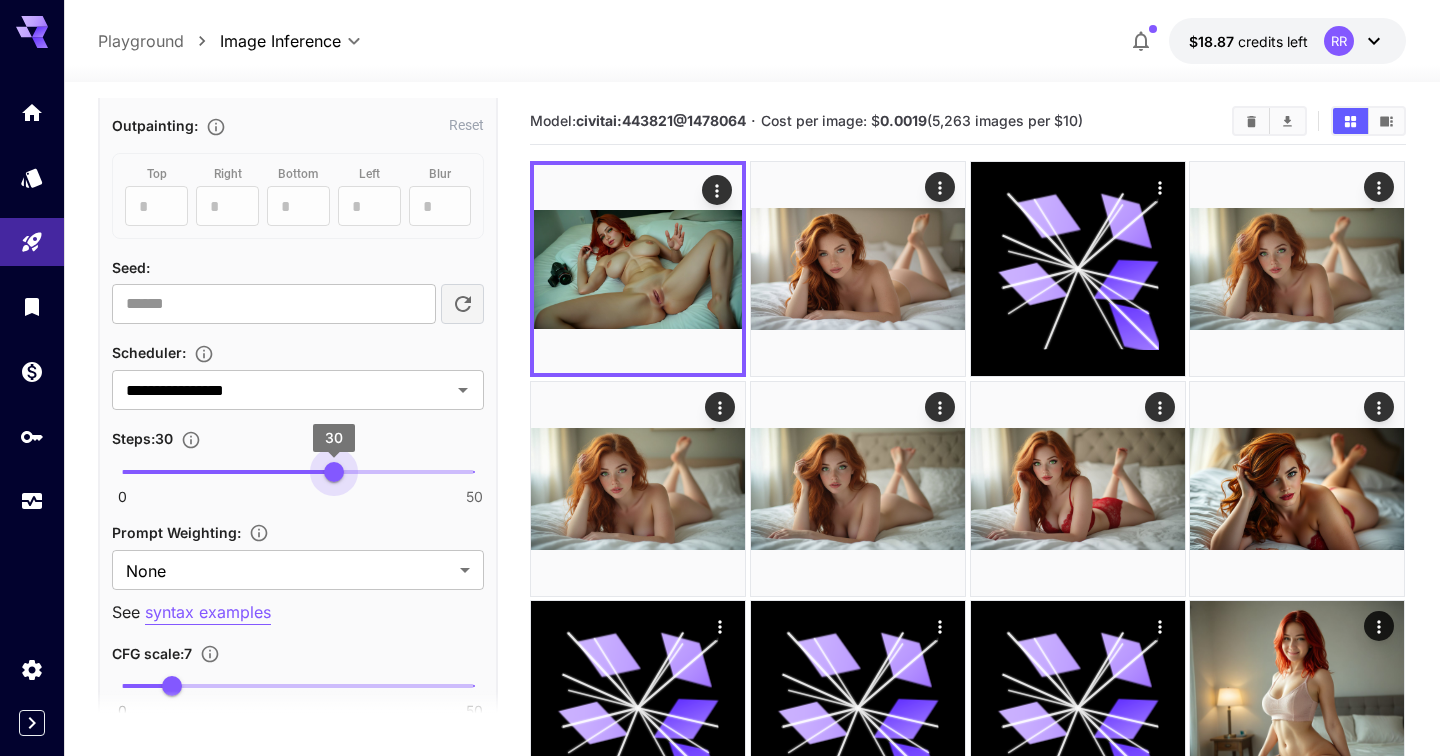 drag, startPoint x: 322, startPoint y: 477, endPoint x: 335, endPoint y: 476, distance: 13.038404 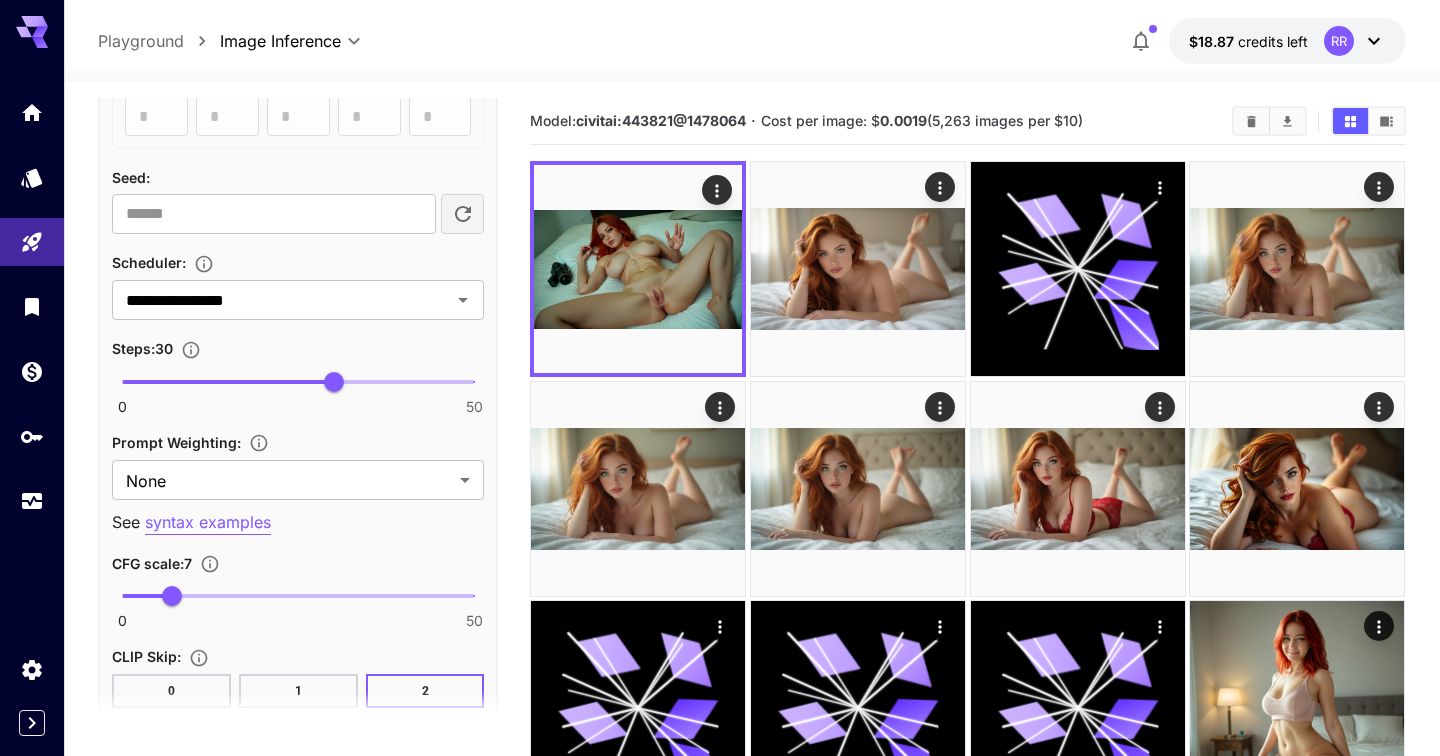scroll, scrollTop: 1253, scrollLeft: 0, axis: vertical 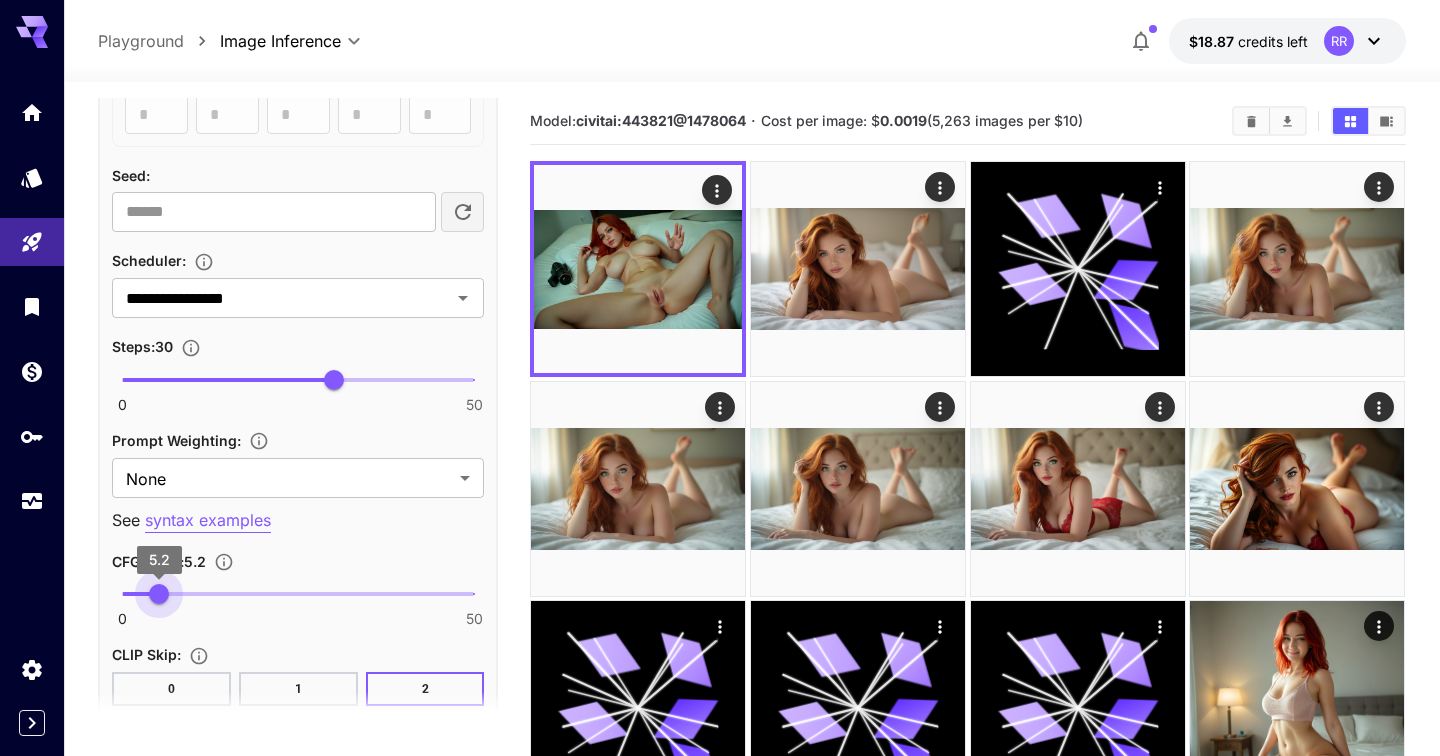 click on "5.2" at bounding box center [159, 594] 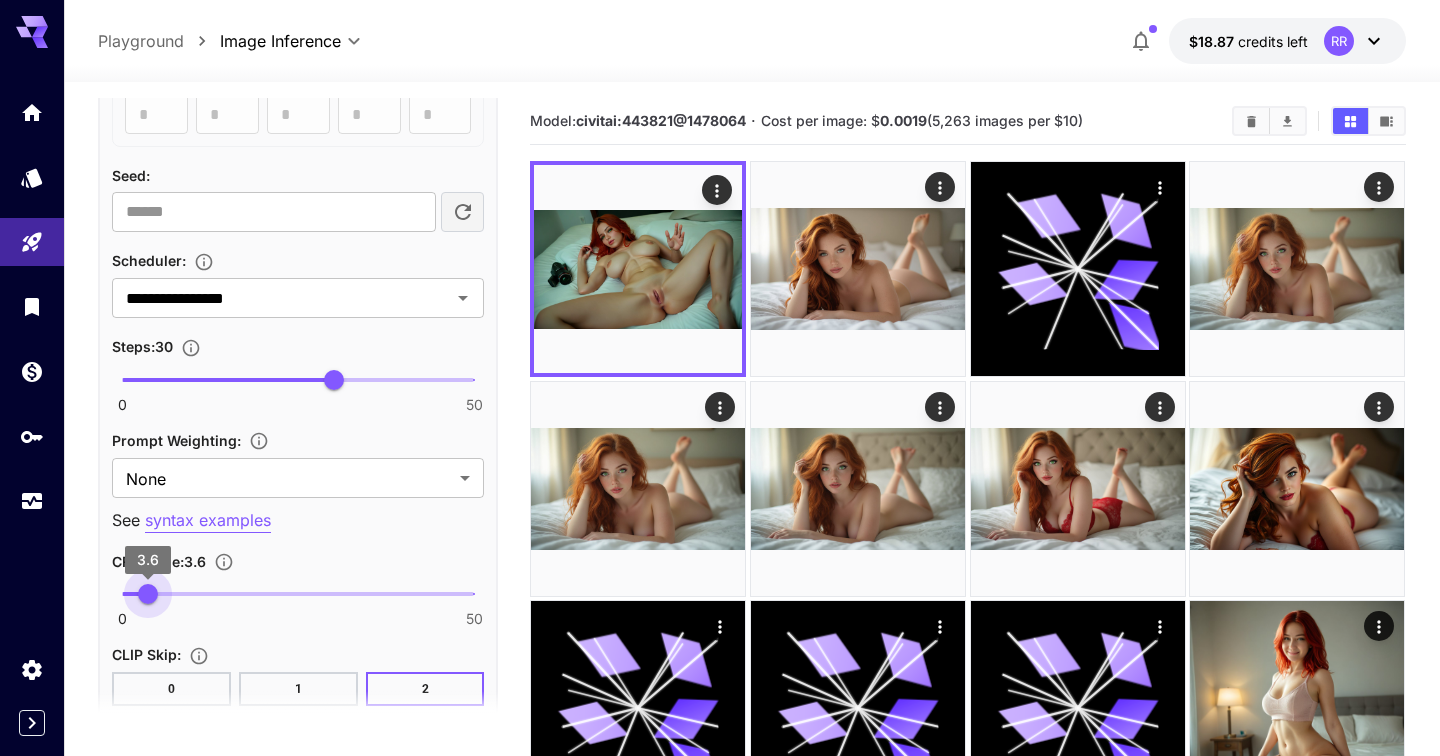 type on "***" 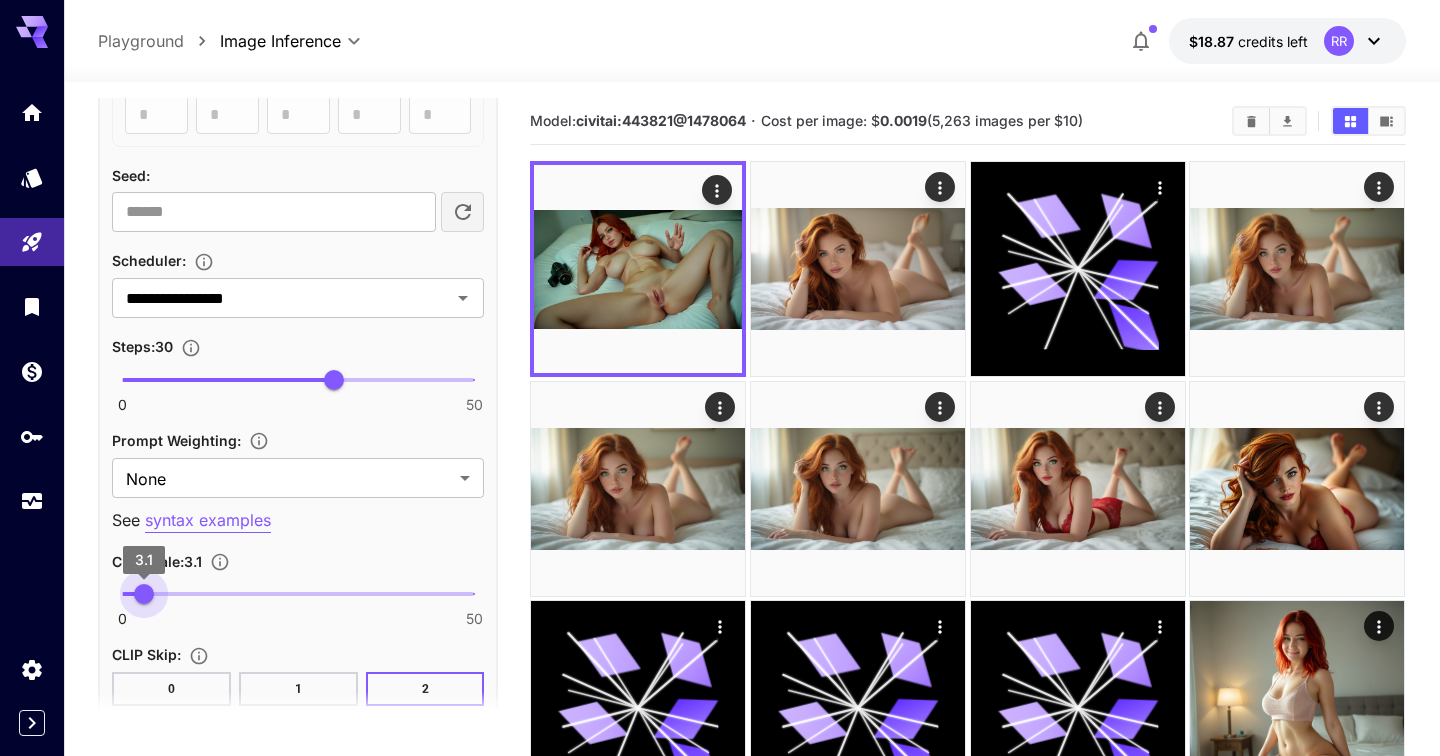 drag, startPoint x: 155, startPoint y: 598, endPoint x: 144, endPoint y: 598, distance: 11 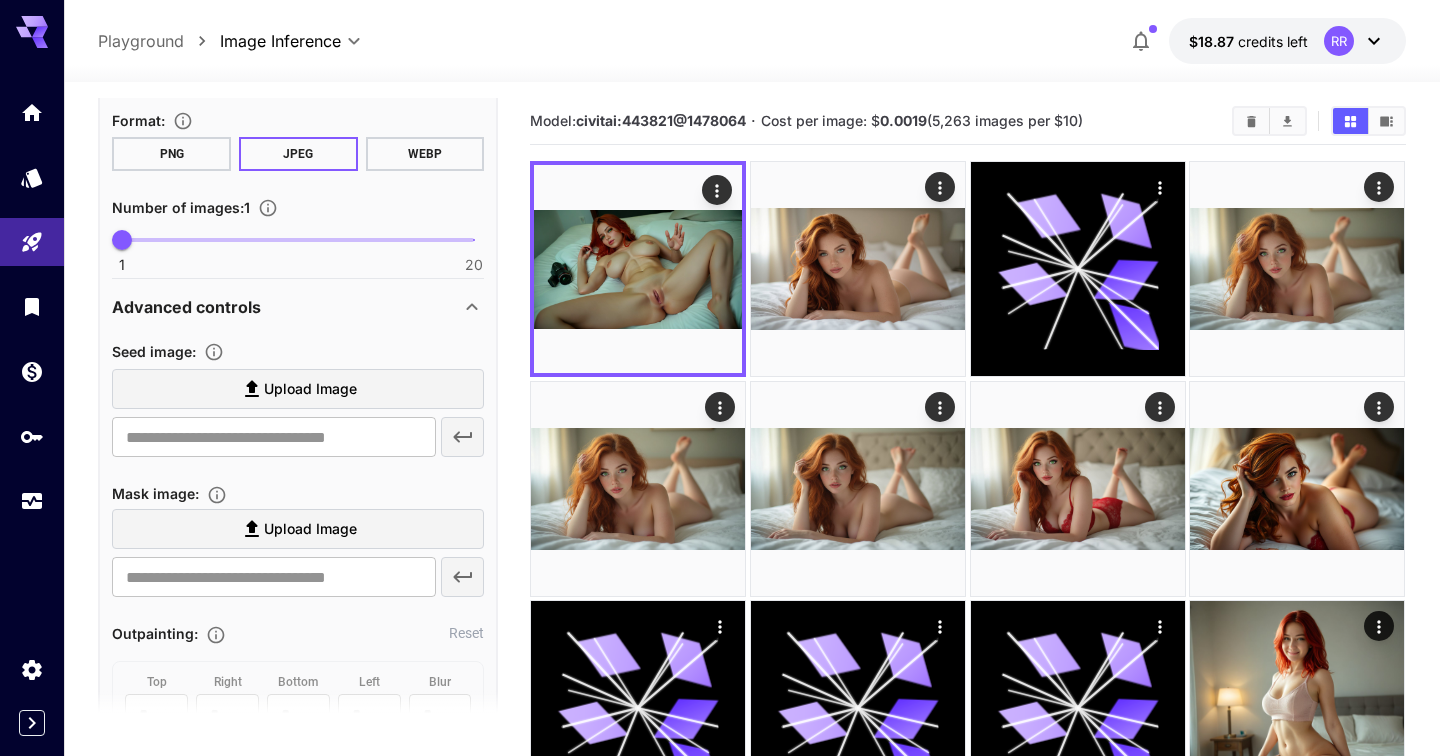 scroll, scrollTop: 0, scrollLeft: 0, axis: both 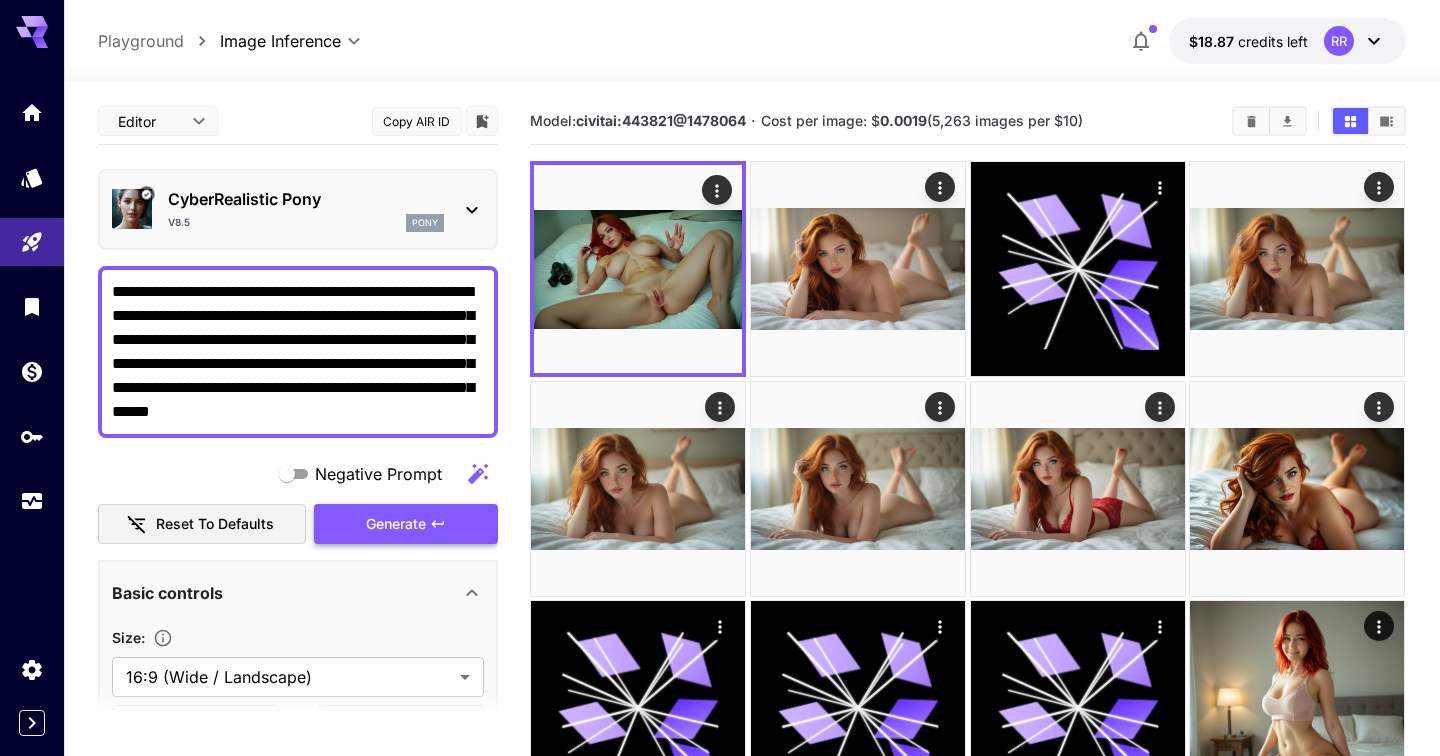 click on "Generate" at bounding box center (406, 524) 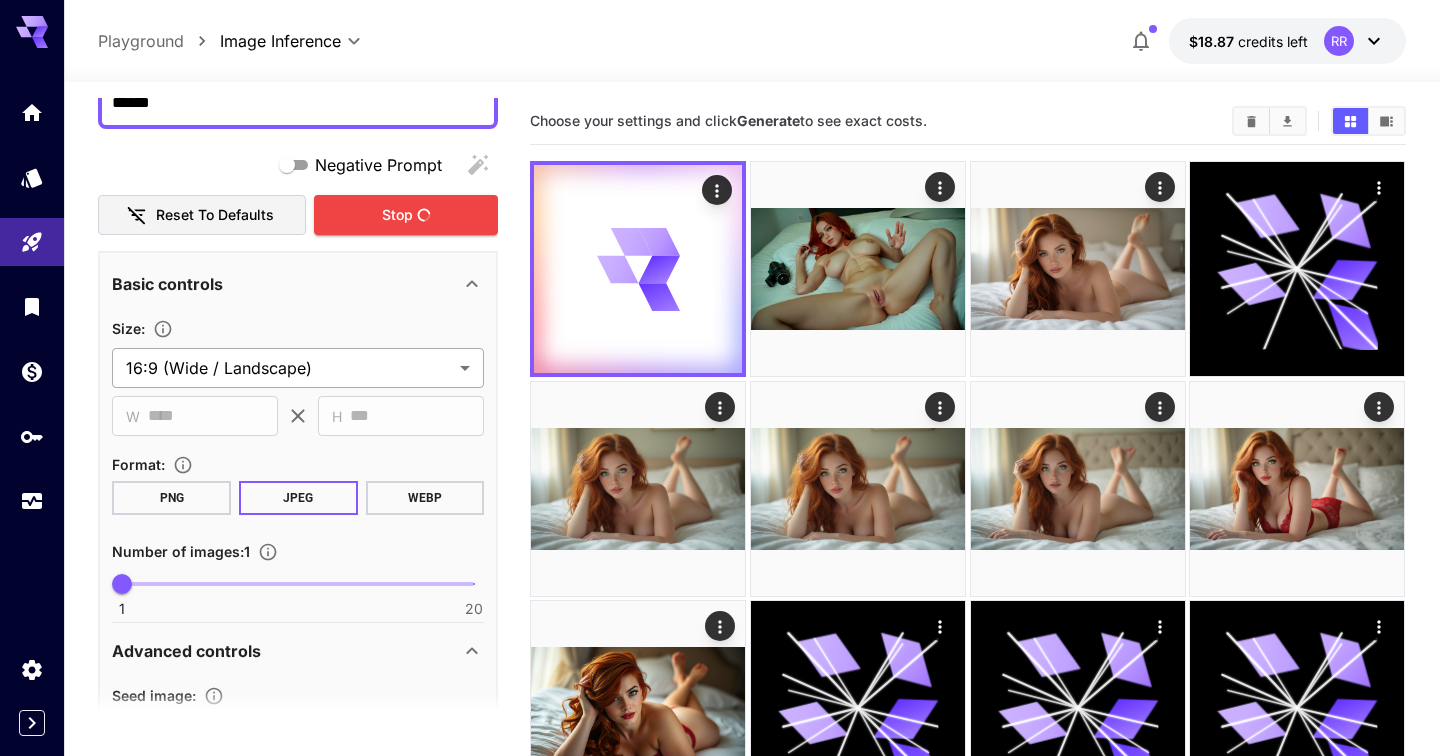 scroll, scrollTop: 312, scrollLeft: 0, axis: vertical 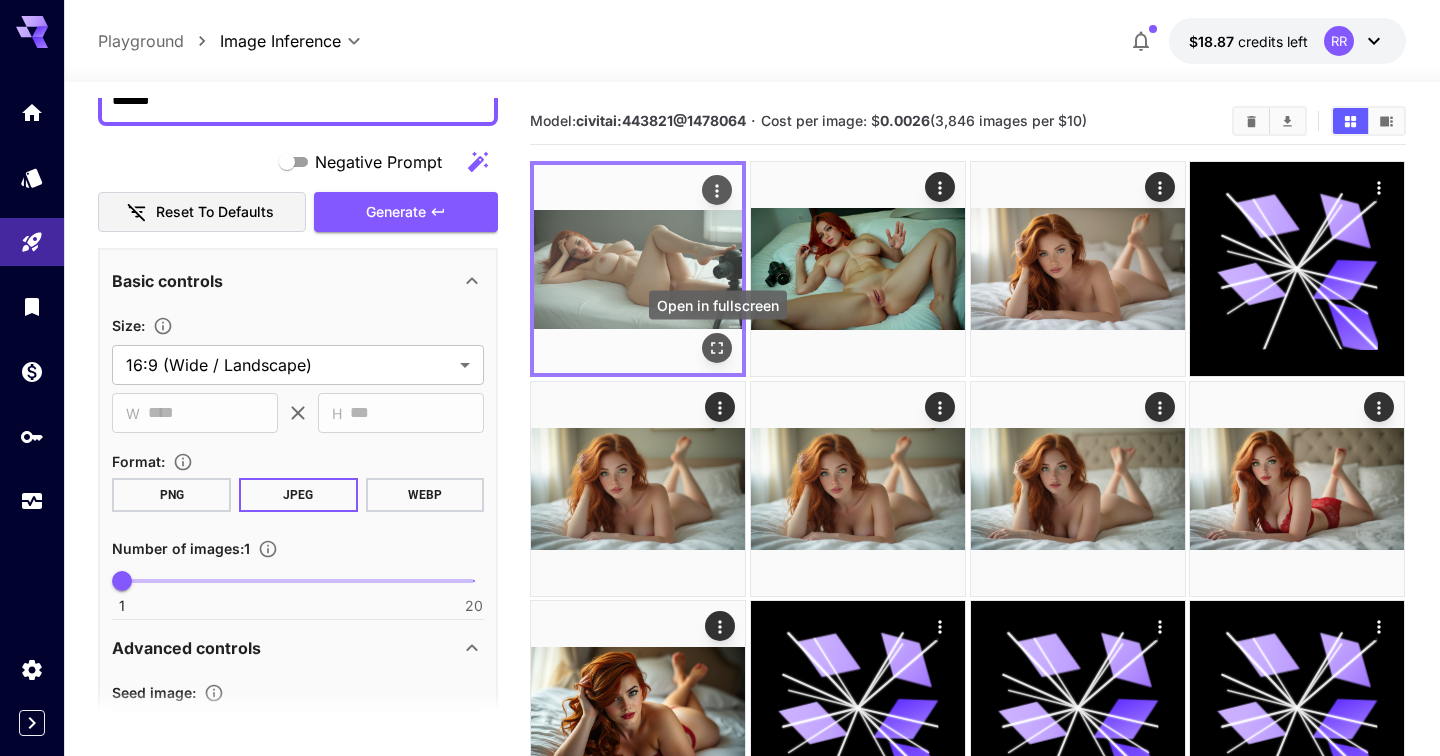 click 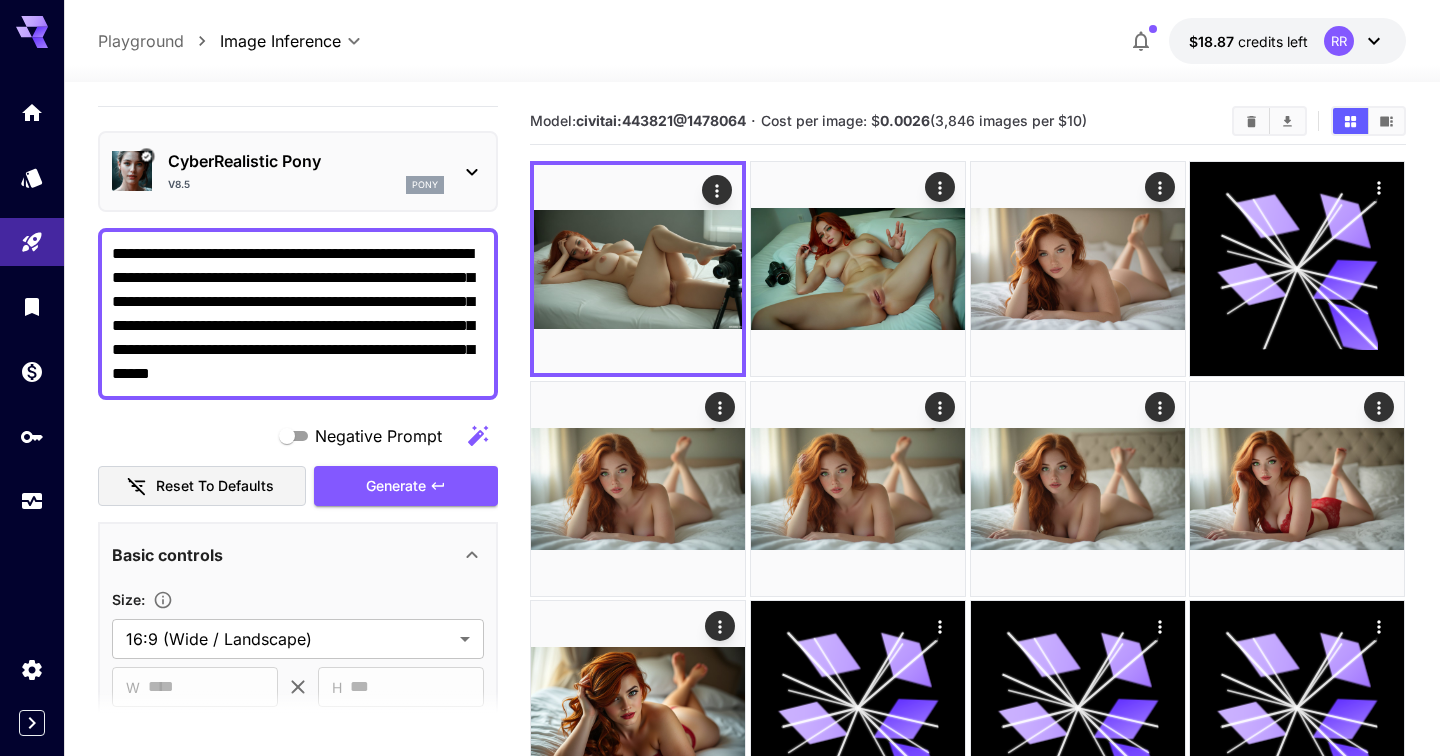 scroll, scrollTop: 16, scrollLeft: 0, axis: vertical 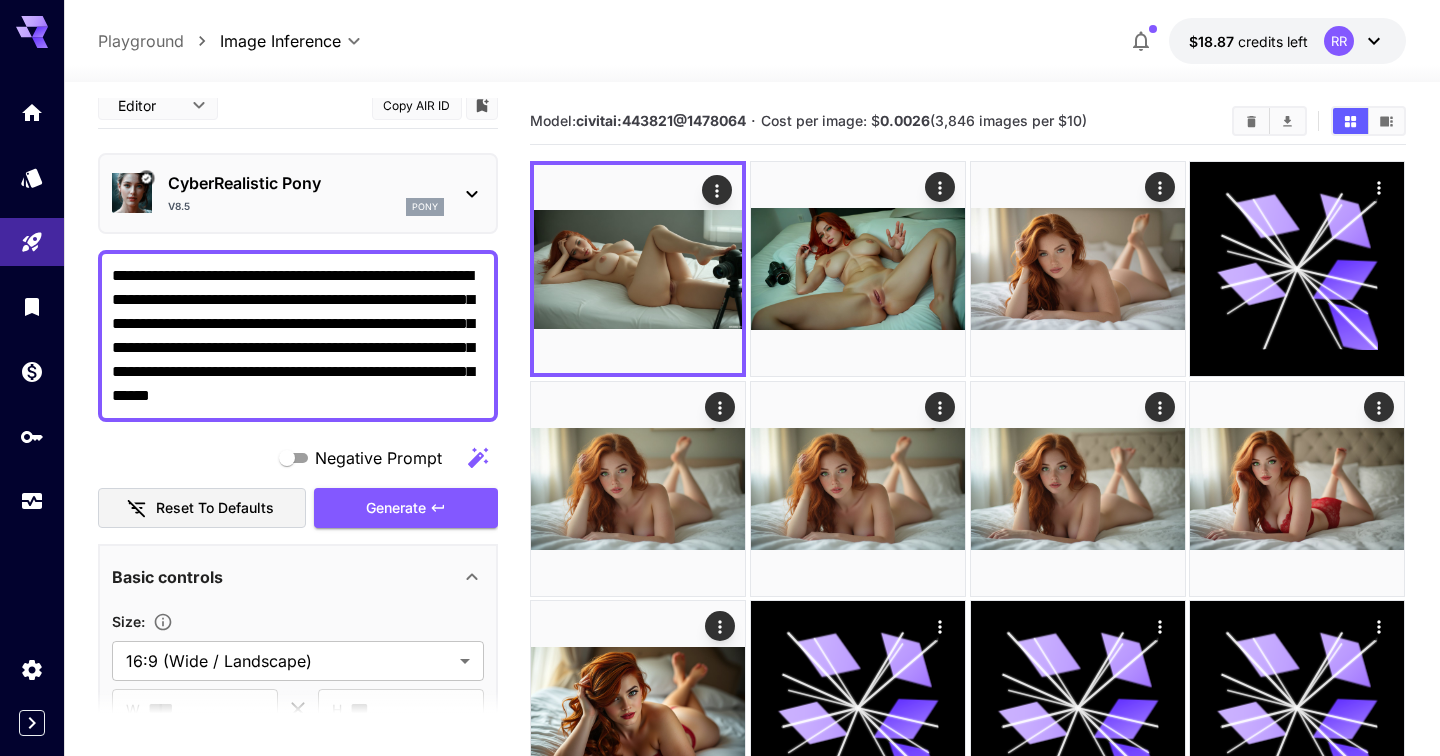 click on "**********" at bounding box center [298, 336] 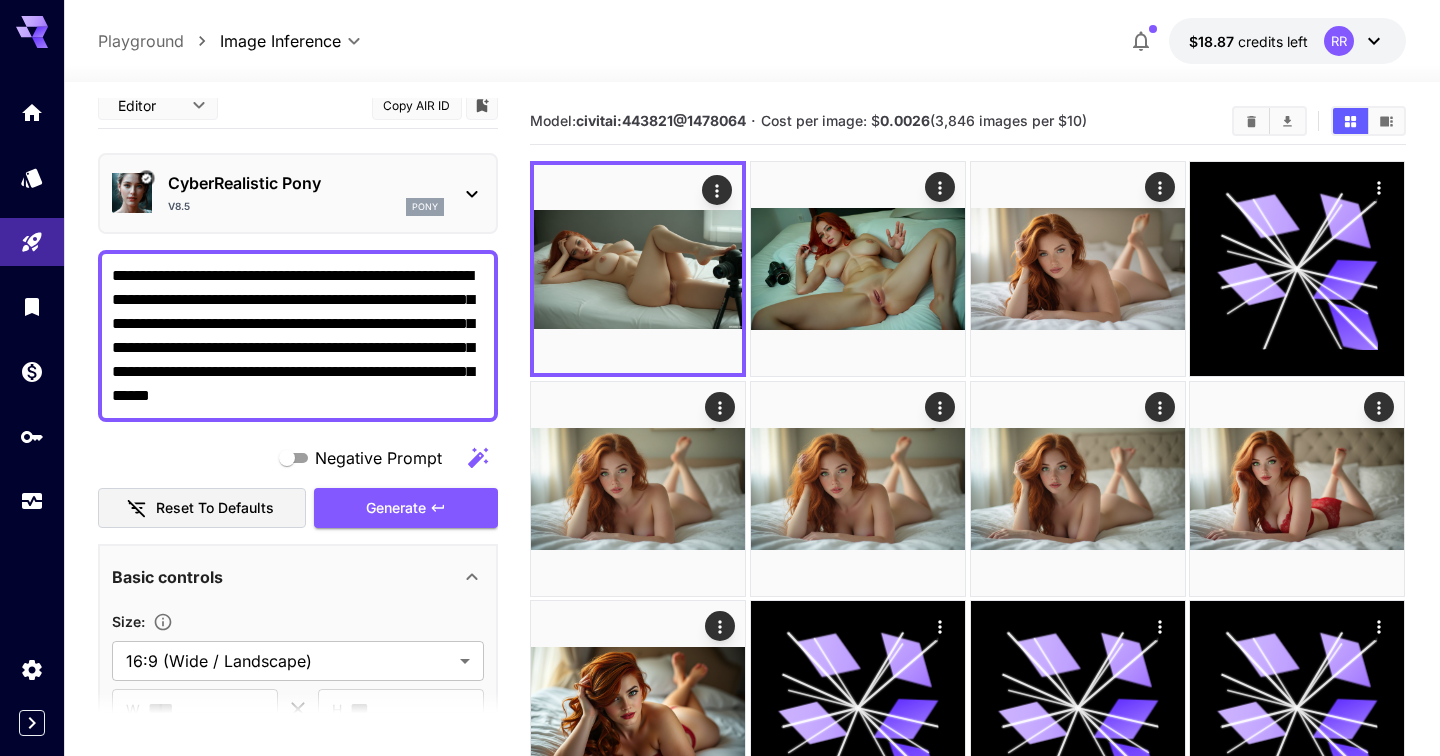 drag, startPoint x: 447, startPoint y: 388, endPoint x: 448, endPoint y: 343, distance: 45.01111 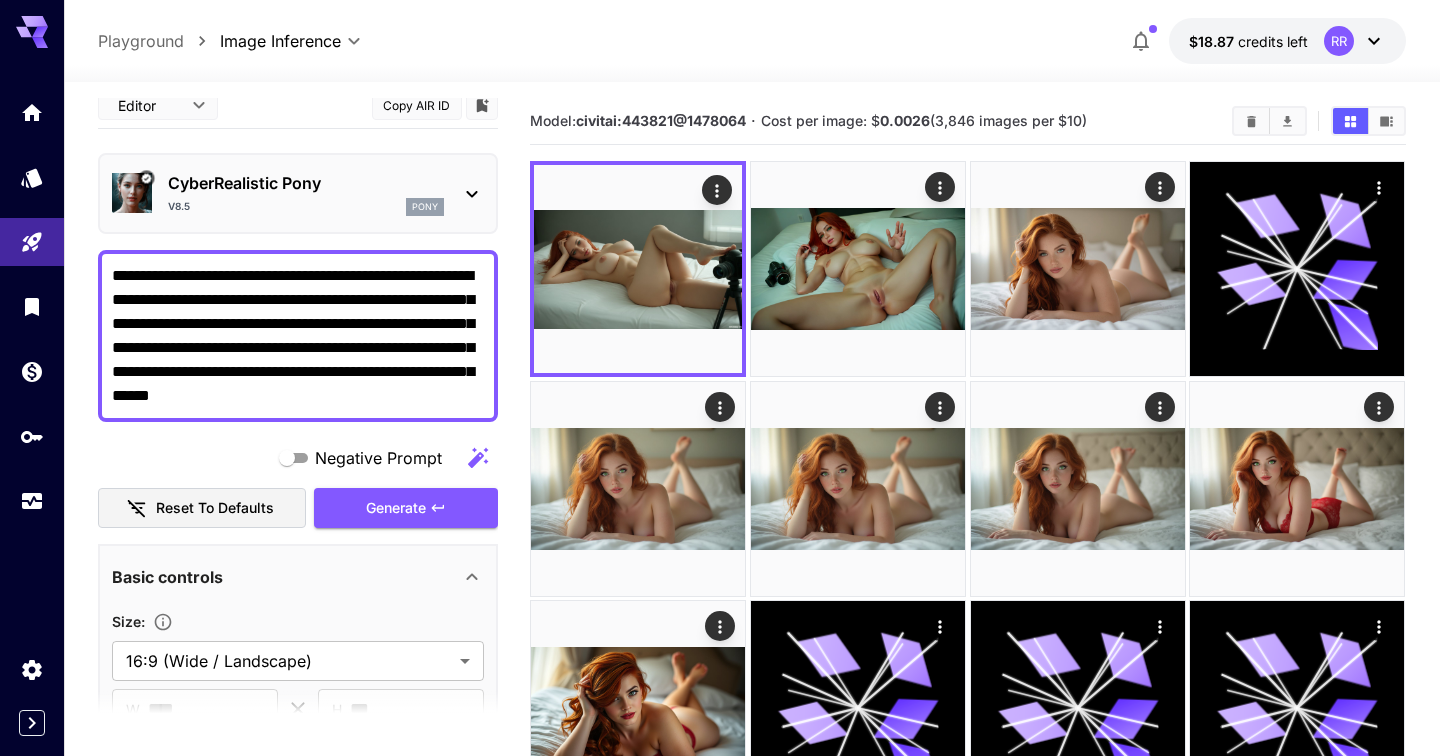 click on "**********" at bounding box center (298, 336) 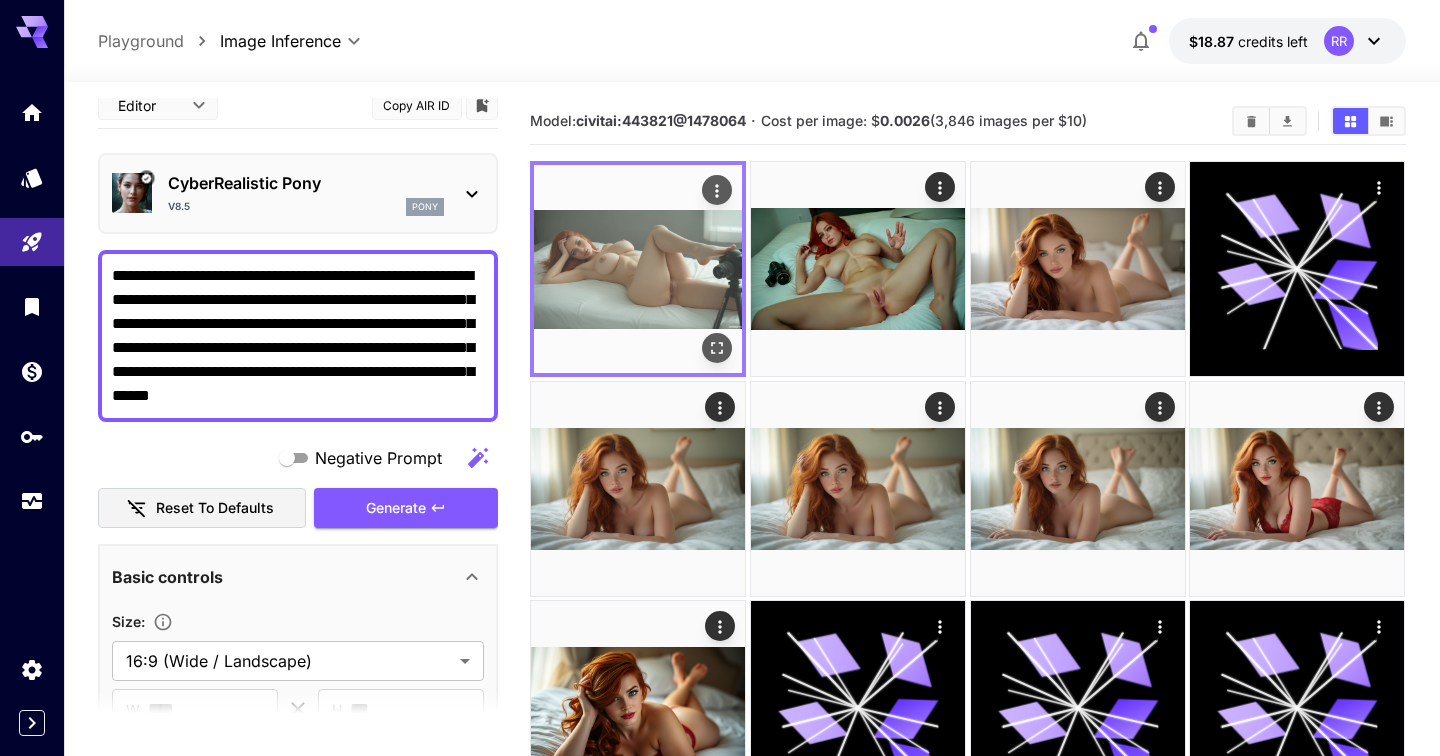 click 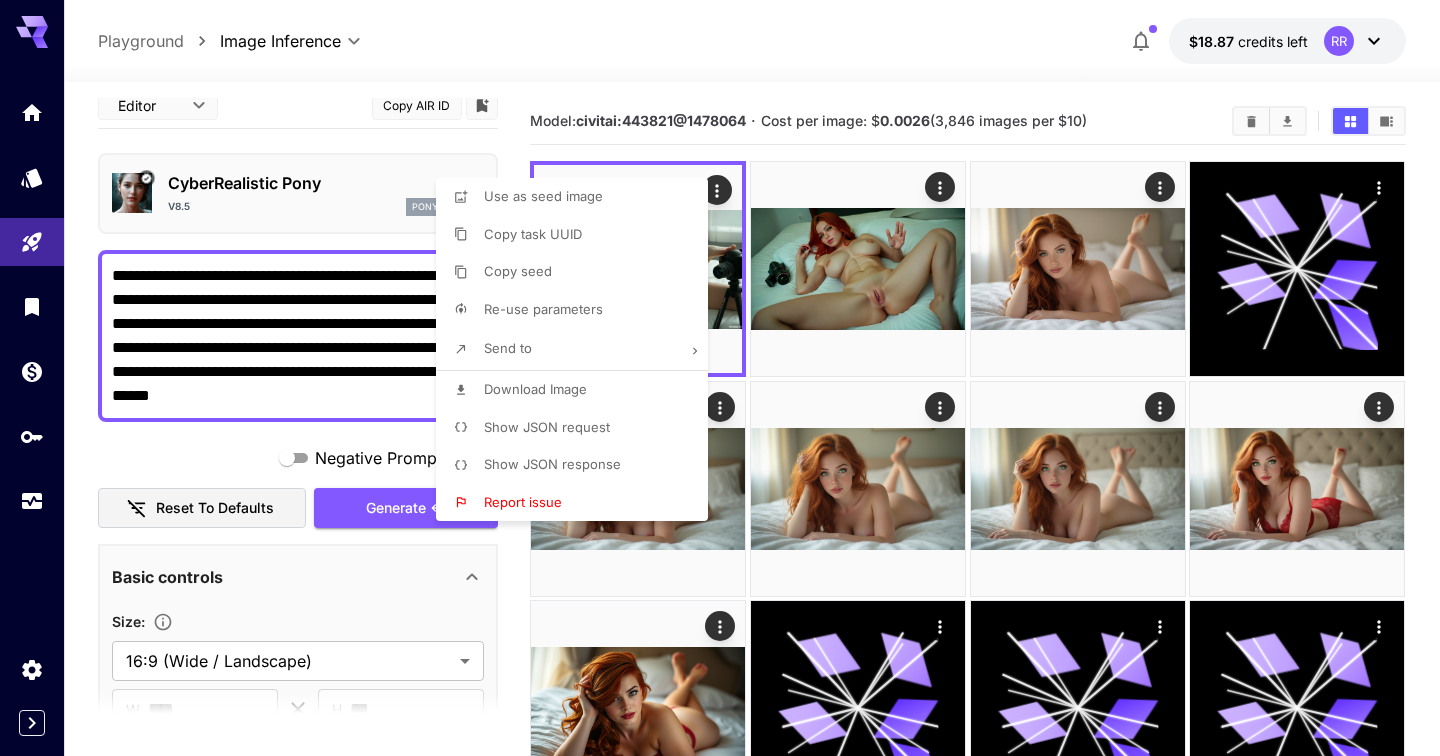 click at bounding box center (720, 378) 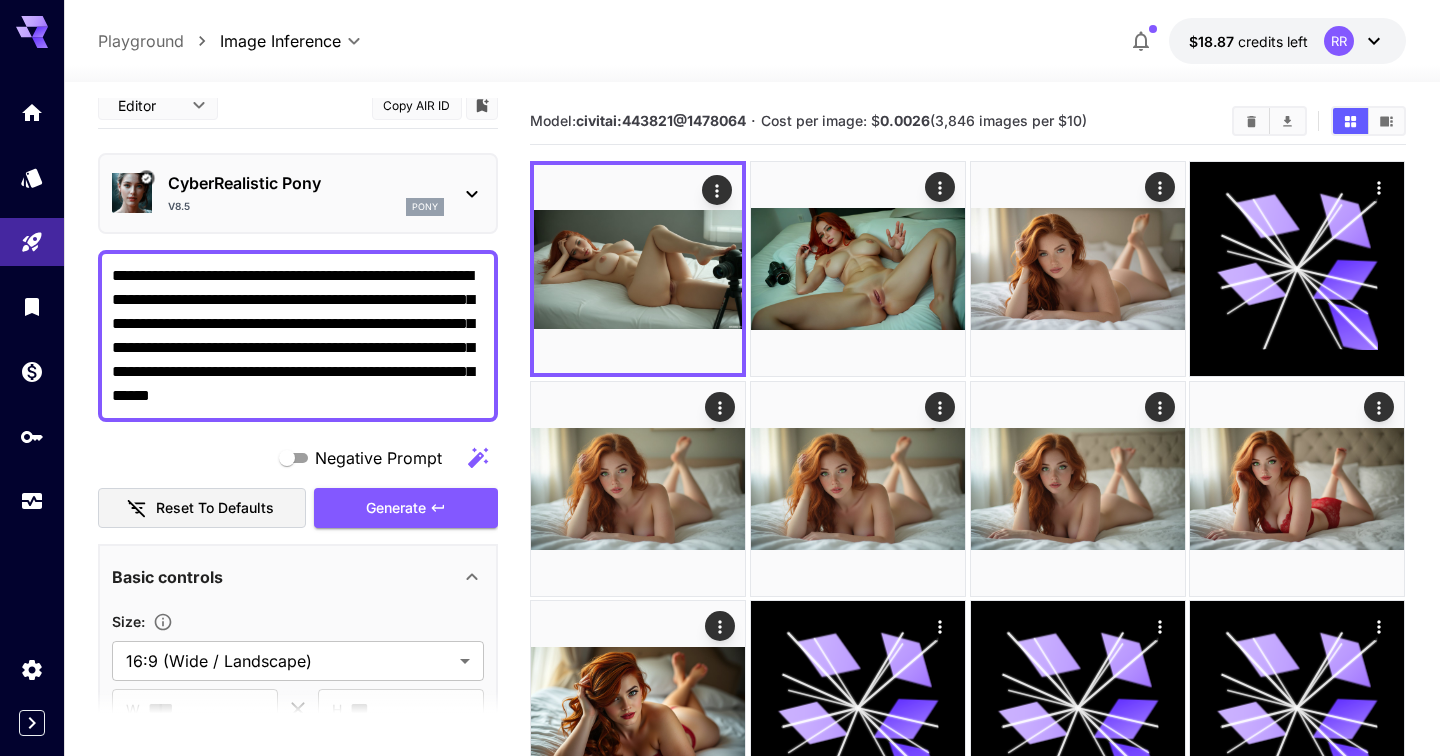 click on "civitai:443821@1478064" at bounding box center [661, 120] 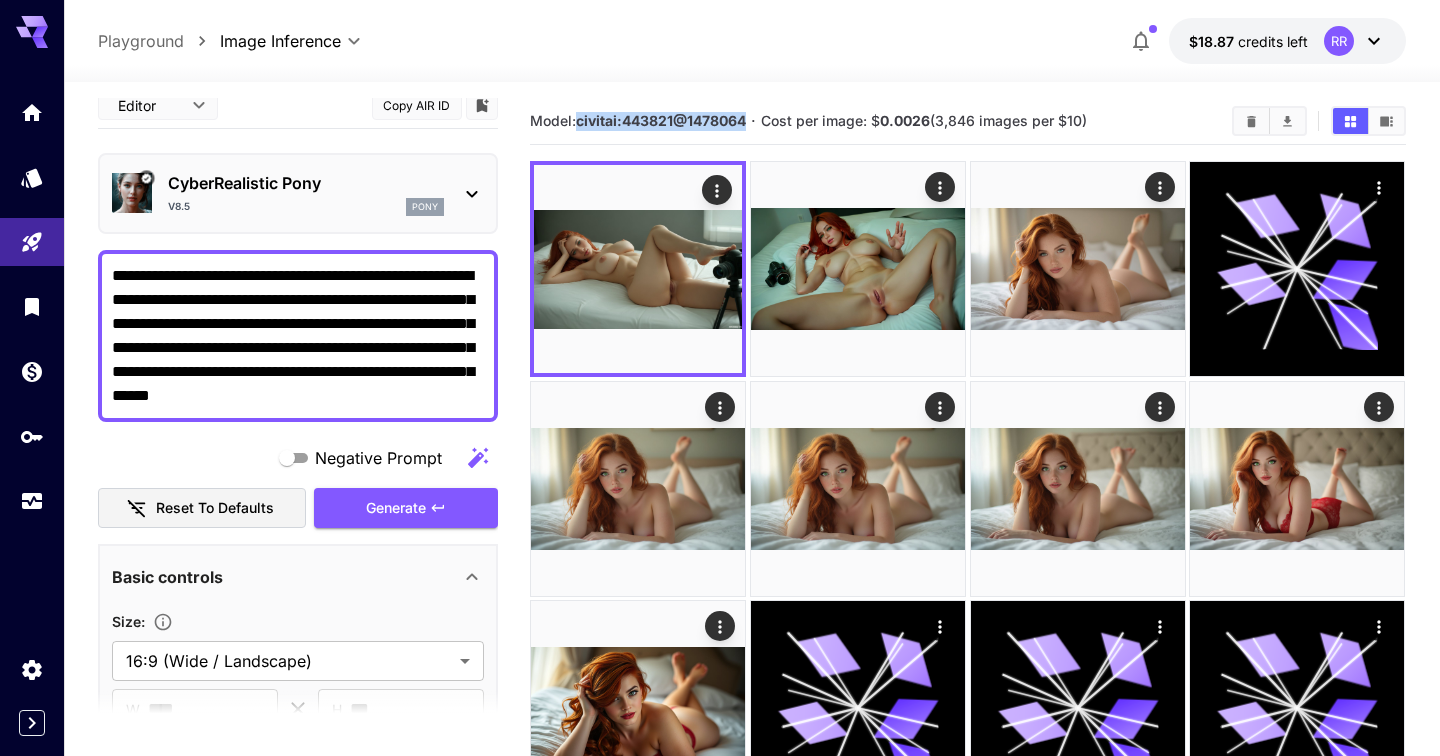 drag, startPoint x: 591, startPoint y: 124, endPoint x: 715, endPoint y: 118, distance: 124.14507 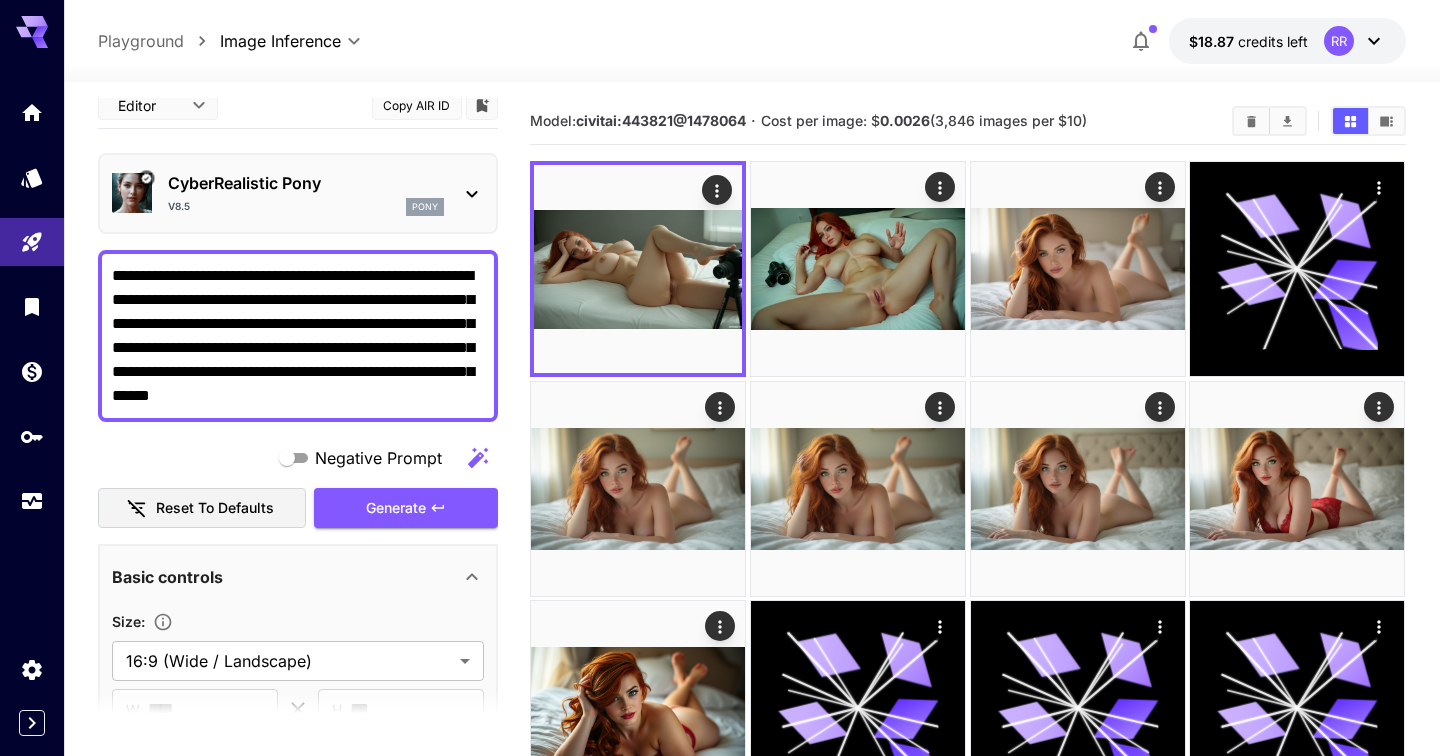 click on "**********" at bounding box center (298, 336) 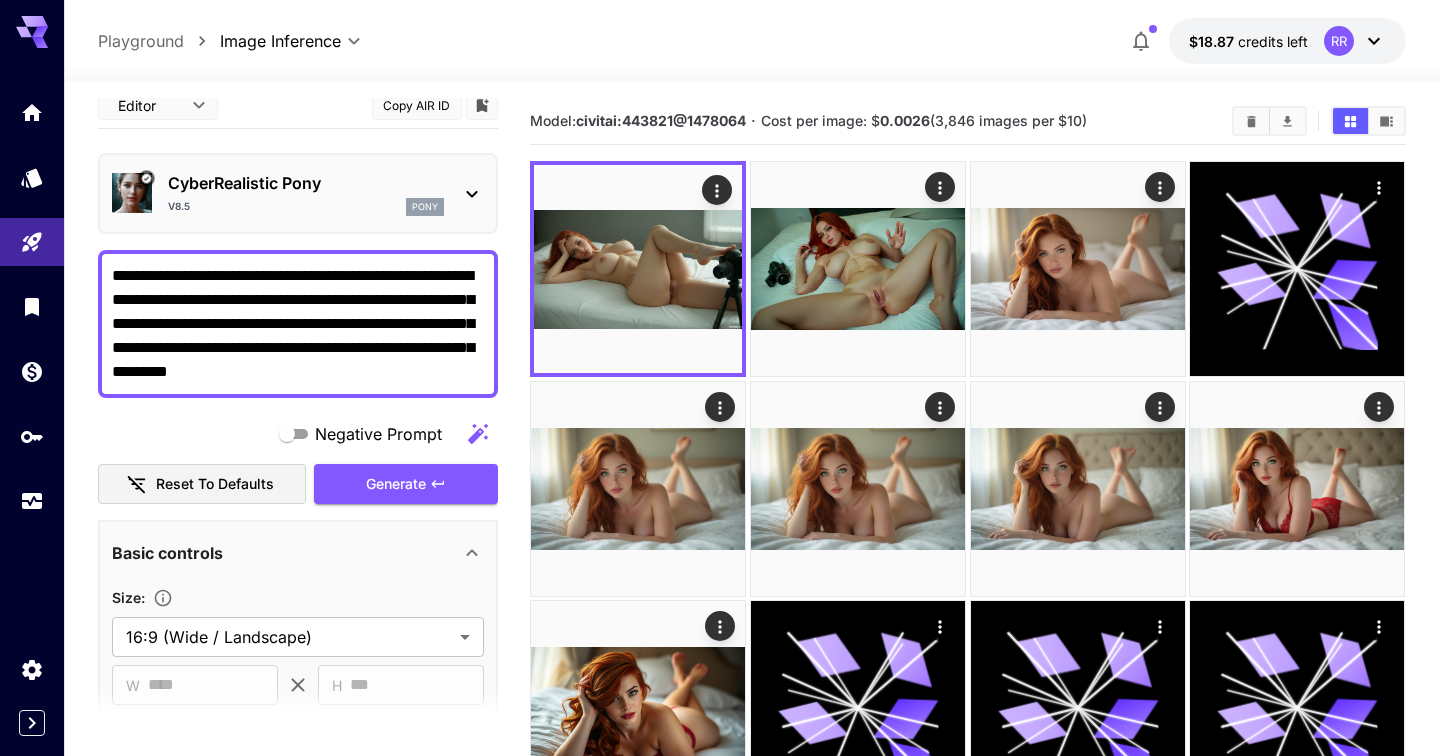 click on "**********" at bounding box center (298, 324) 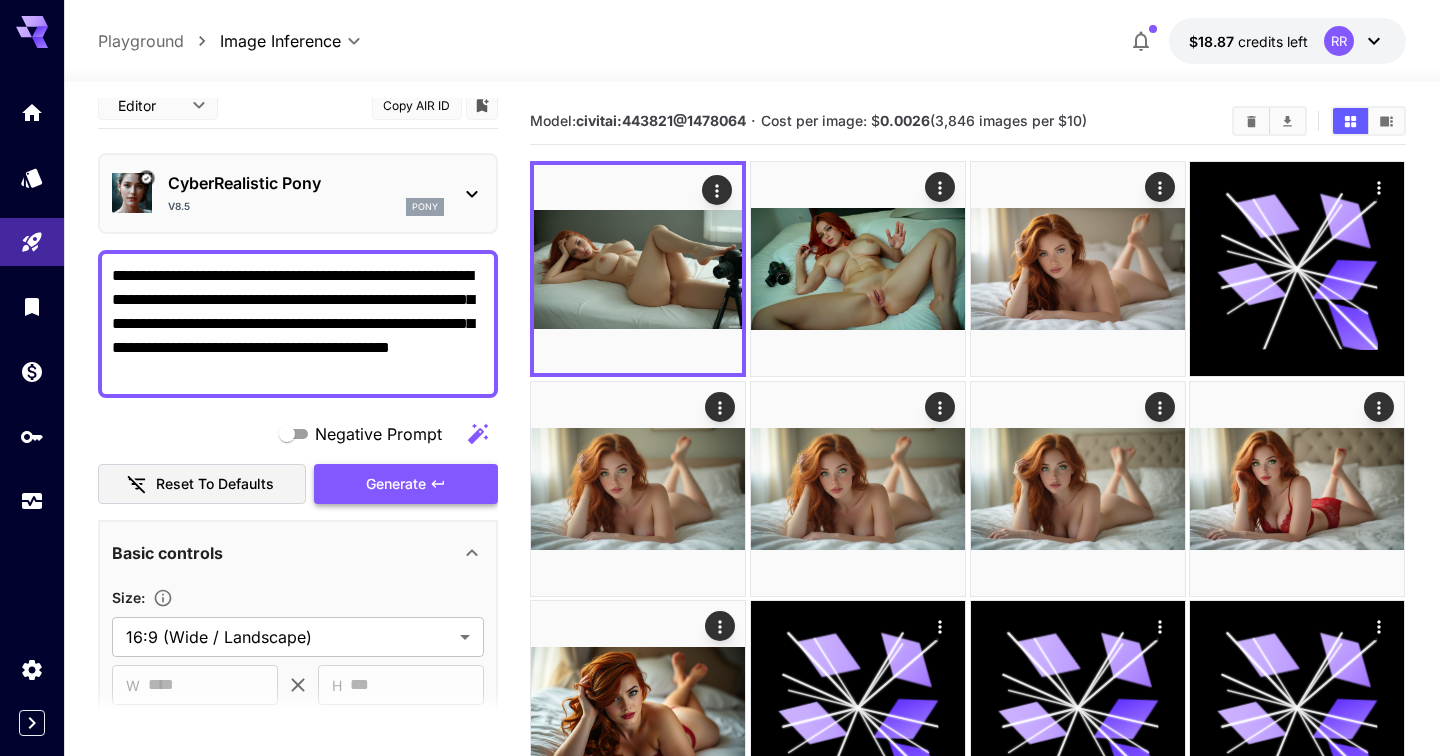 type on "**********" 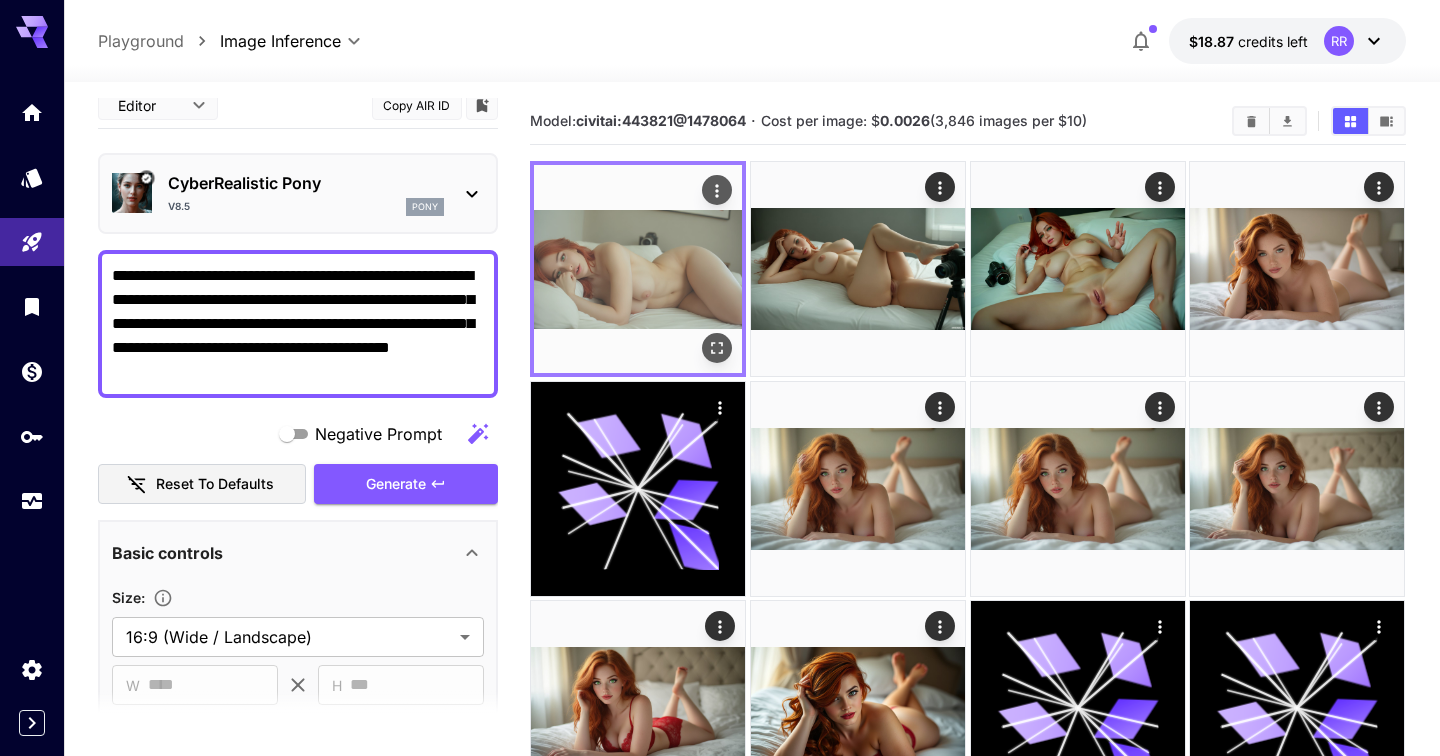 click at bounding box center (638, 269) 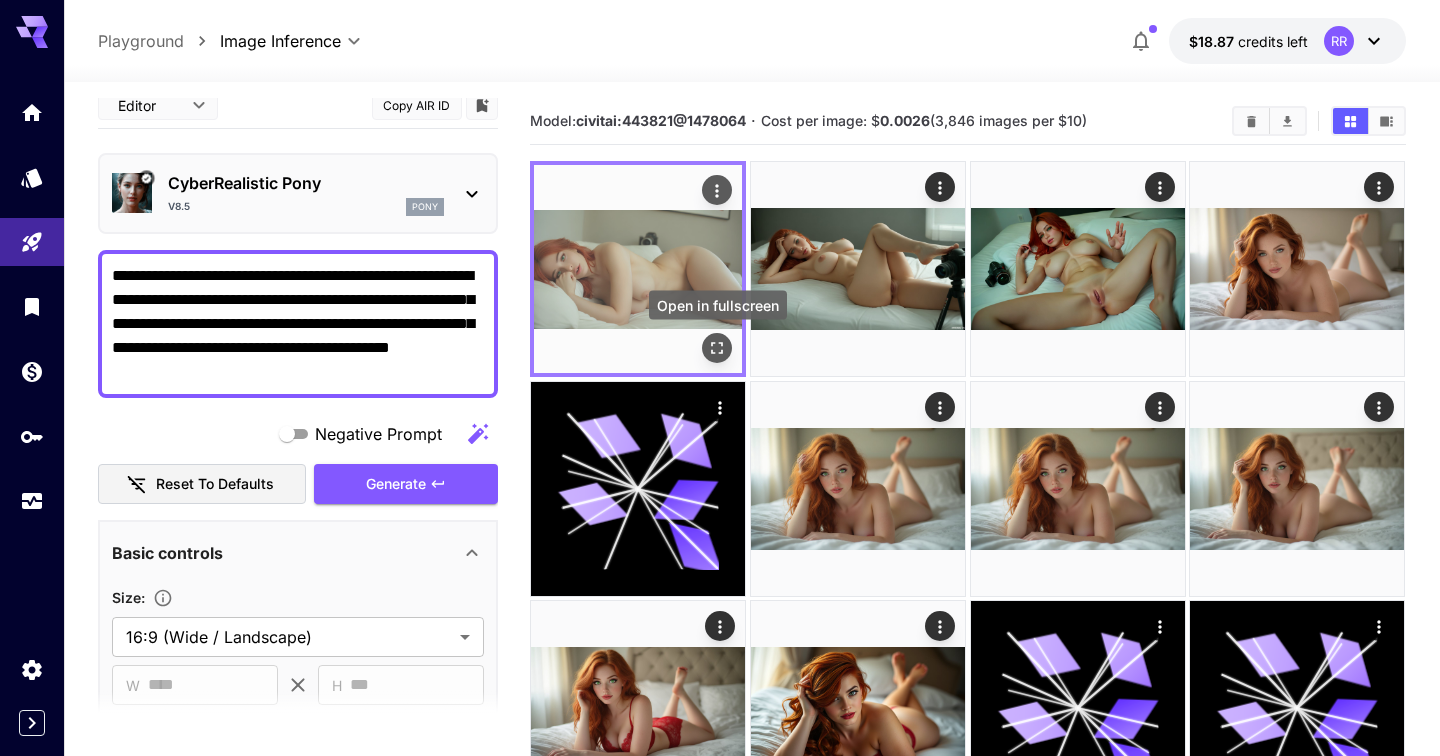 click 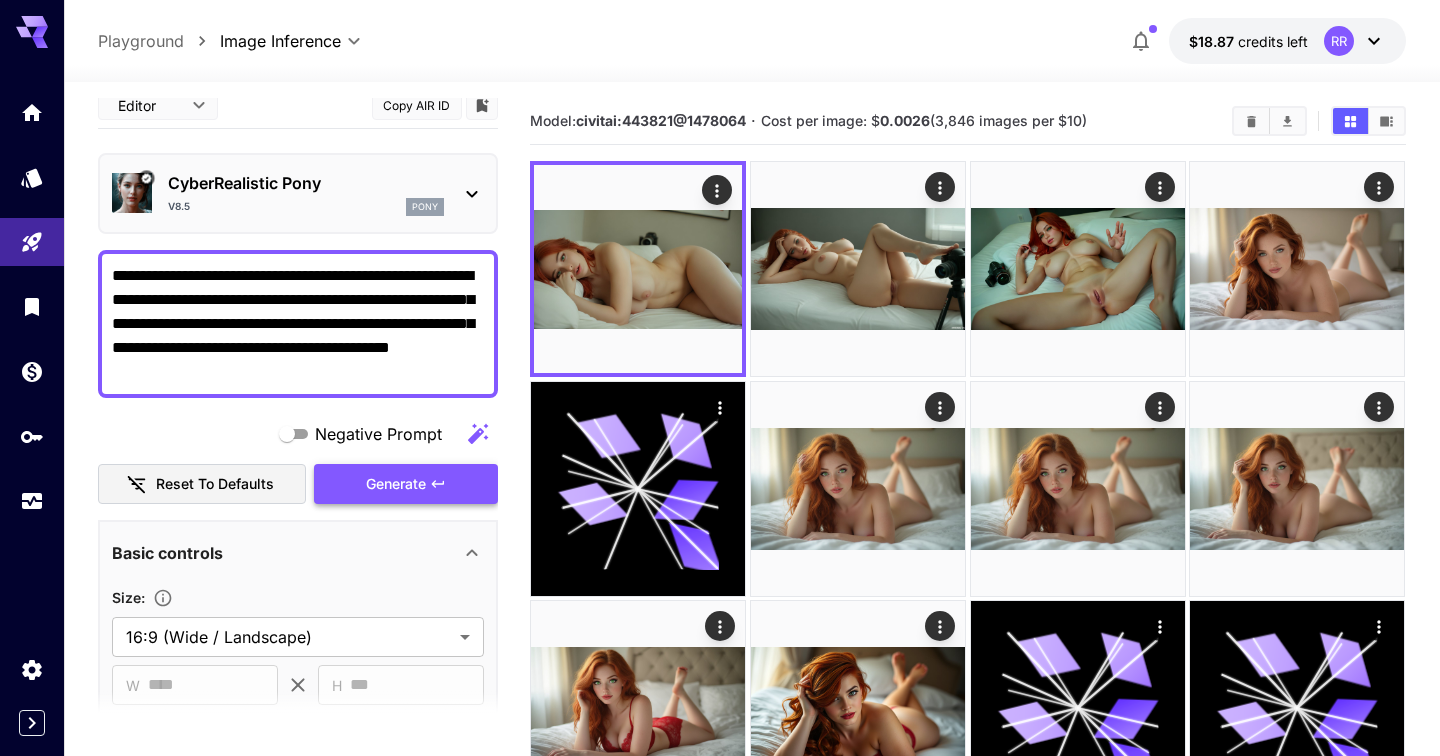 click on "Generate" at bounding box center (406, 484) 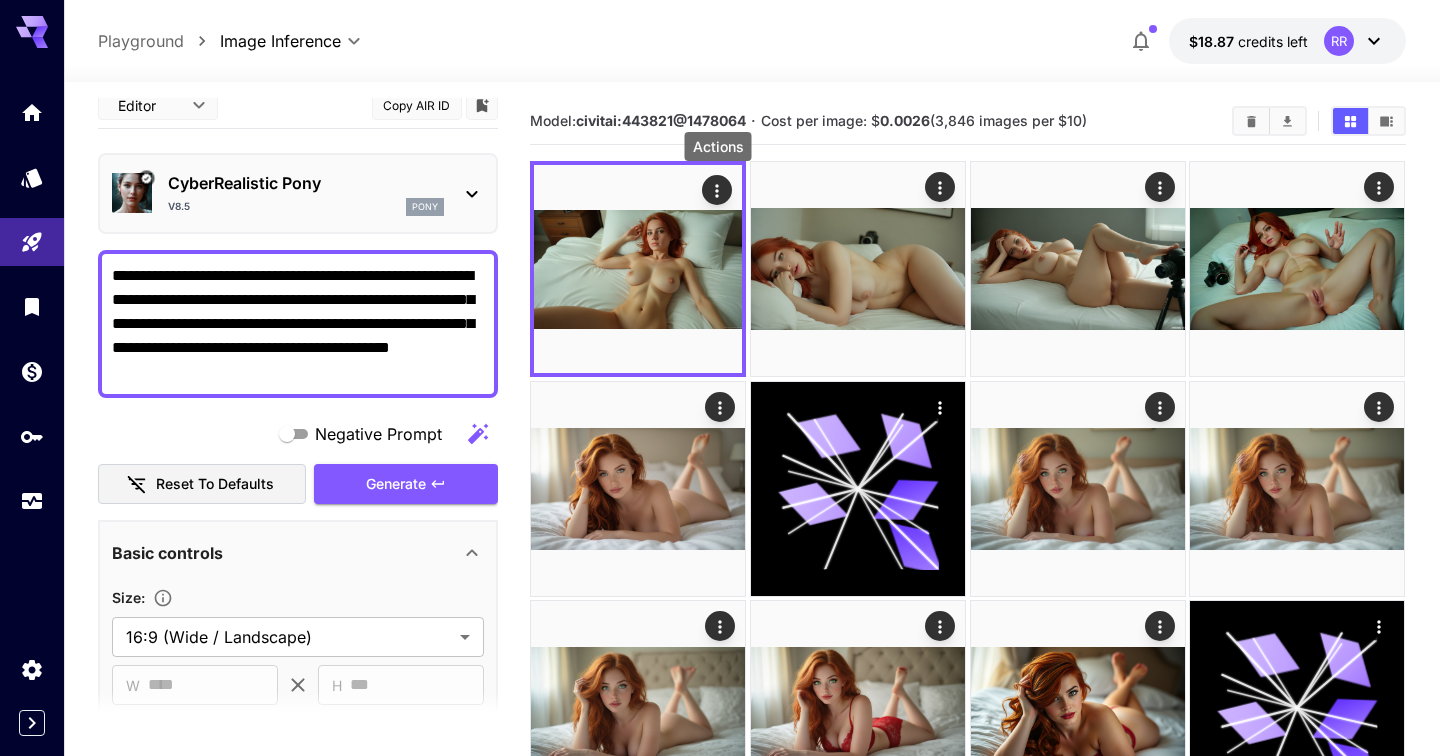 click on "Actions" at bounding box center (718, 152) 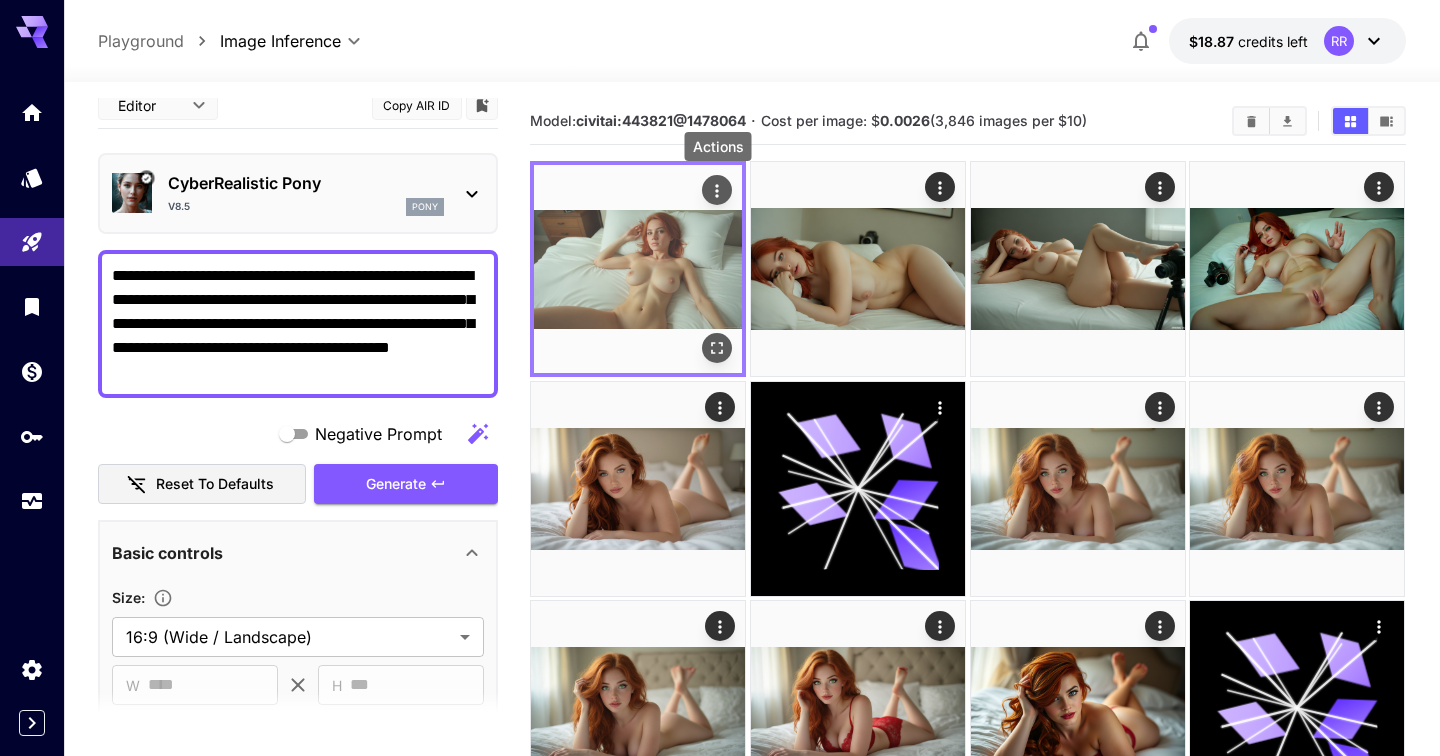 click 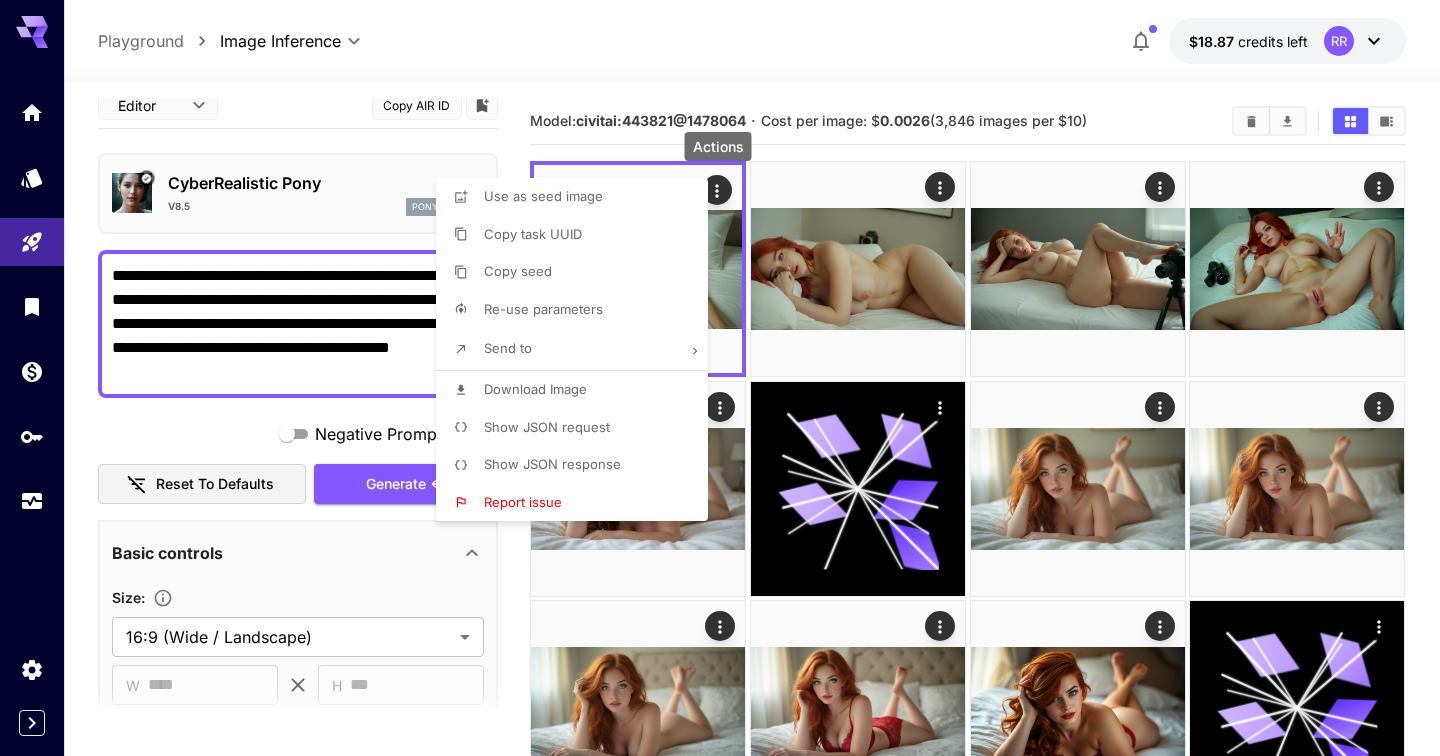click on "Download Image" at bounding box center [578, 390] 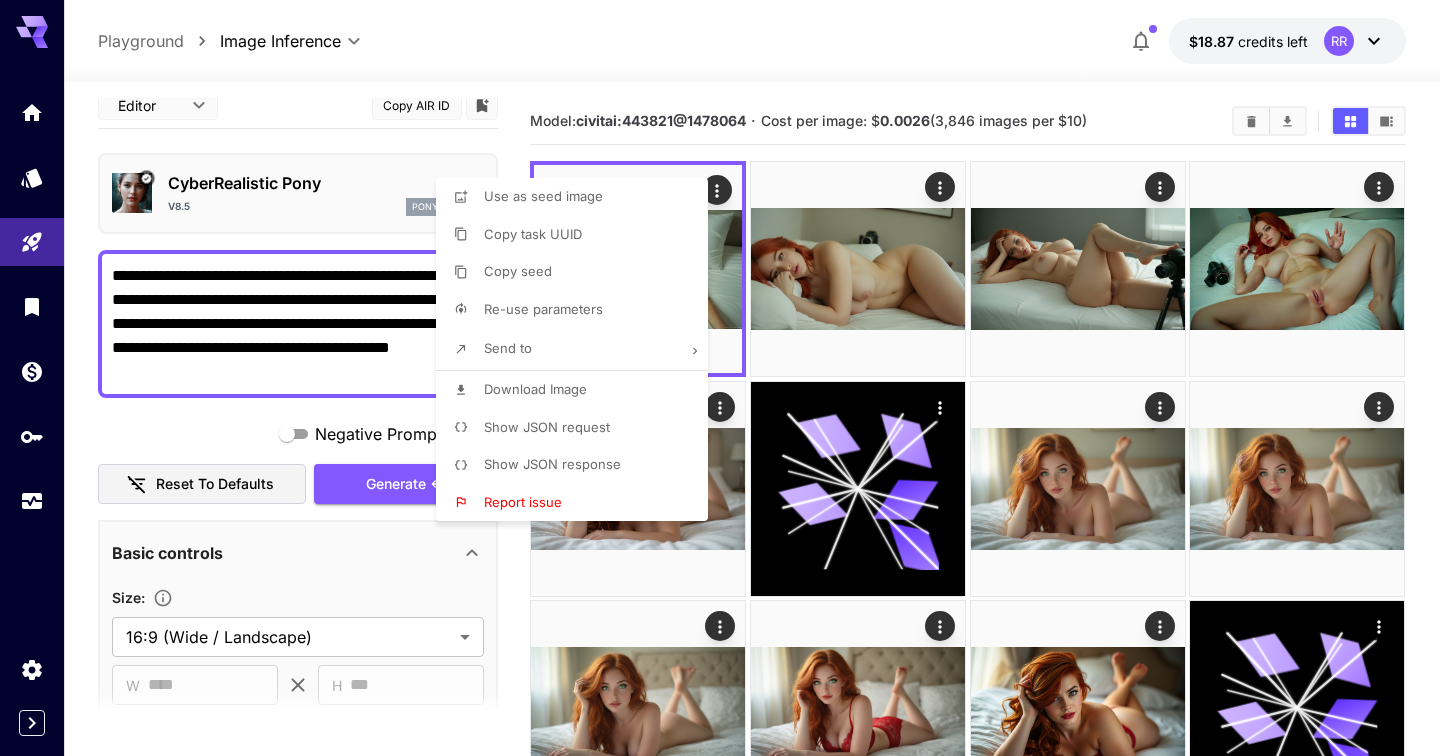 click at bounding box center [720, 378] 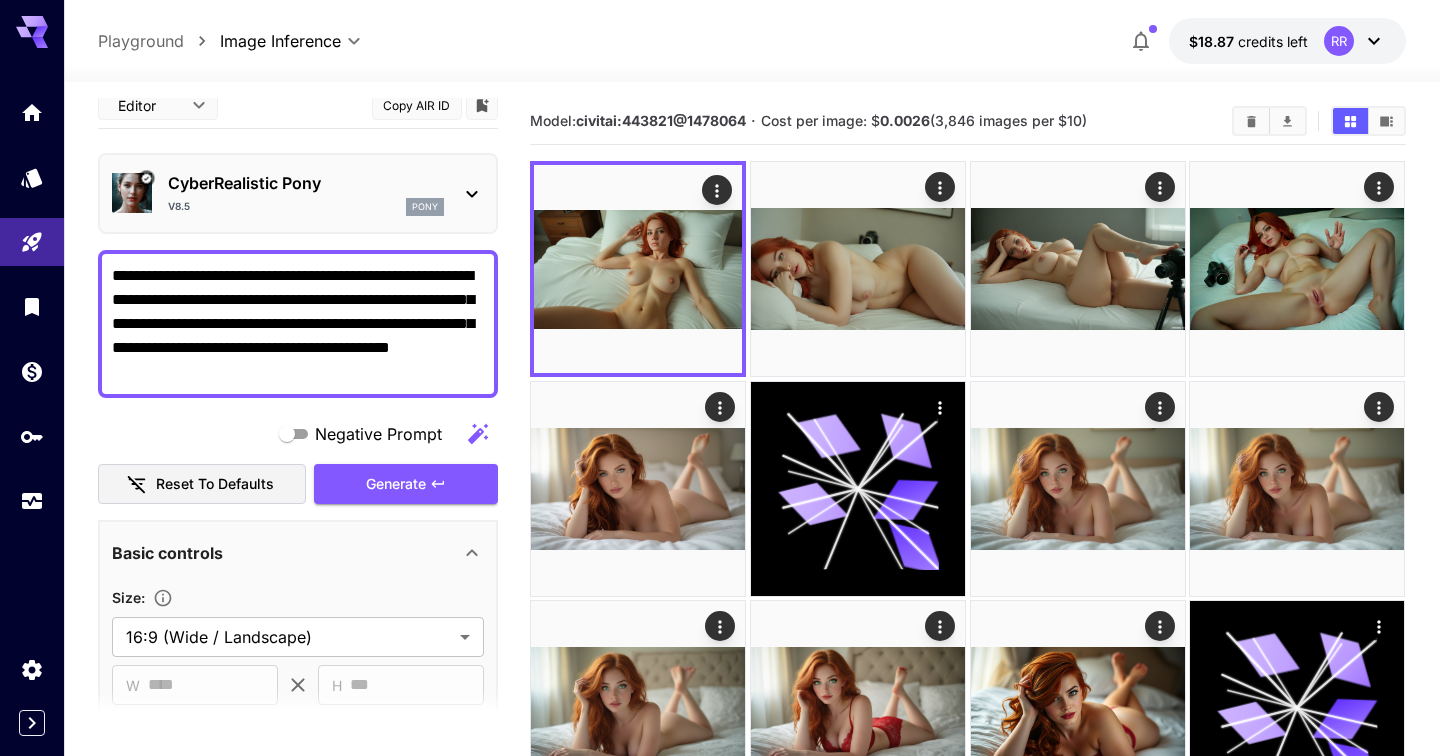 type 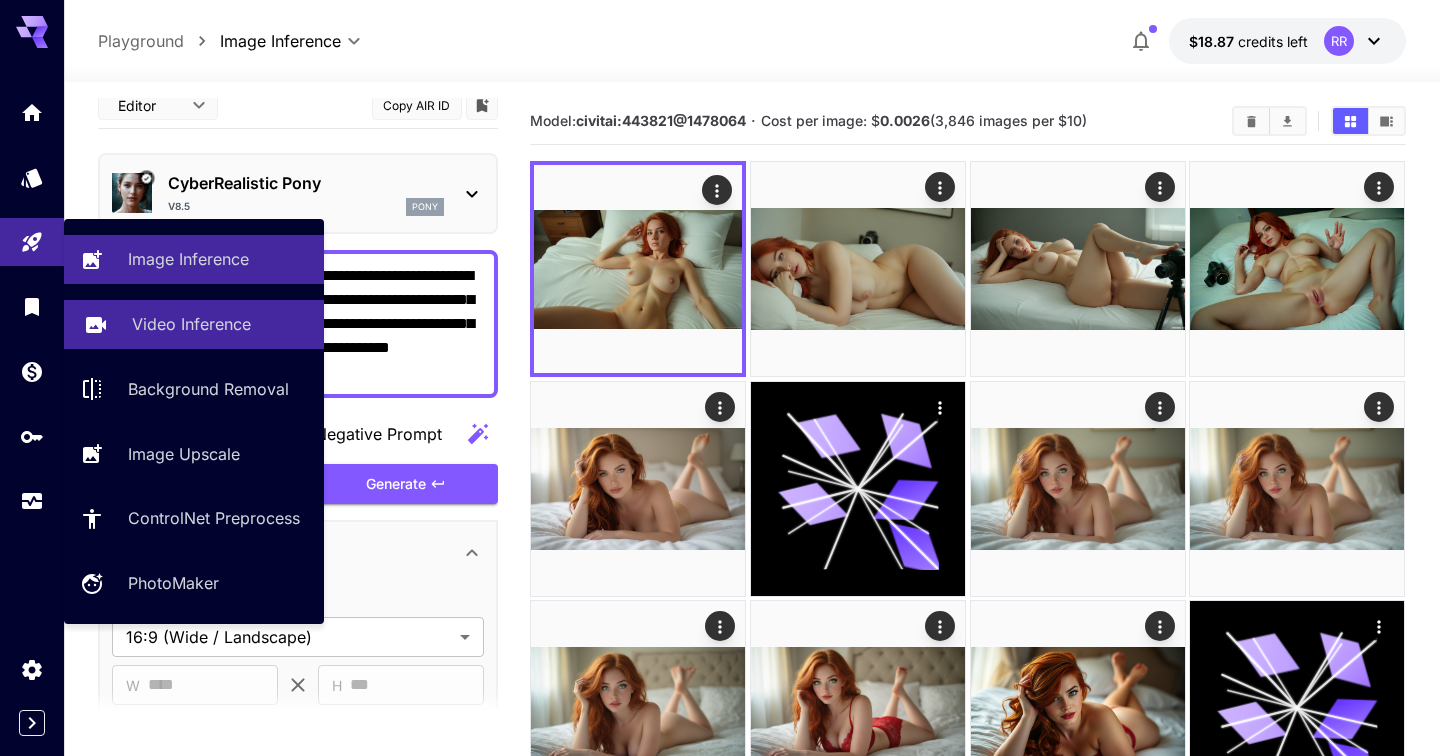 click on "Video Inference" at bounding box center (194, 324) 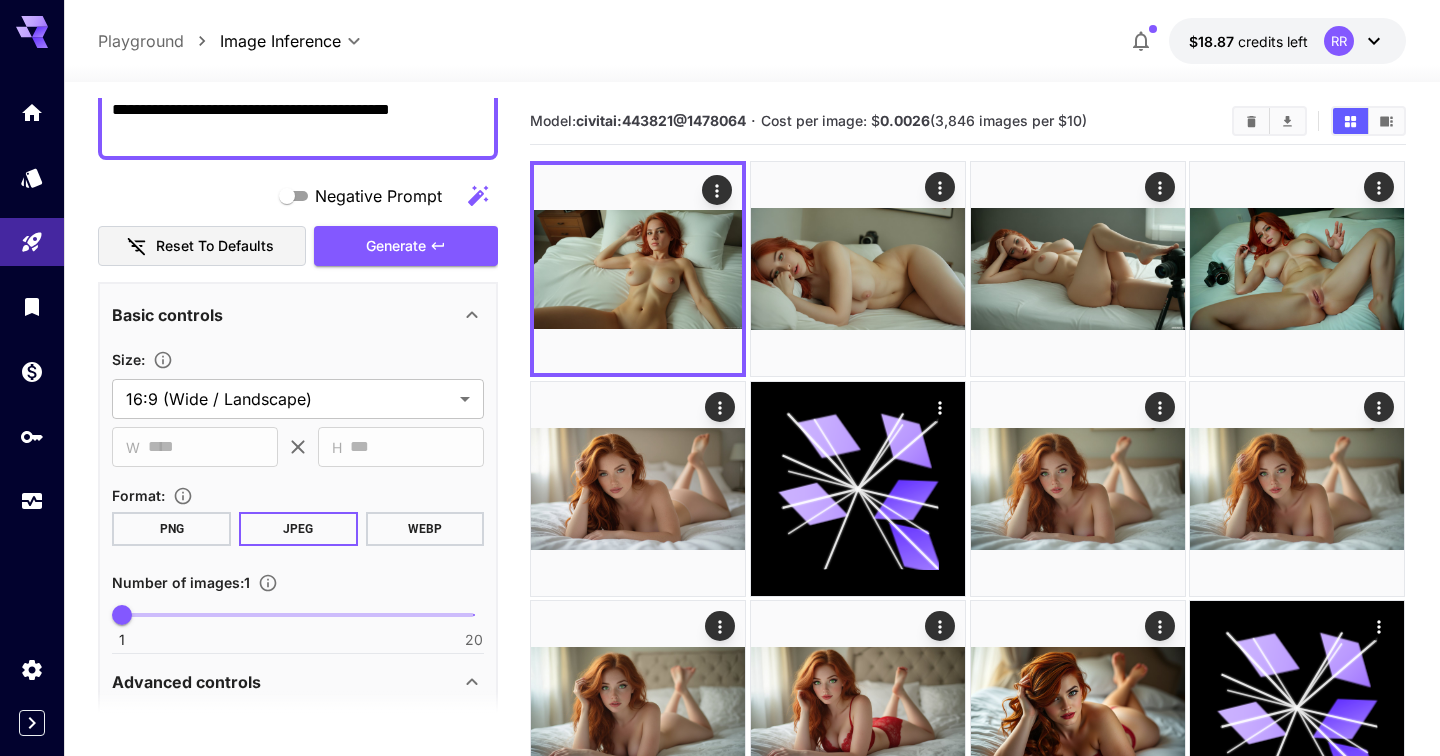 scroll, scrollTop: 221, scrollLeft: 0, axis: vertical 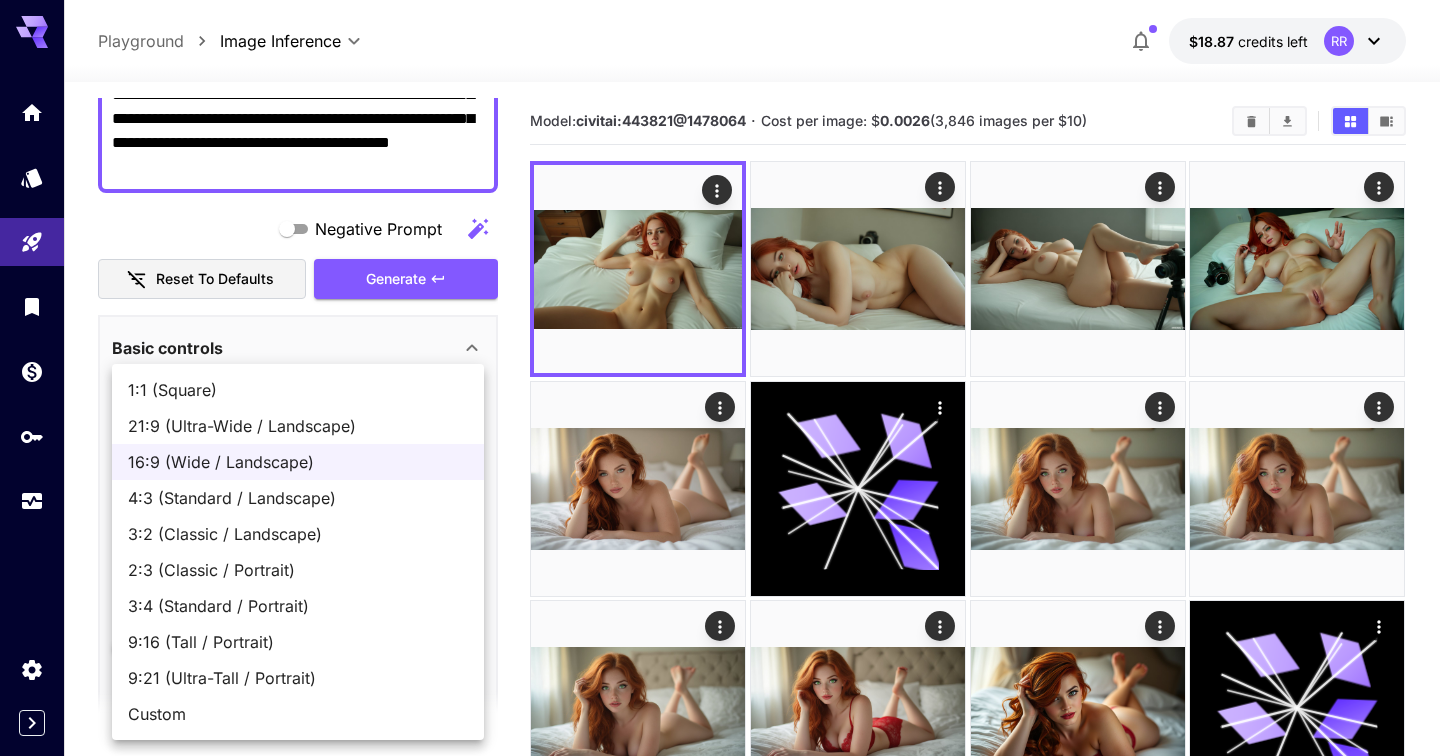 click on "**********" at bounding box center (720, 987) 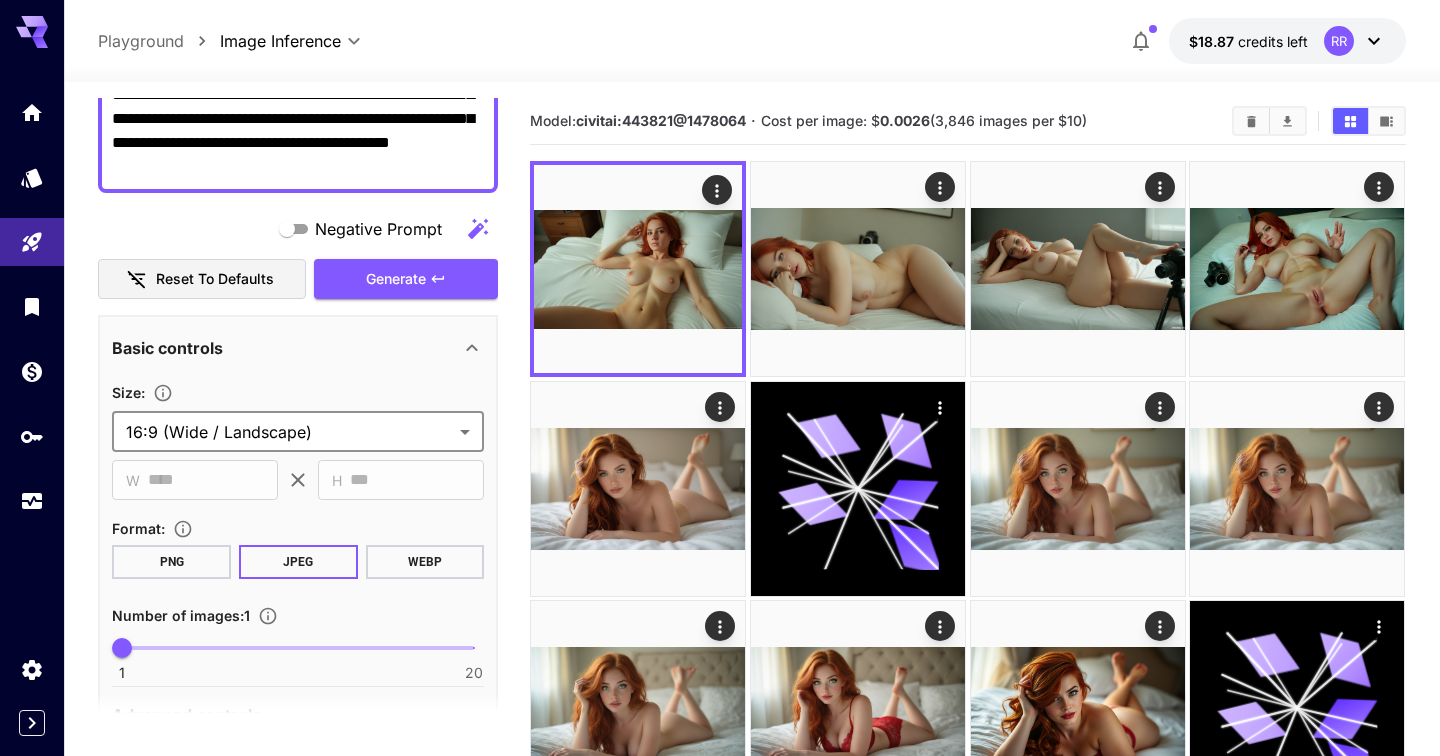 click on "**********" at bounding box center (751, 41) 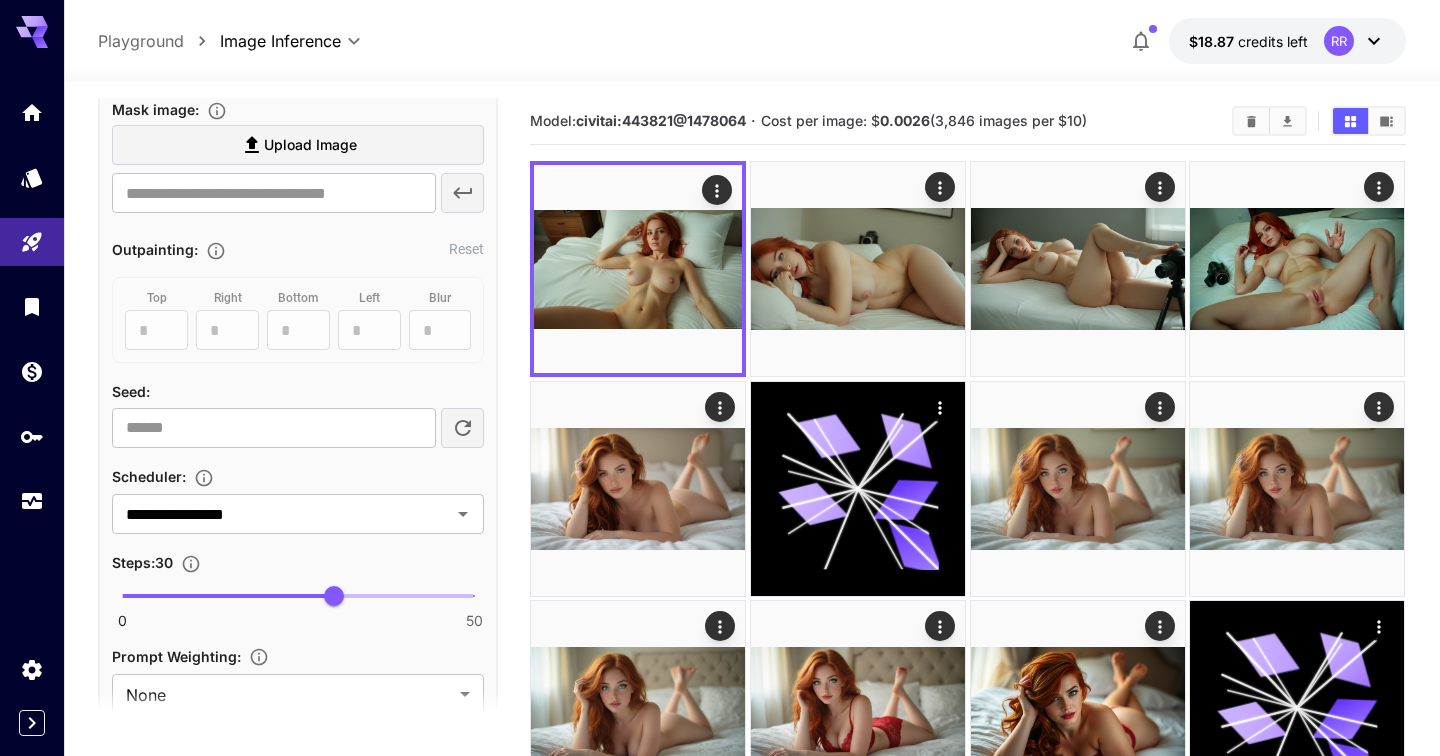 scroll, scrollTop: 1024, scrollLeft: 0, axis: vertical 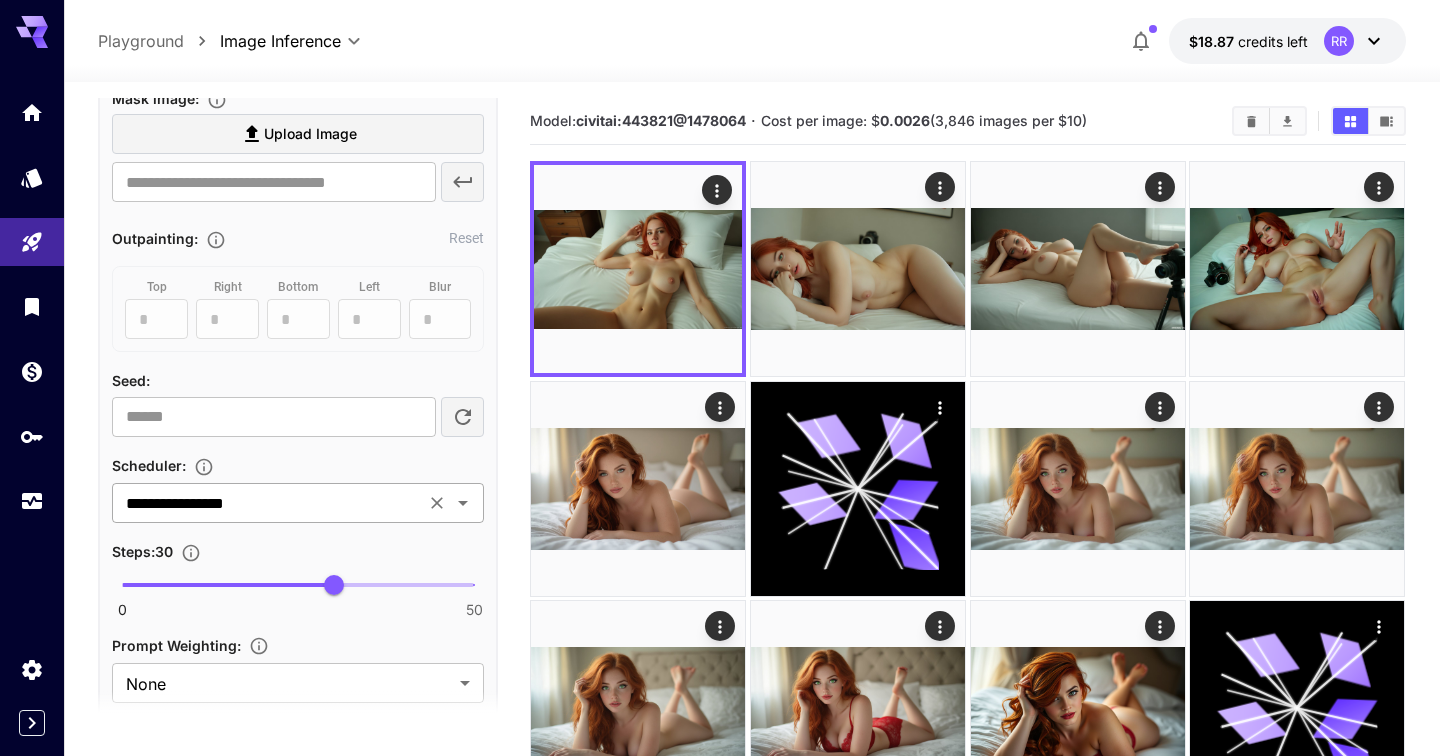 click on "**********" at bounding box center [268, 503] 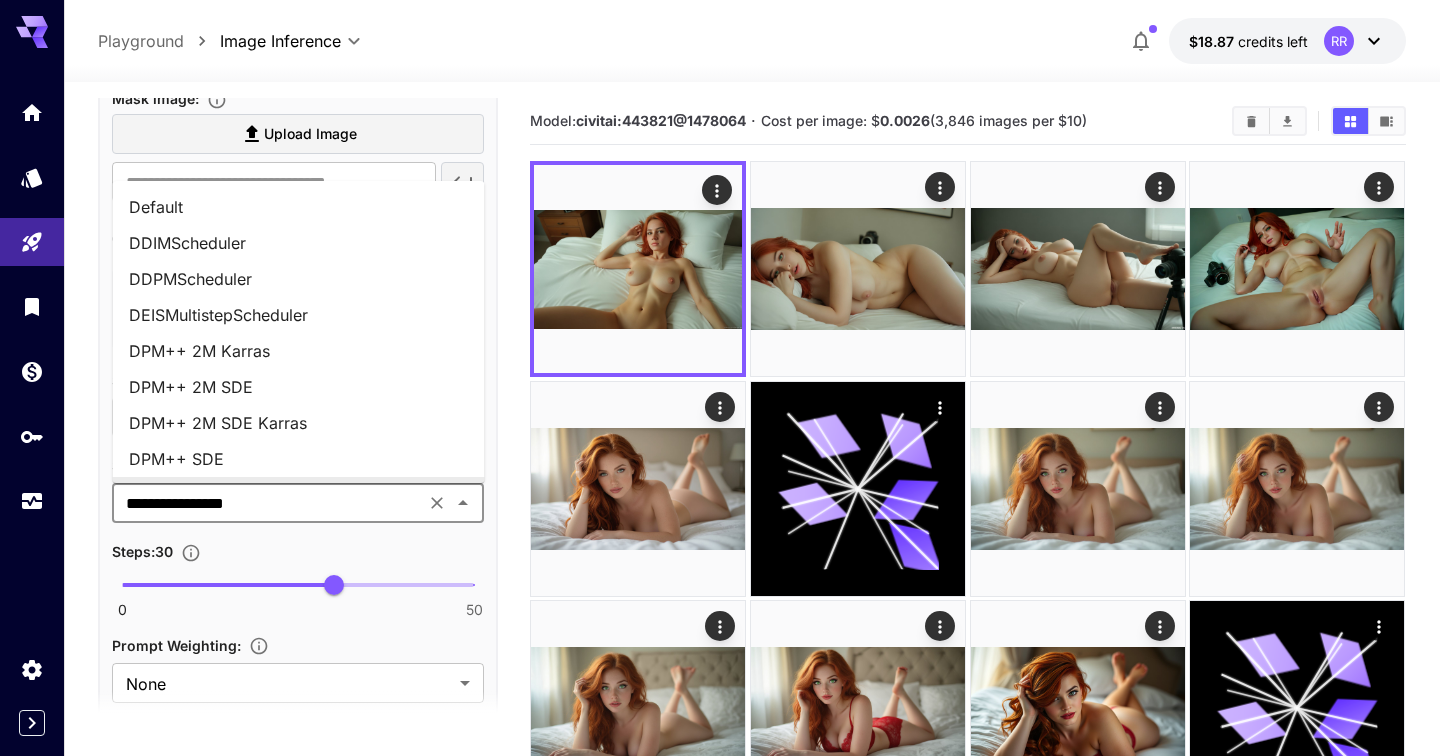 click on "**********" at bounding box center [268, 503] 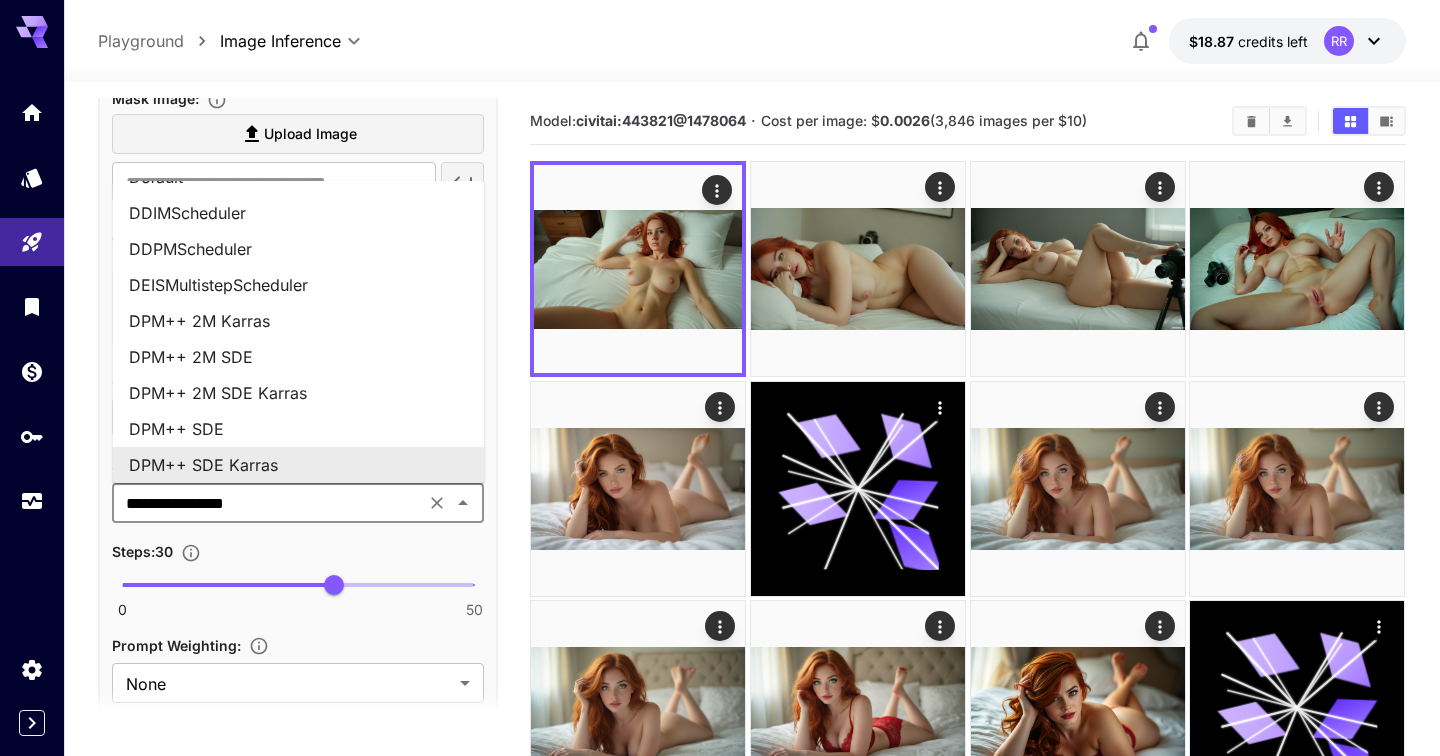click on "**********" at bounding box center (268, 503) 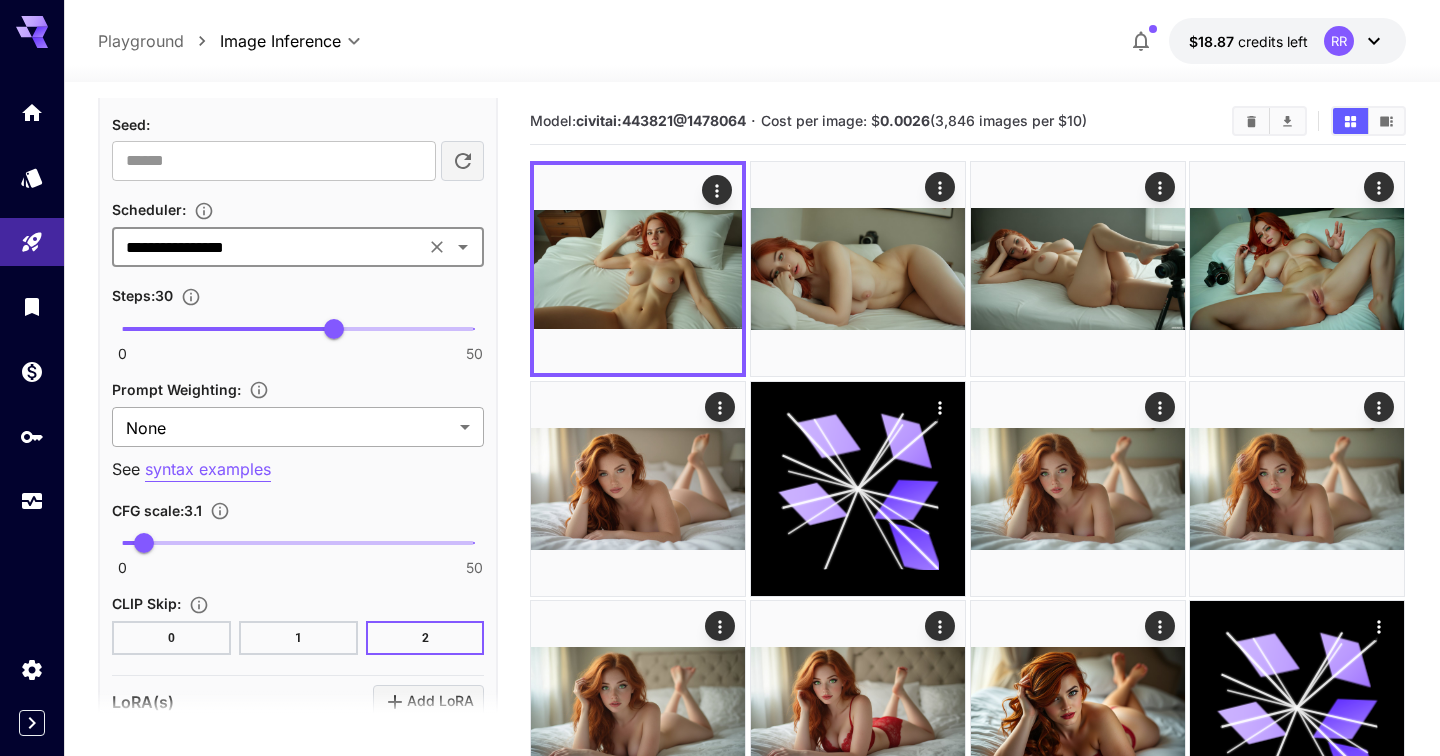 scroll, scrollTop: 1331, scrollLeft: 0, axis: vertical 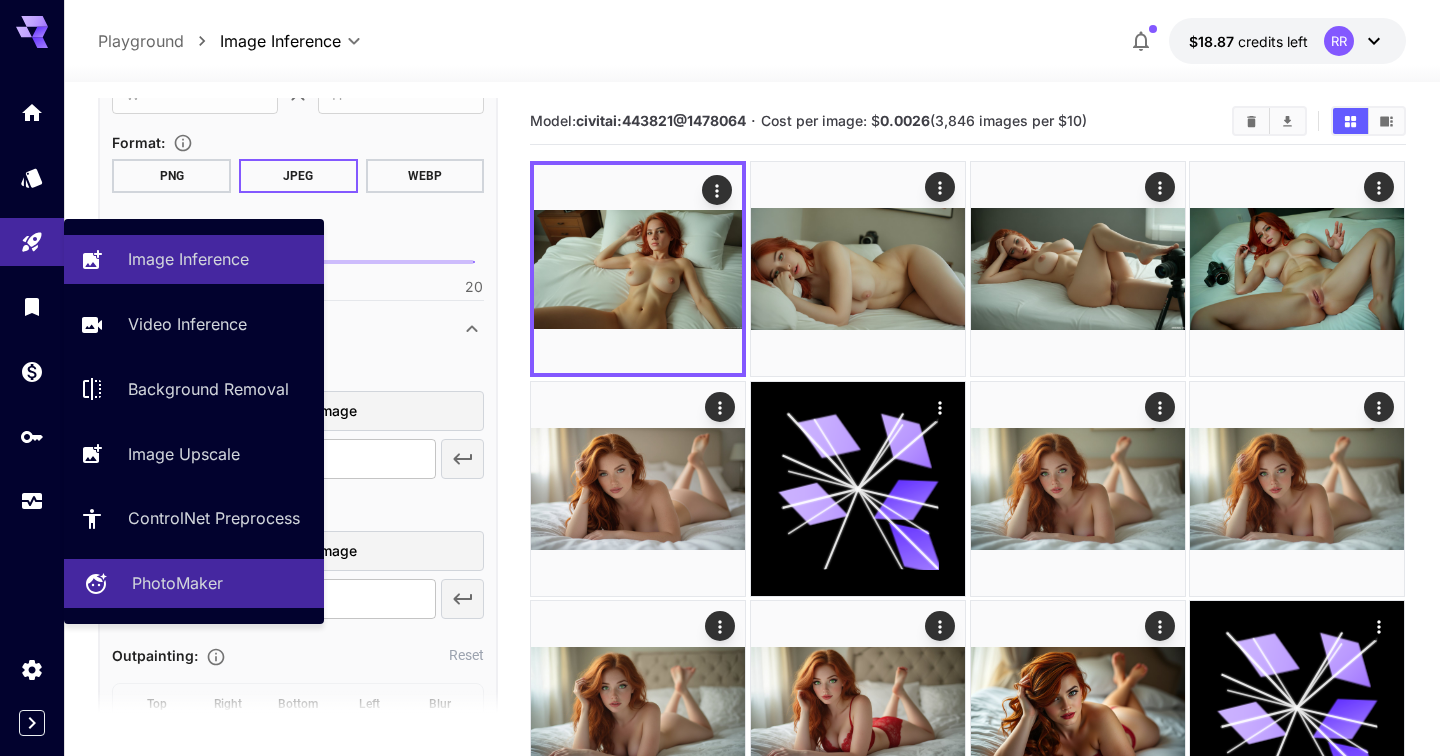 click on "PhotoMaker" at bounding box center [177, 583] 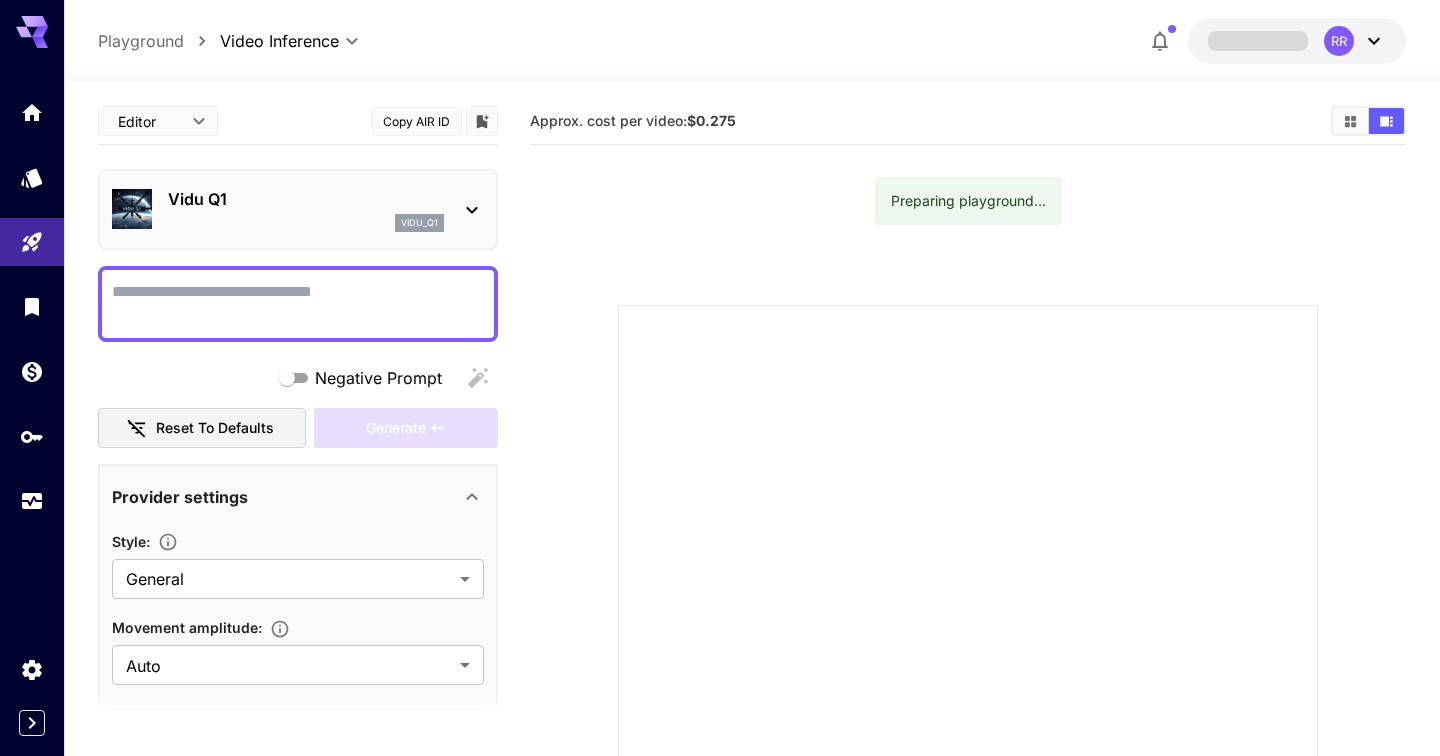 scroll, scrollTop: 0, scrollLeft: 0, axis: both 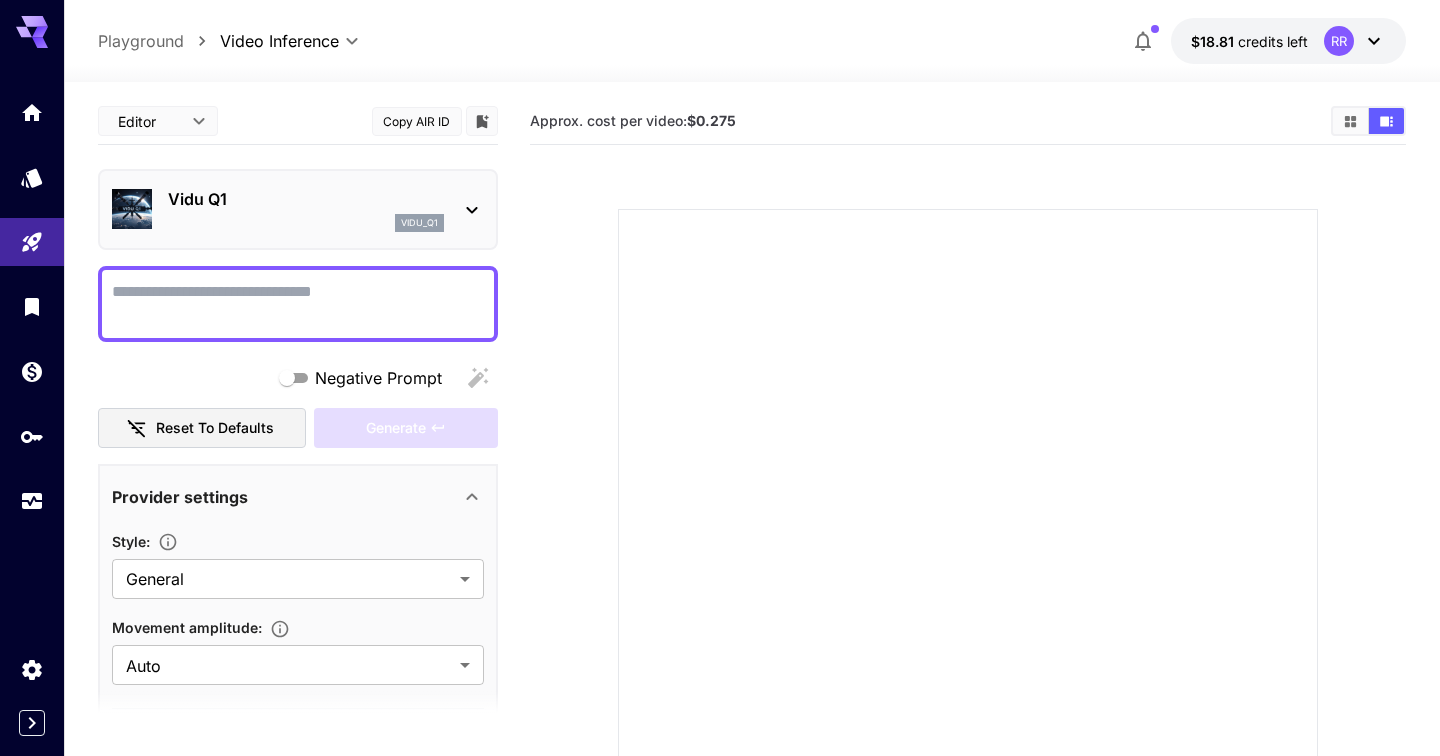 click on "Vidu Q1" at bounding box center (306, 199) 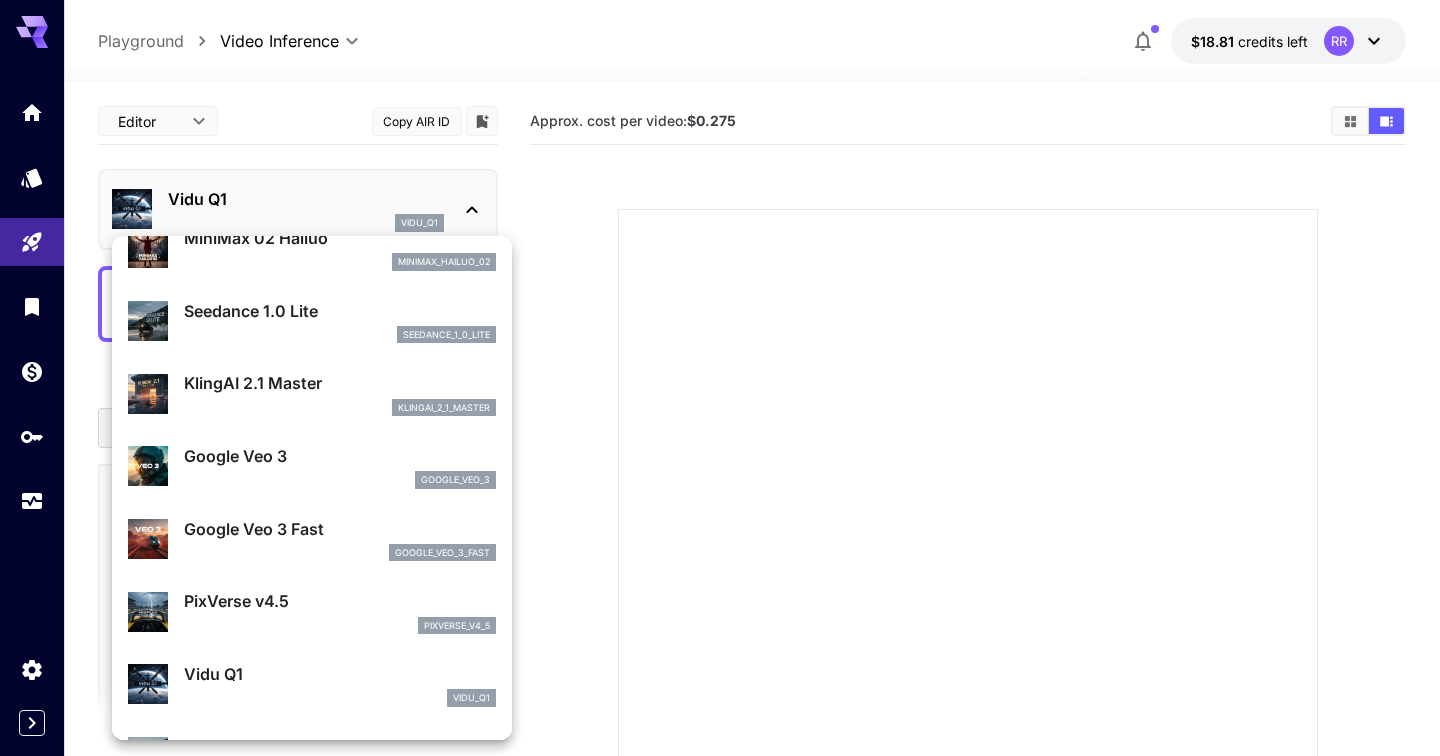 scroll, scrollTop: 27, scrollLeft: 0, axis: vertical 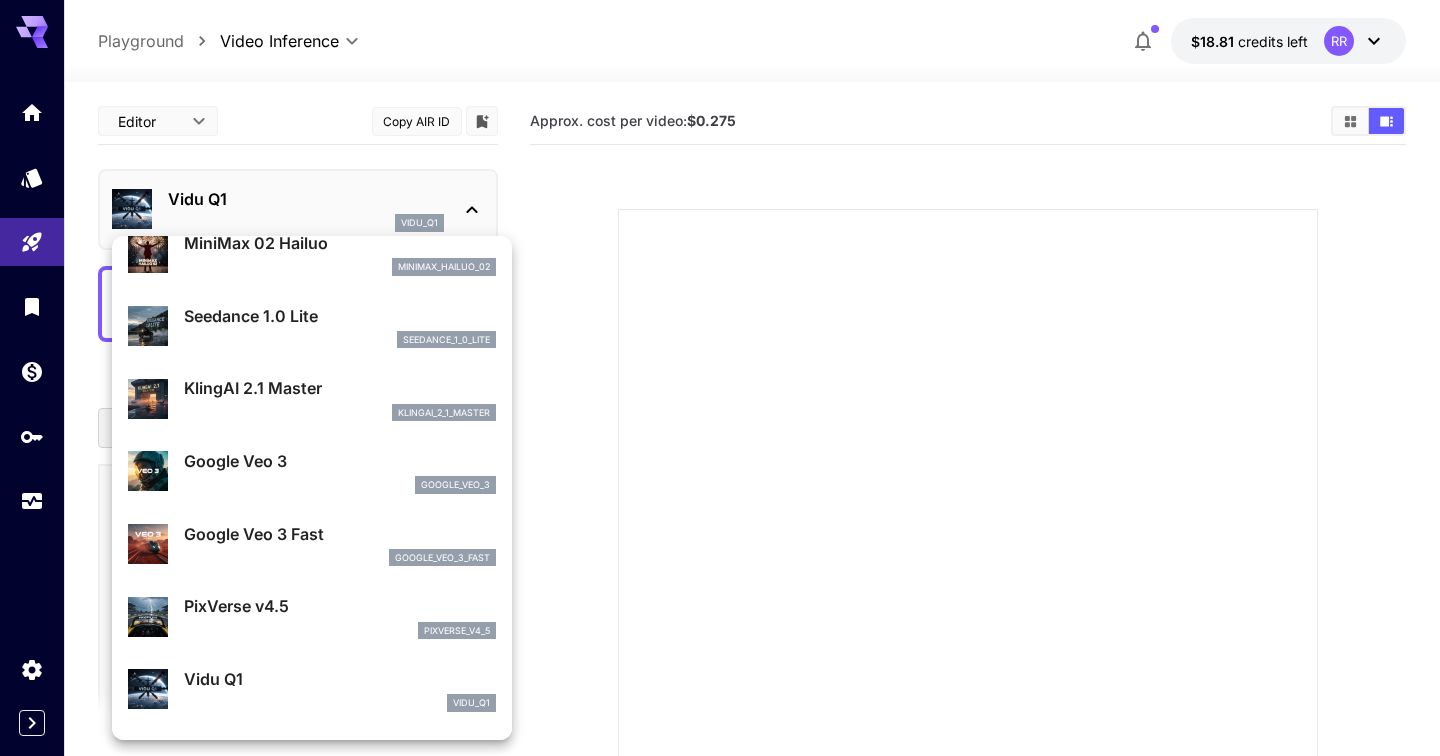 click on "KlingAI 2.1 Master" at bounding box center [340, 388] 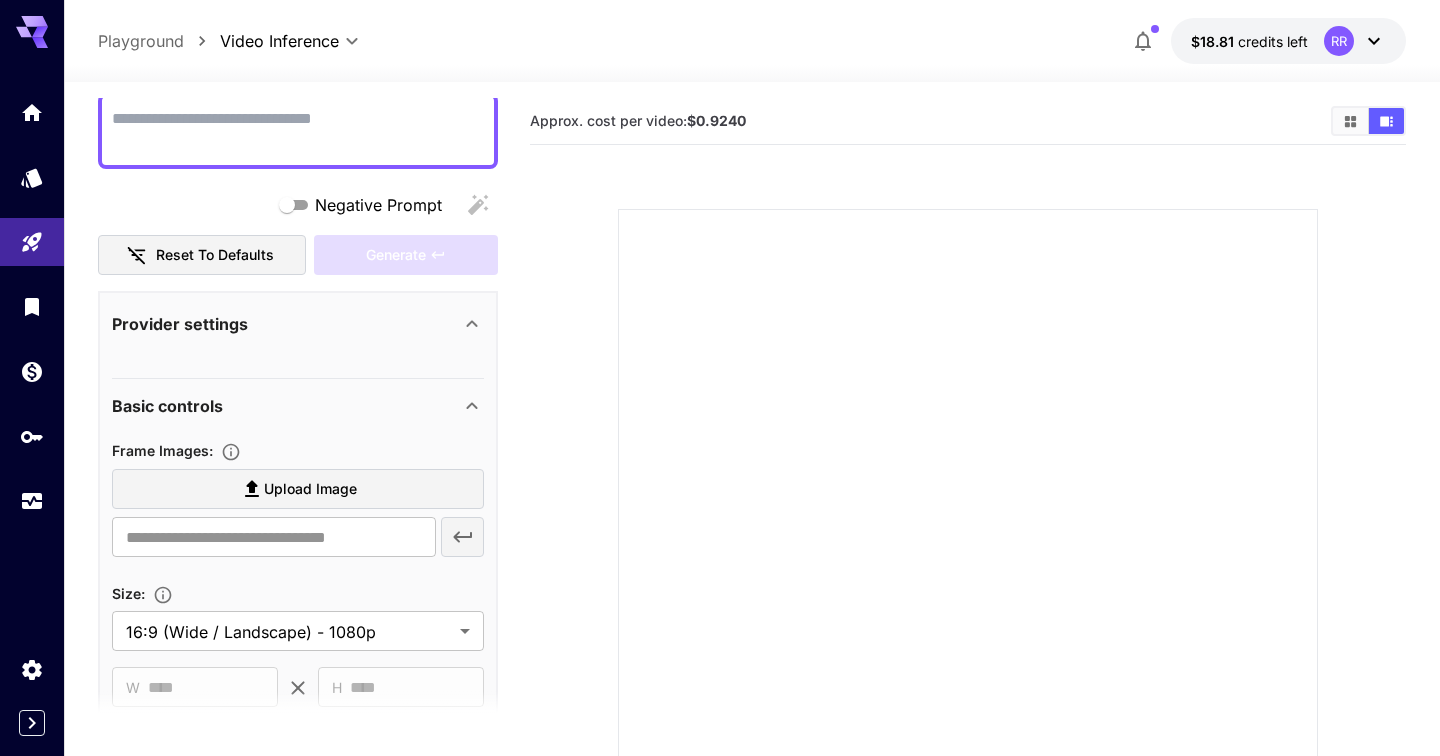 scroll, scrollTop: 223, scrollLeft: 0, axis: vertical 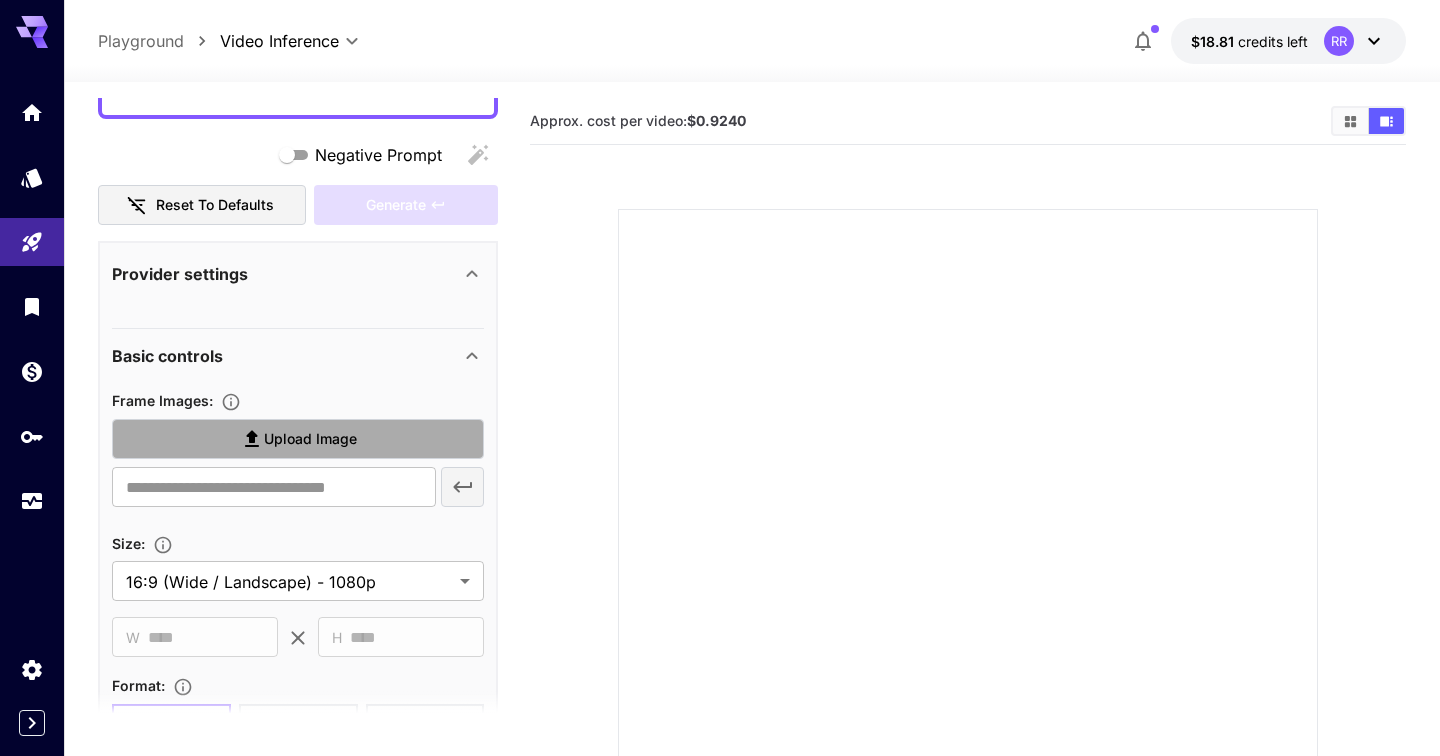 click 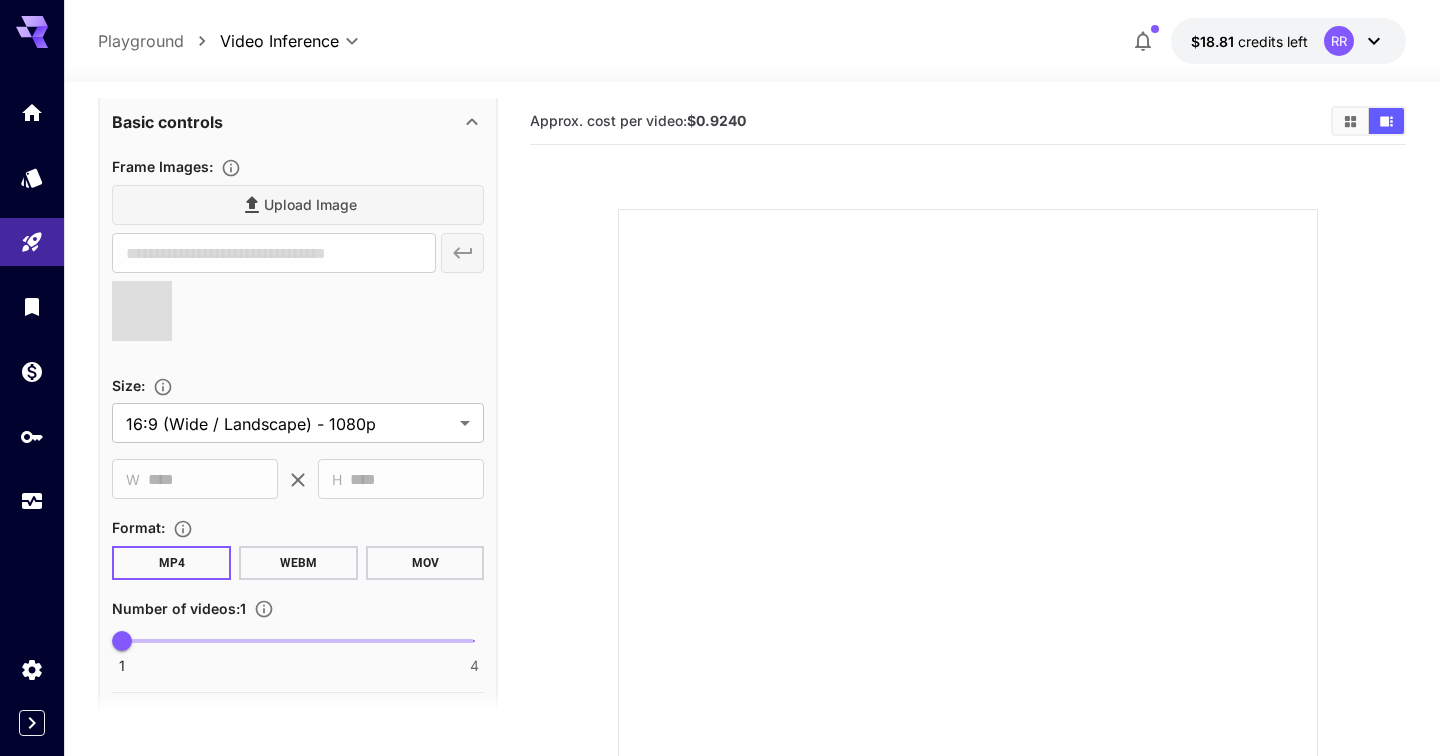 type on "**********" 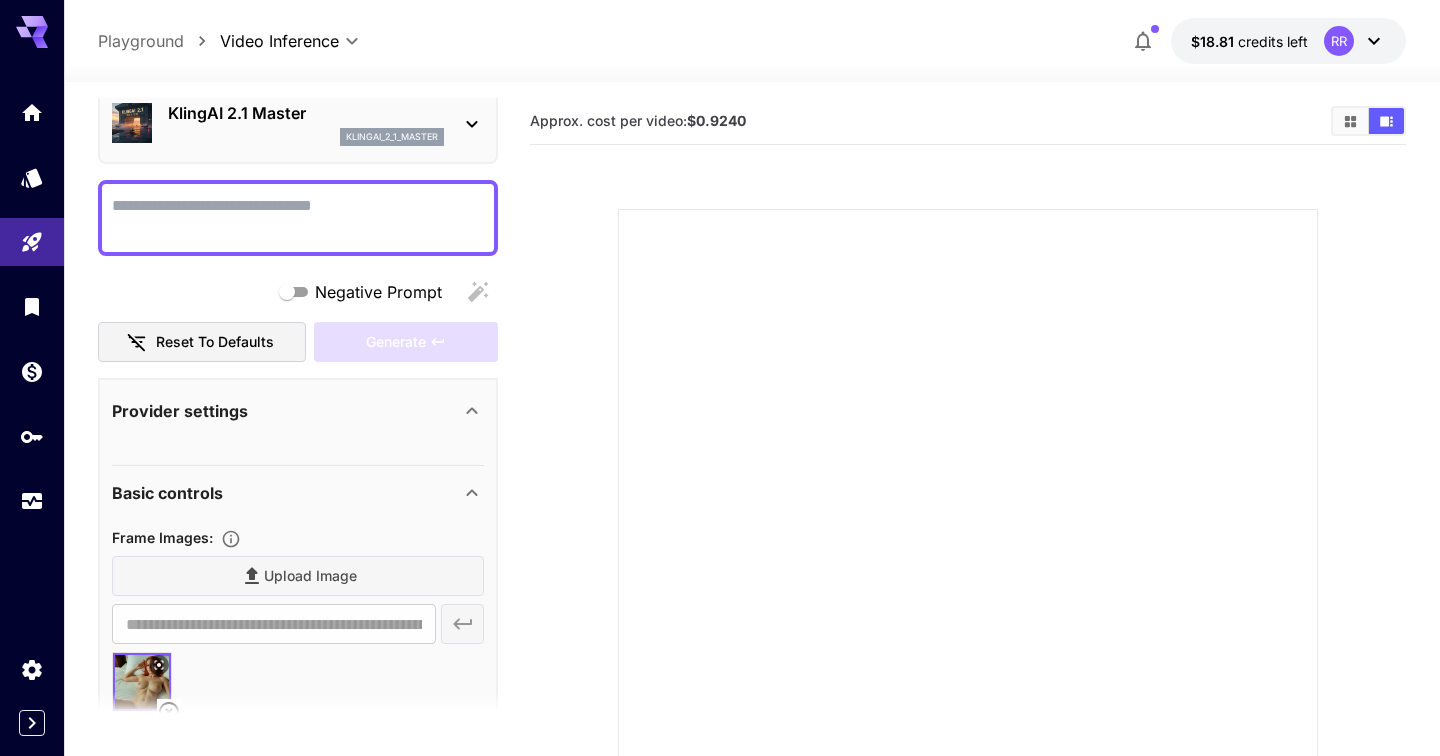 scroll, scrollTop: 0, scrollLeft: 0, axis: both 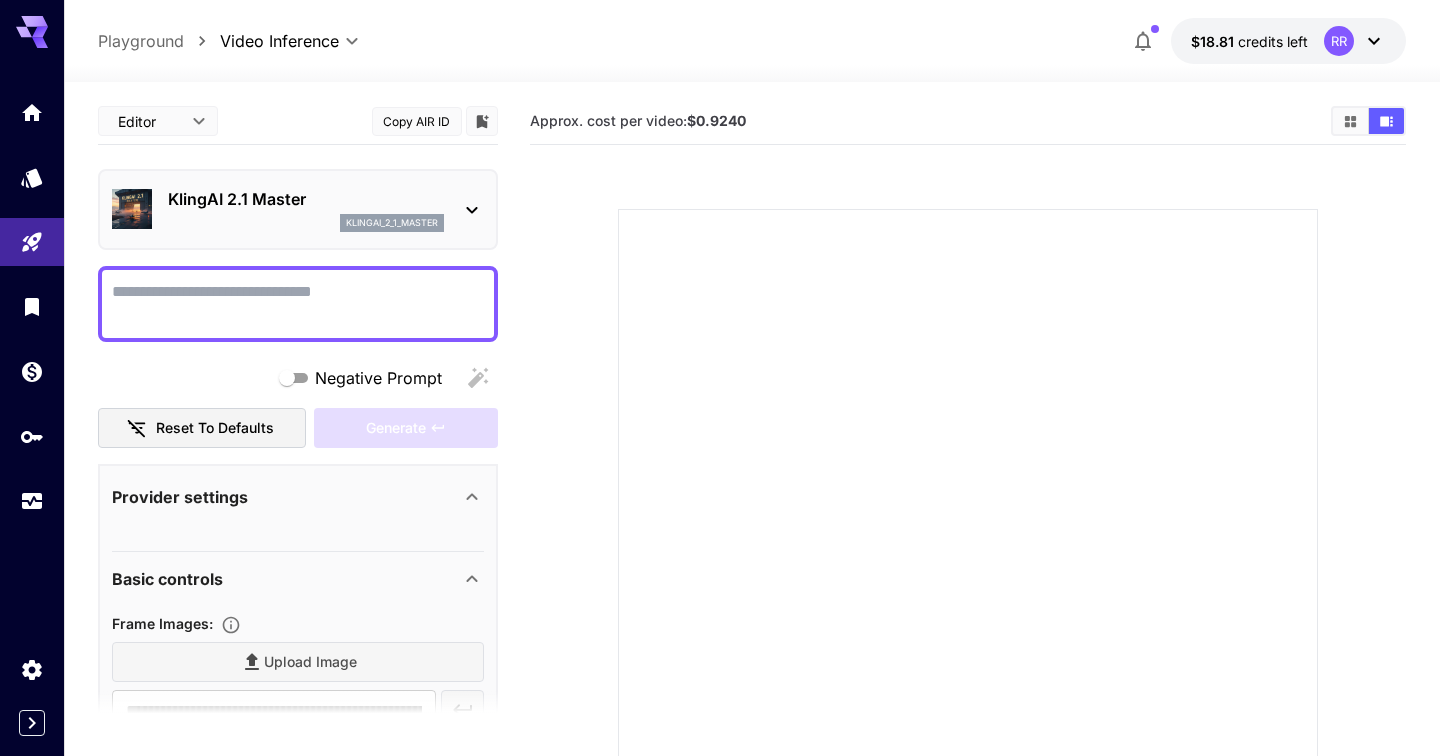 click on "Negative Prompt" at bounding box center (298, 304) 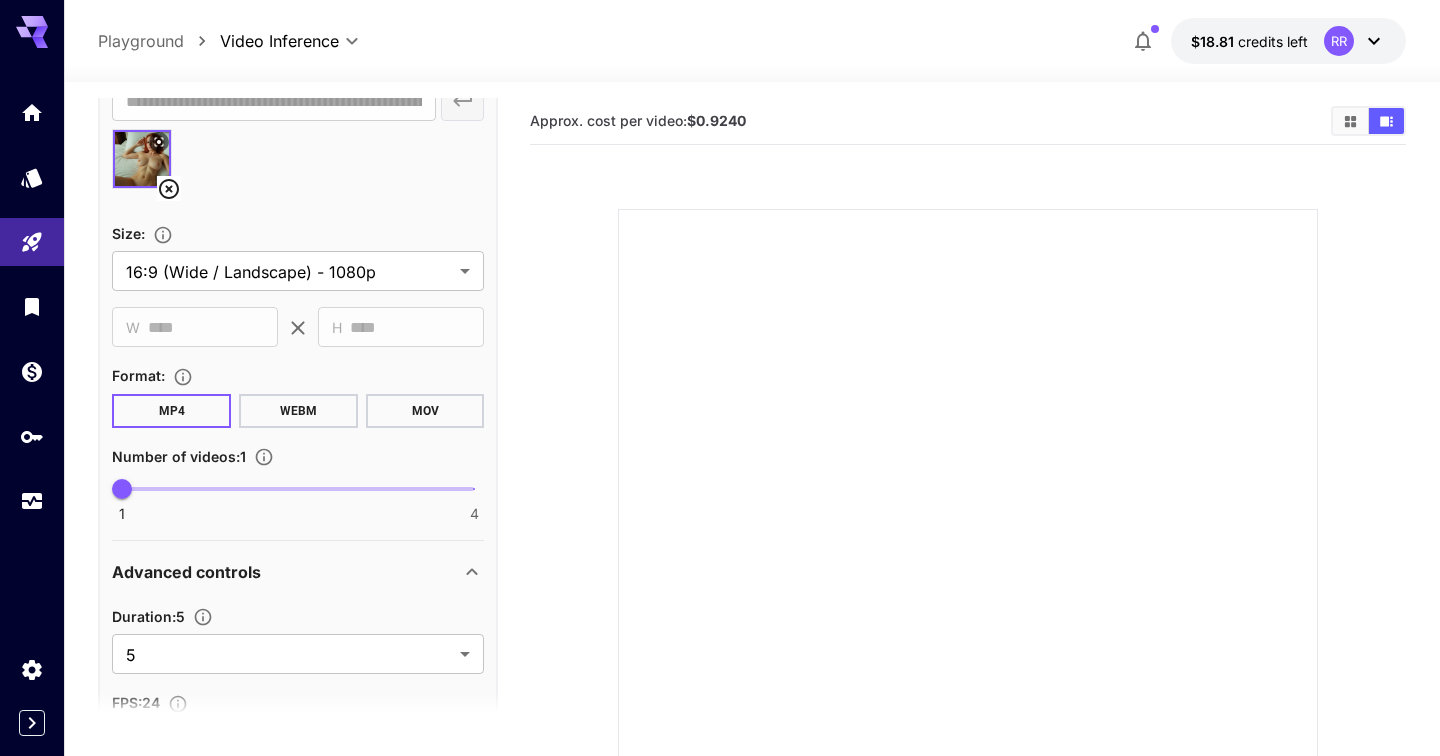 scroll, scrollTop: 849, scrollLeft: 0, axis: vertical 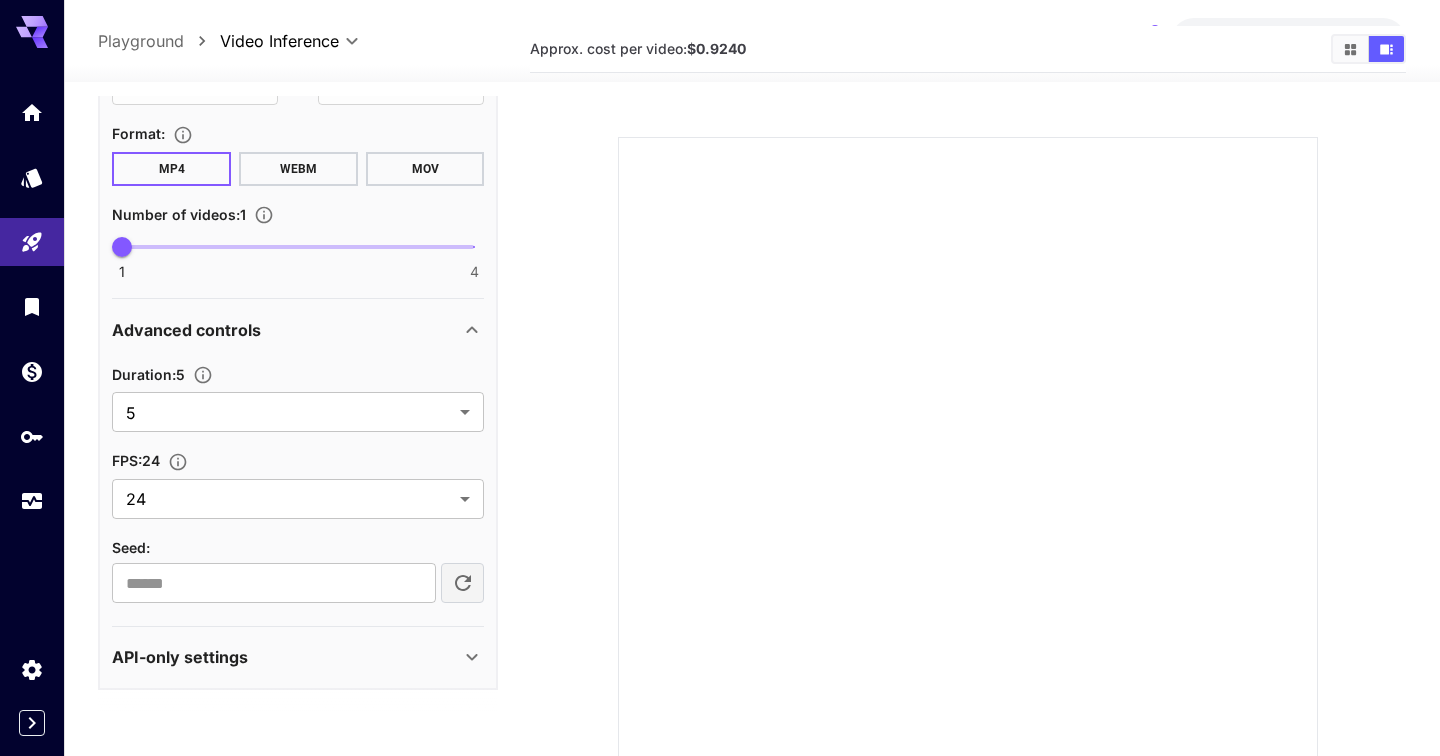 click on "API-only settings" at bounding box center (286, 657) 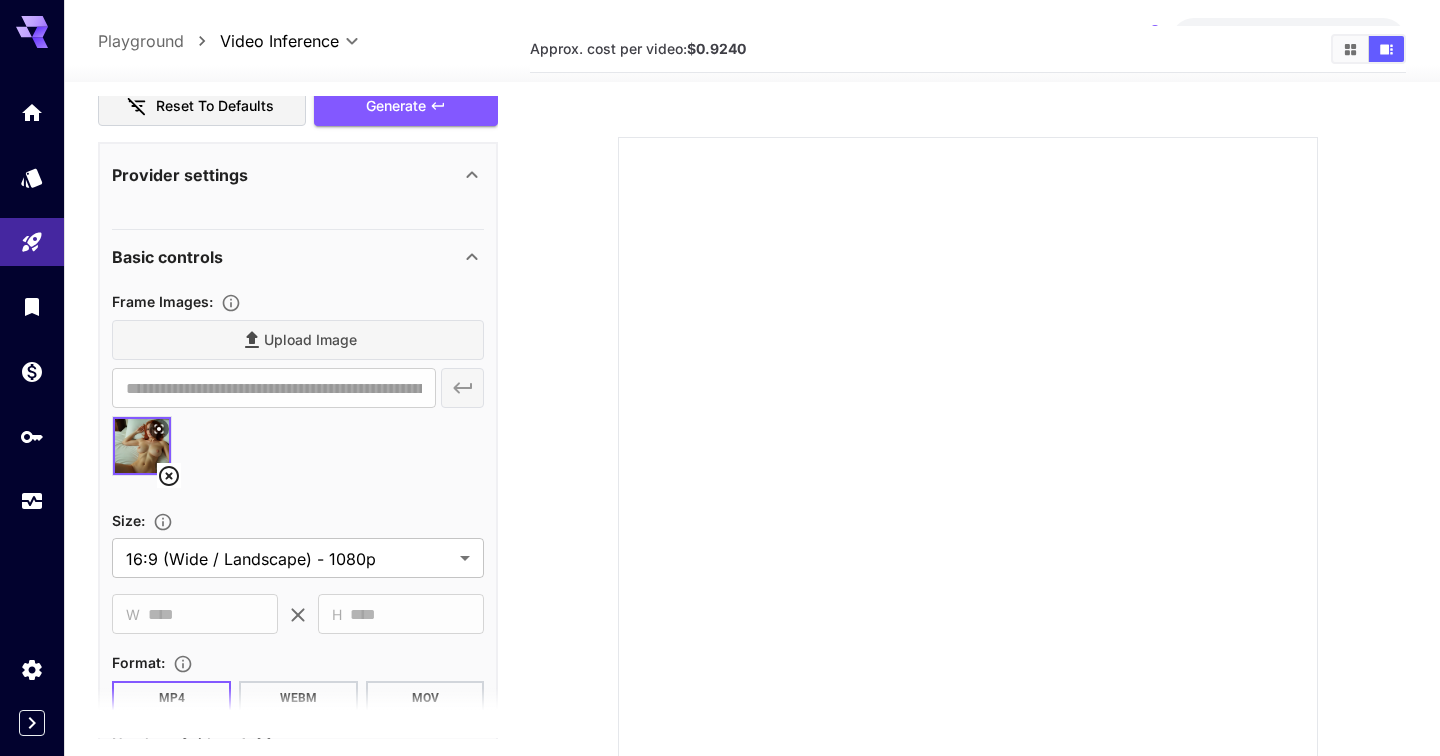scroll, scrollTop: 0, scrollLeft: 0, axis: both 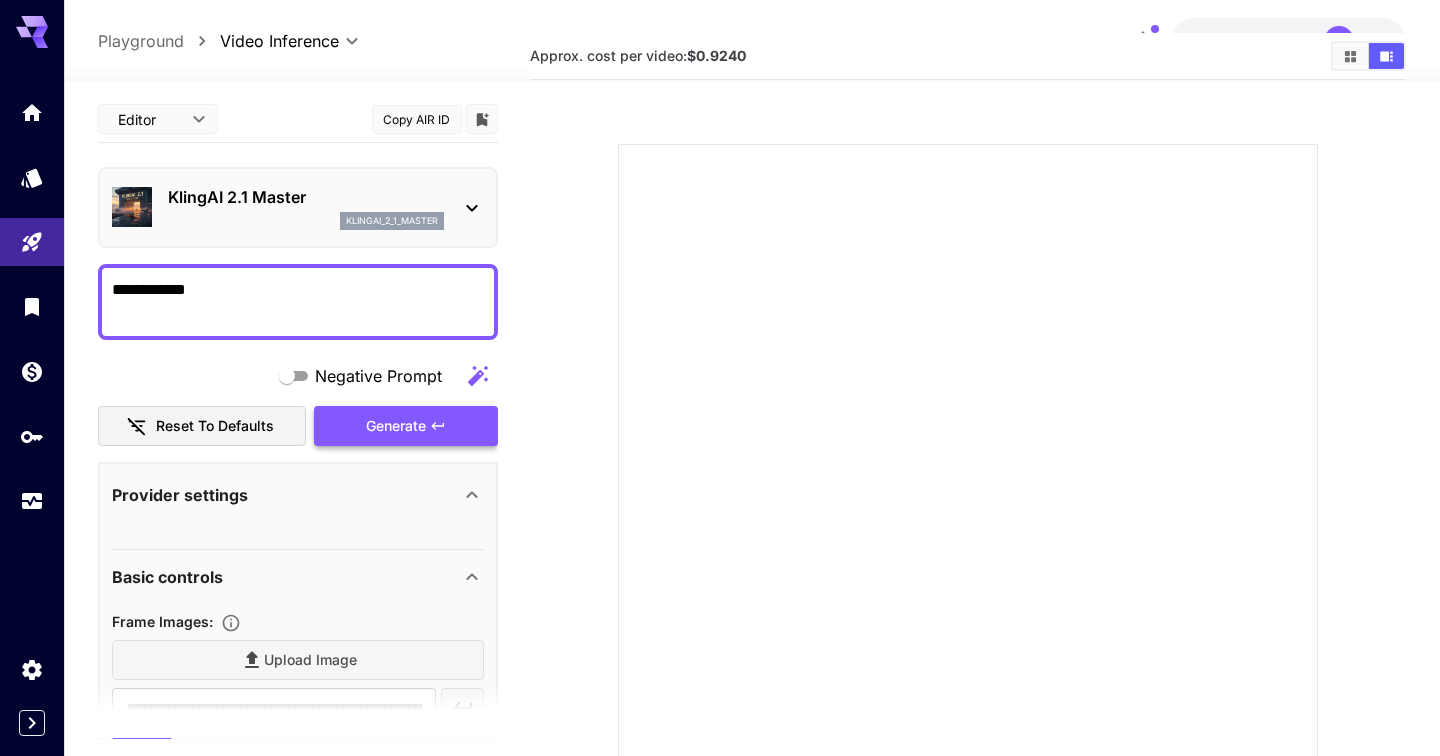click on "Generate" at bounding box center [406, 426] 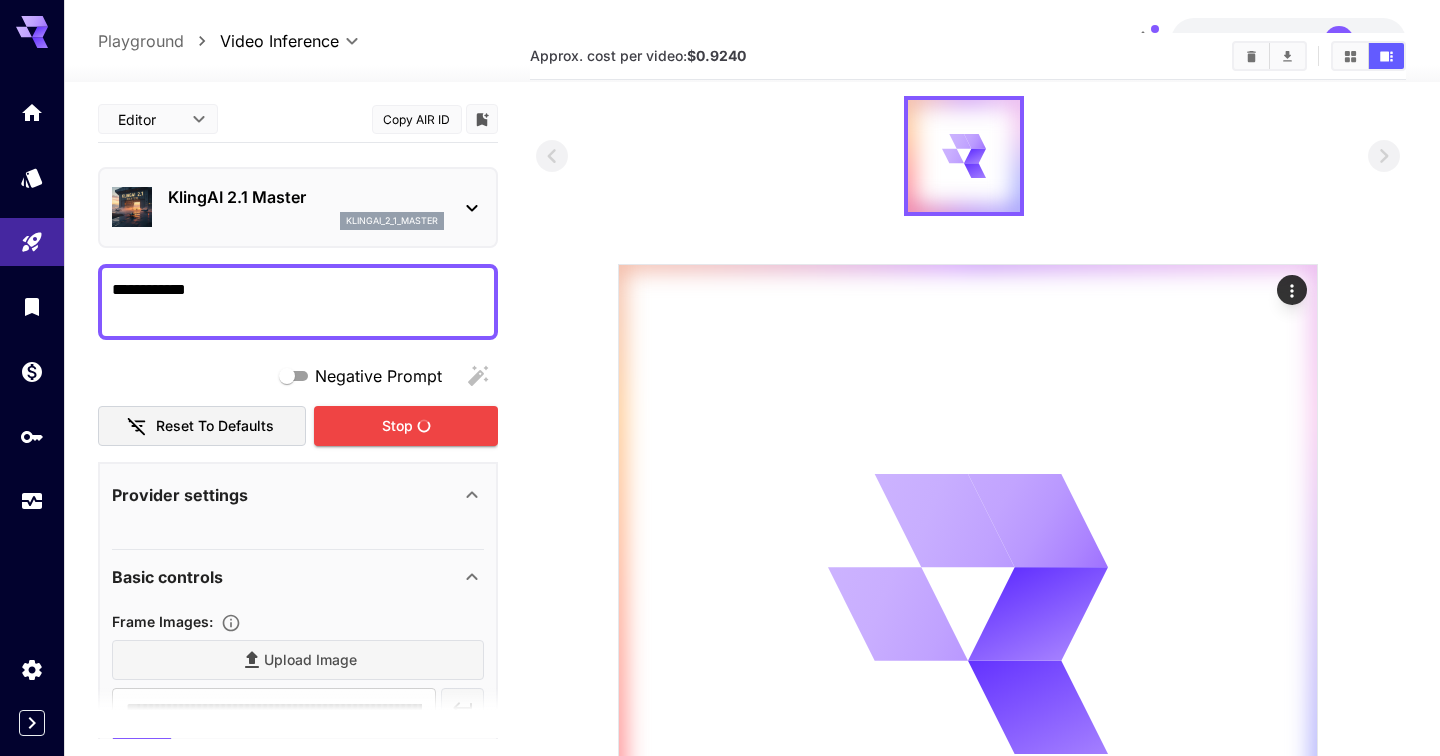 click on "**********" at bounding box center [298, 302] 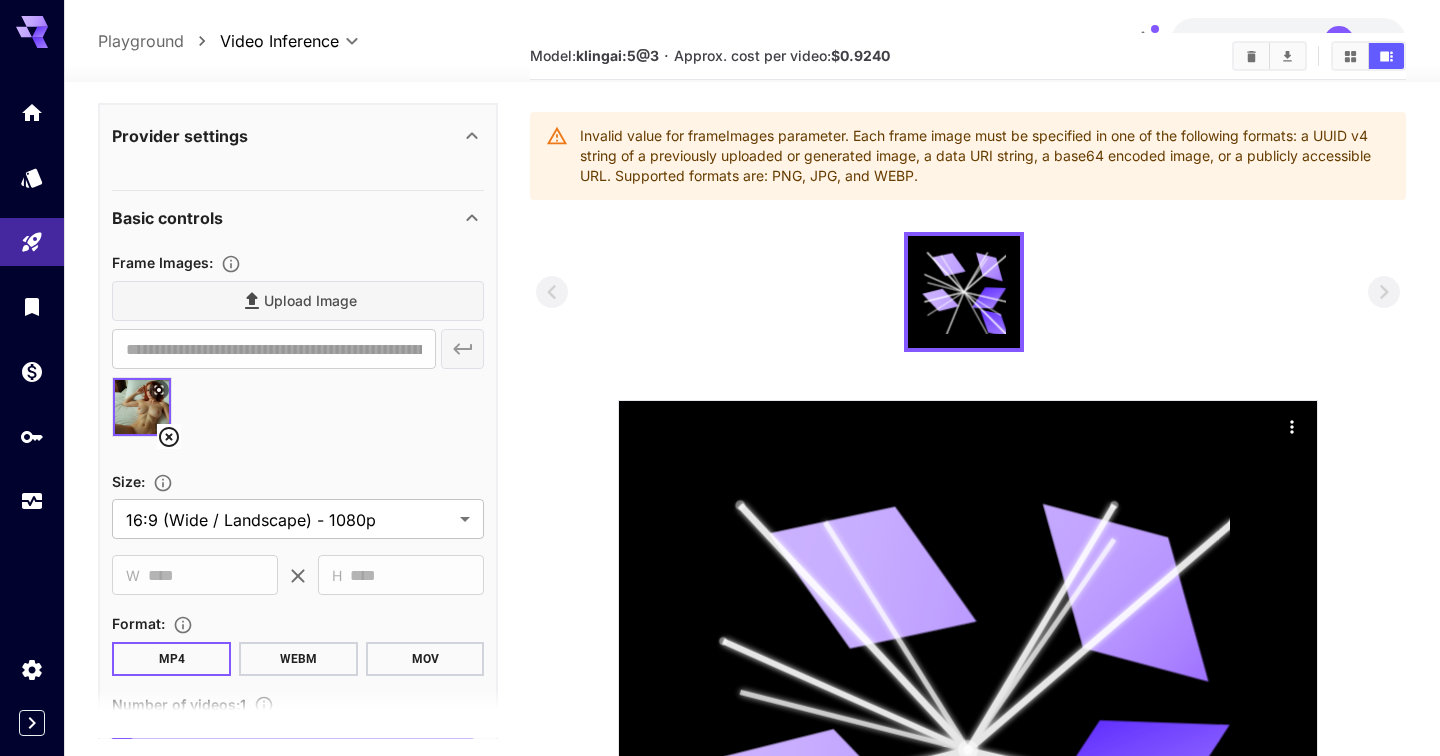 scroll, scrollTop: 0, scrollLeft: 0, axis: both 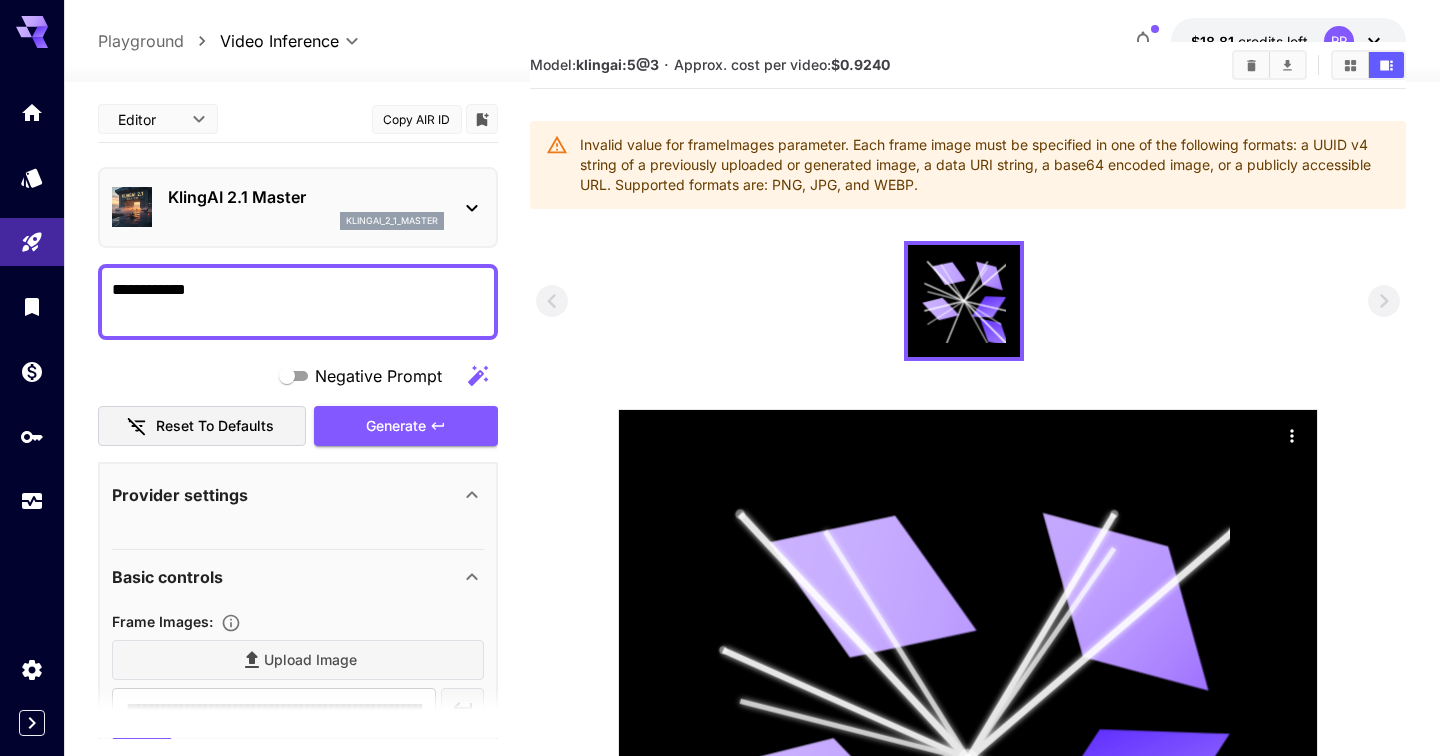 click on "**********" at bounding box center (298, 302) 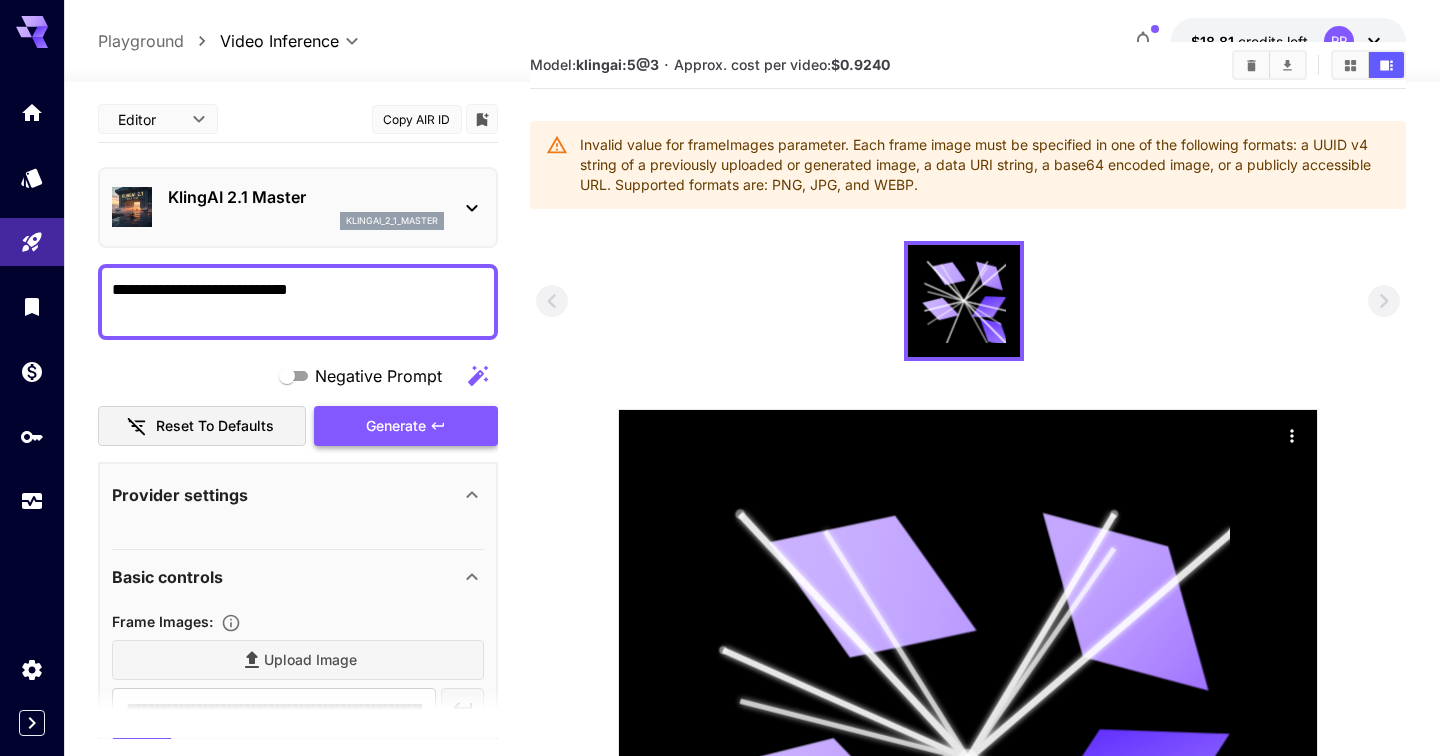 type on "**********" 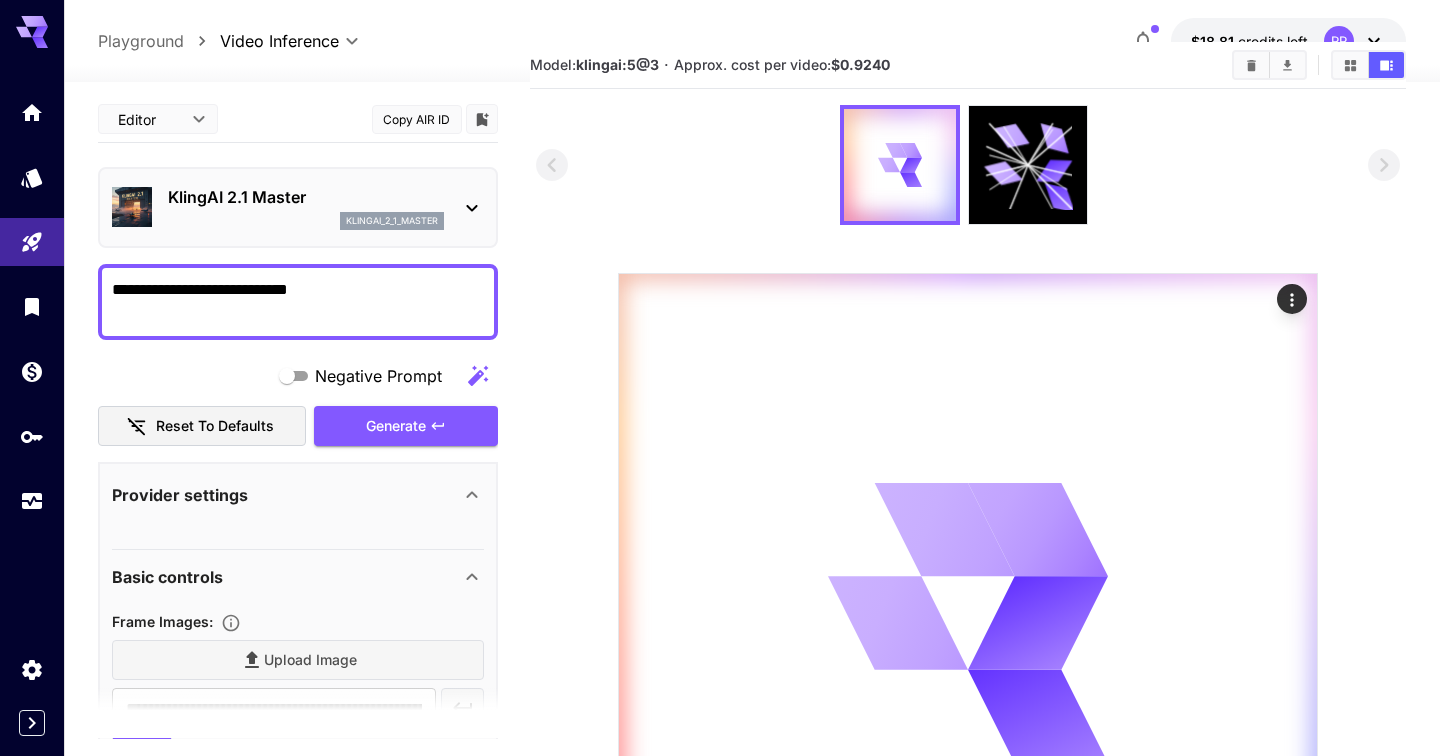 click on "klingai_2_1_master" at bounding box center (306, 221) 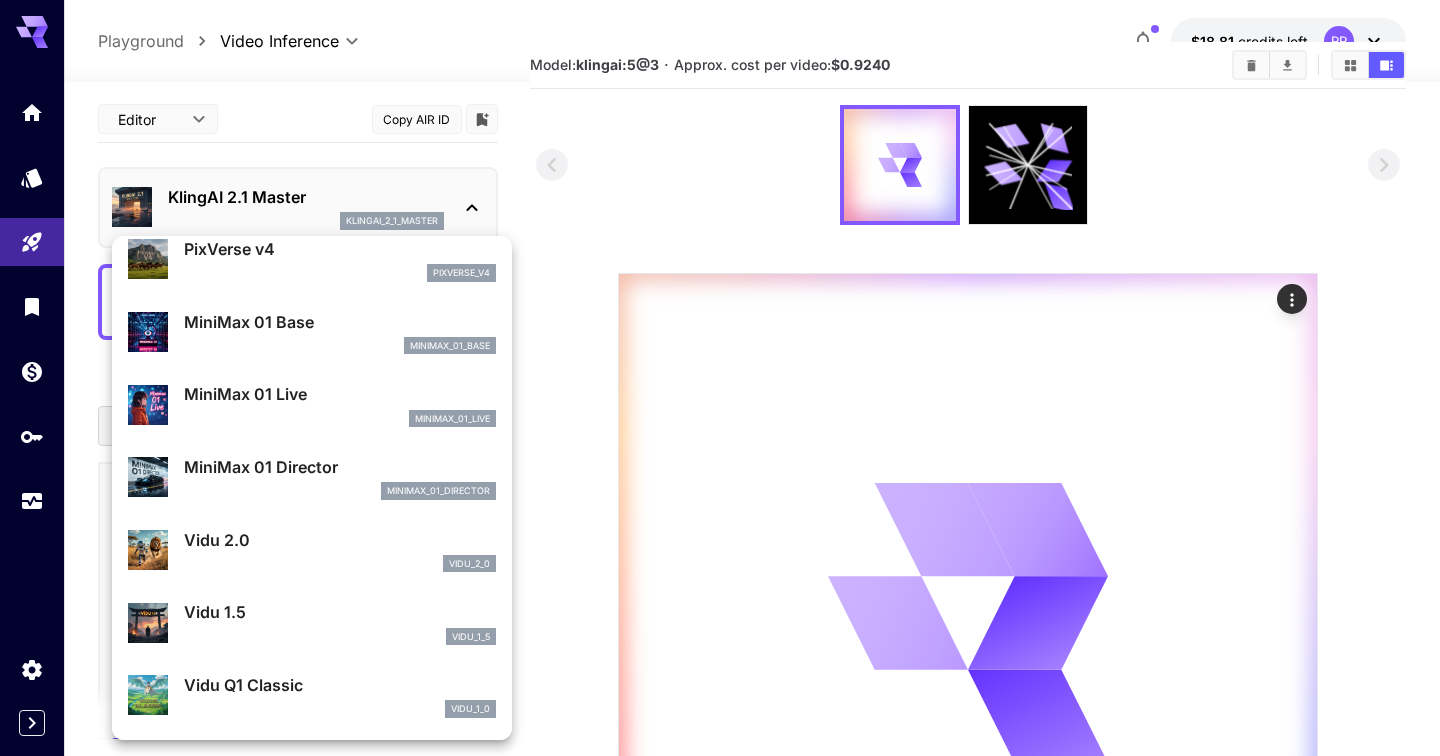 scroll, scrollTop: 0, scrollLeft: 0, axis: both 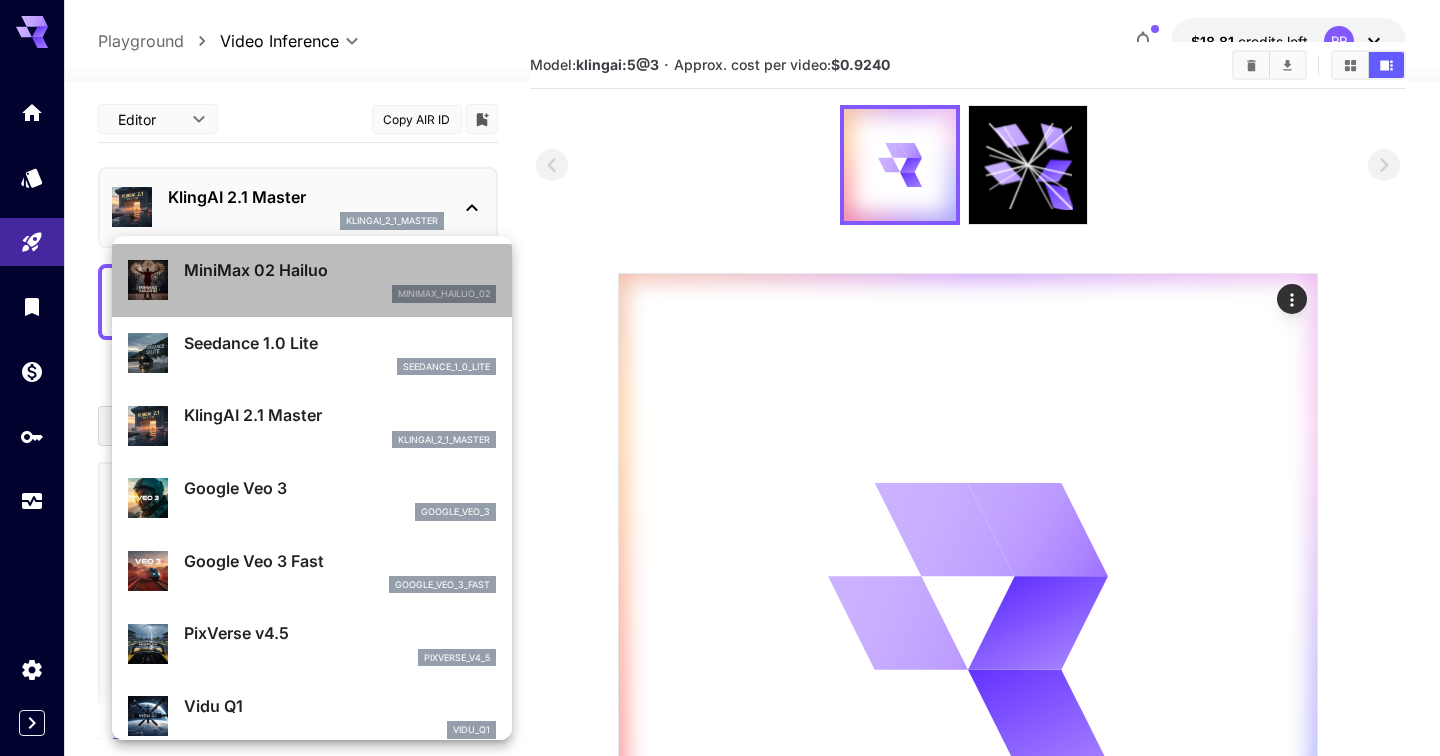click on "minimax_hailuo_02" at bounding box center (340, 294) 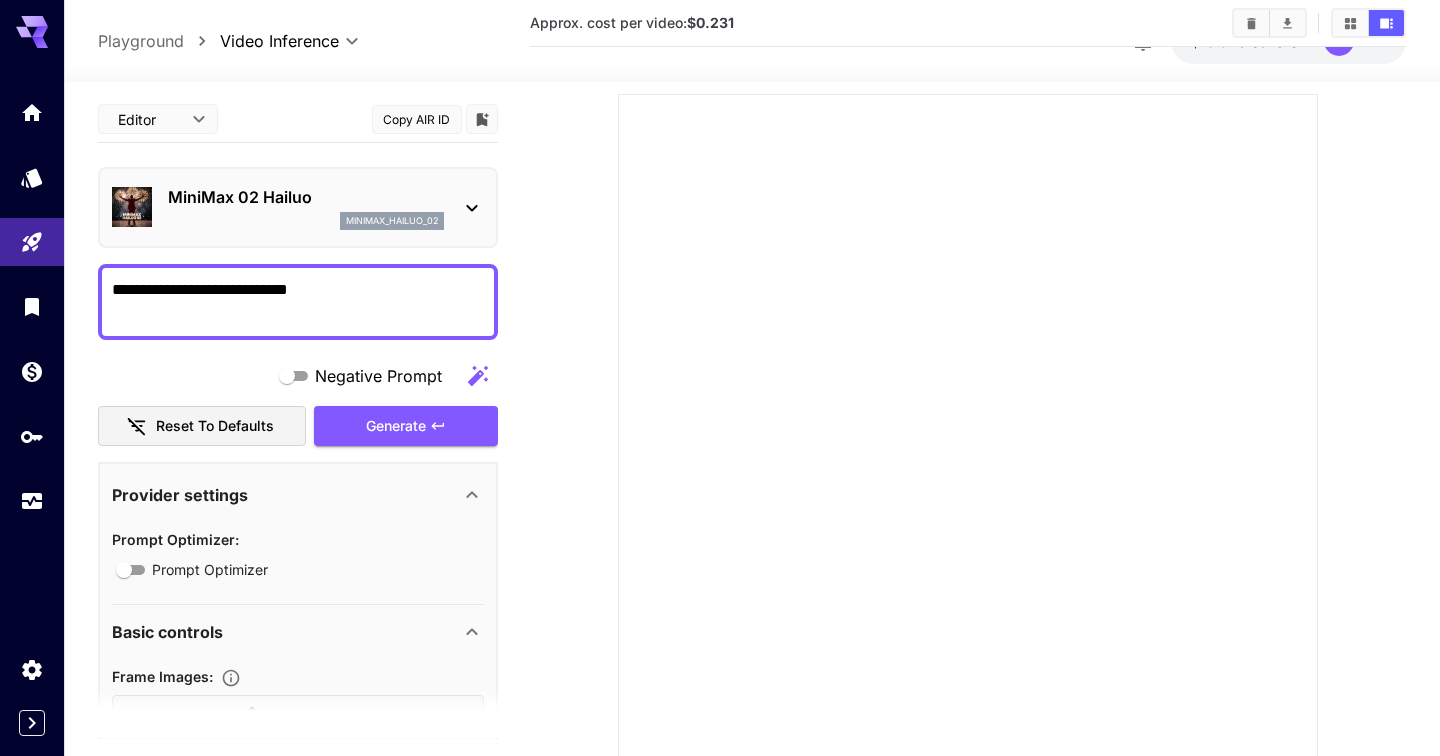 scroll, scrollTop: 333, scrollLeft: 0, axis: vertical 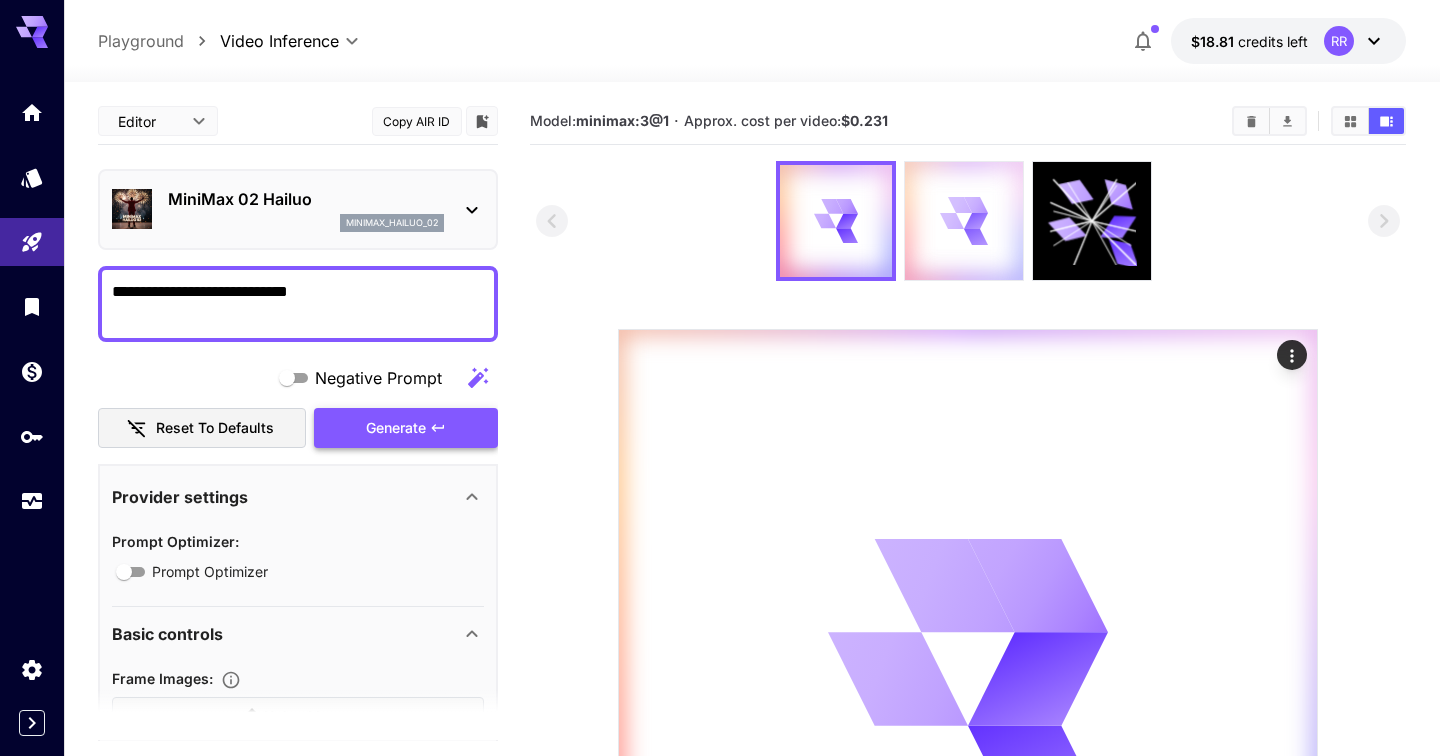 click 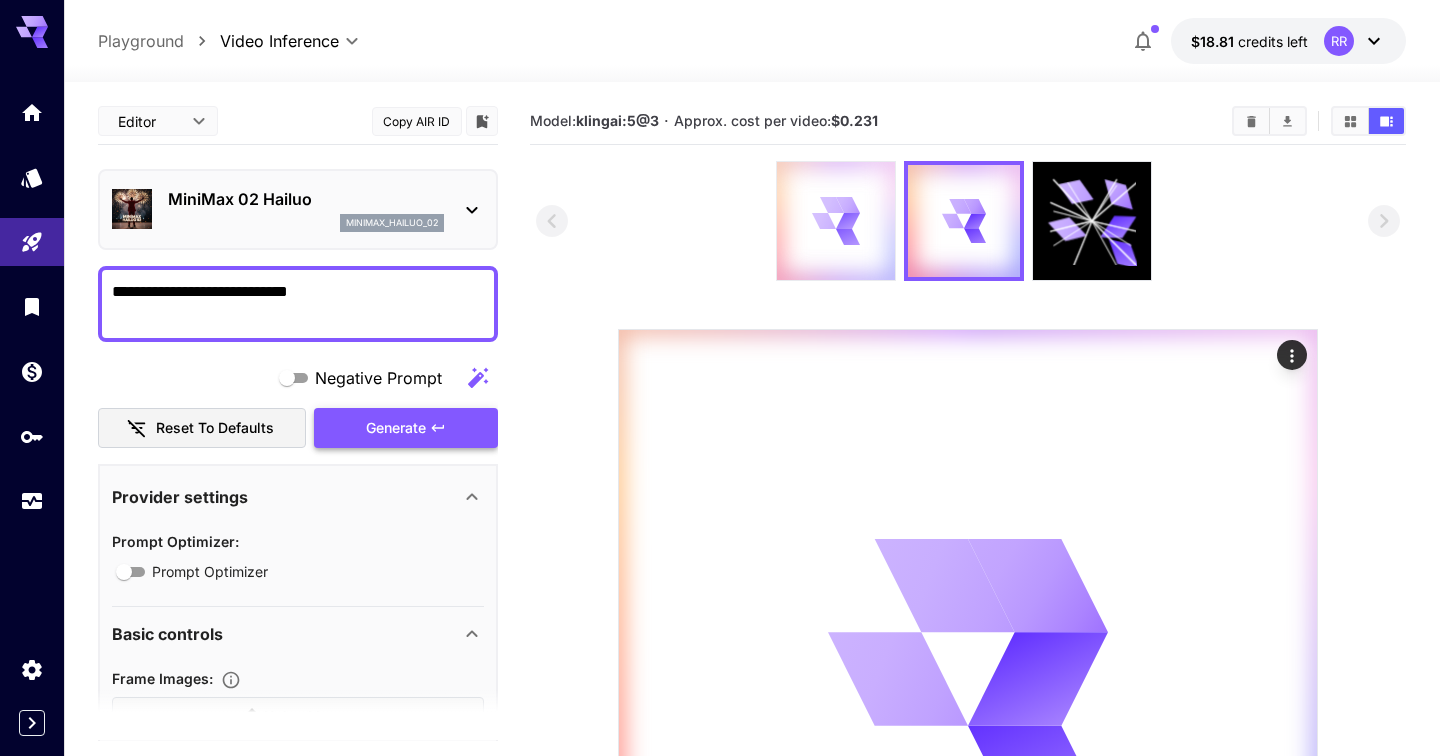 click 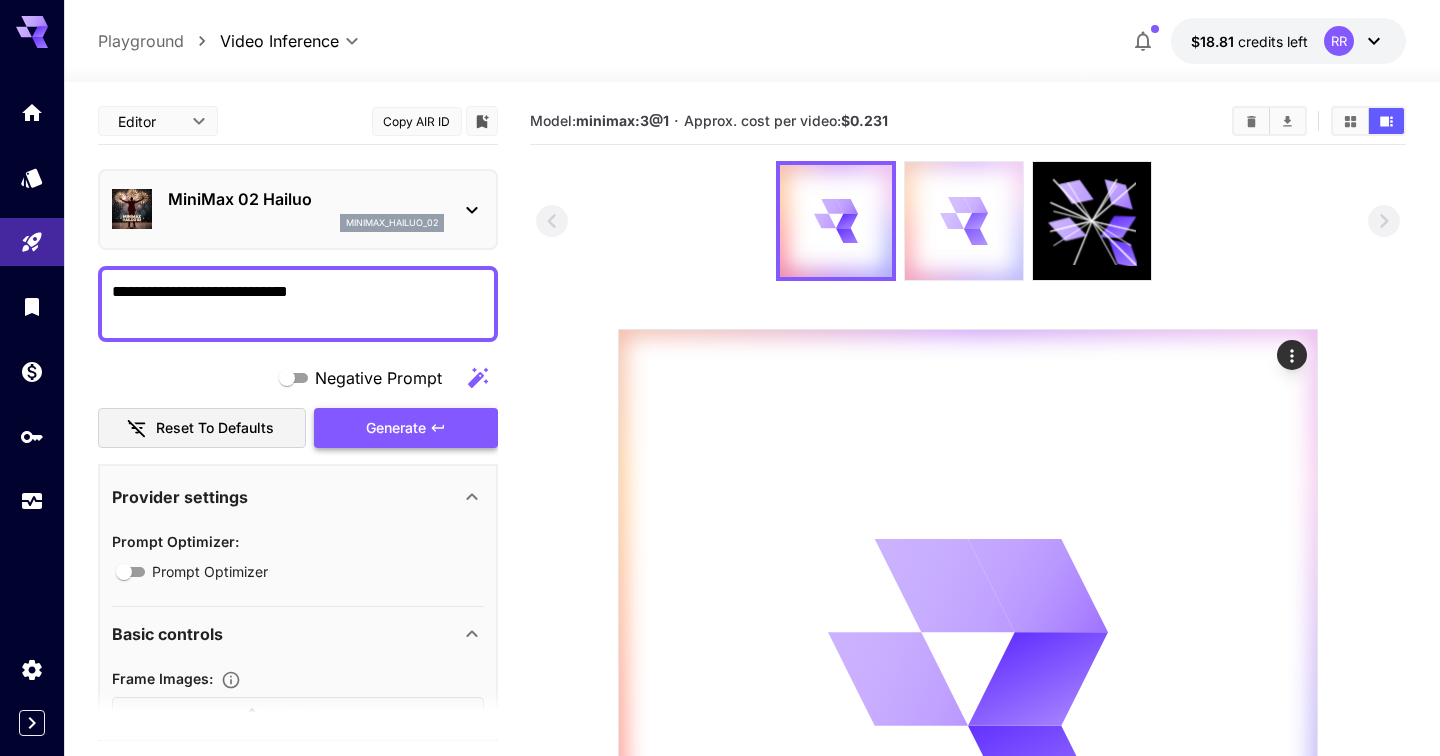 click at bounding box center [964, 221] 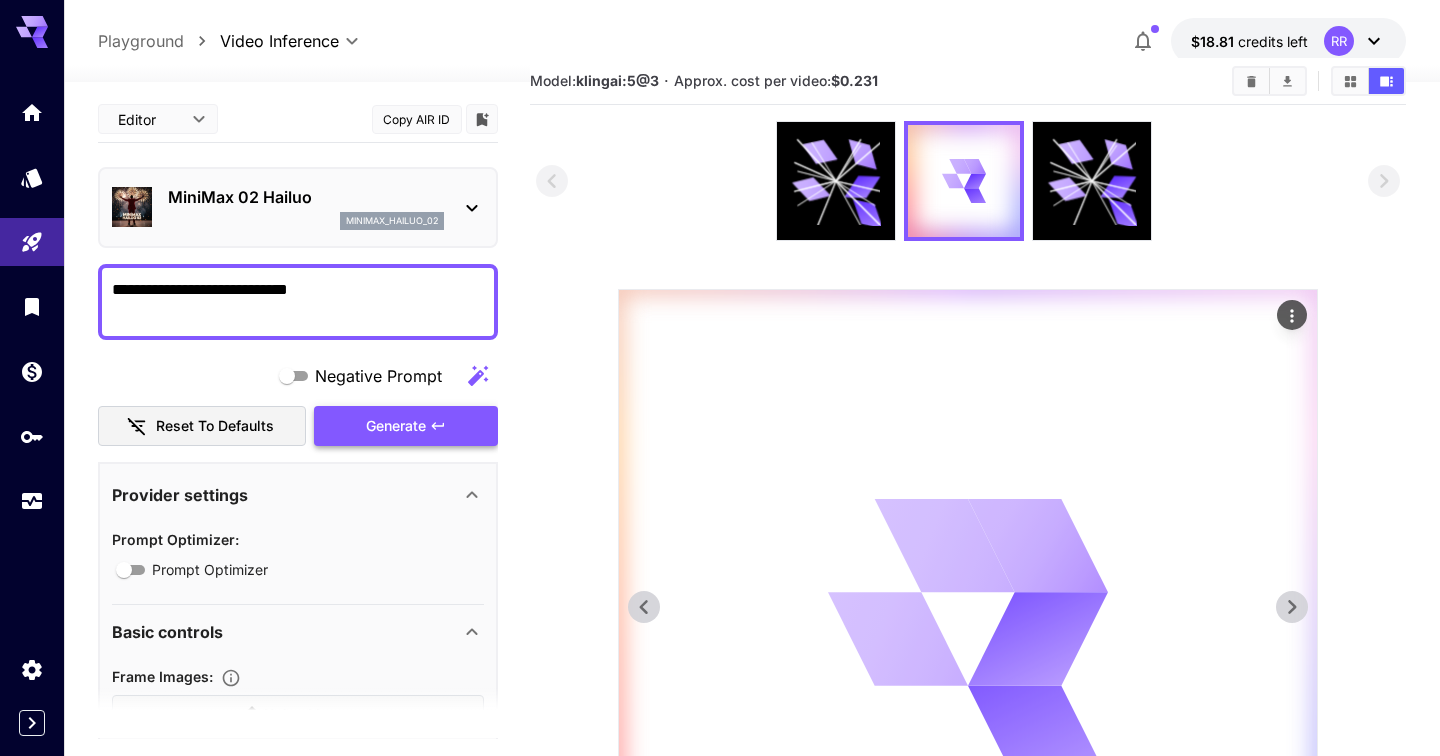 scroll, scrollTop: 0, scrollLeft: 0, axis: both 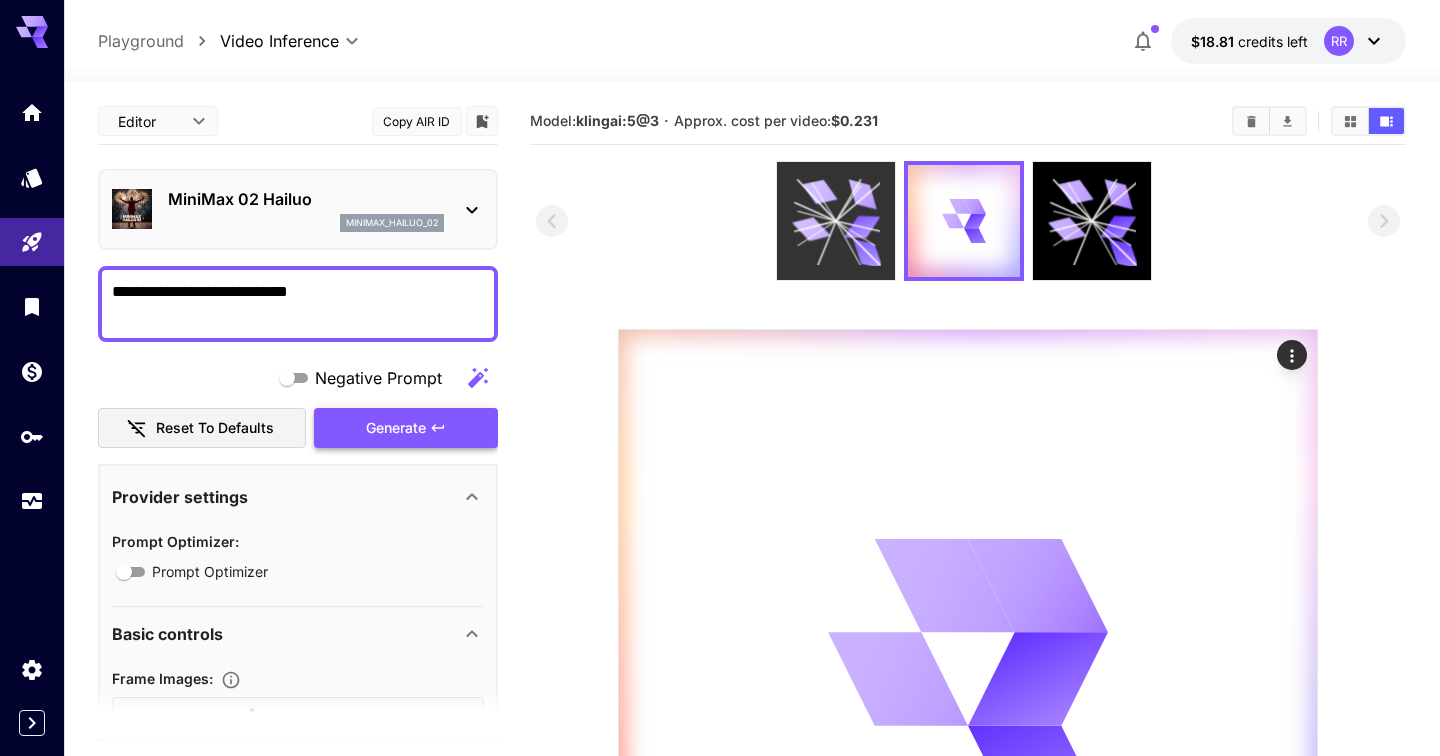 click 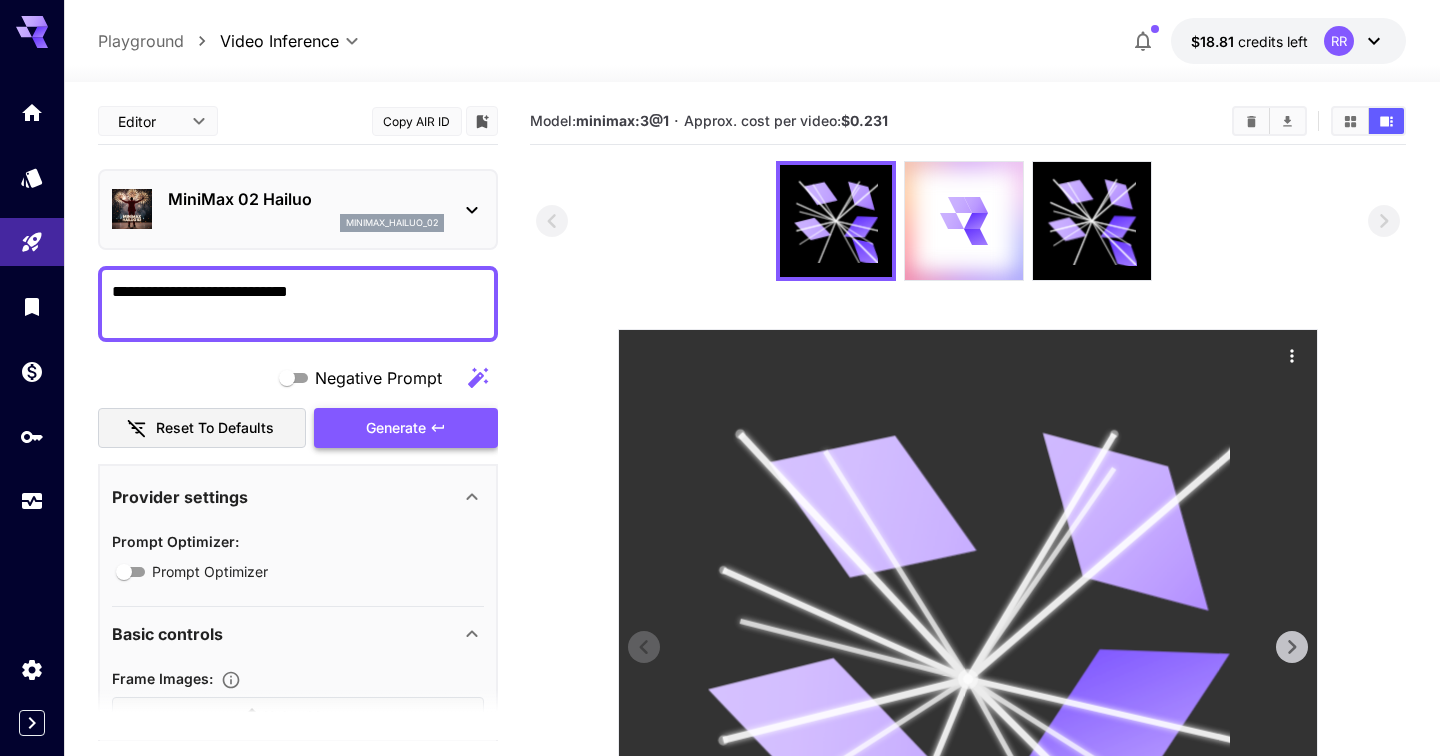 click 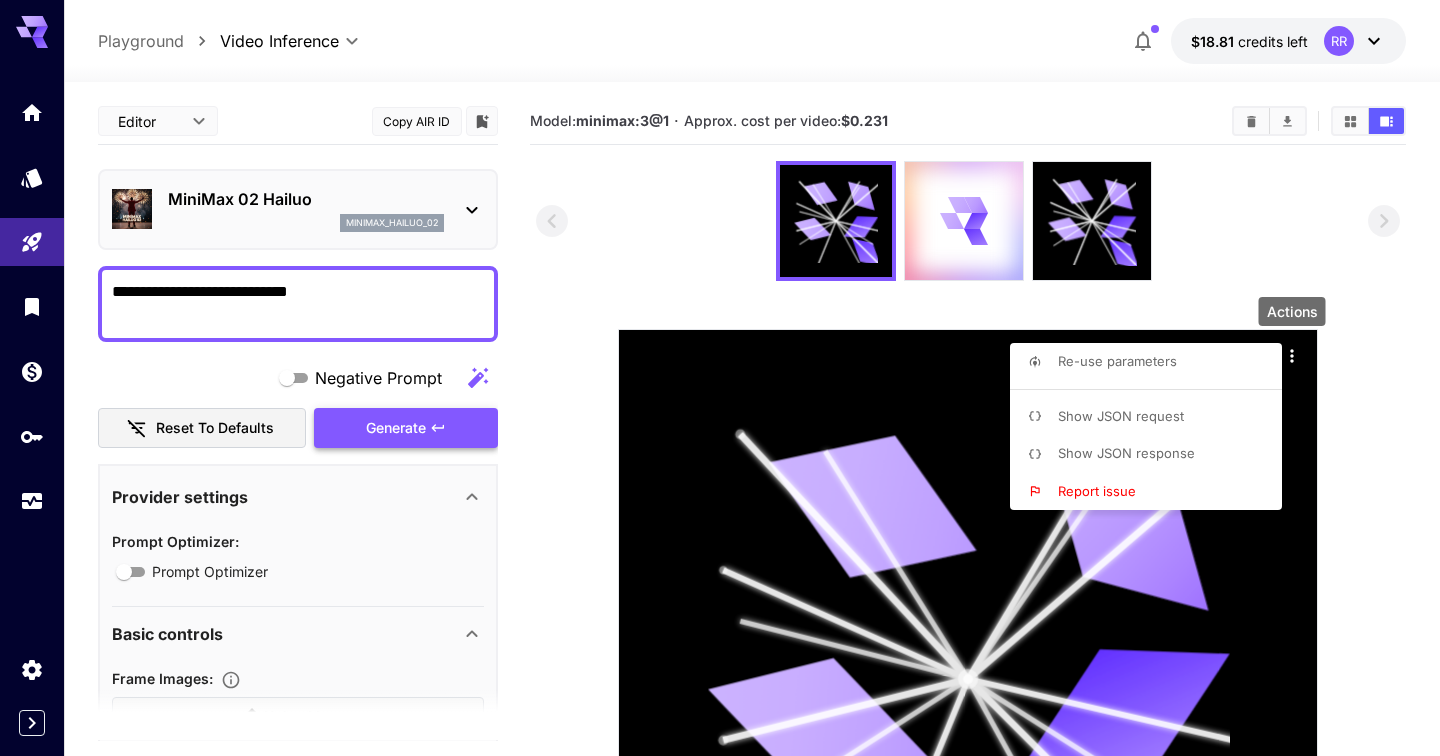 click on "Show JSON request" at bounding box center [1152, 417] 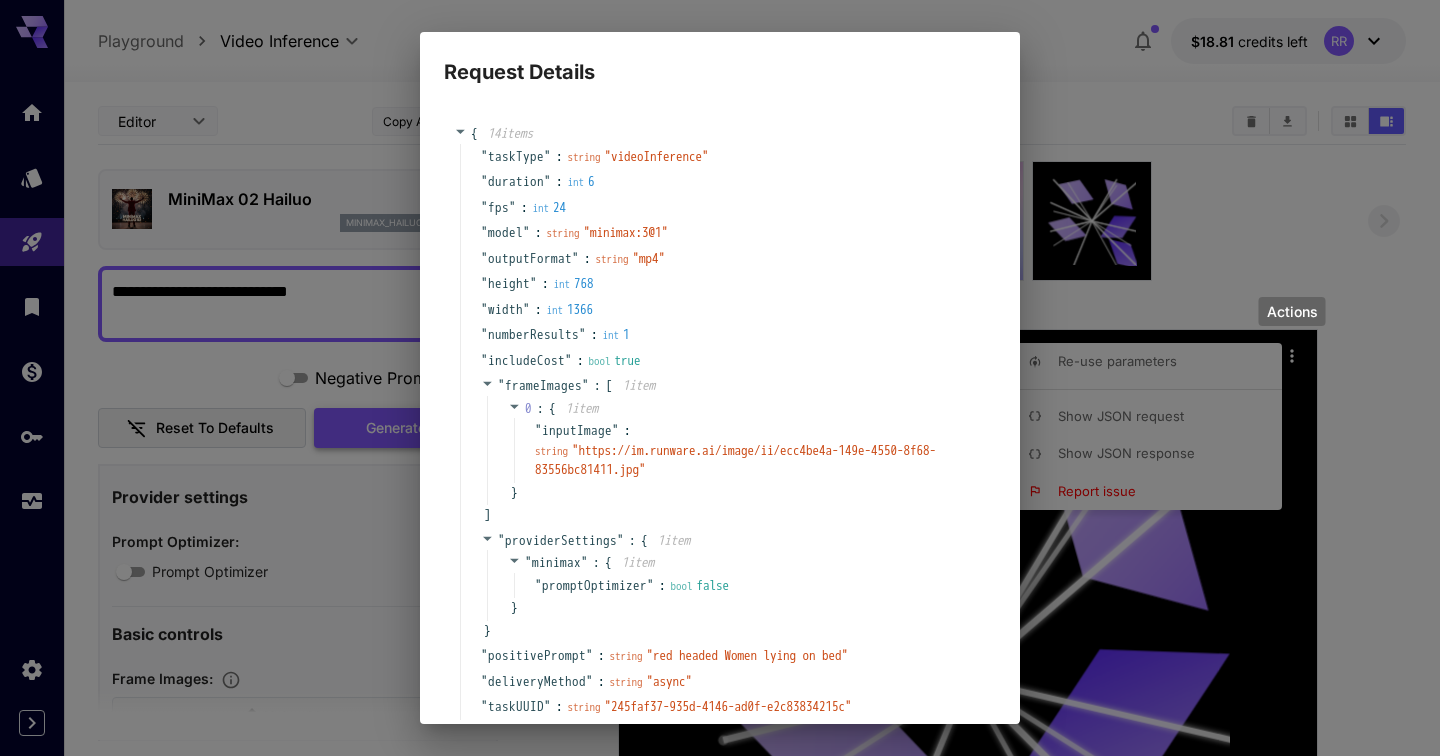 click on "Request Details { 14  item s " taskType " : string " videoInference " " duration " : int 6 " fps " : int 24 " model " : string " minimax:3@1 " " outputFormat " : string " mp4 " " height " : int 768 " width " : int 1366 " numberResults " : int 1 " includeCost " : bool true " frameImages " : [ 1  item 0 : { 1  item " inputImage " : string " https://im.runware.ai/image/ii/ecc4be4a-149e-4550-8f68-83556bc81411.jpg " } ] " providerSettings " : { 1  item " minimax " : { 1  item " promptOptimizer " : bool false } } " positivePrompt " : string " red headed Women lying on bed " " deliveryMethod " : string " async " " taskUUID " : string " 245faf37-935d-4146-ad0f-e2c83834215c " } Copy Cancel" at bounding box center (720, 378) 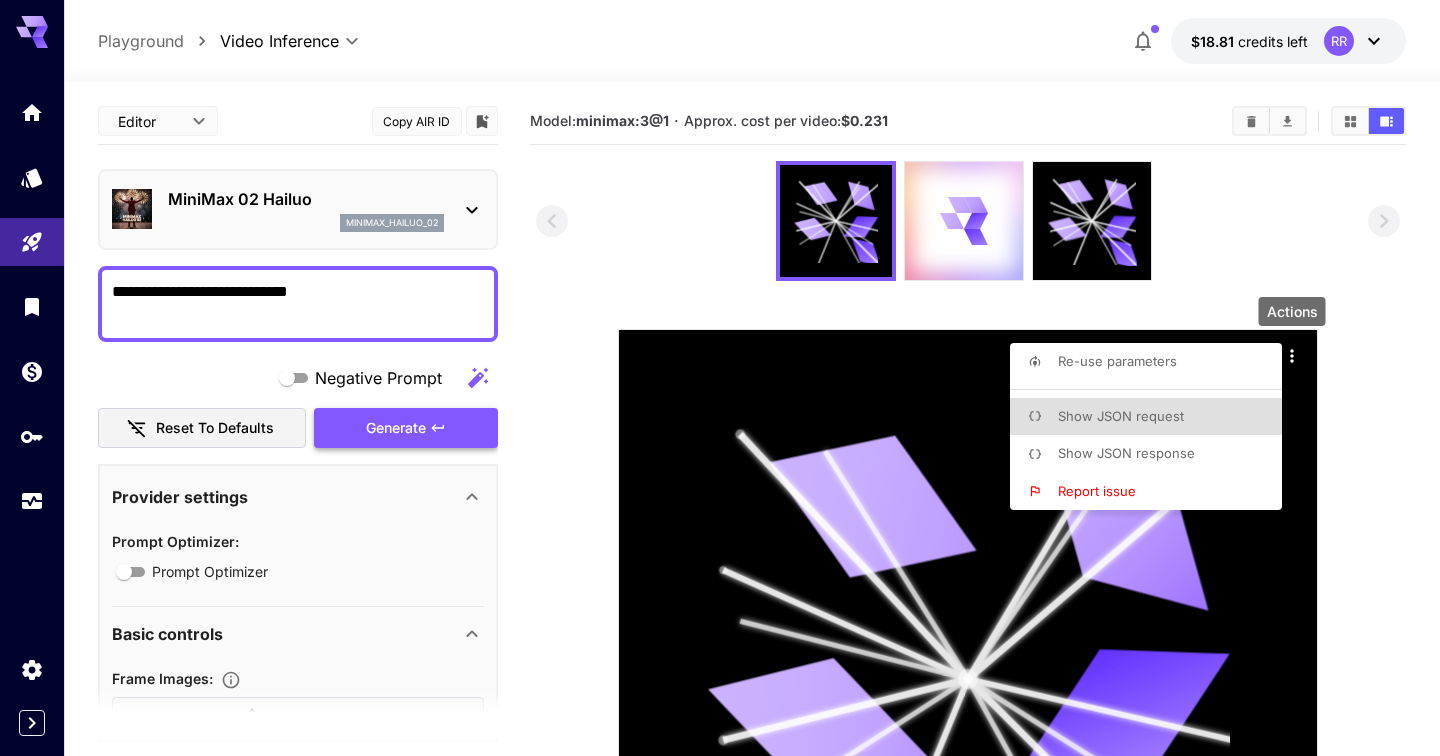 click on "Show JSON response" at bounding box center (1152, 454) 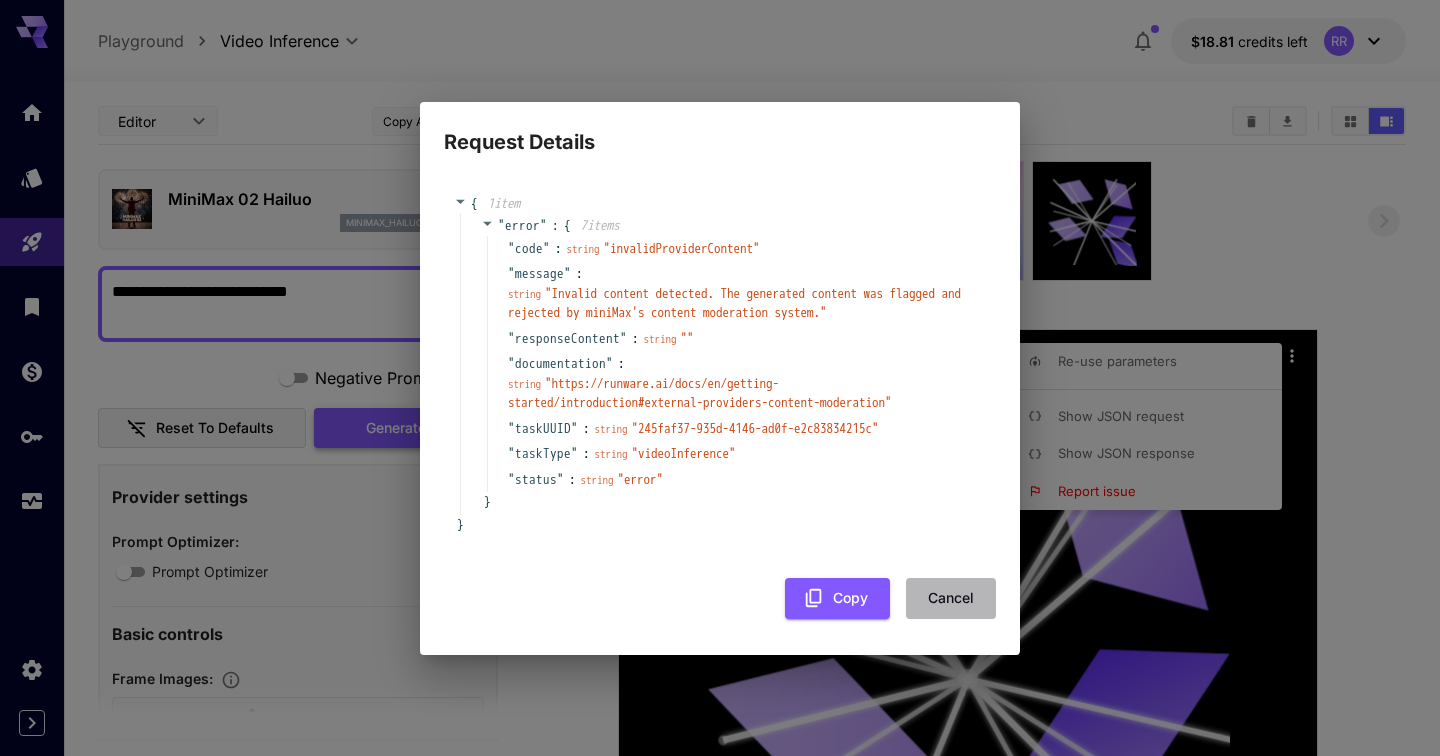 click on "Cancel" at bounding box center [951, 598] 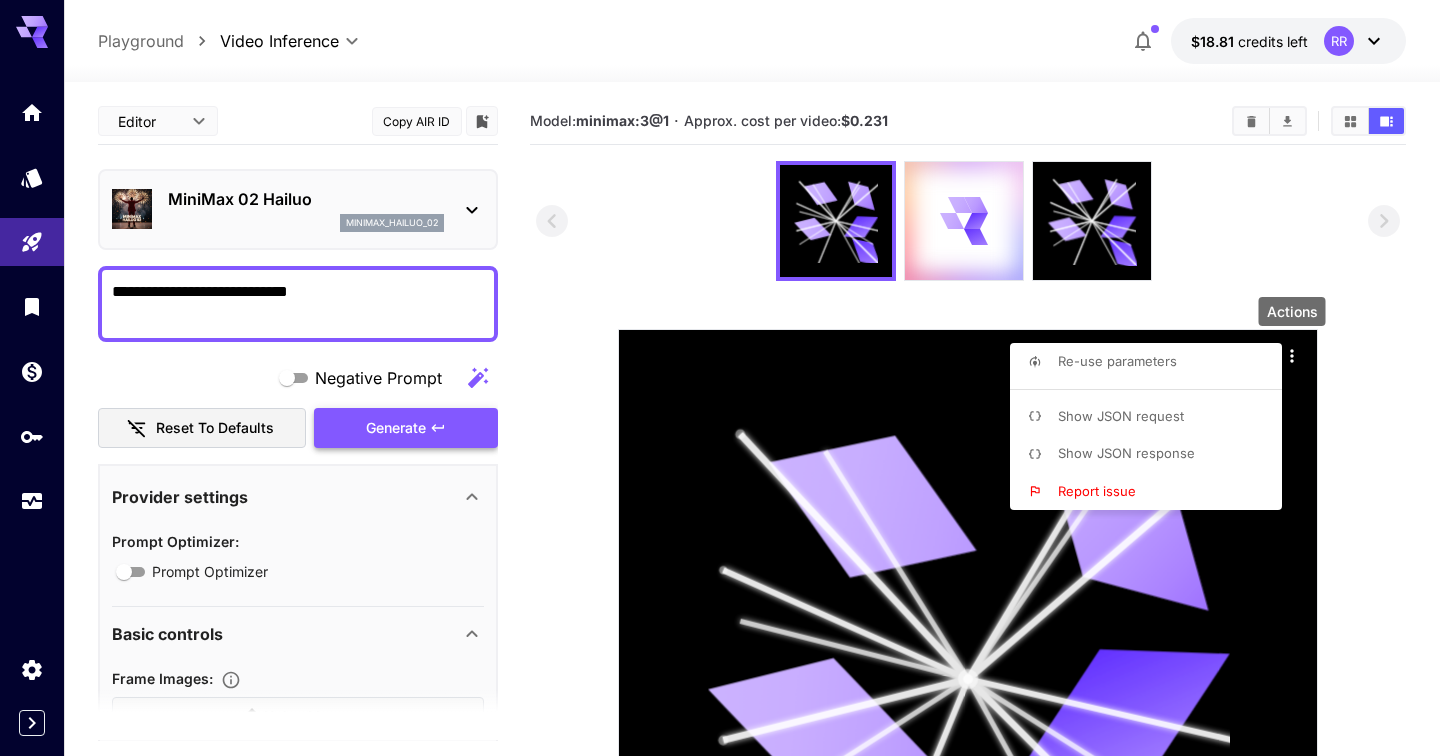click at bounding box center (720, 378) 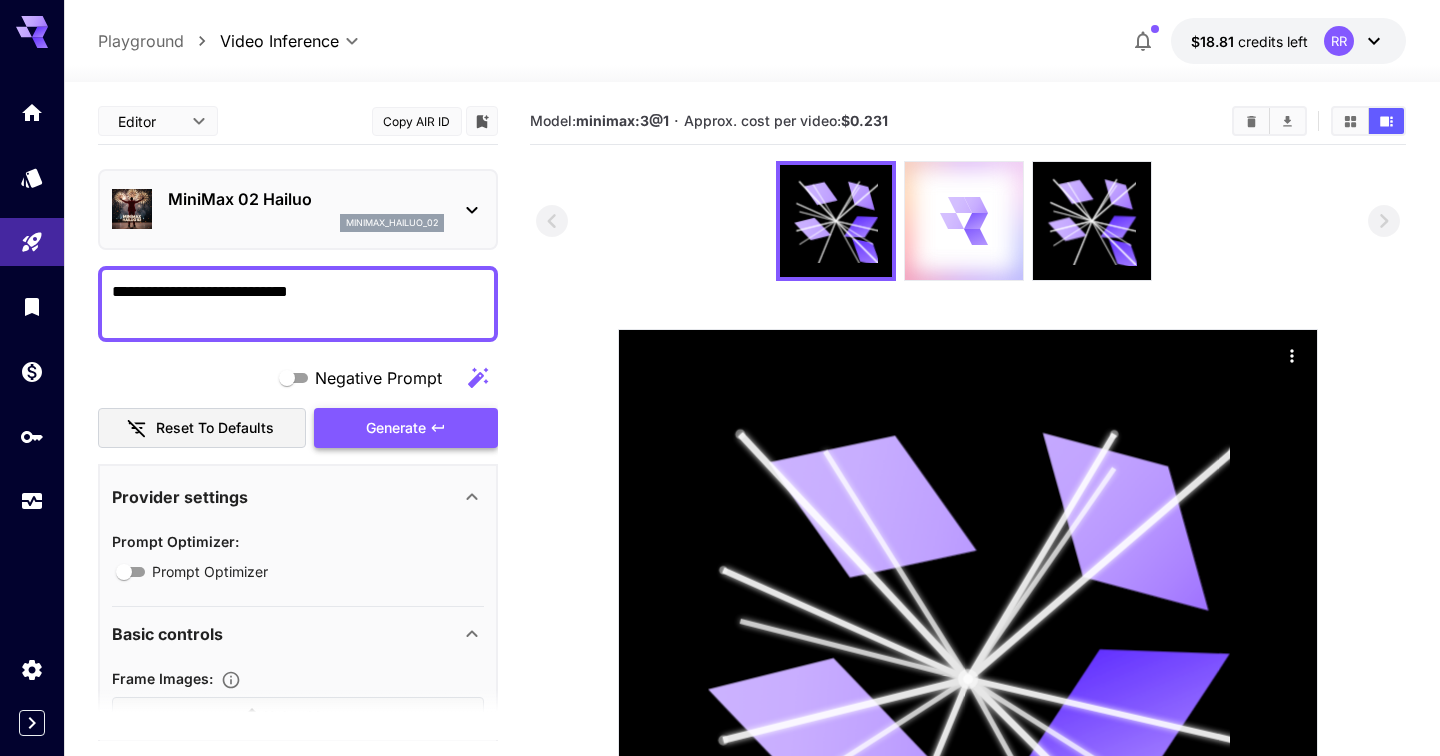 click at bounding box center [964, 221] 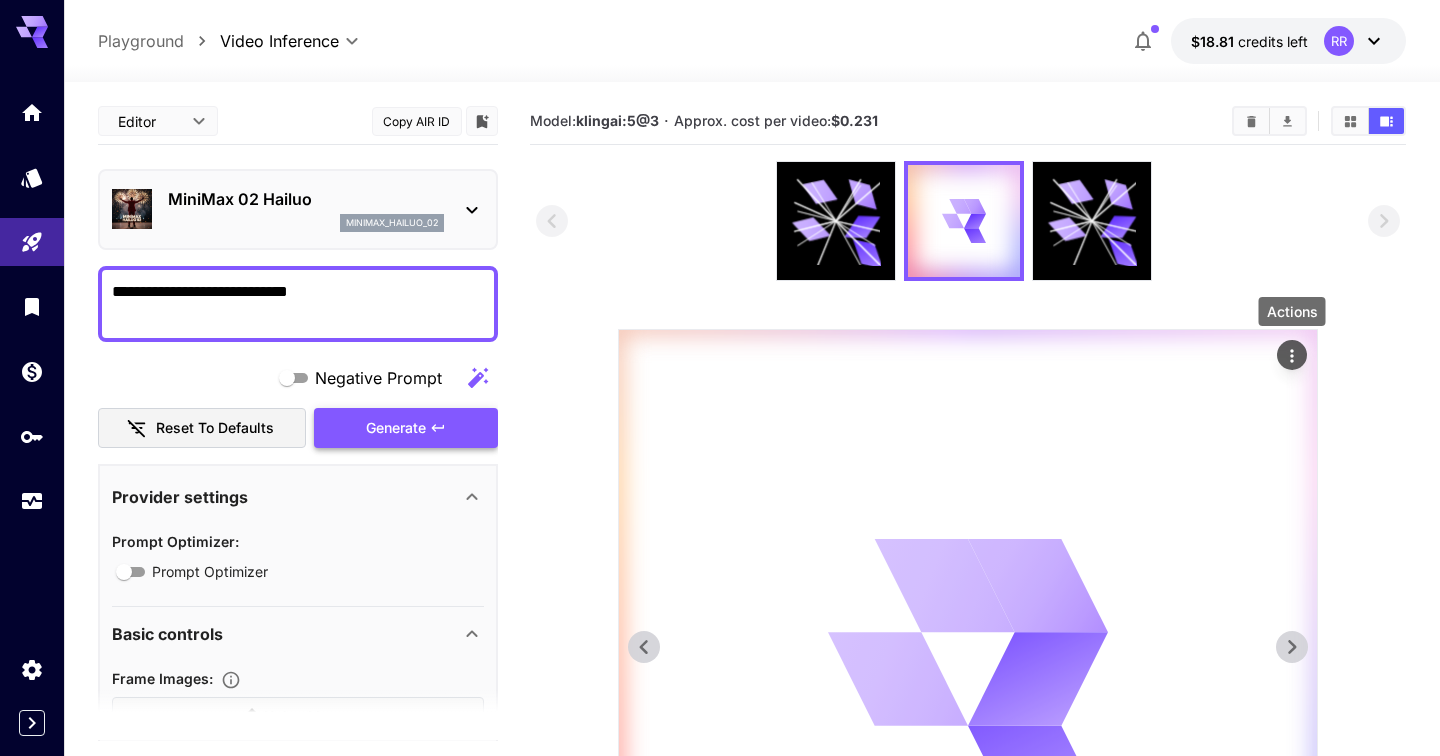 click 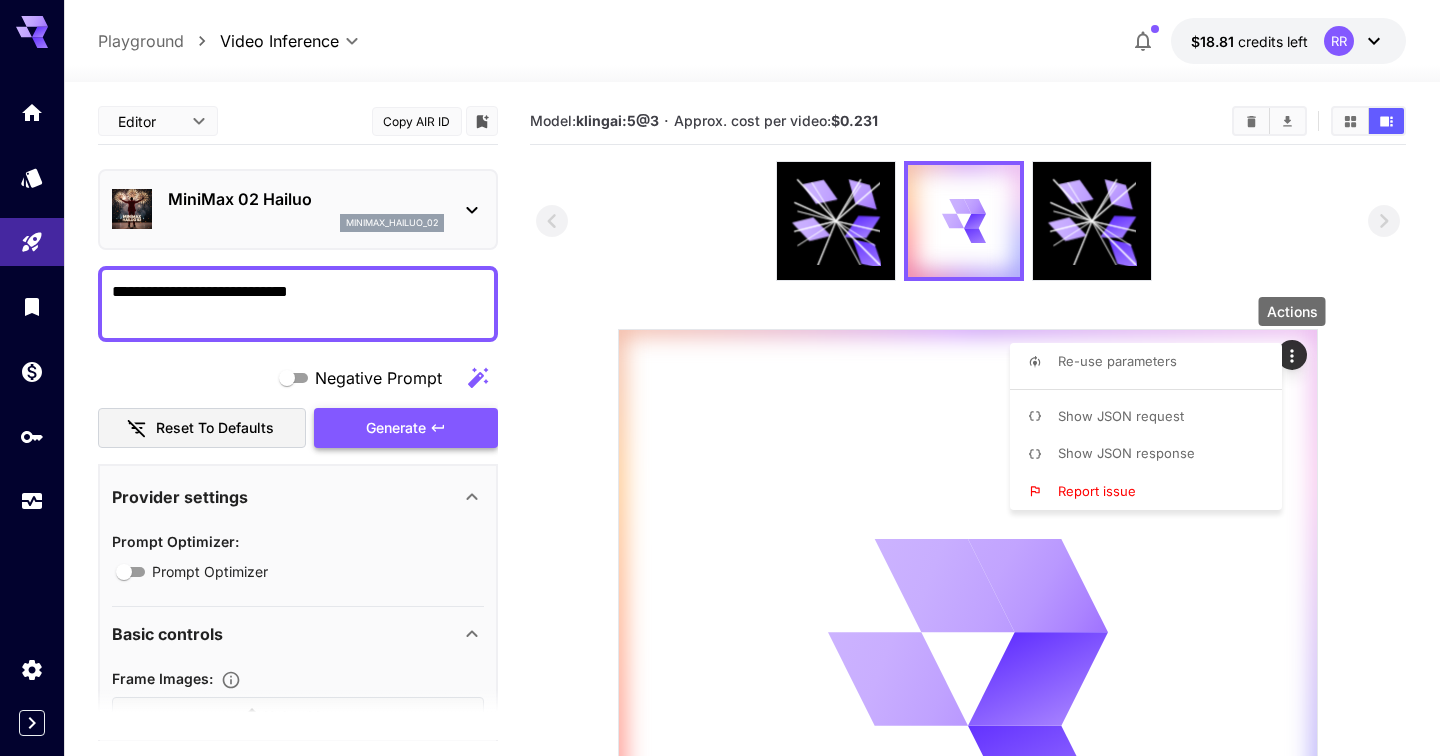 click on "Show JSON response" at bounding box center [1152, 454] 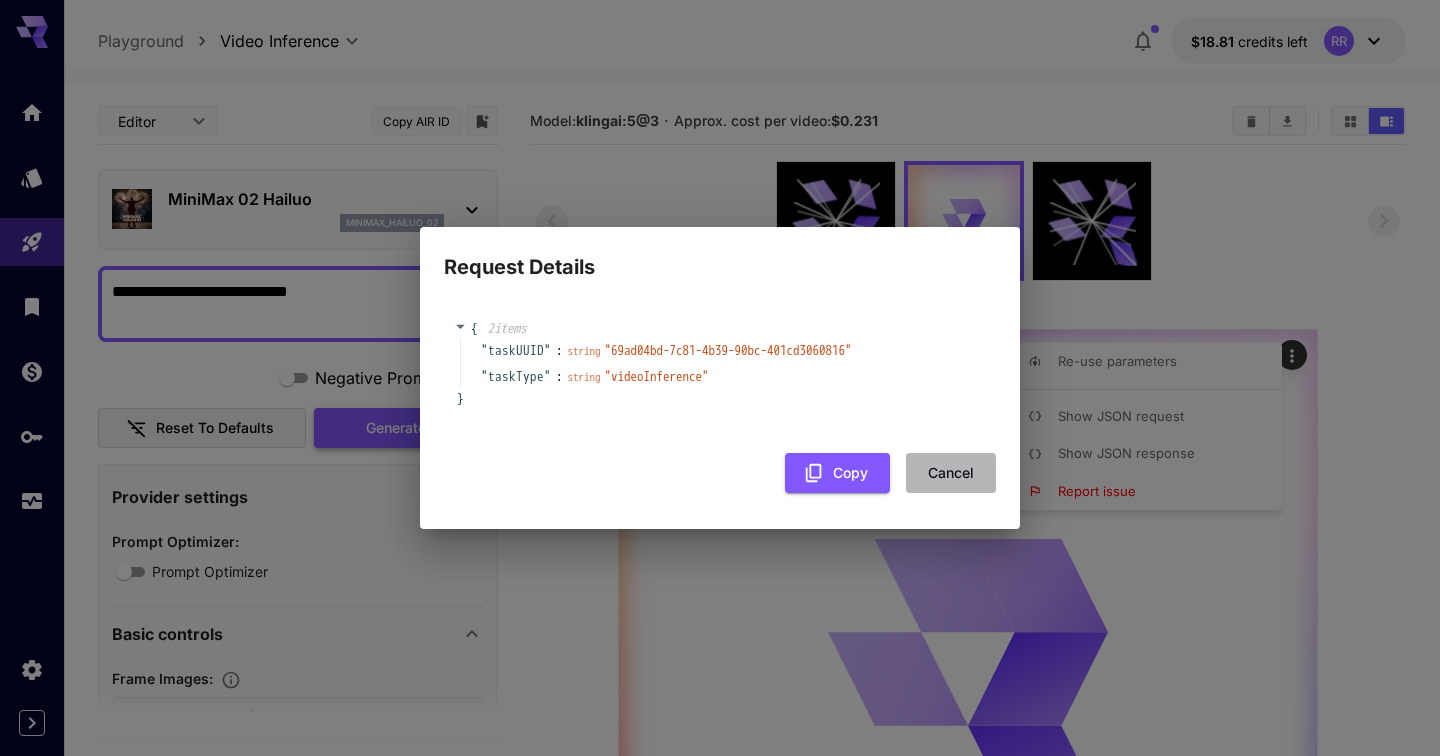 click on "Cancel" at bounding box center [951, 473] 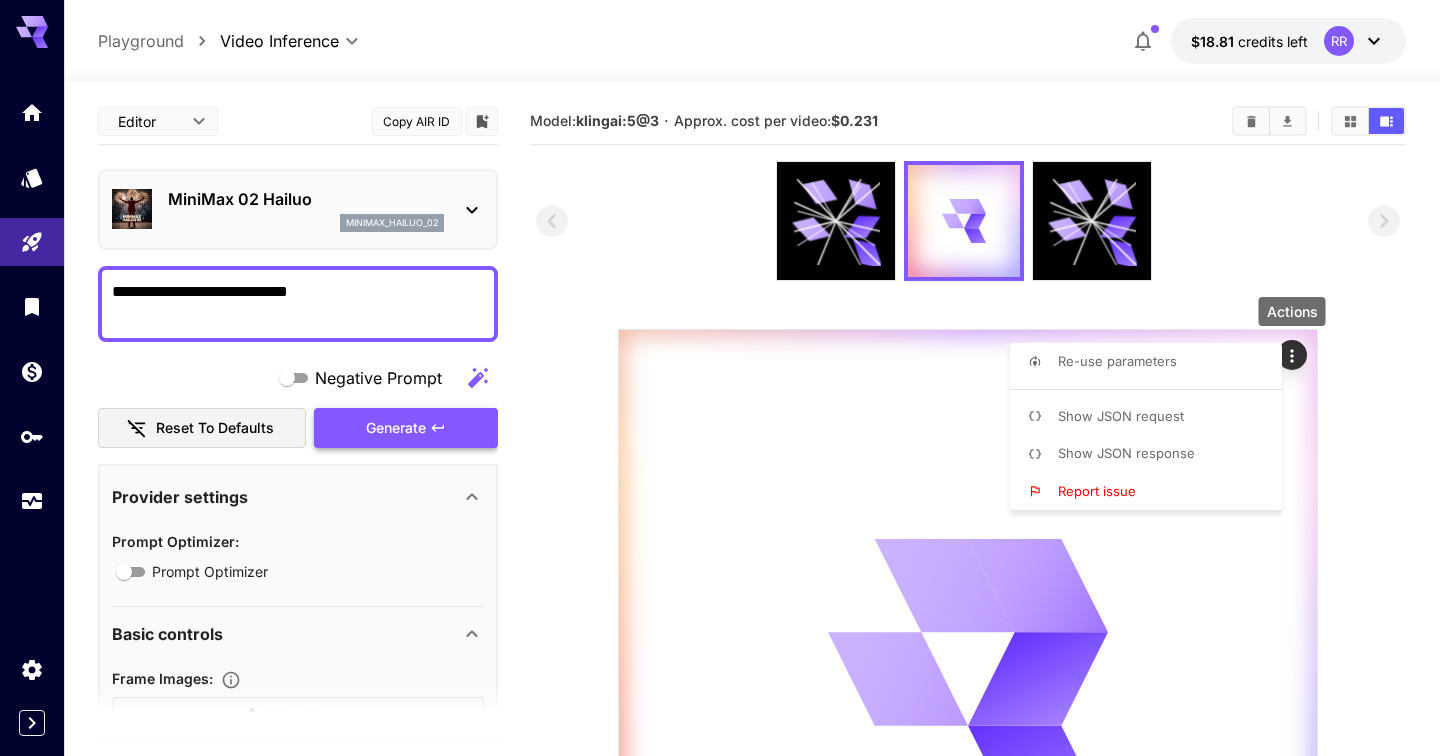 type 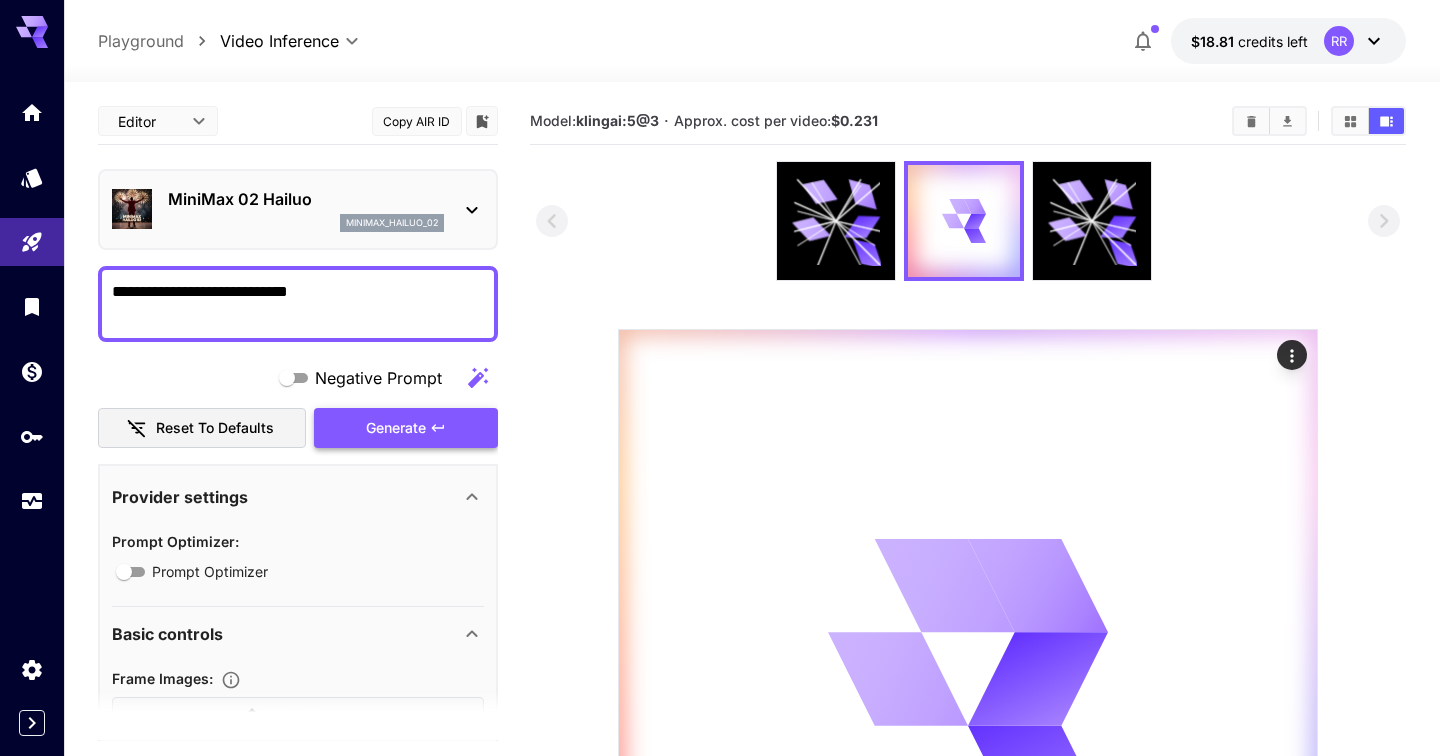 click on "MiniMax 02 Hailuo" at bounding box center [306, 199] 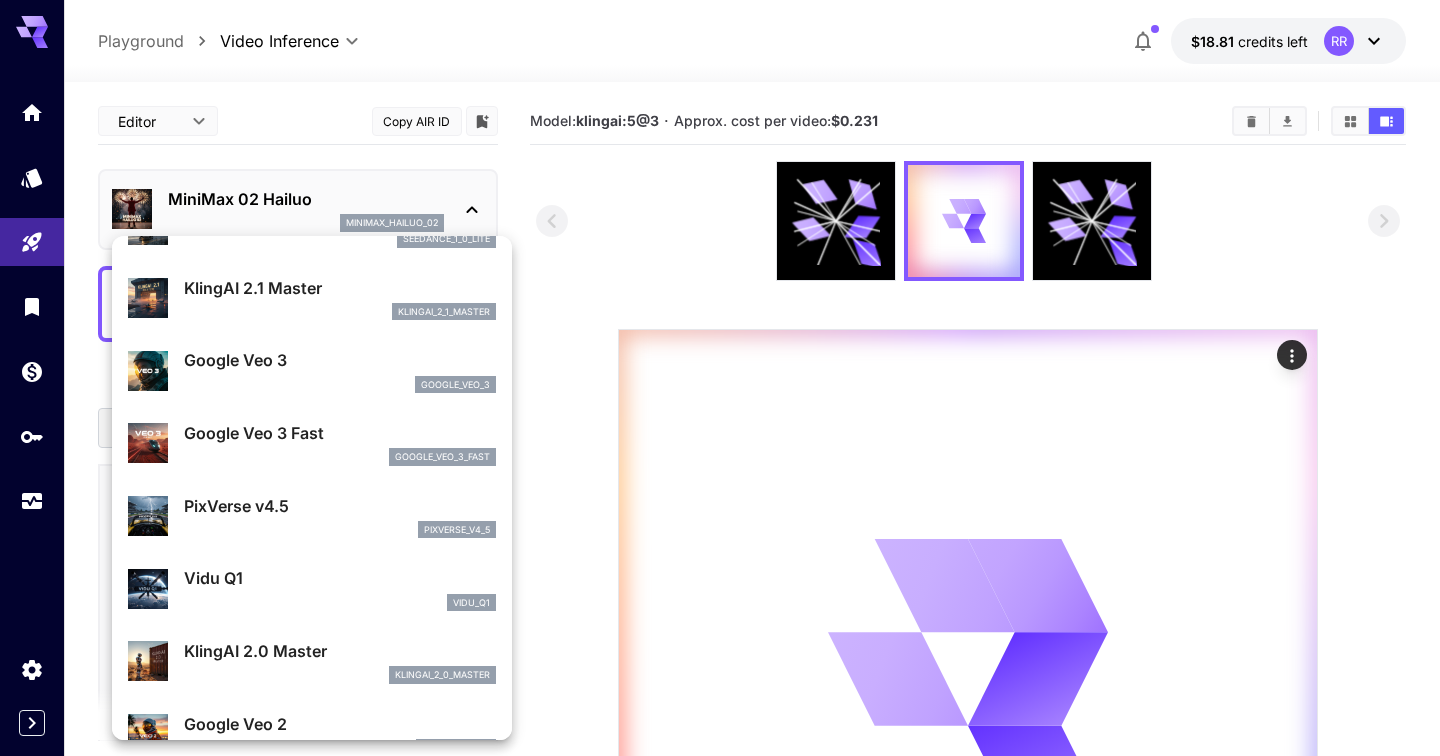 scroll, scrollTop: 125, scrollLeft: 0, axis: vertical 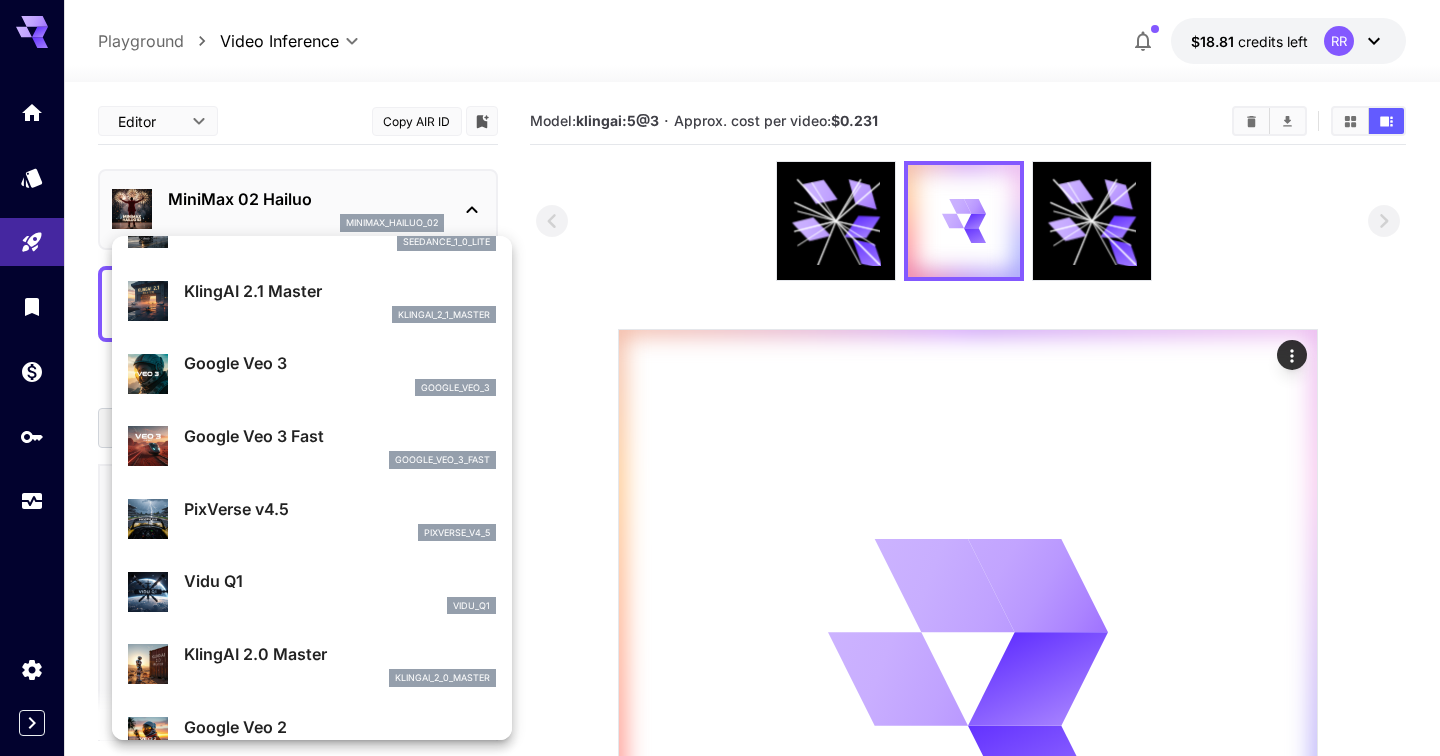 click on "google_veo_3_fast" at bounding box center (340, 460) 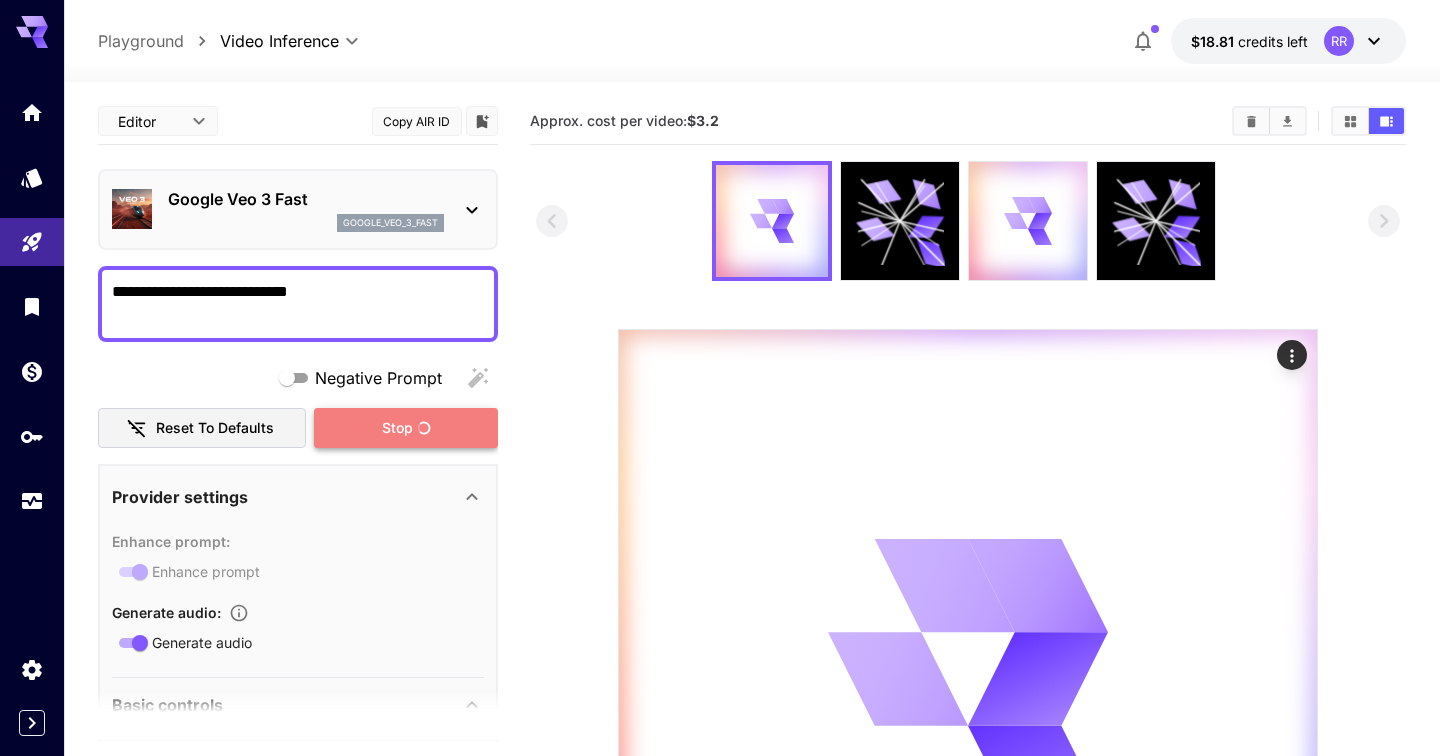 click on "Stop" at bounding box center [406, 428] 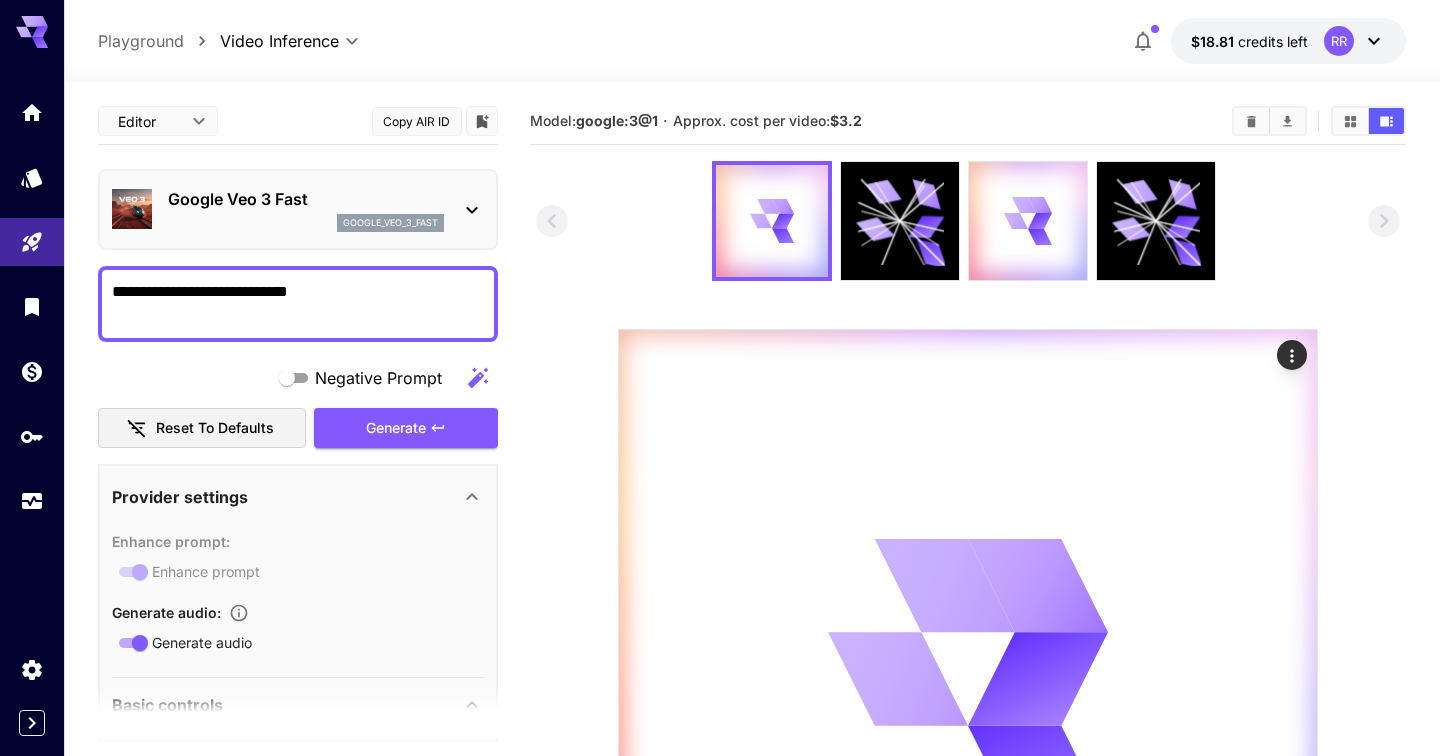 click on "Google Veo 3 Fast" at bounding box center [306, 199] 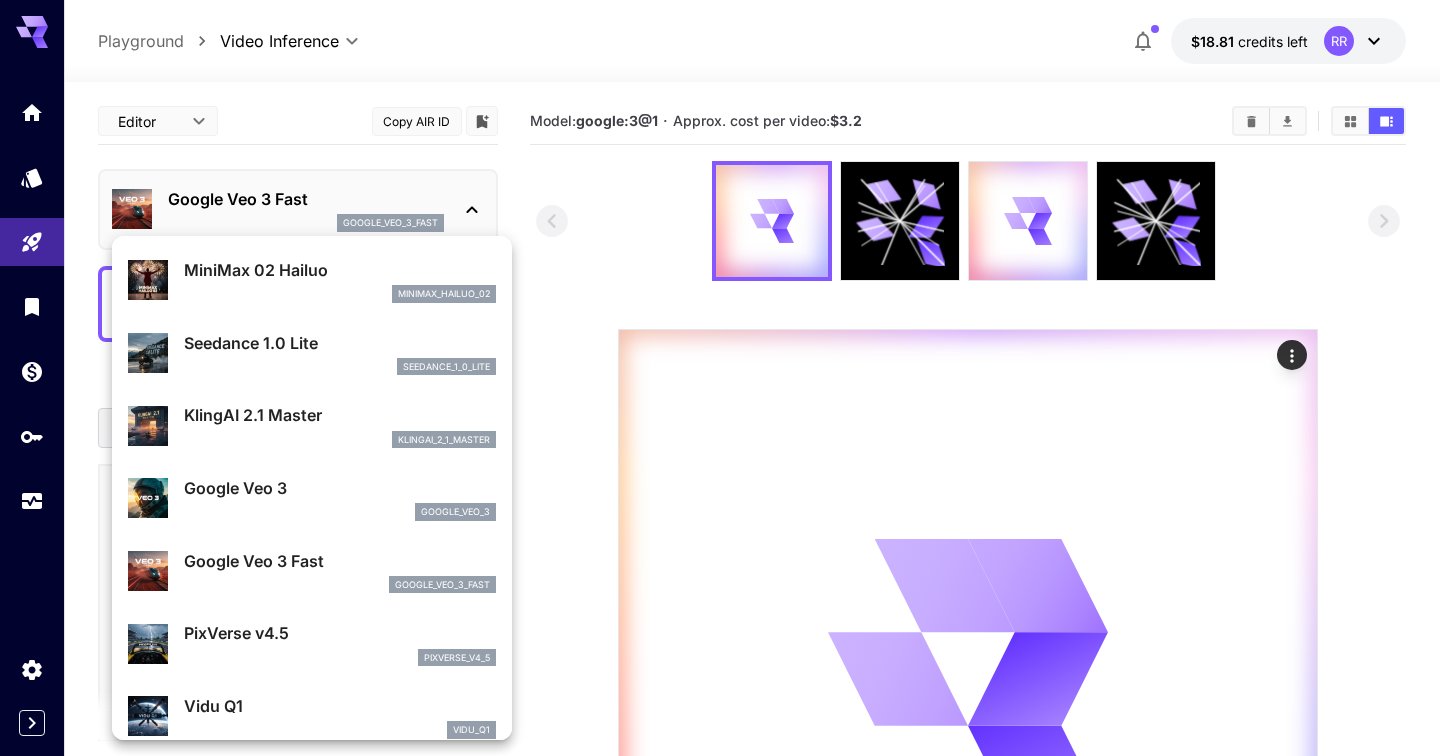 click on "Seedance 1.0 Lite seedance_1_0_lite" at bounding box center (340, 353) 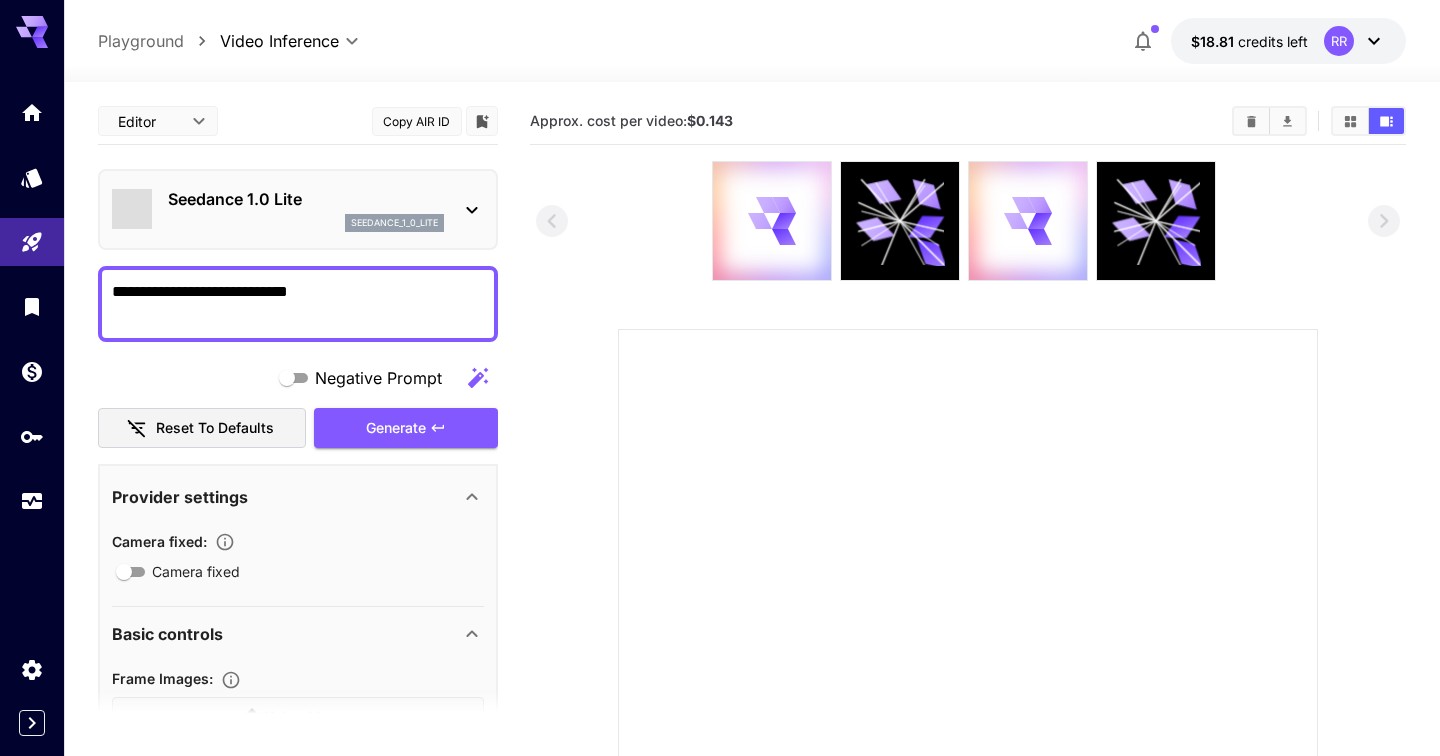 type on "*" 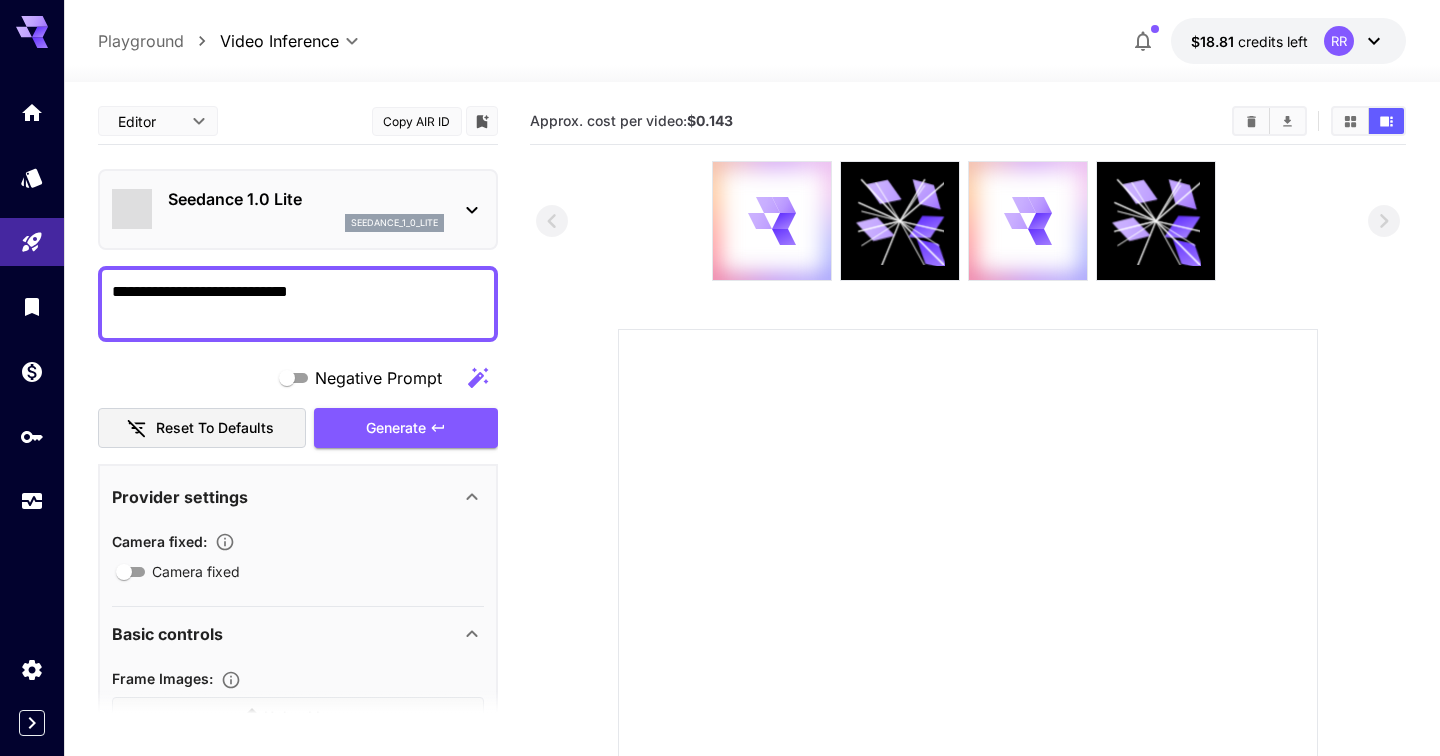 type on "**" 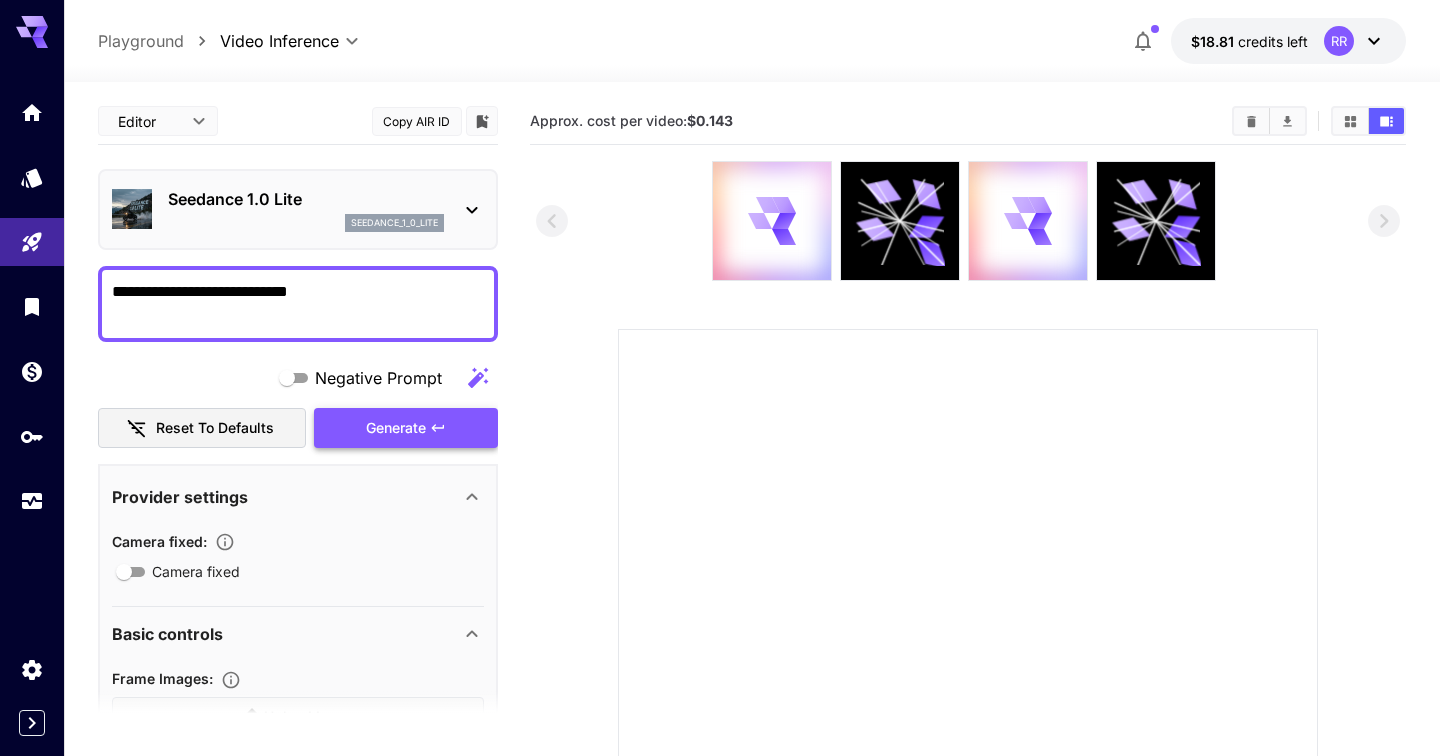 click on "Generate" at bounding box center (396, 428) 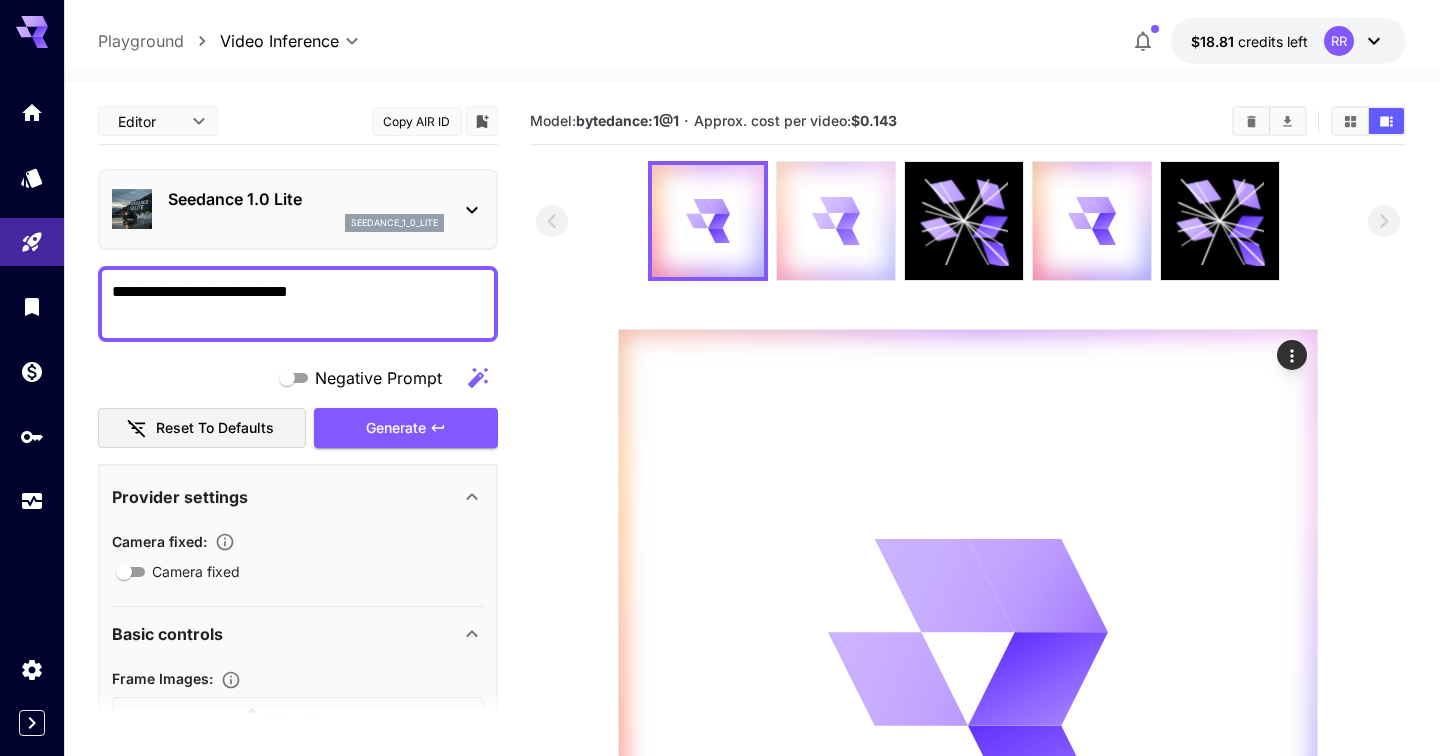click 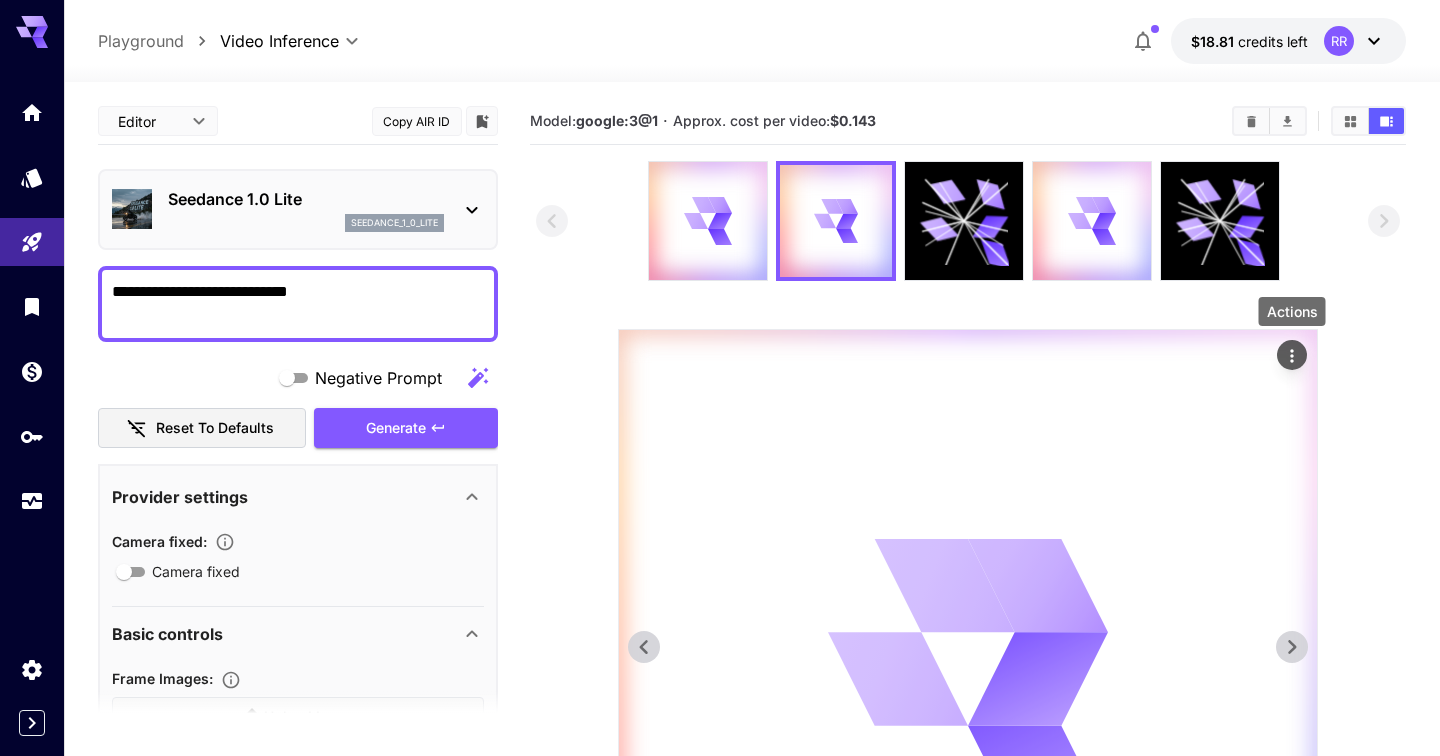 click 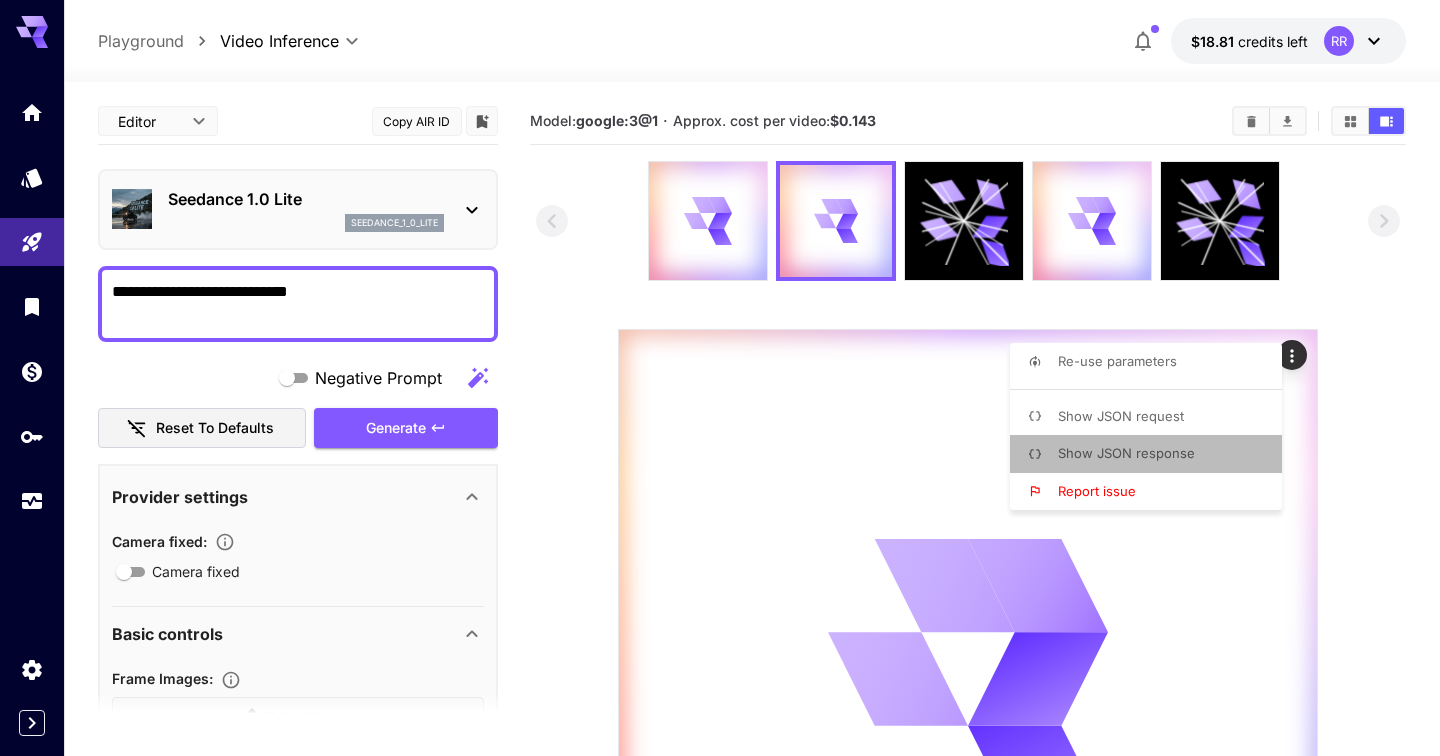 click on "Show JSON response" at bounding box center [1126, 453] 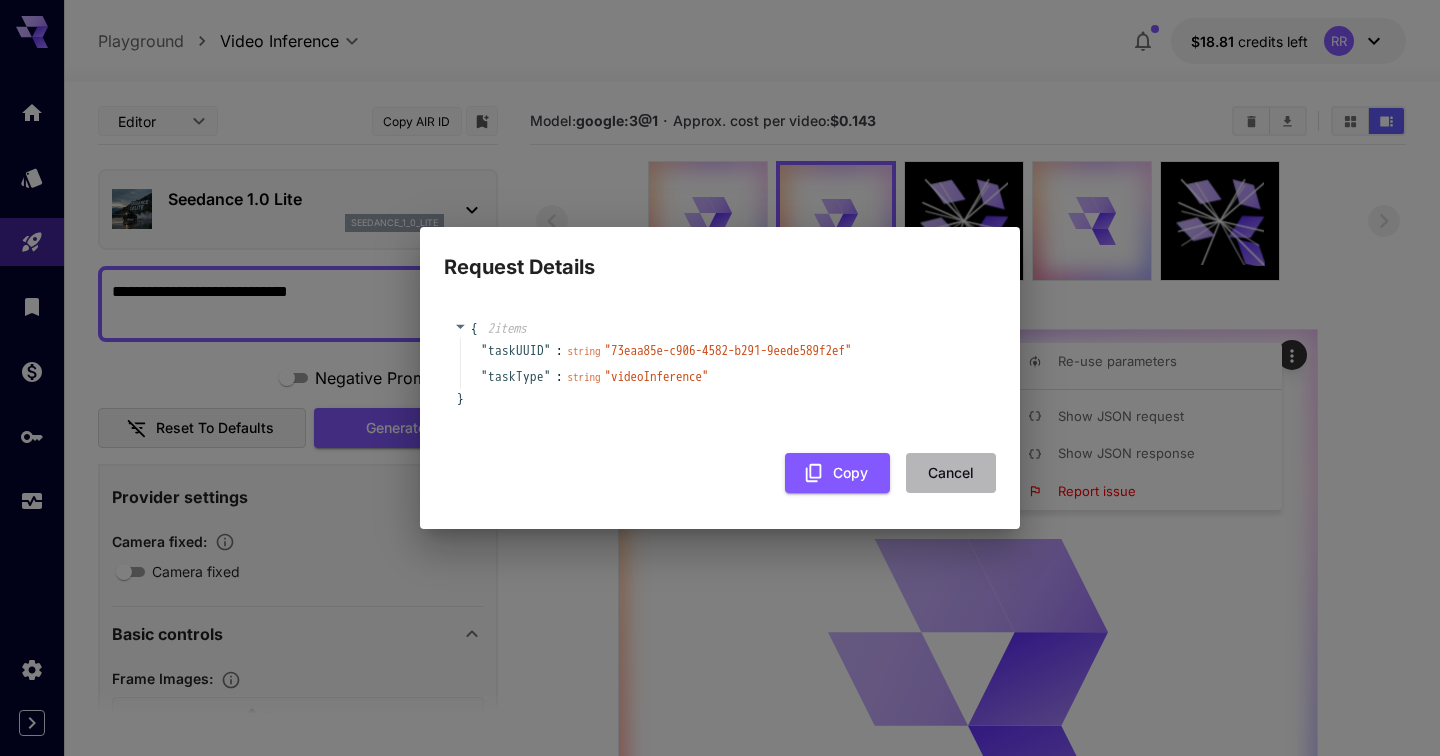 click on "Cancel" at bounding box center [951, 473] 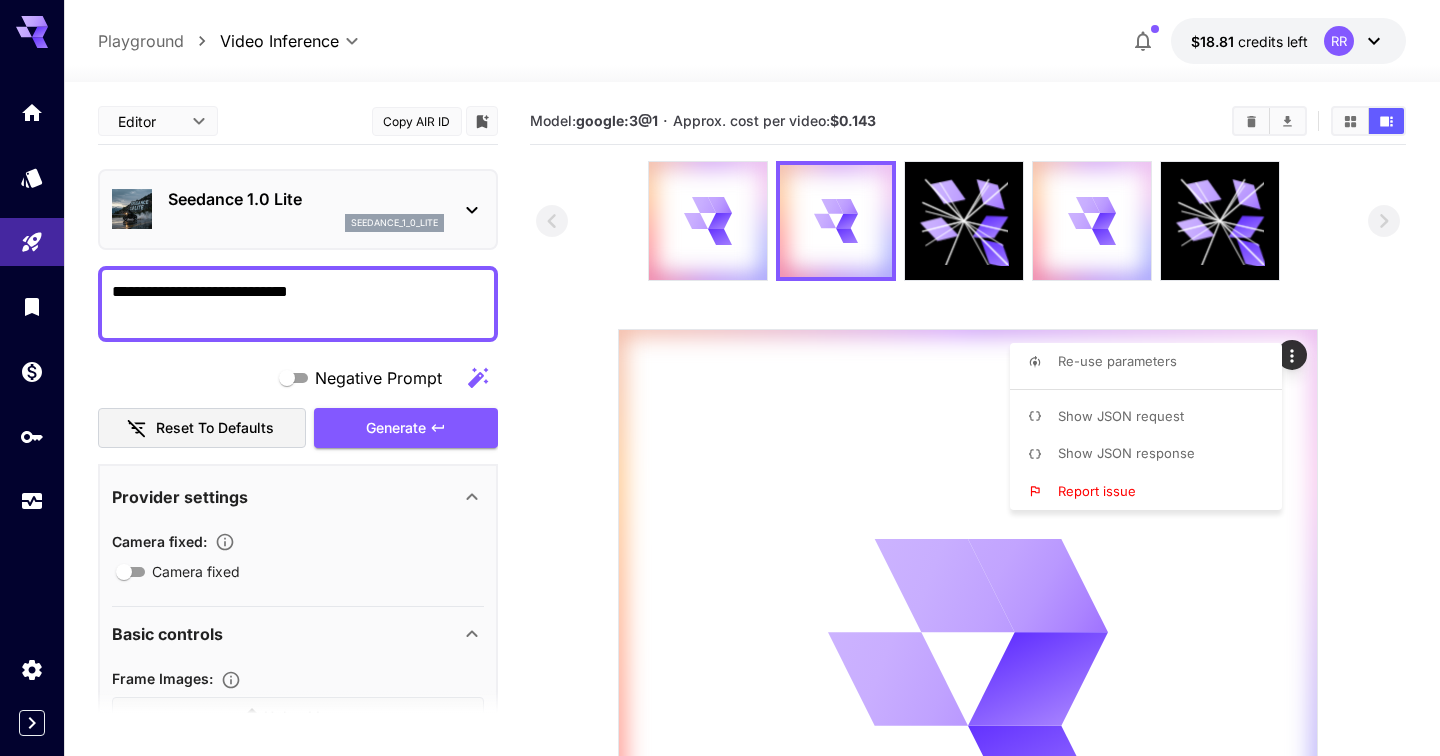 click at bounding box center (720, 378) 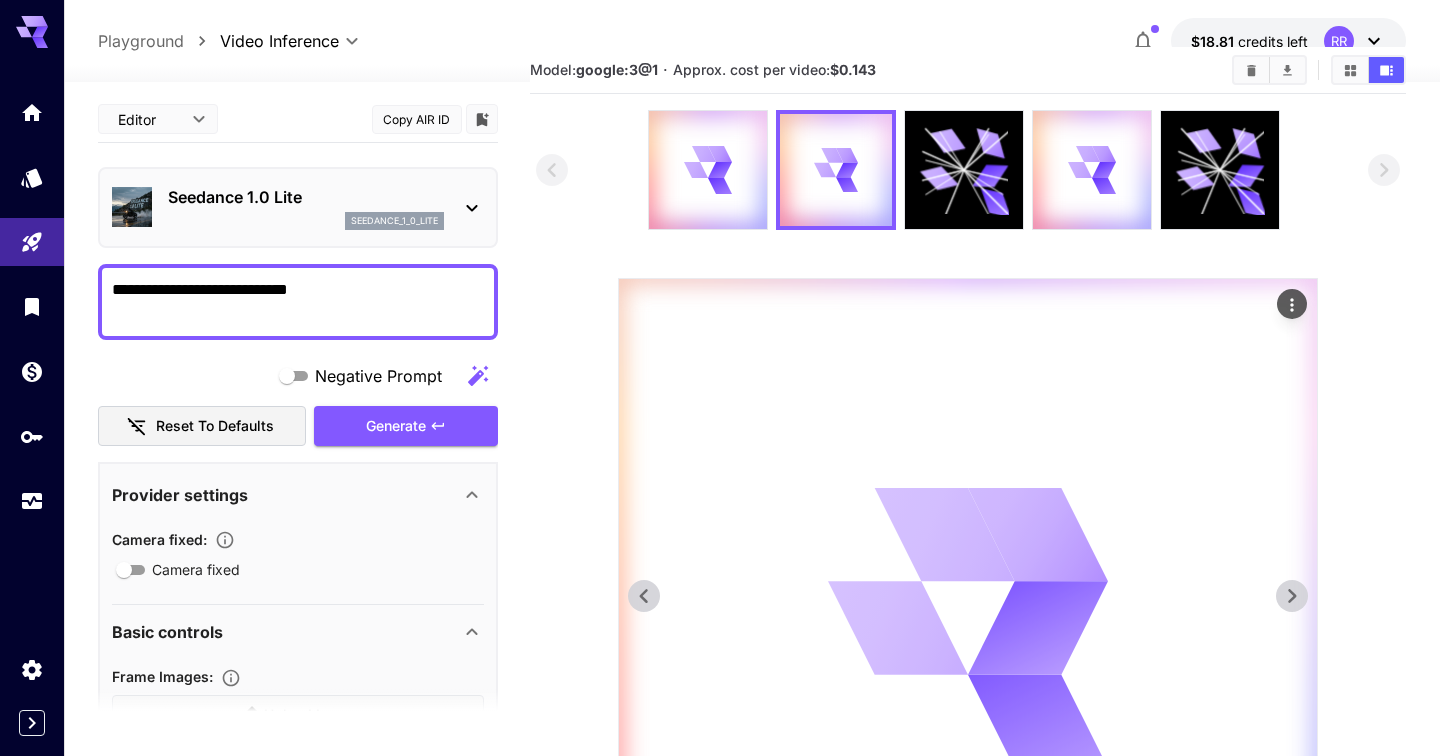 scroll, scrollTop: 54, scrollLeft: 0, axis: vertical 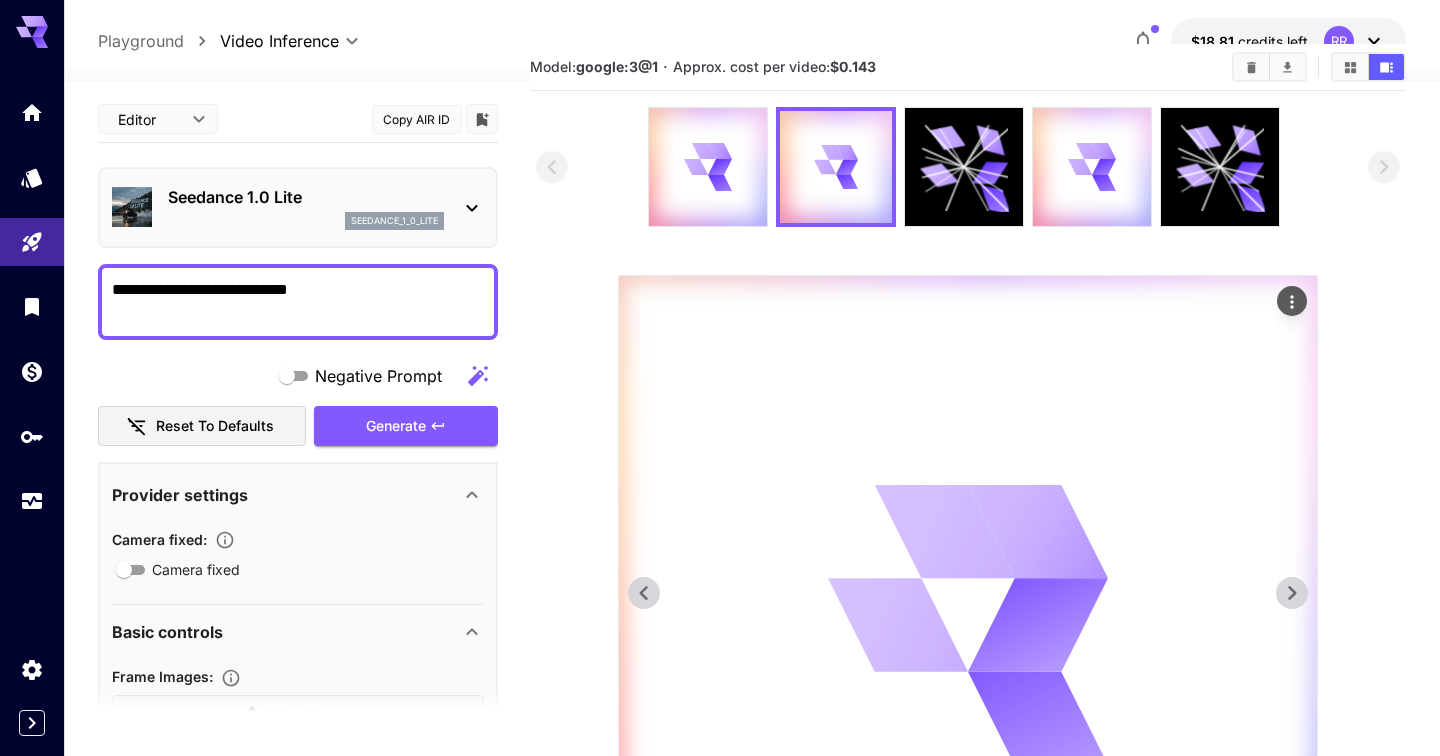 type 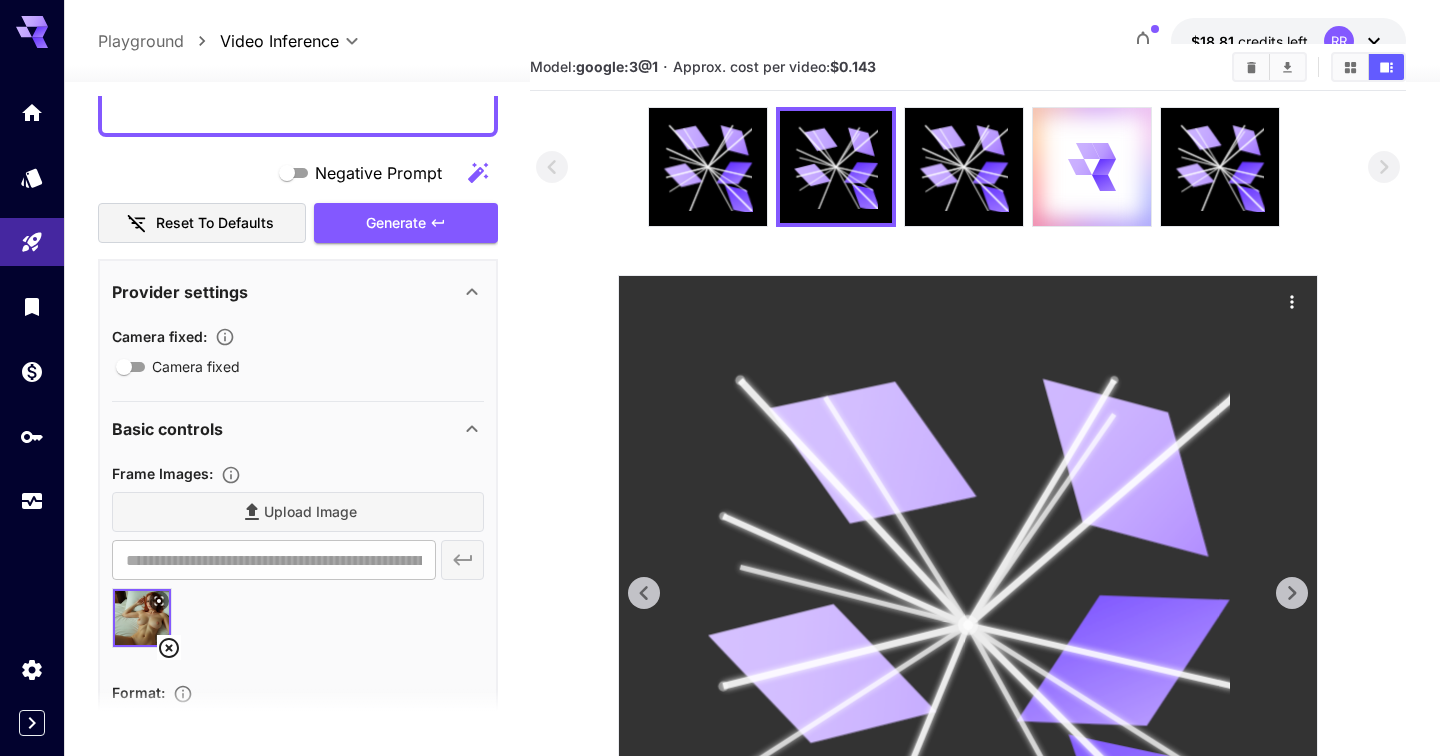 scroll, scrollTop: 204, scrollLeft: 0, axis: vertical 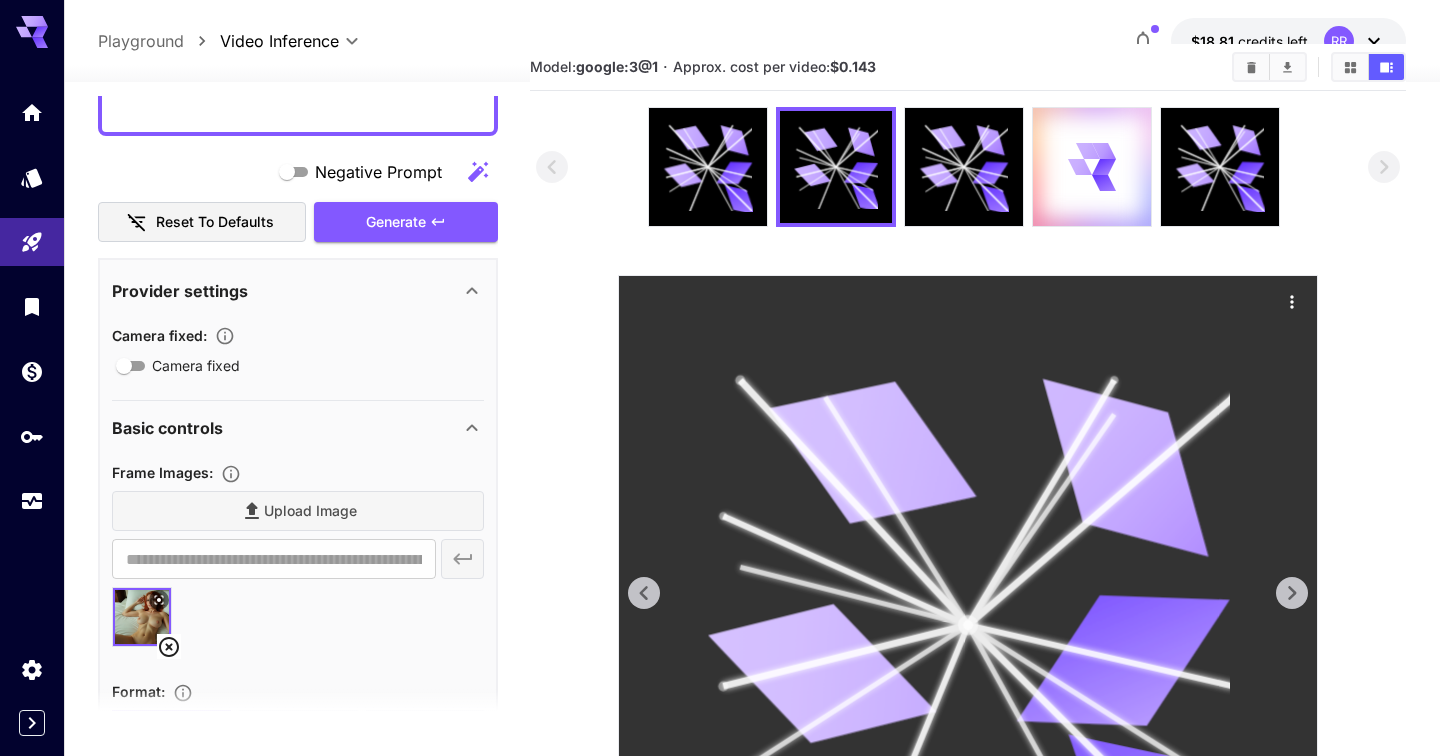 click 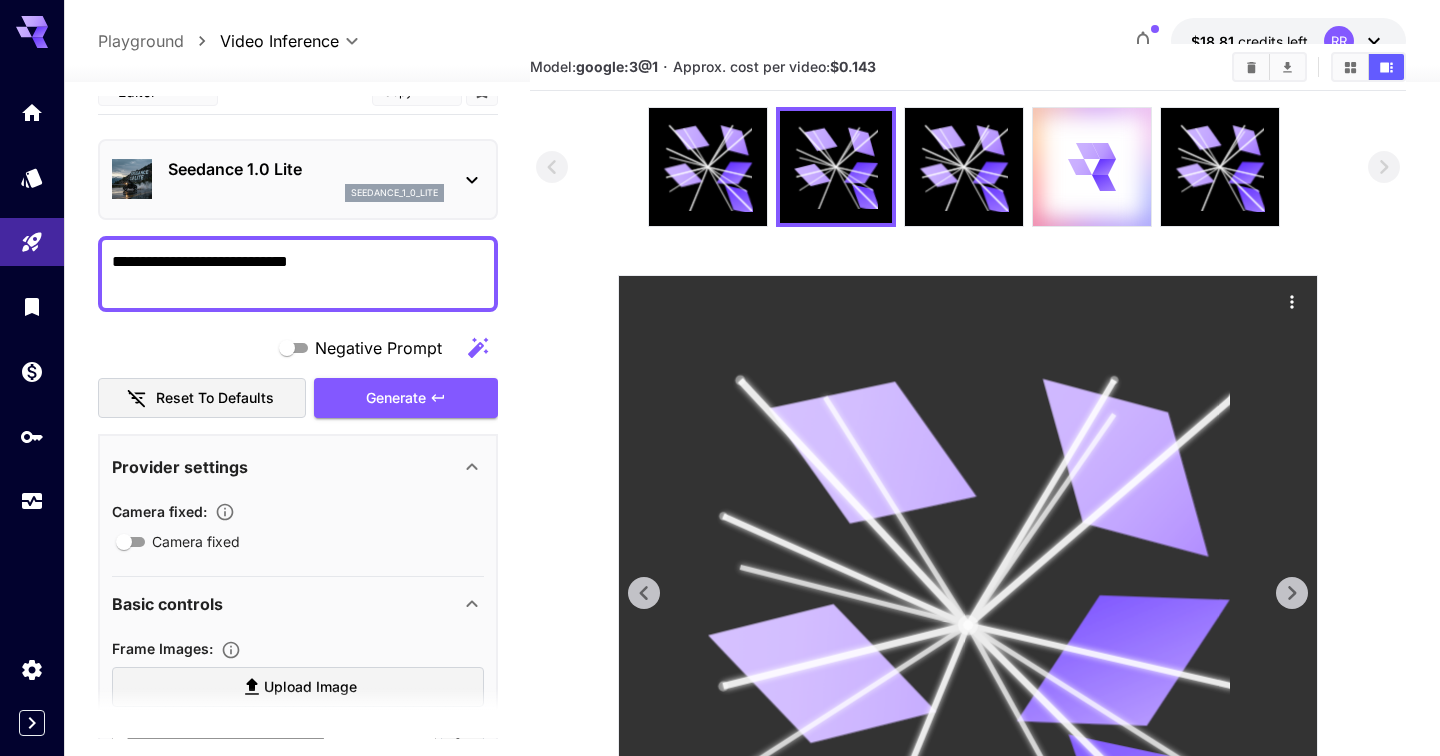 scroll, scrollTop: 0, scrollLeft: 0, axis: both 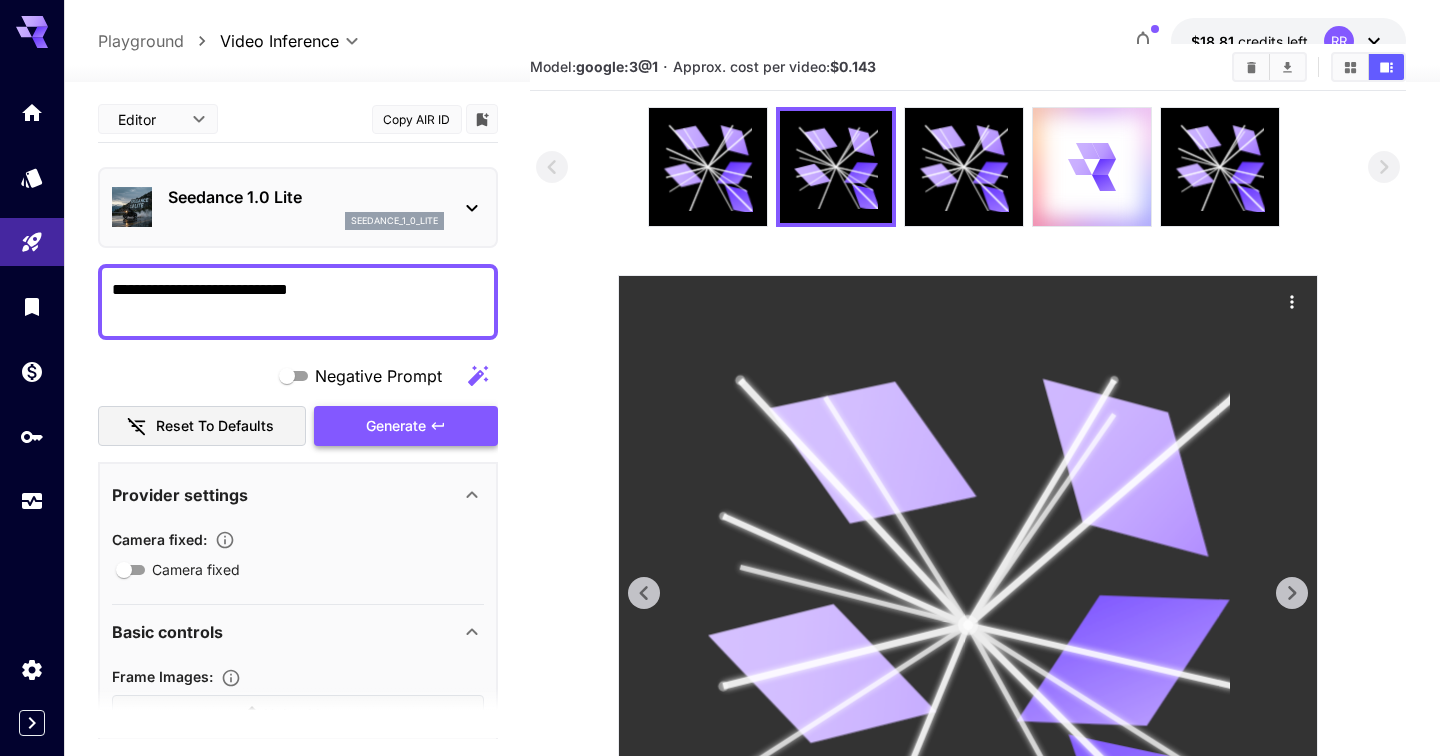 click on "Generate" at bounding box center (396, 426) 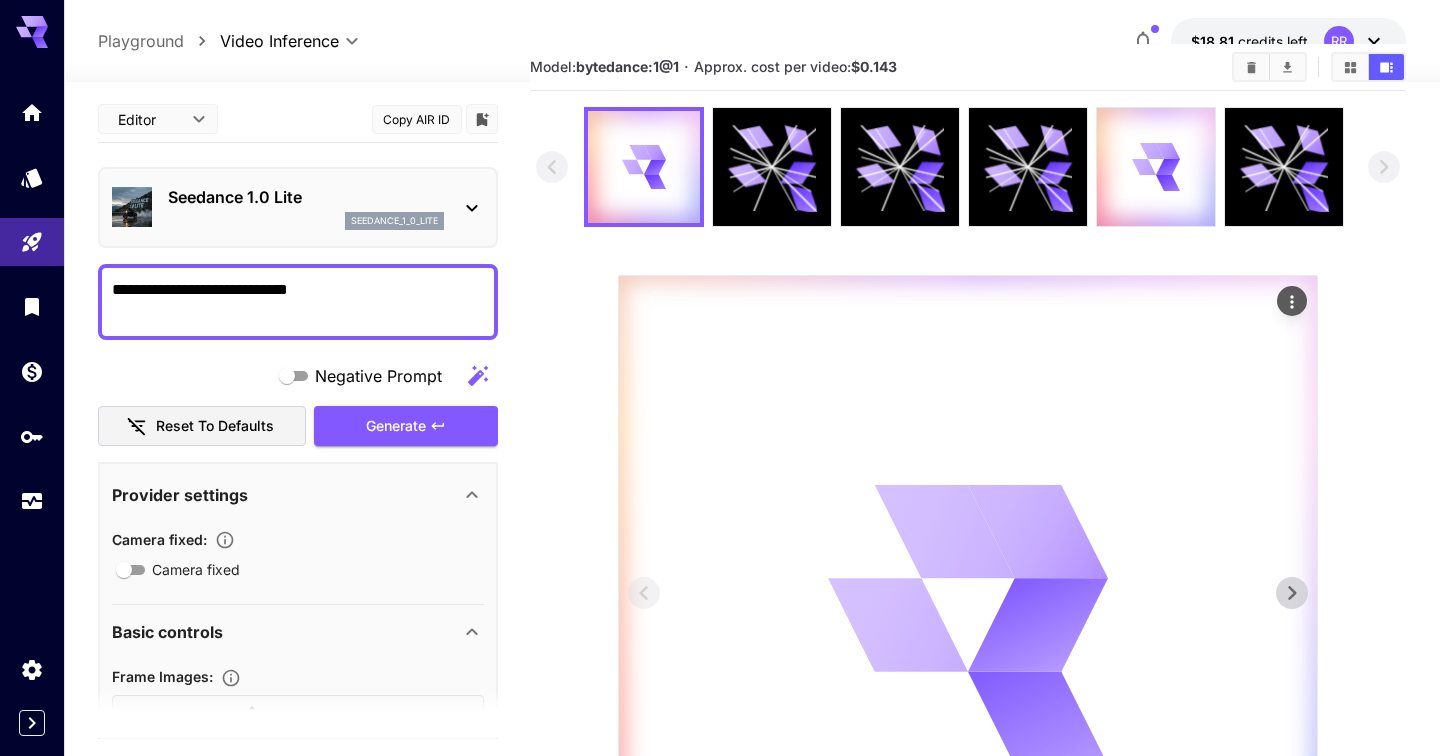 click 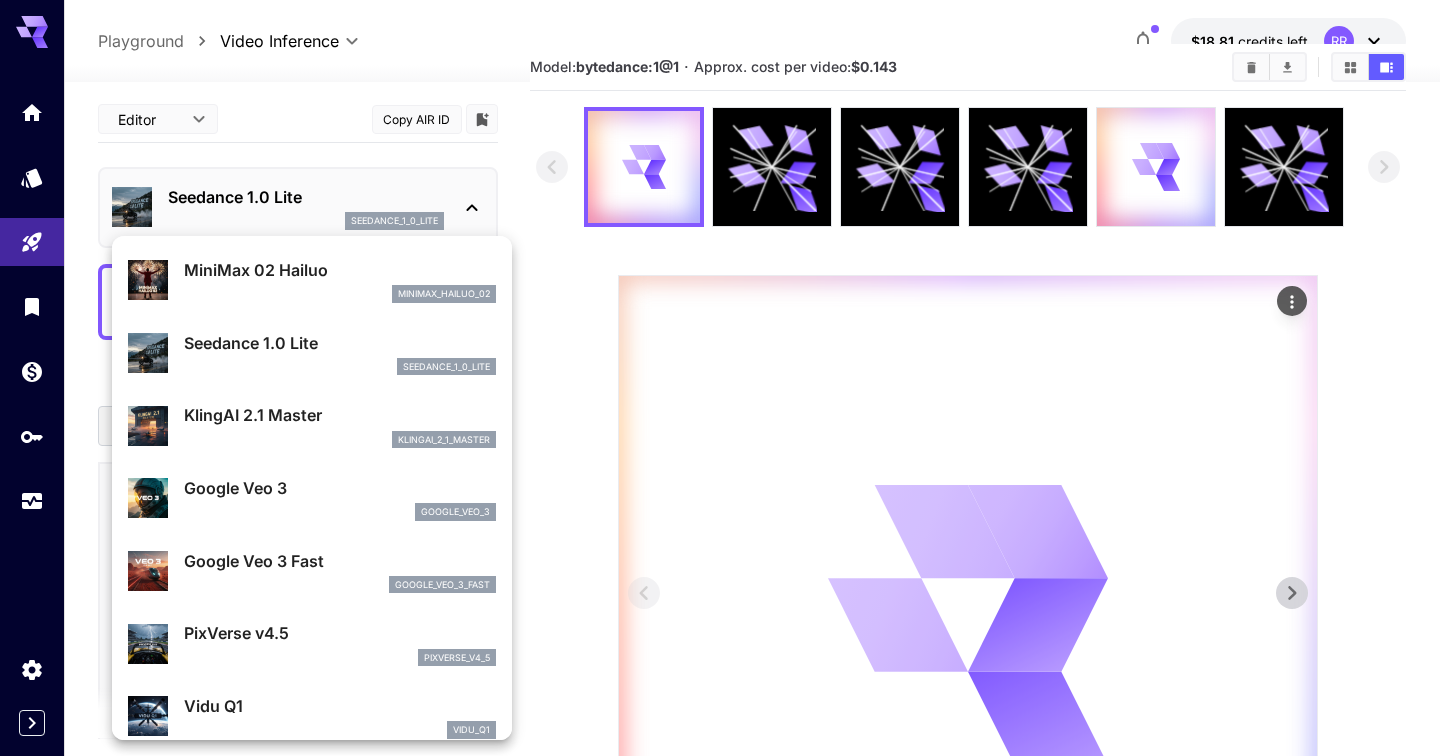 click on "KlingAI 2.1 Master" at bounding box center [340, 415] 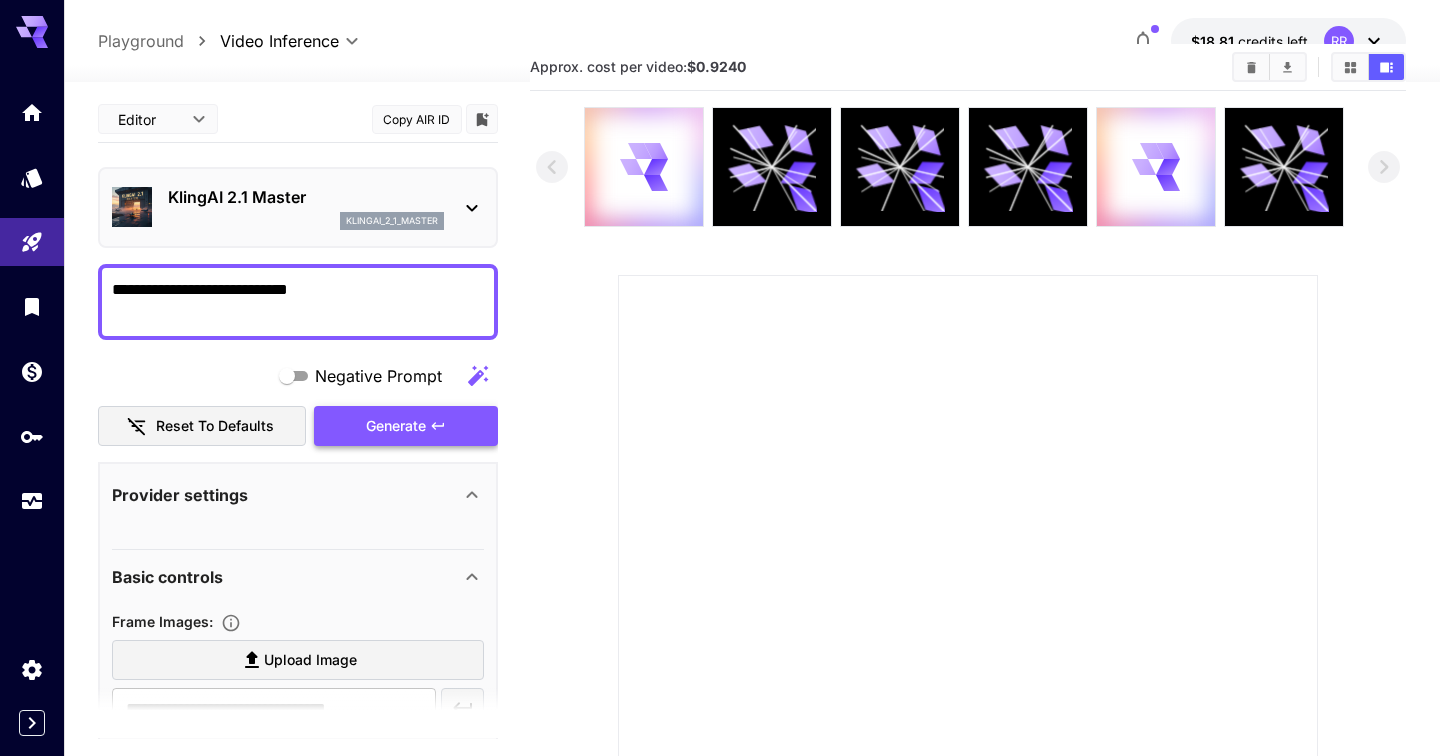 click on "Generate" at bounding box center [406, 426] 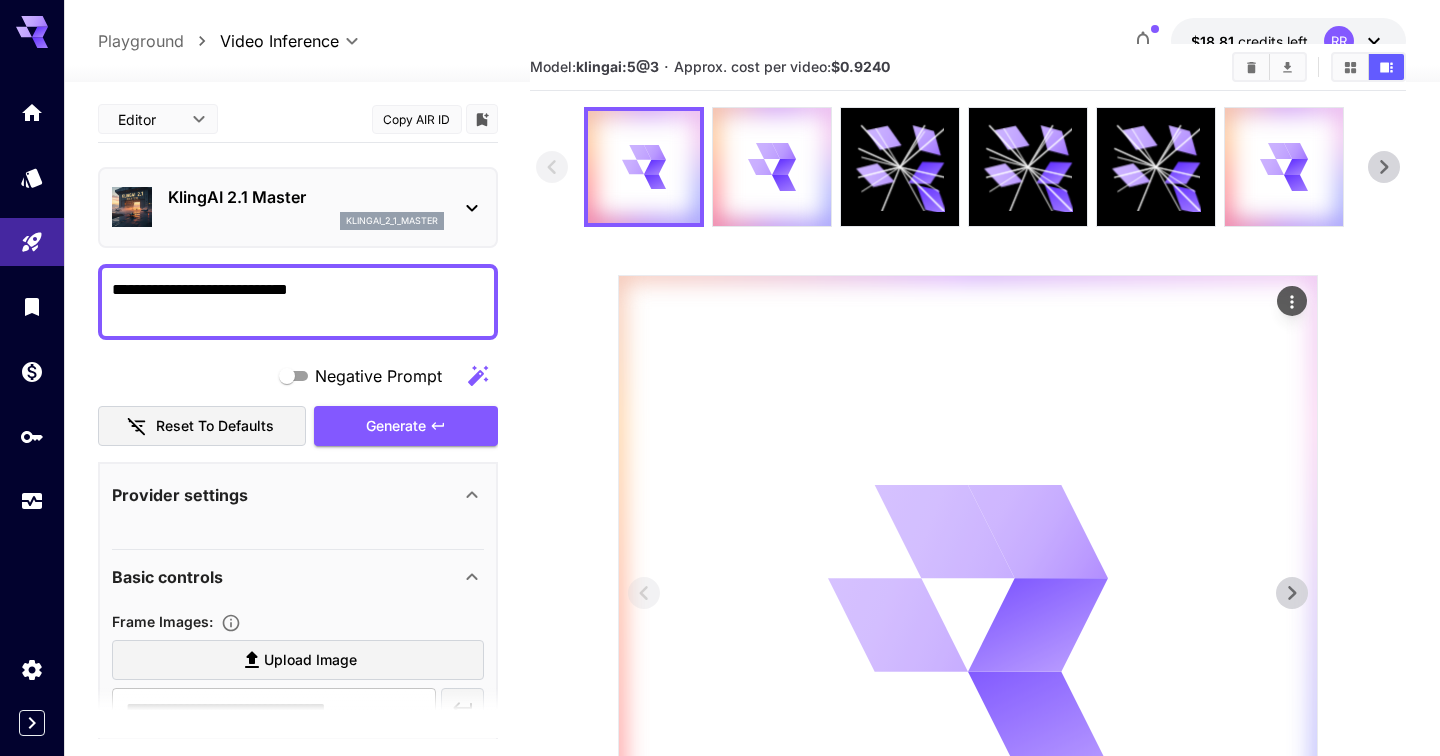 type 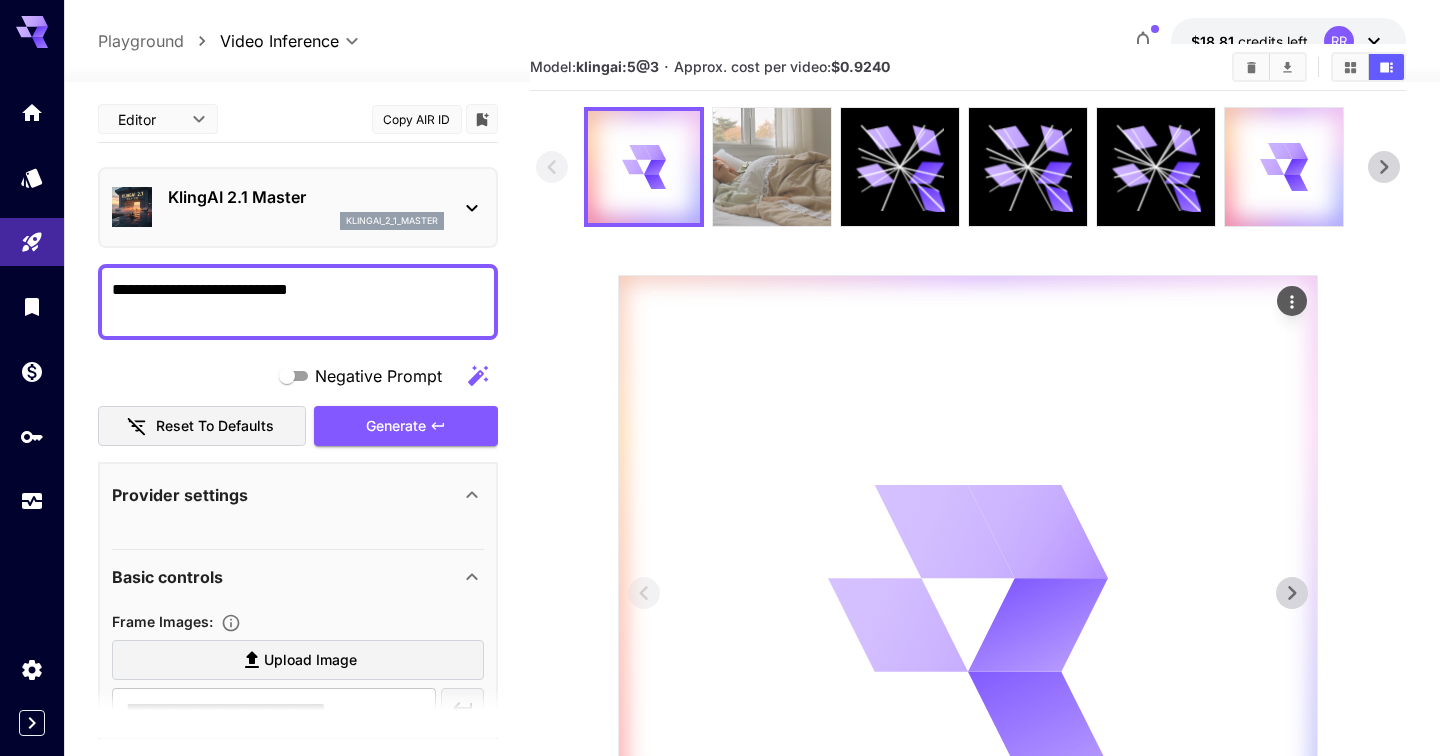 click at bounding box center (772, 167) 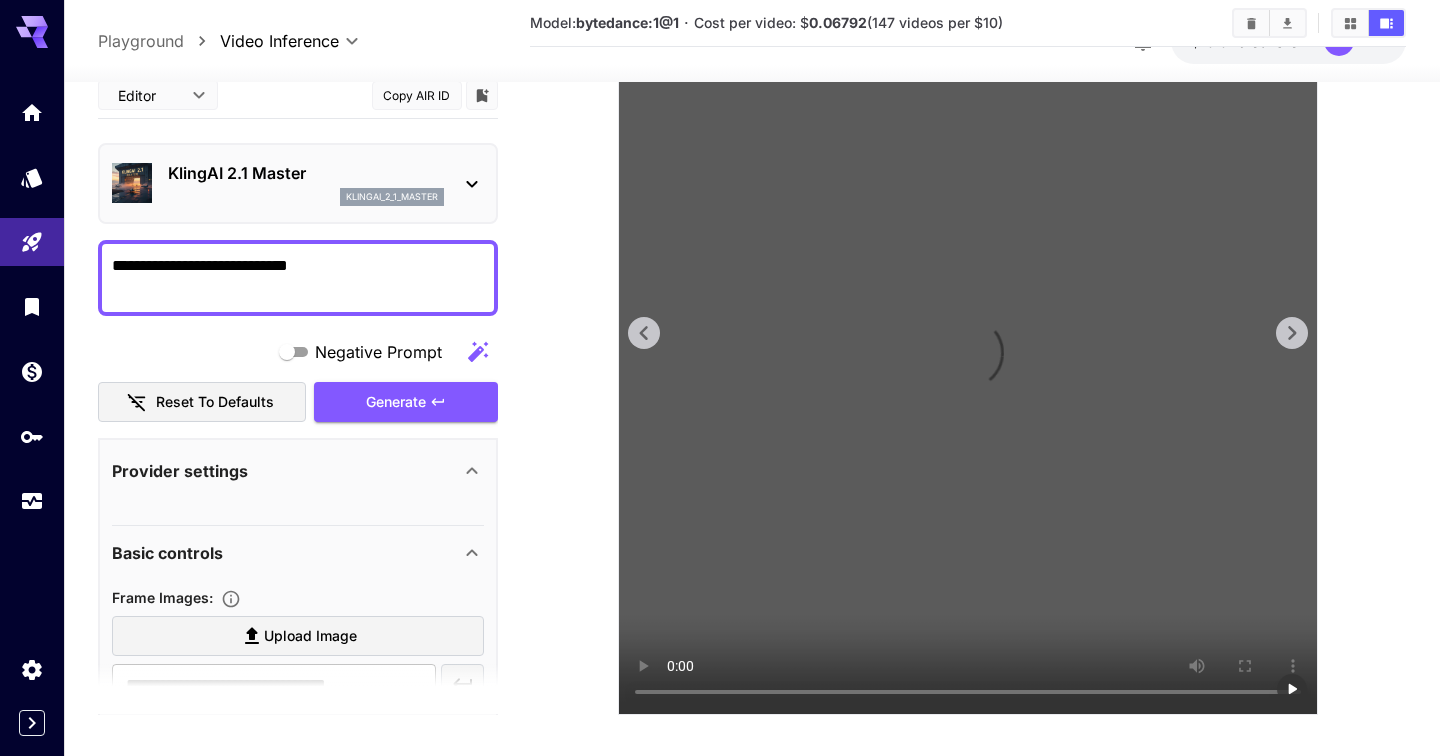 scroll, scrollTop: 315, scrollLeft: 0, axis: vertical 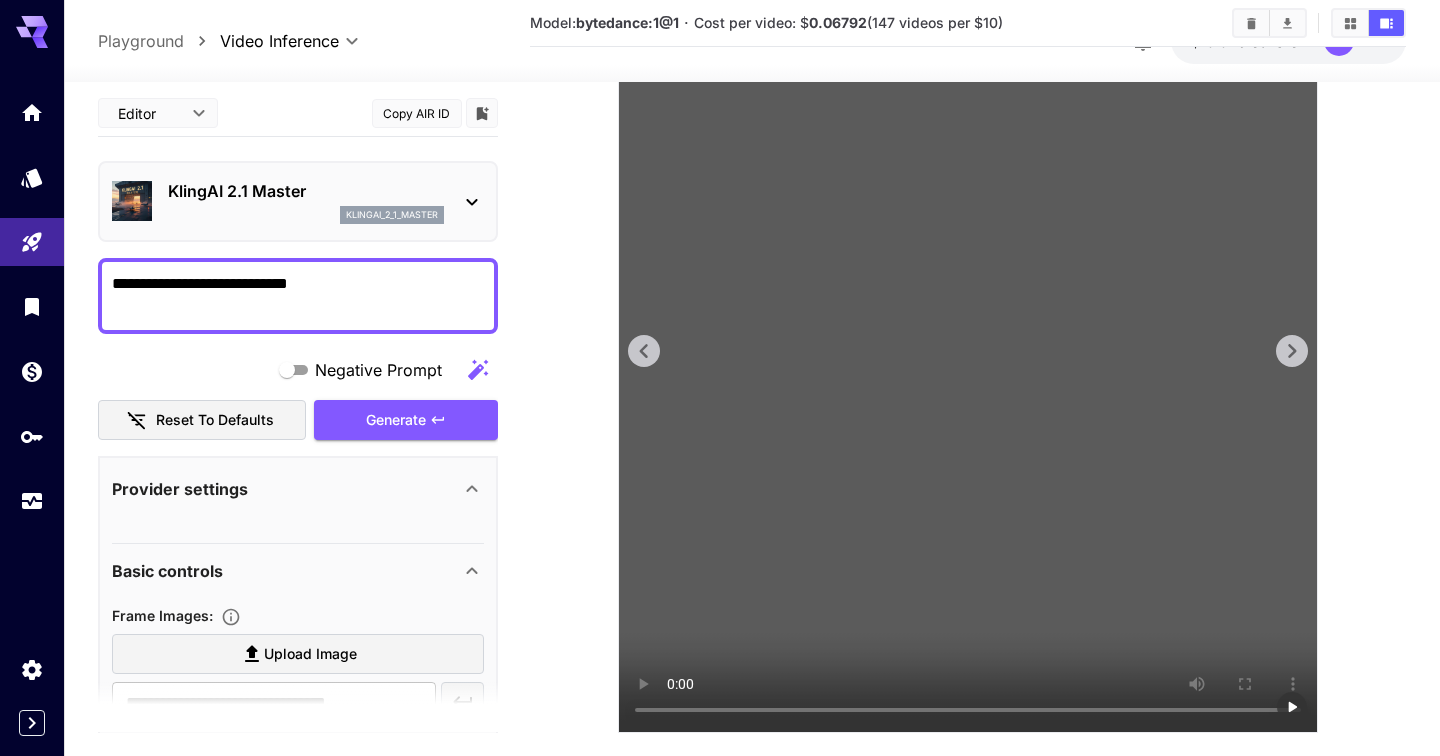type 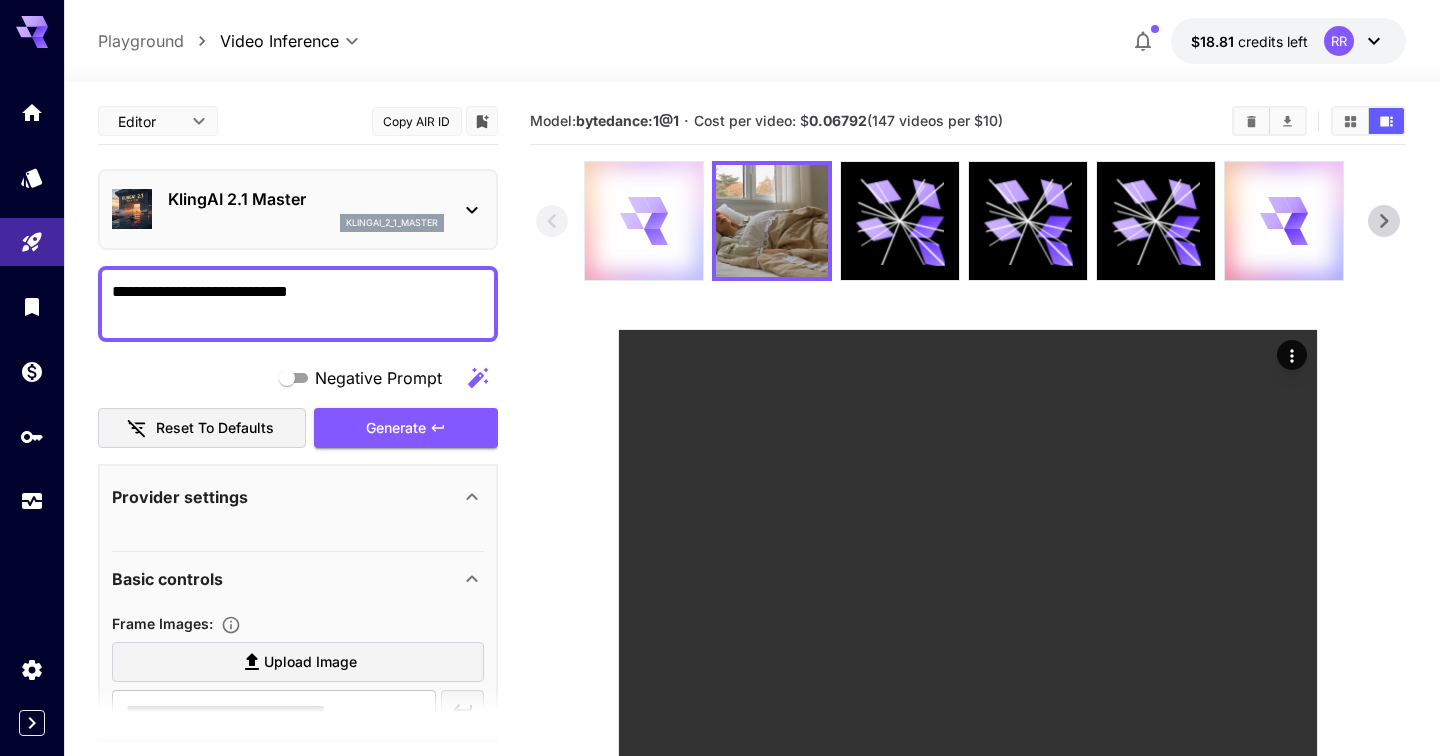 click at bounding box center (644, 221) 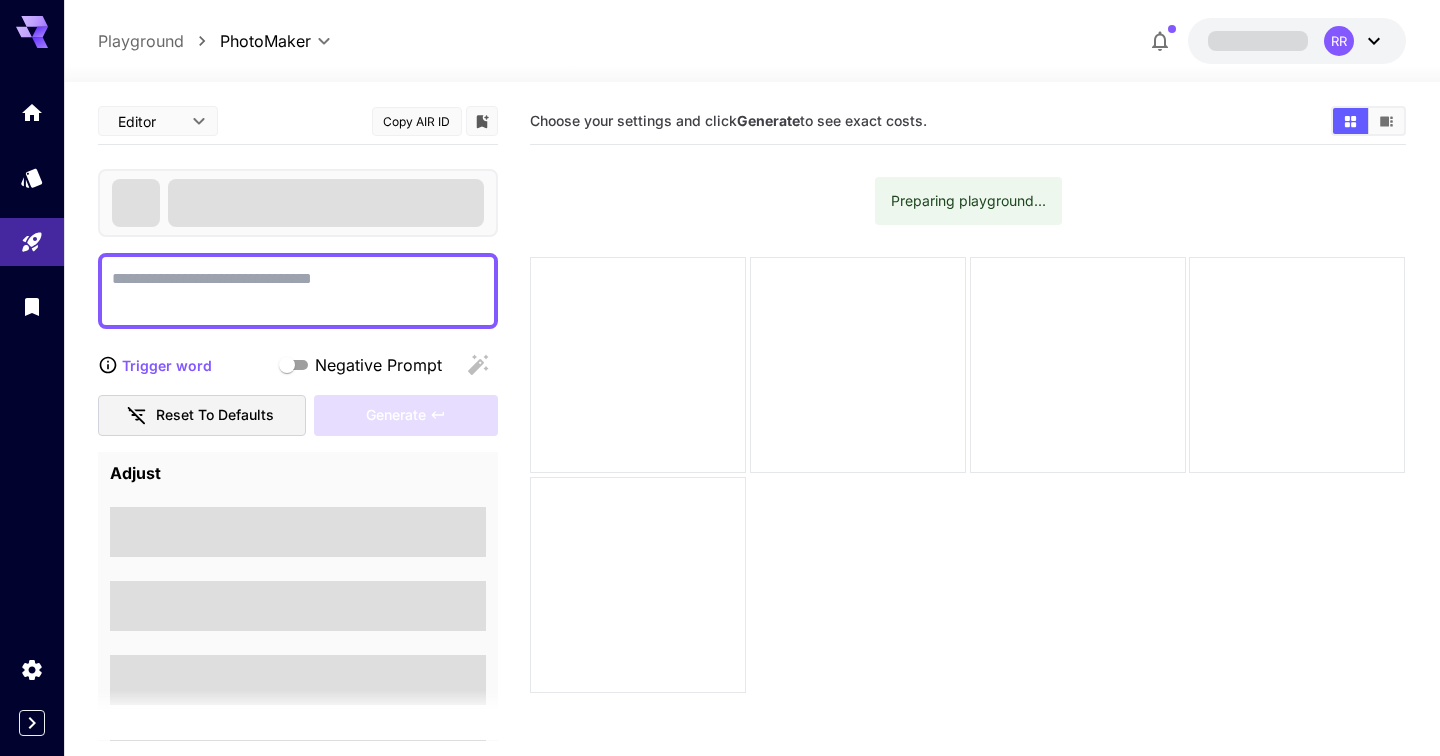 scroll, scrollTop: 0, scrollLeft: 0, axis: both 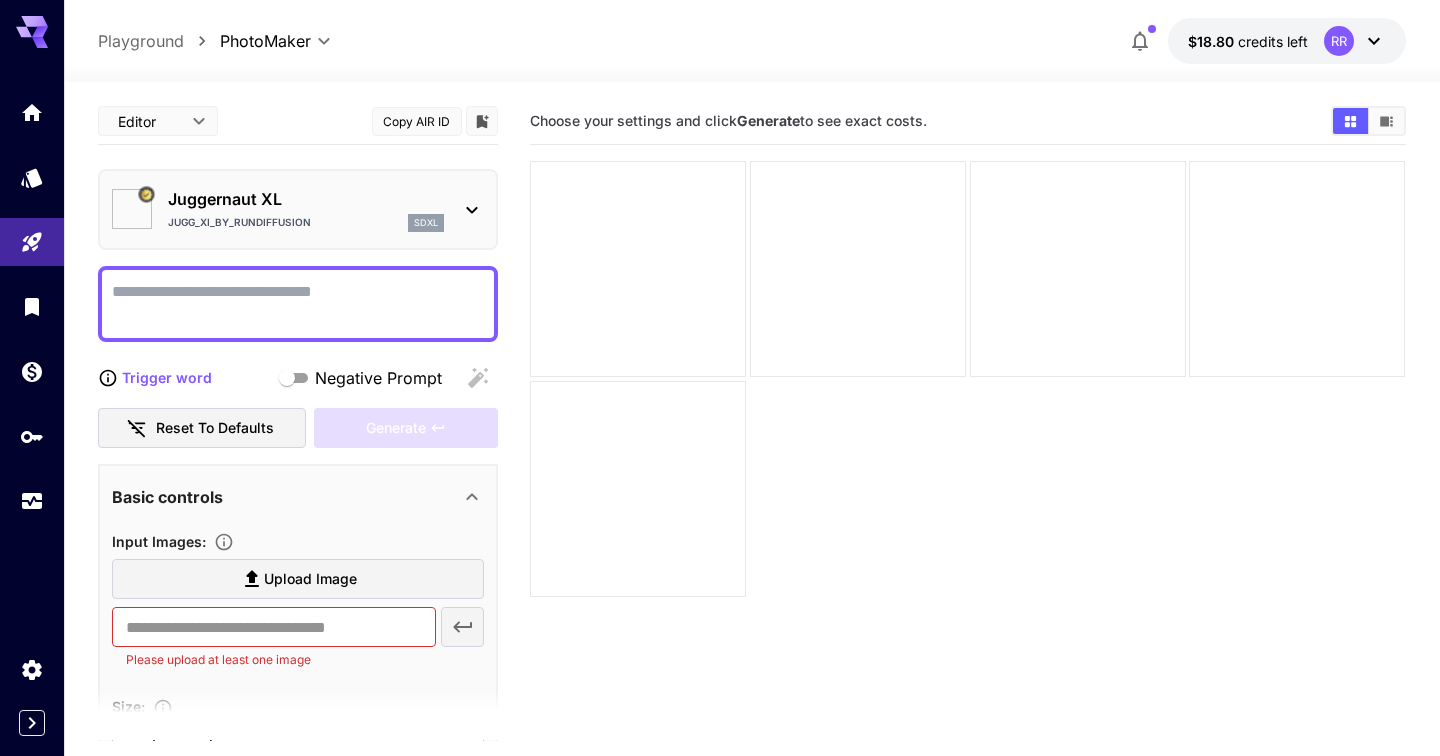 type on "*********" 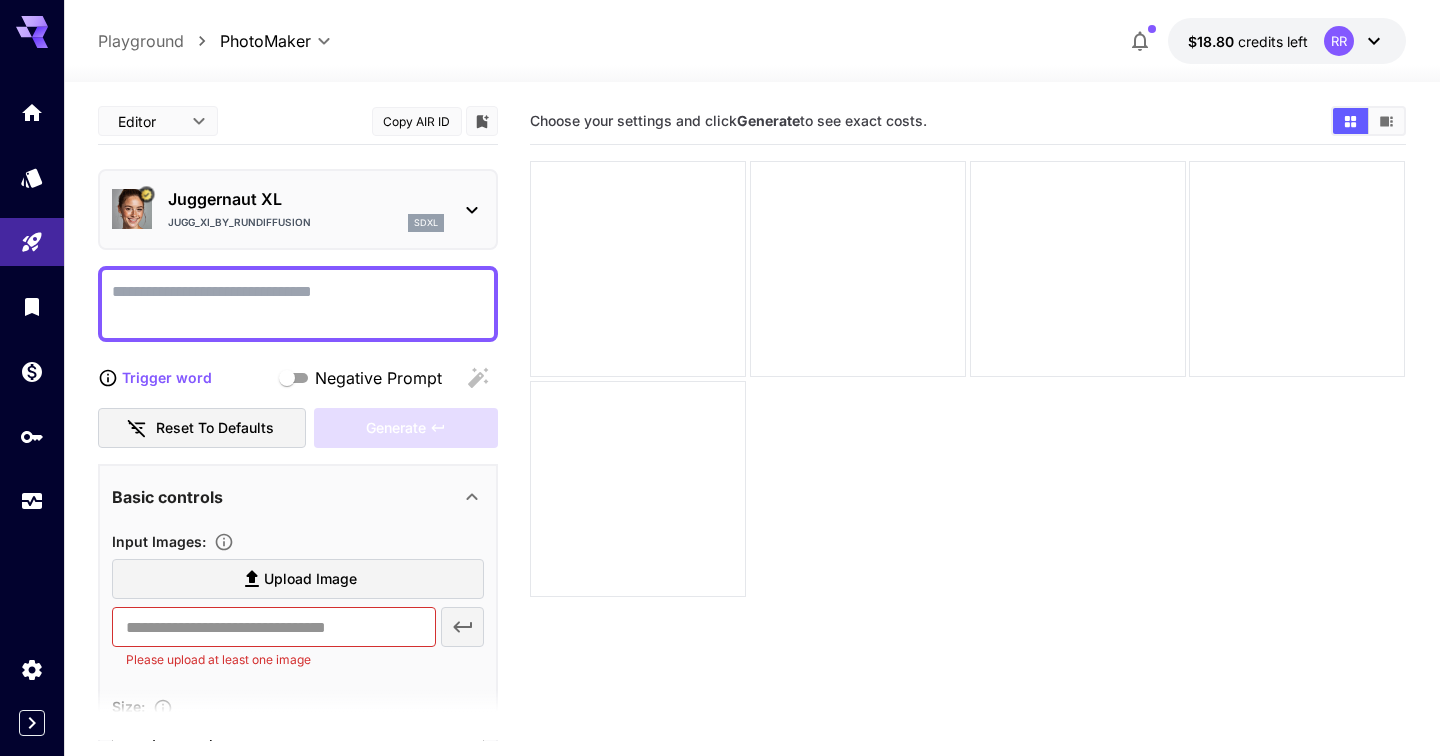 click on "Jugg_XI_by_RunDiffusion sdxl" at bounding box center [306, 223] 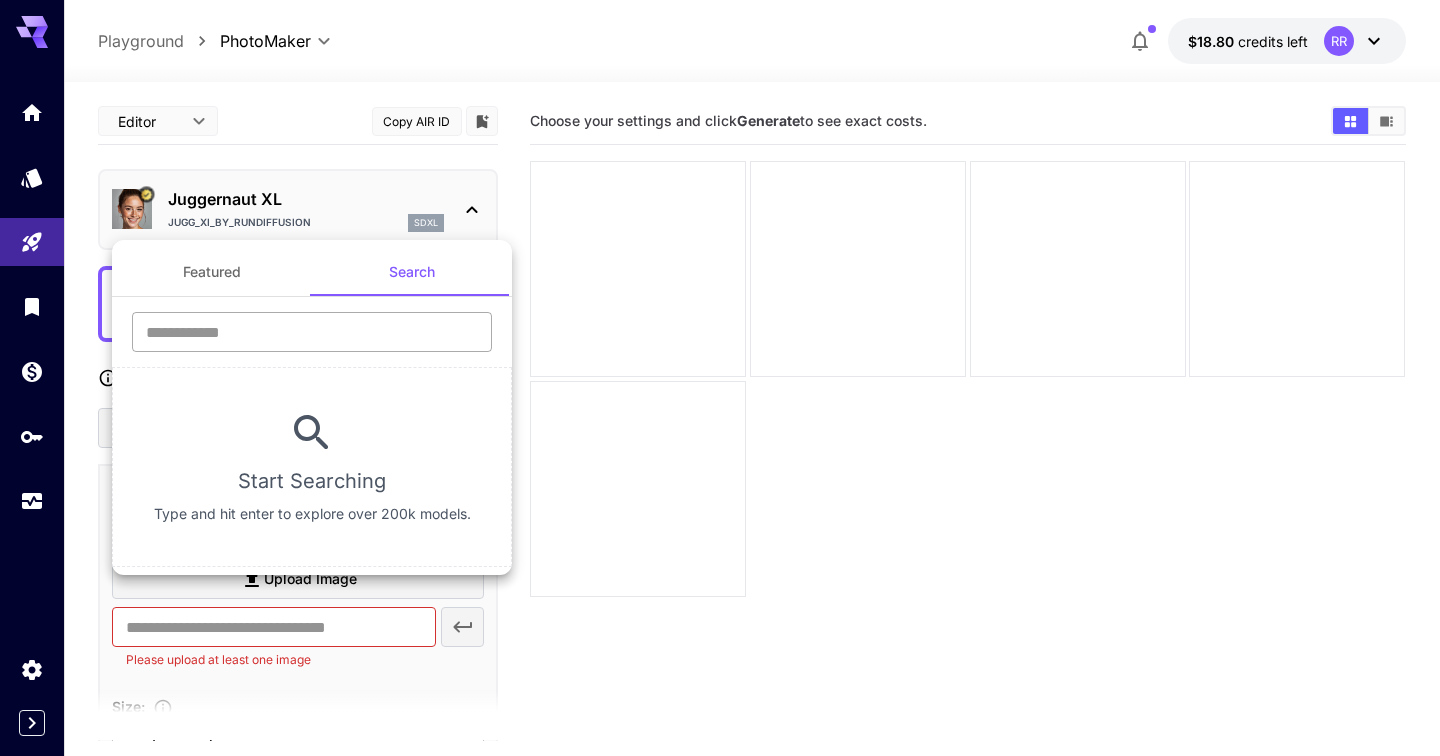 click at bounding box center (312, 332) 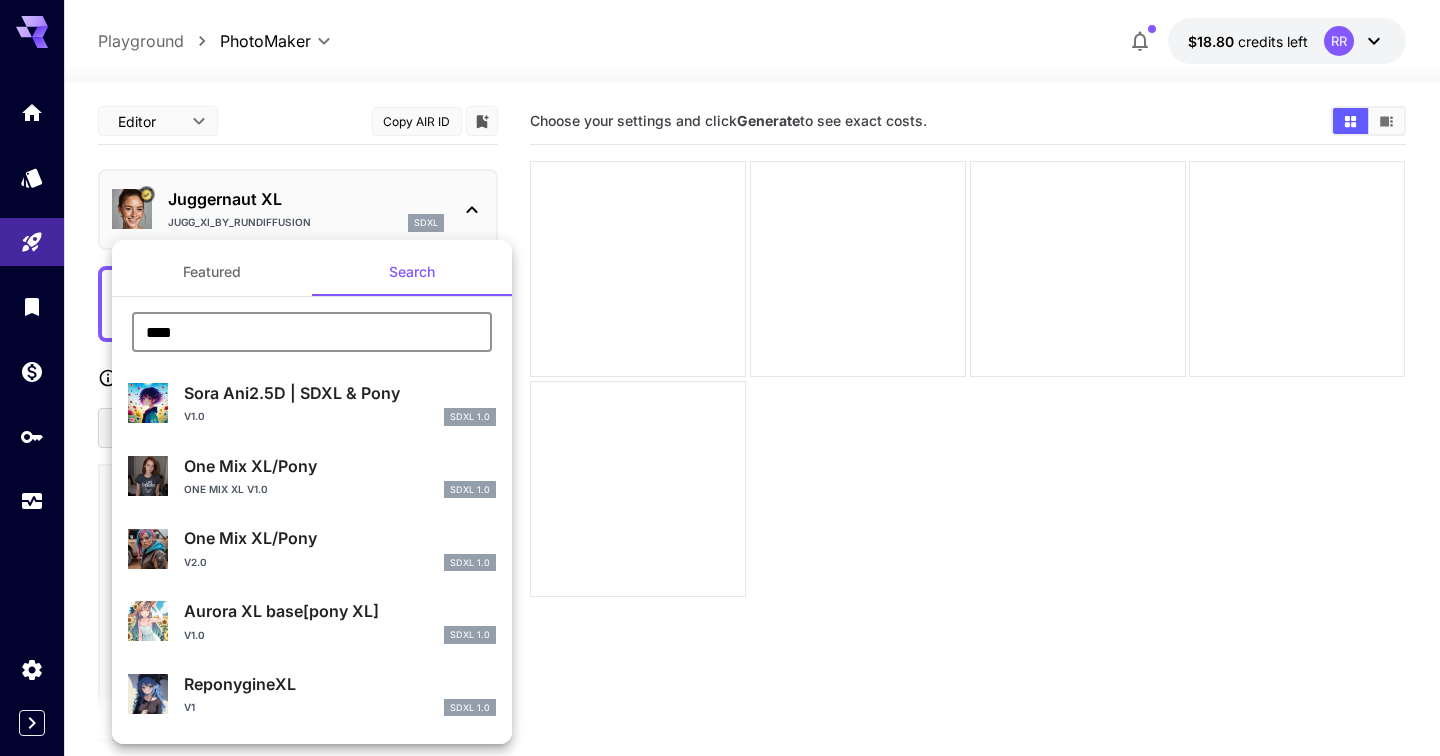 scroll, scrollTop: 1, scrollLeft: 0, axis: vertical 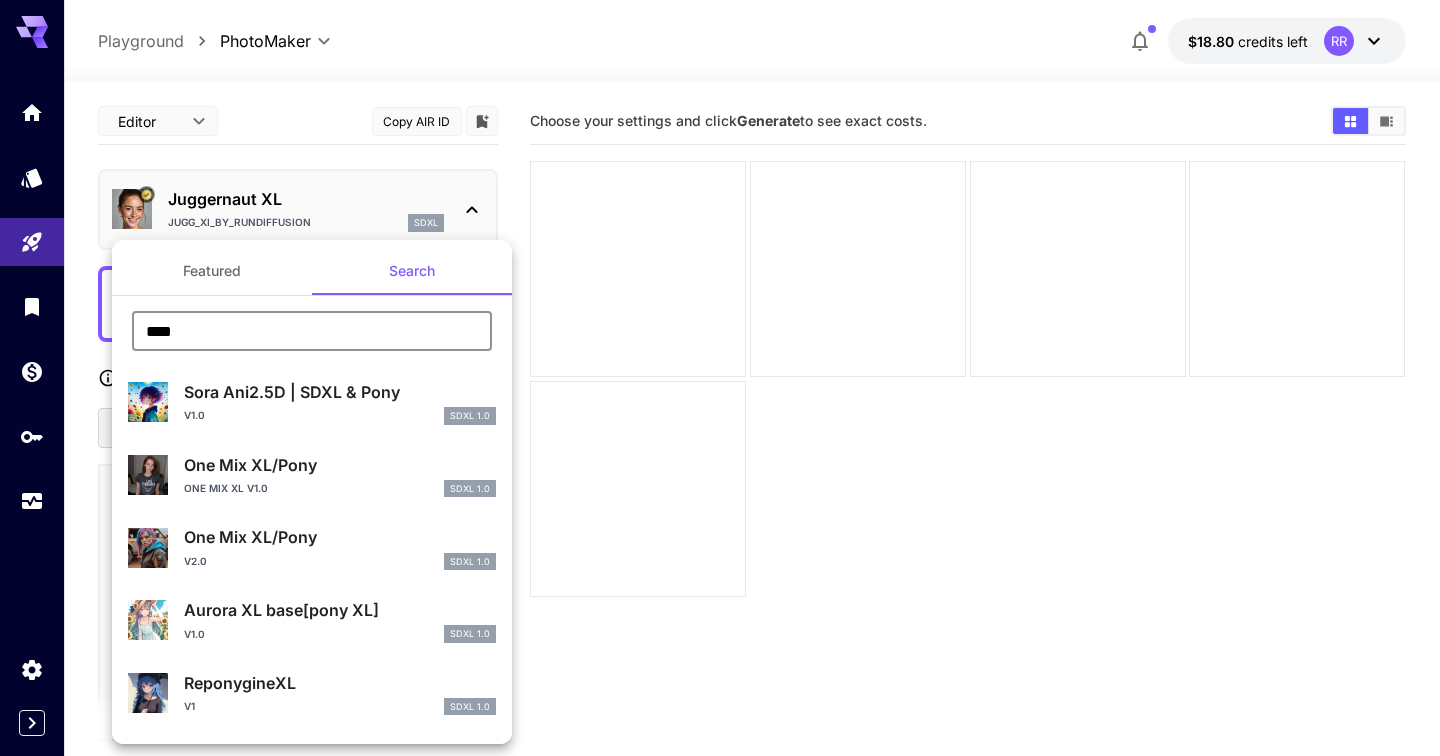 click on "****" at bounding box center (312, 331) 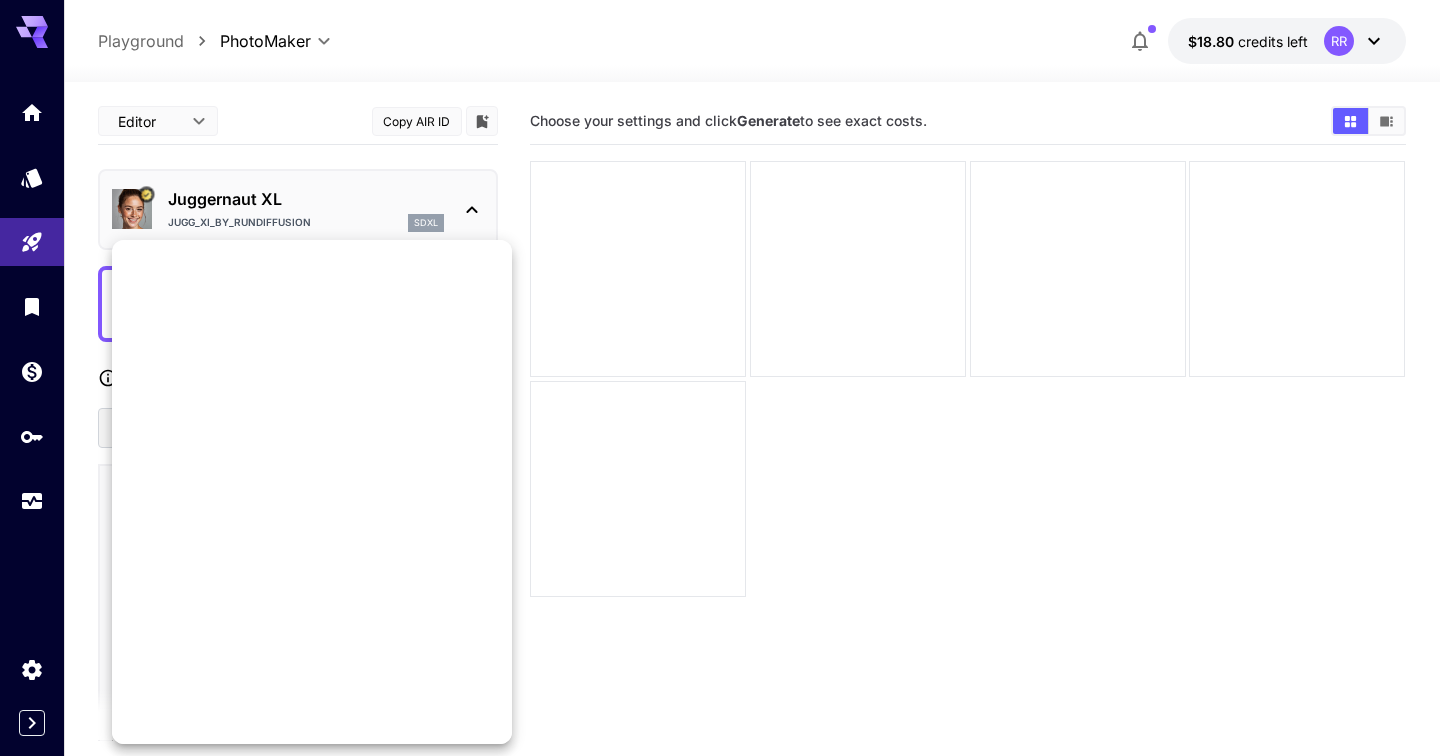 scroll, scrollTop: 0, scrollLeft: 0, axis: both 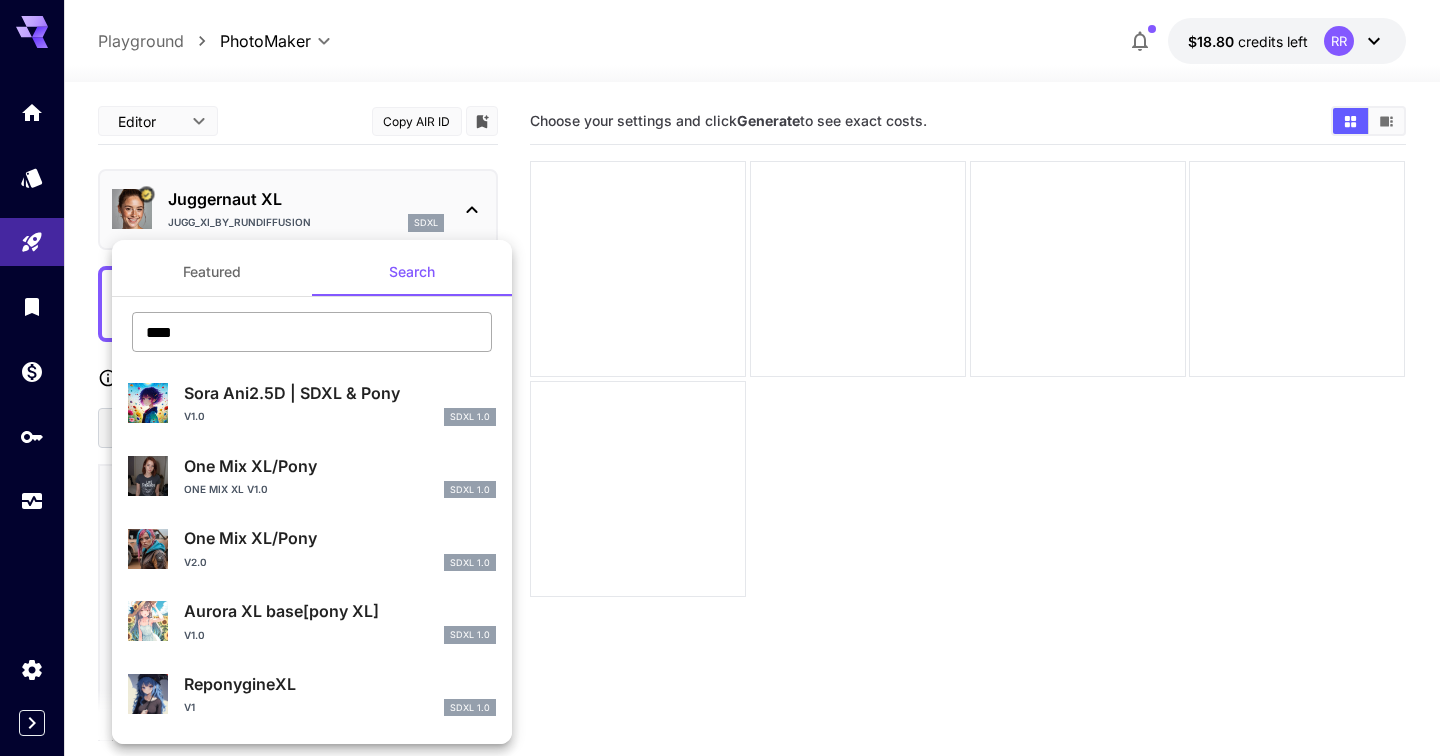 click on "****" at bounding box center (312, 332) 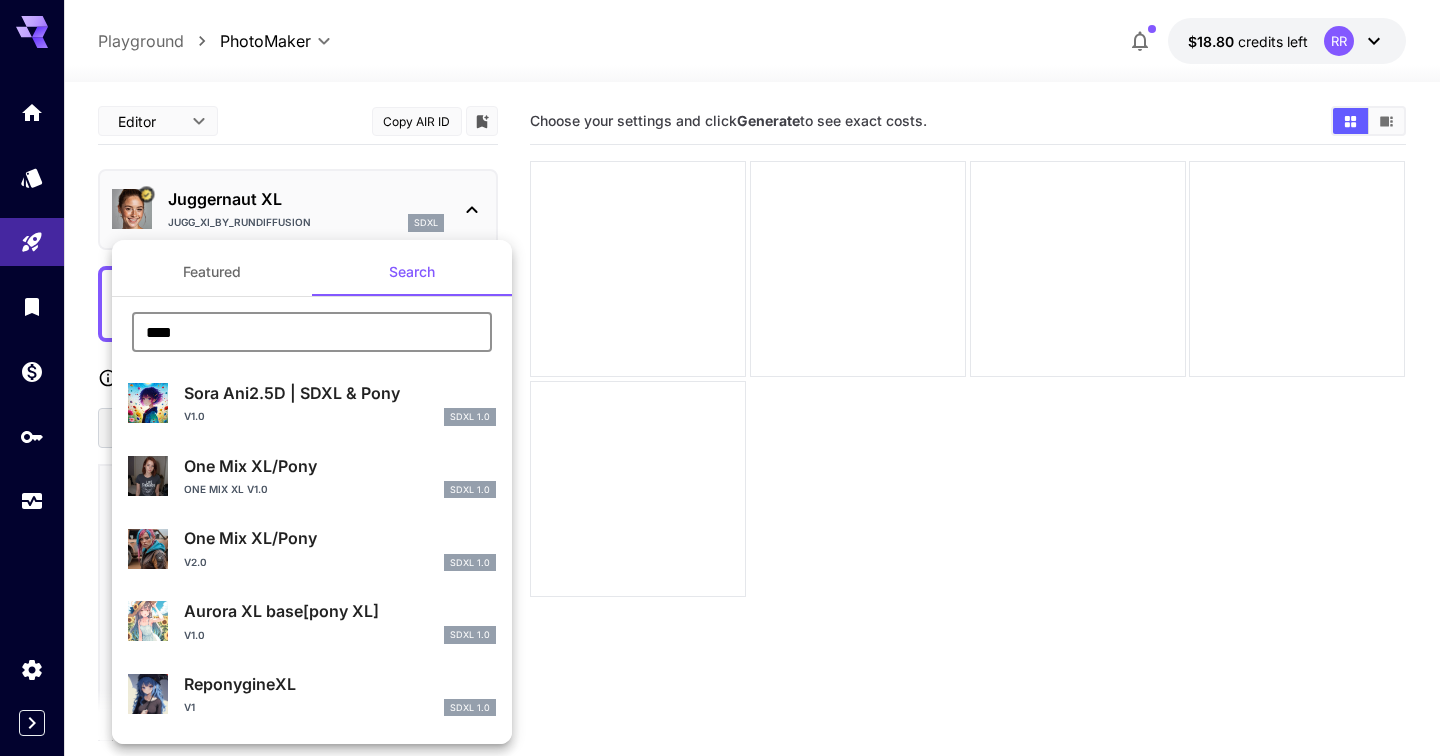 click on "****" at bounding box center [312, 332] 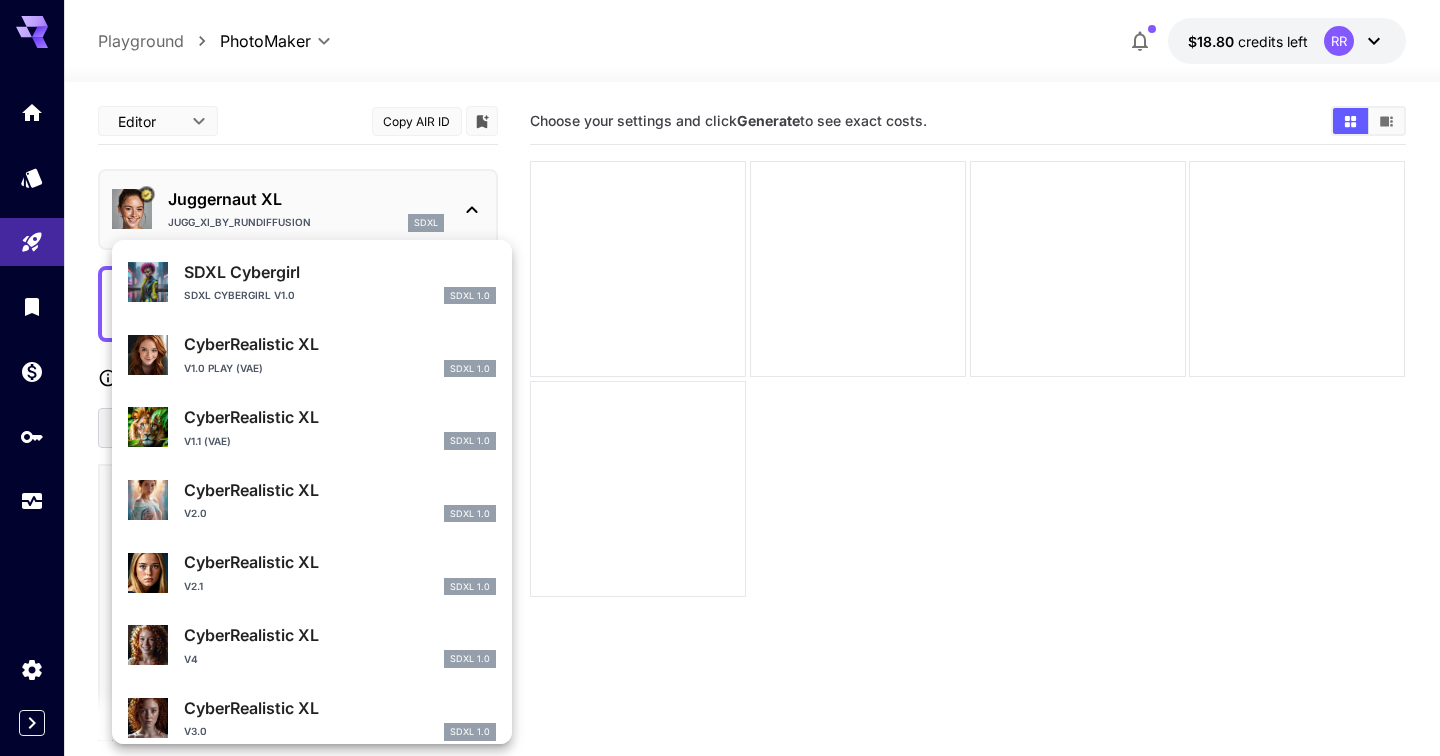 scroll, scrollTop: 0, scrollLeft: 0, axis: both 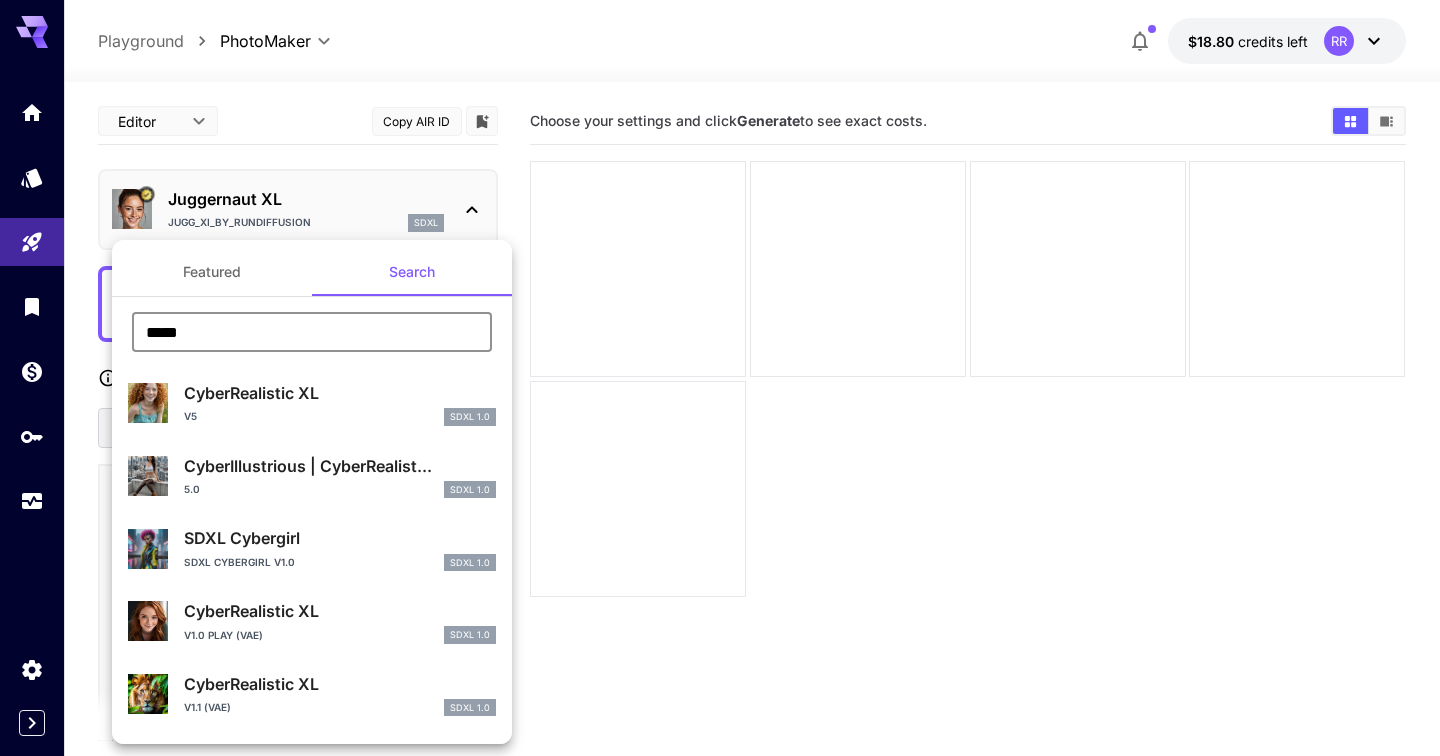 type on "*****" 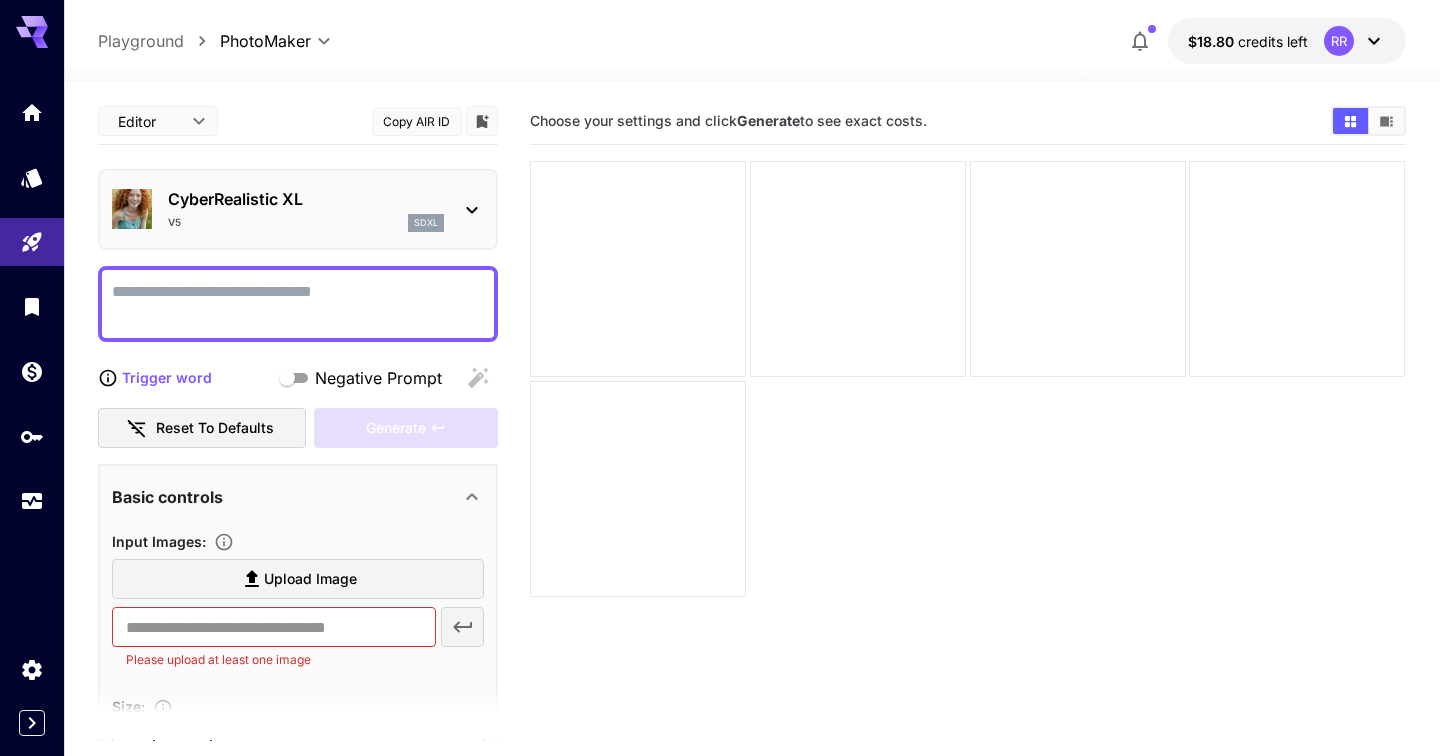 click on "v5 sdxl" at bounding box center (306, 223) 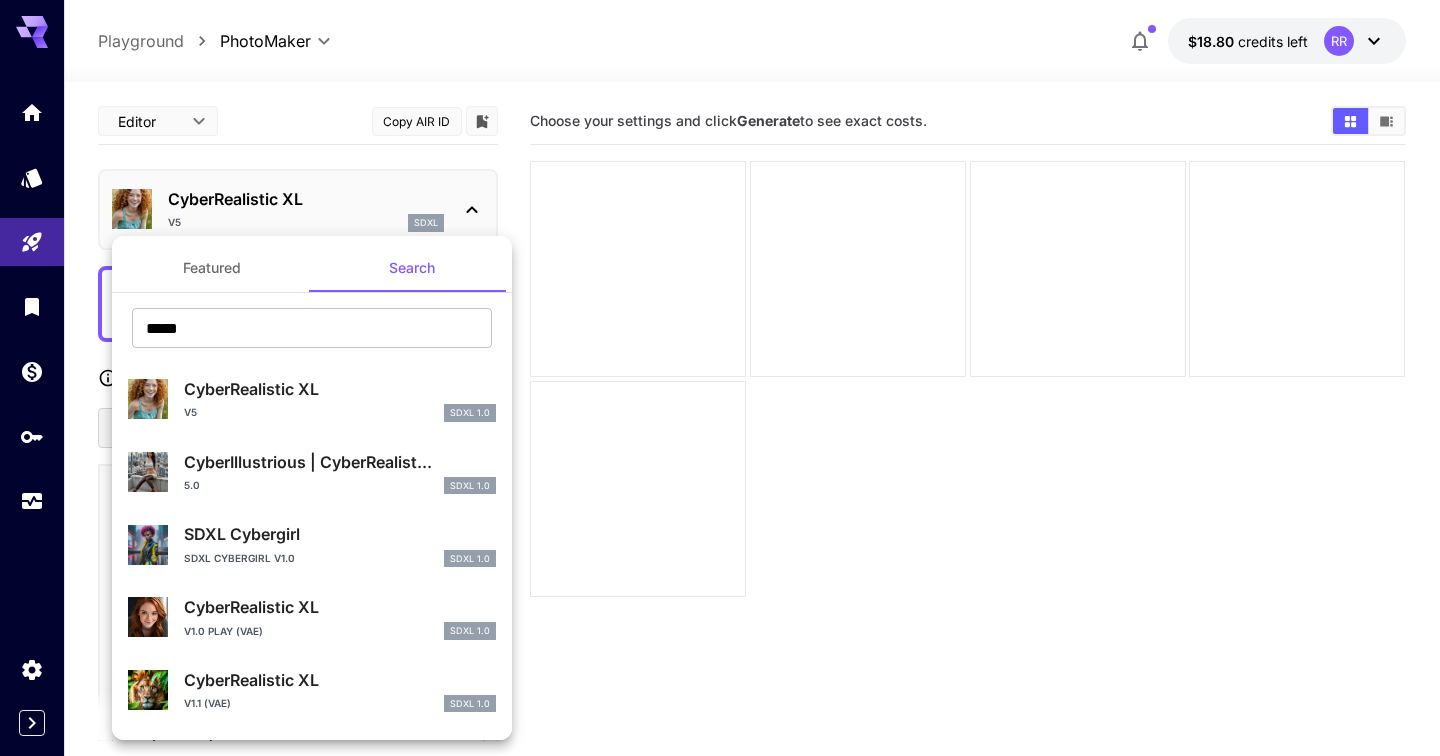 click at bounding box center (720, 378) 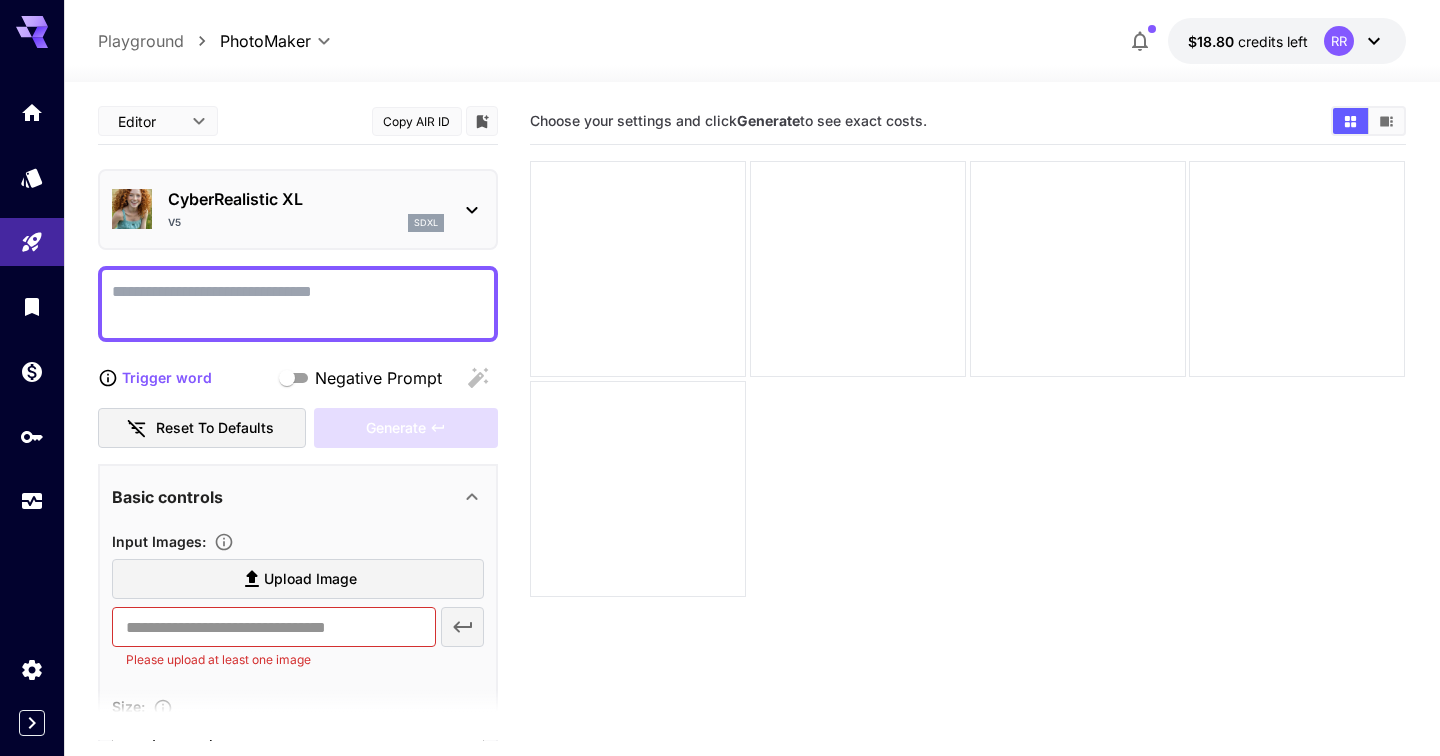 click on "CyberRealistic XL" at bounding box center [306, 199] 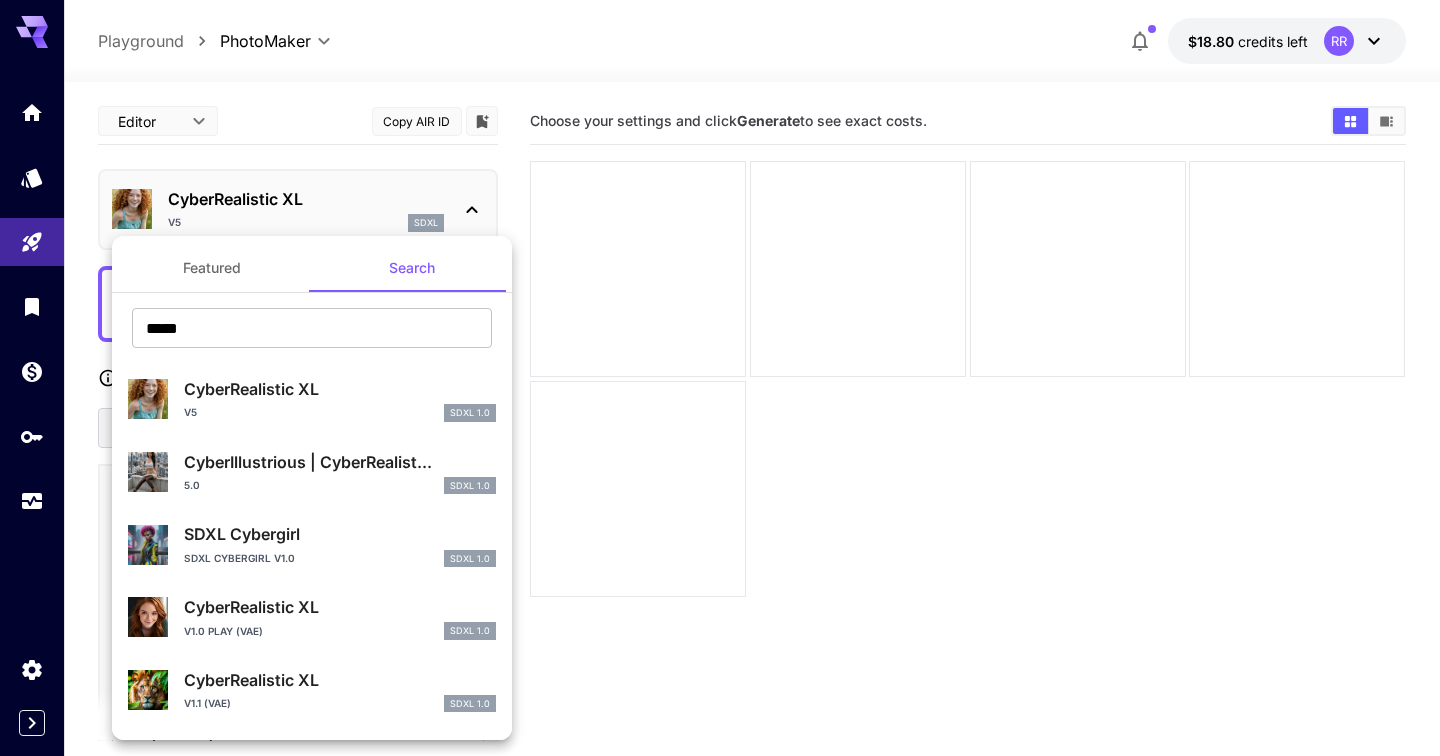 click at bounding box center [720, 378] 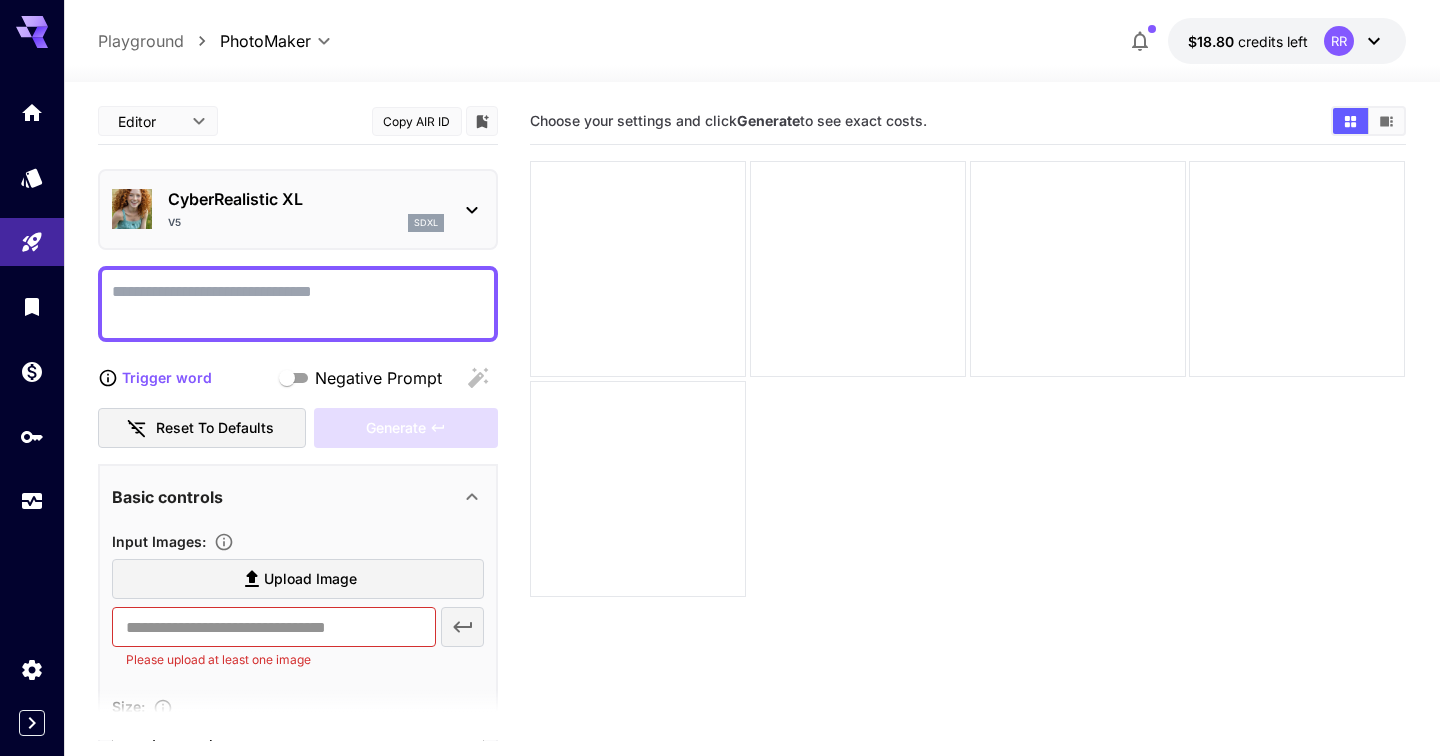click on "v5 sdxl" at bounding box center (306, 223) 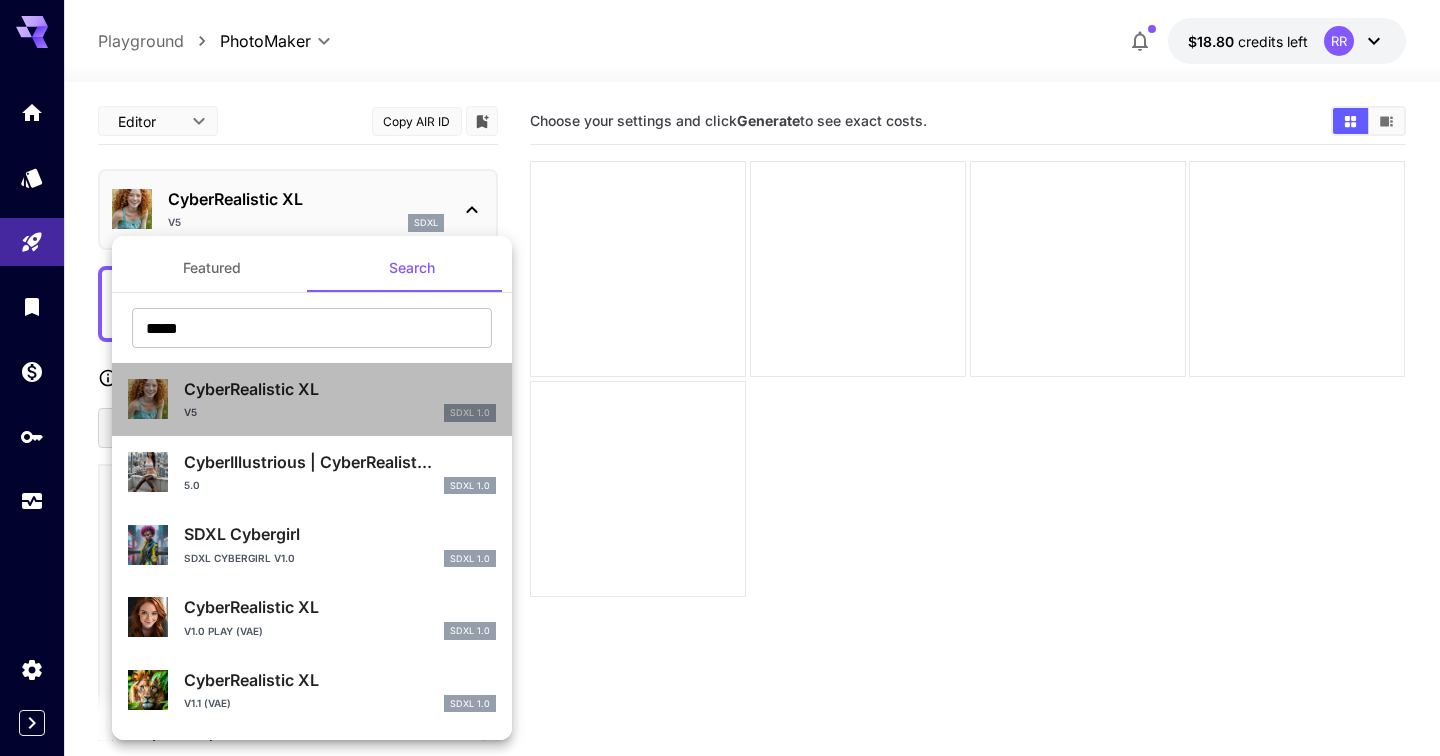 click at bounding box center [148, 399] 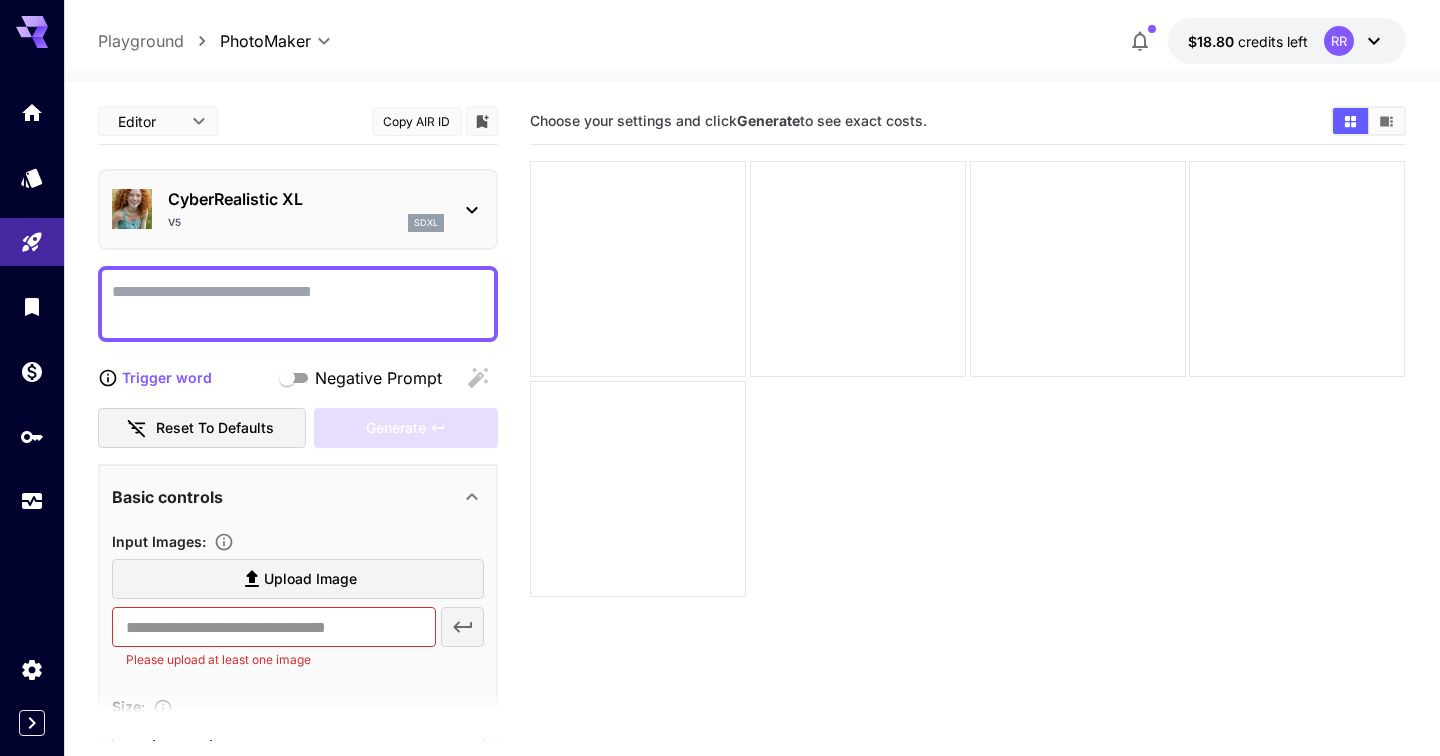 click on "CyberRealistic XL" at bounding box center (306, 199) 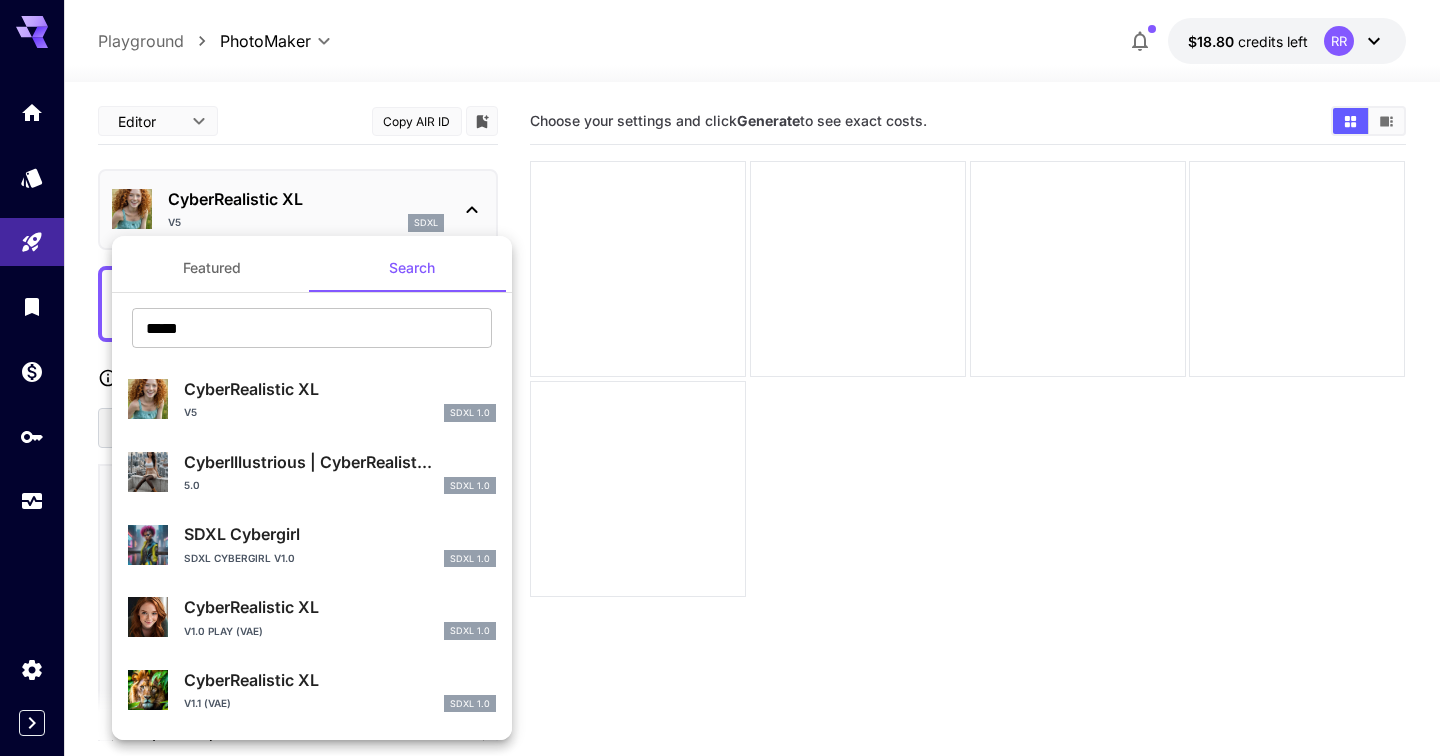 click at bounding box center [720, 378] 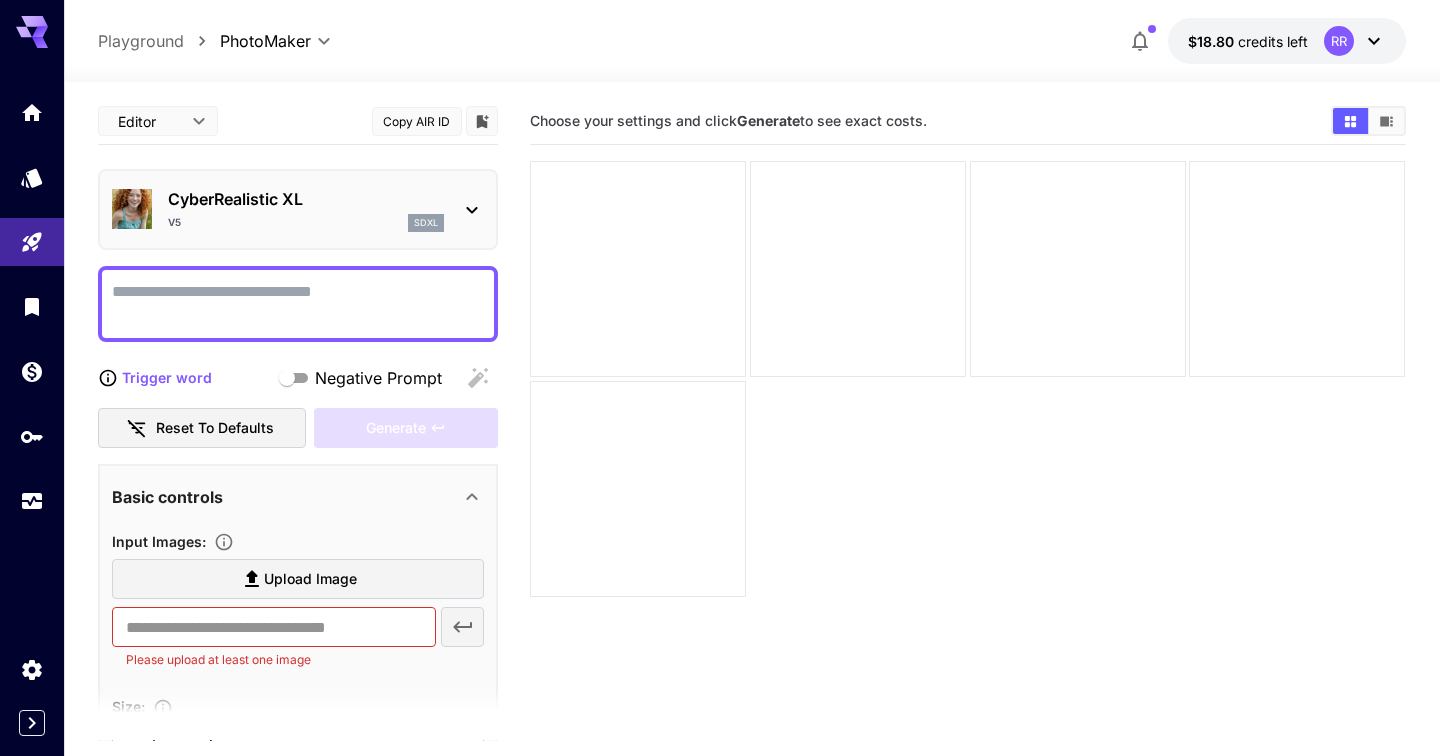 click on "Negative Prompt" at bounding box center [298, 304] 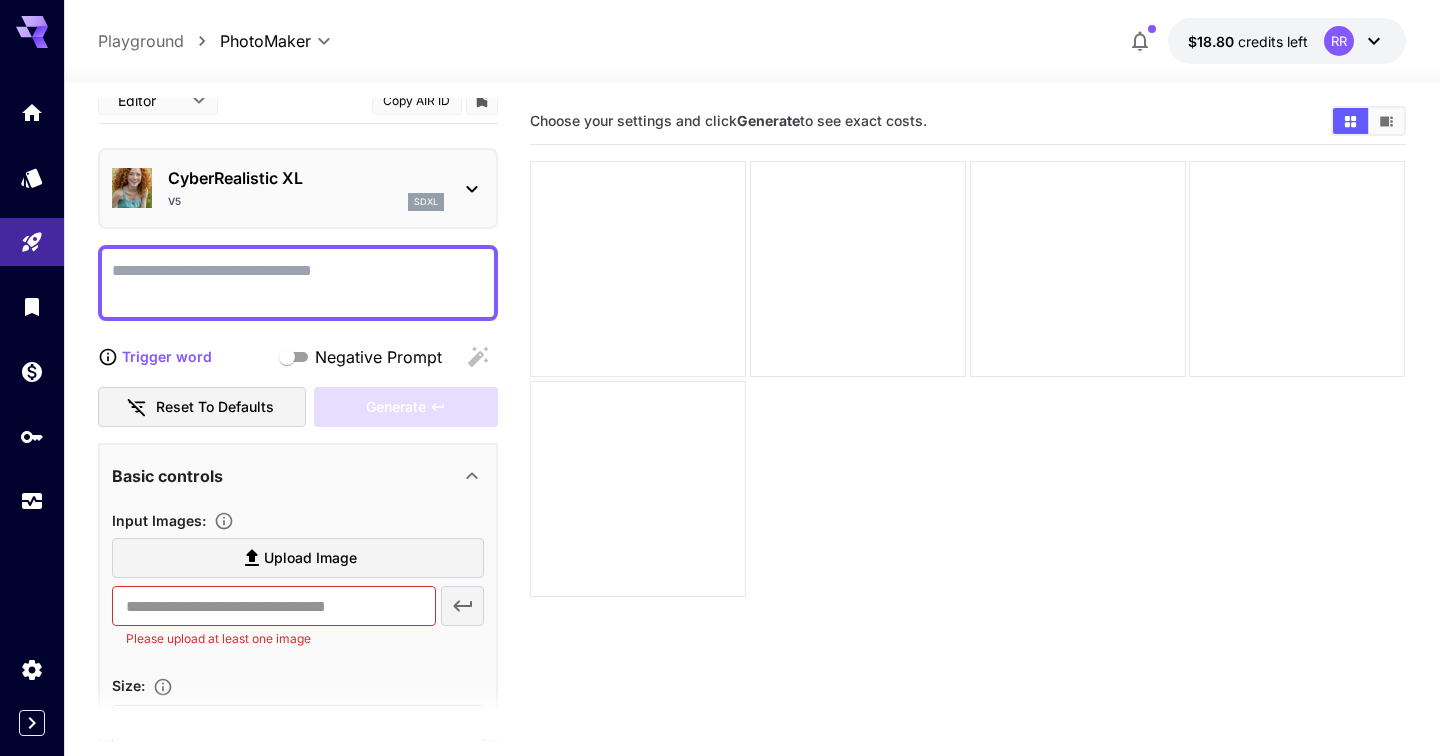 scroll, scrollTop: 0, scrollLeft: 0, axis: both 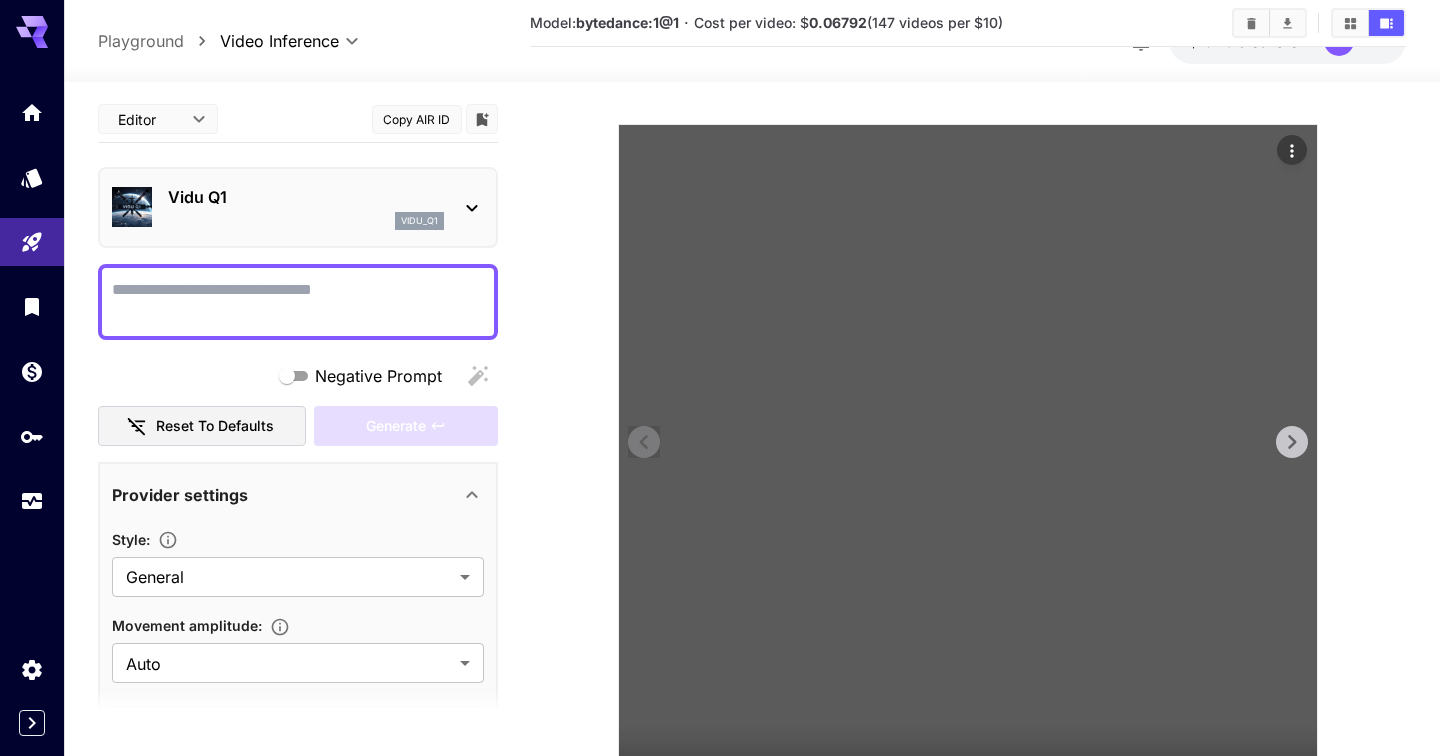 click at bounding box center (968, 474) 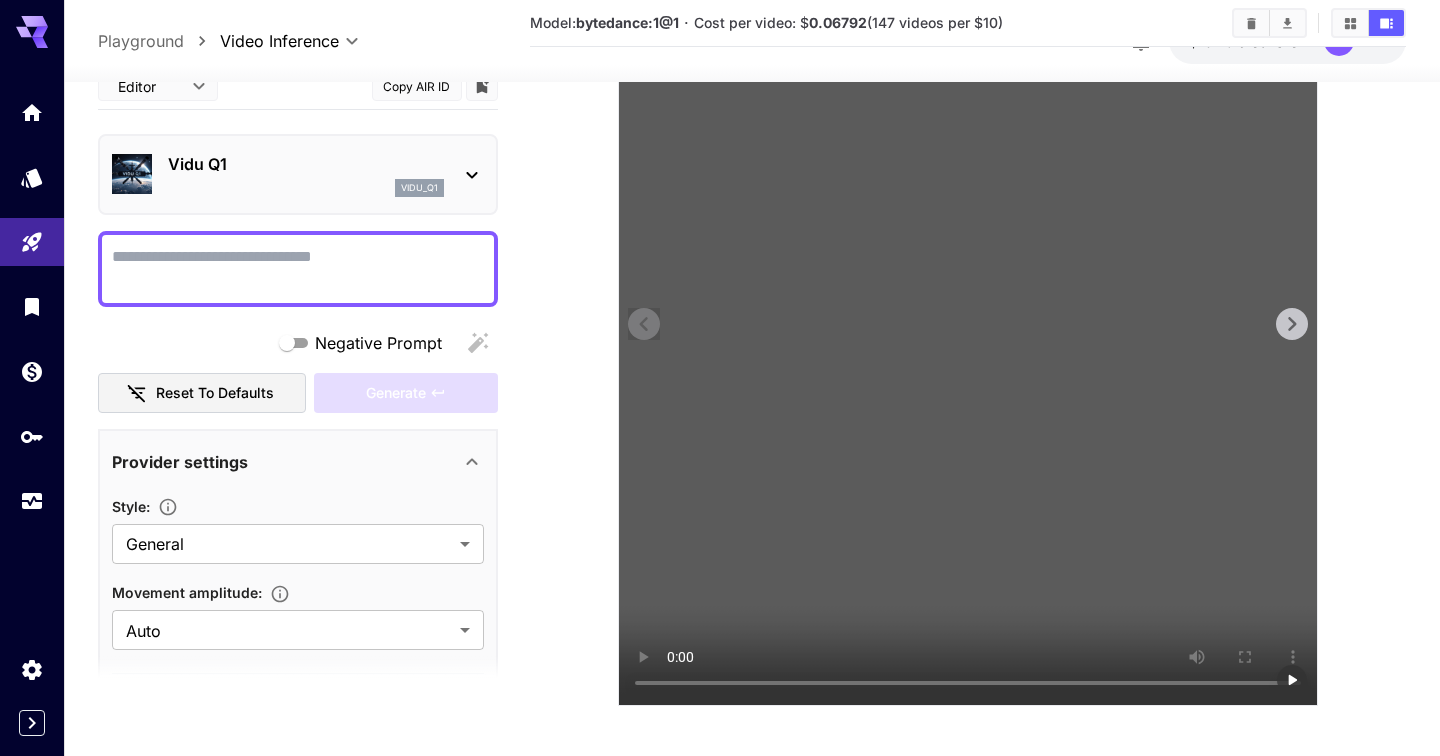 scroll, scrollTop: 325, scrollLeft: 0, axis: vertical 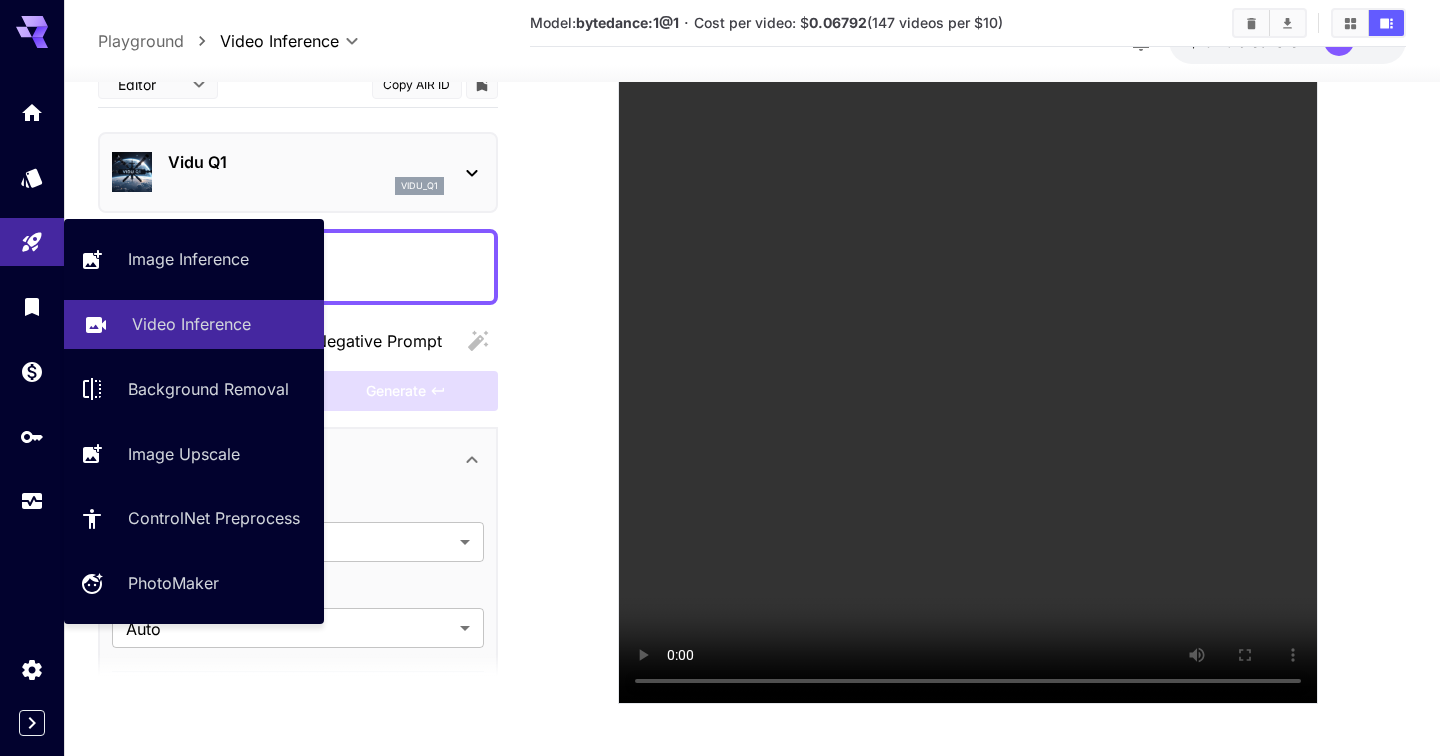 click on "Video Inference" at bounding box center [191, 324] 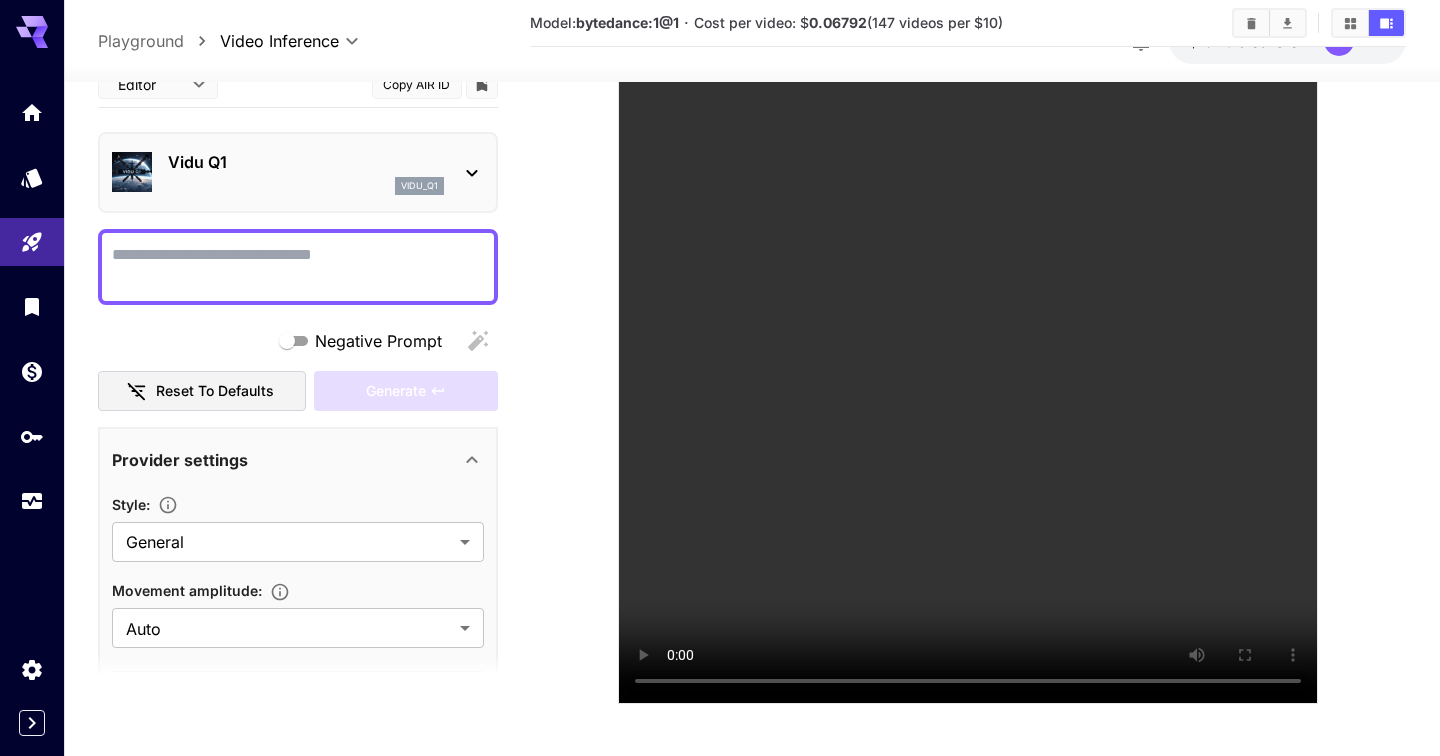 click on "vidu_q1" at bounding box center (306, 187) 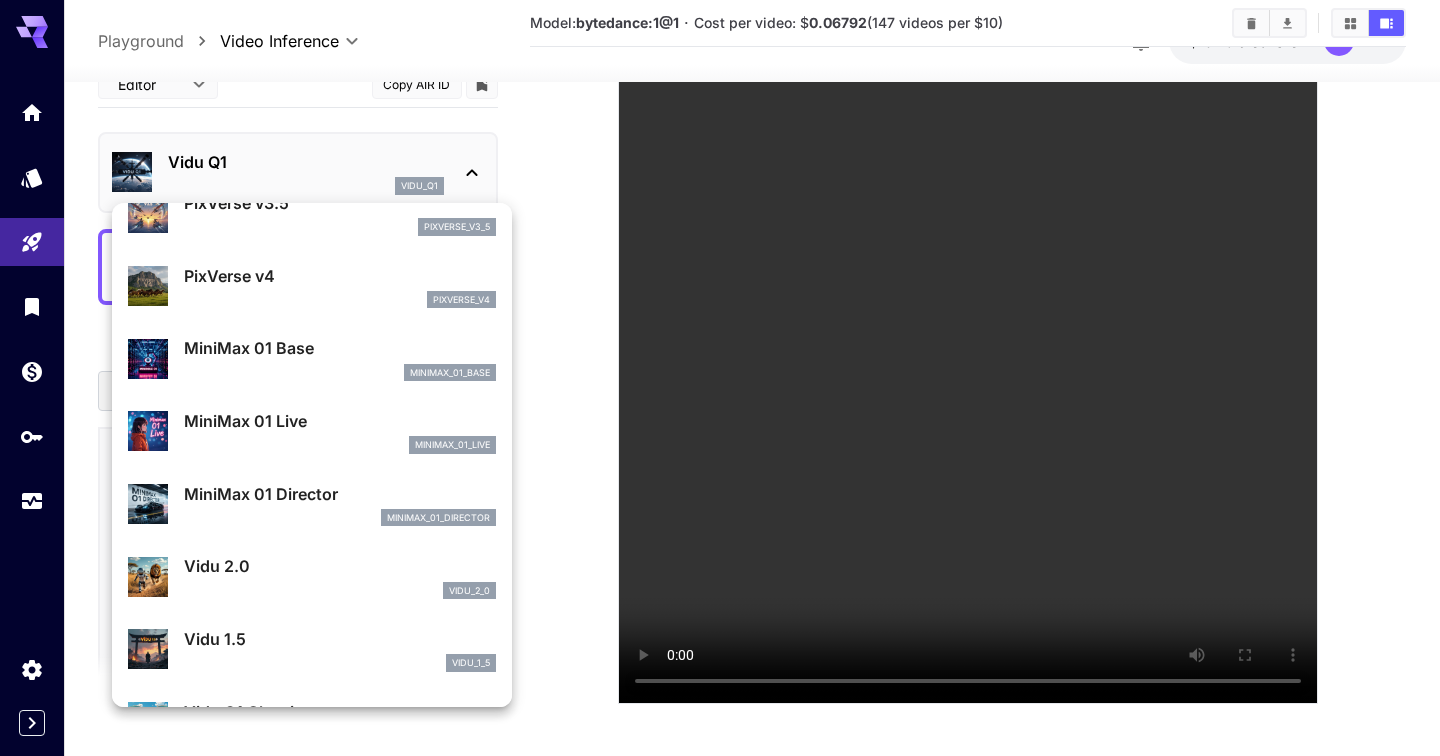 scroll, scrollTop: 1199, scrollLeft: 0, axis: vertical 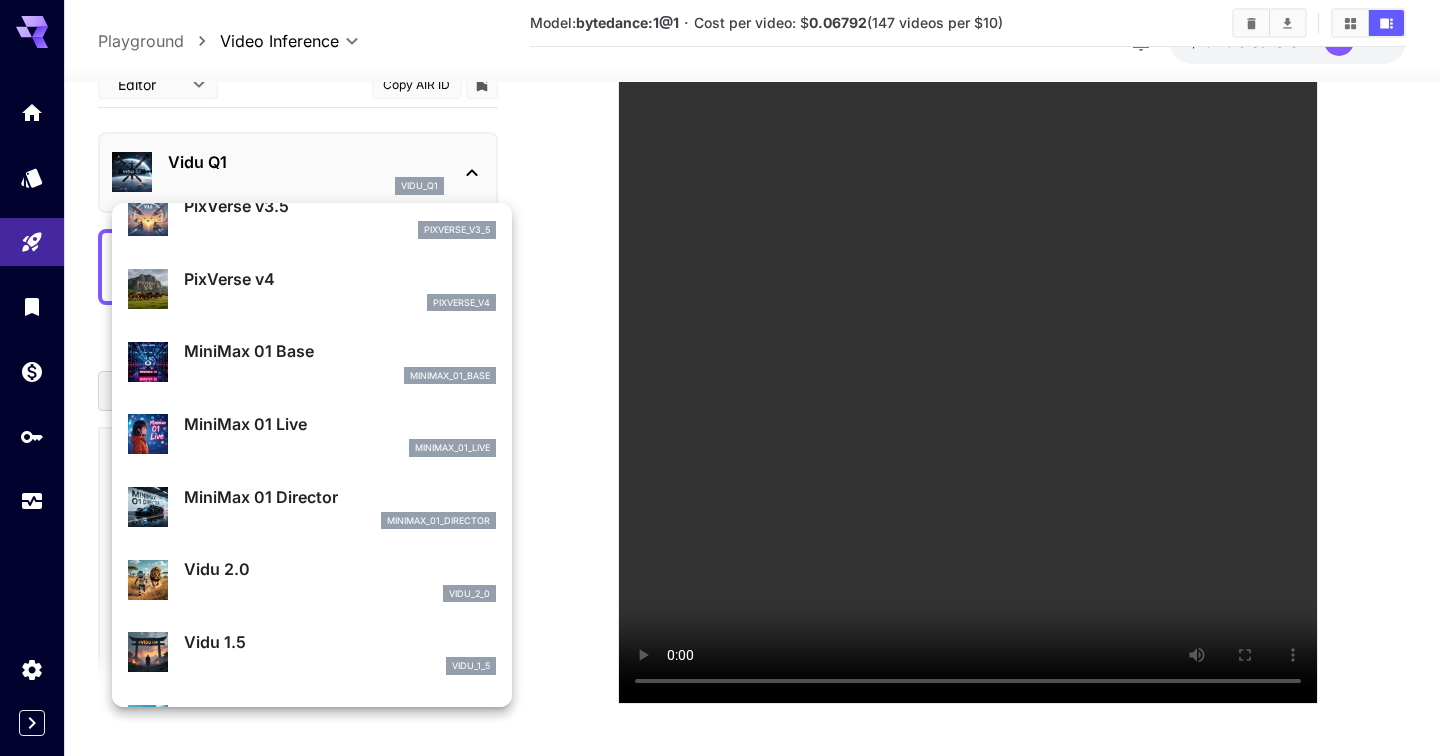 click at bounding box center (720, 378) 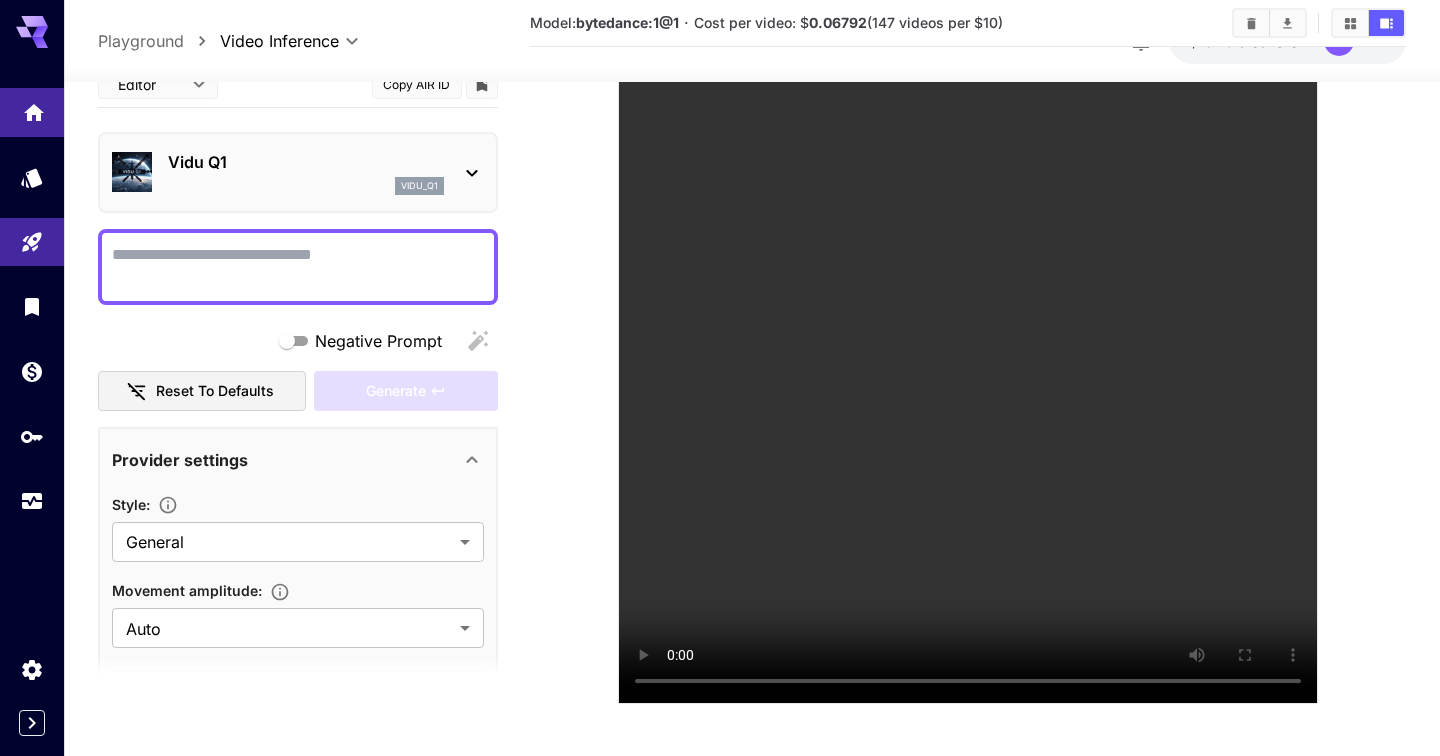 click 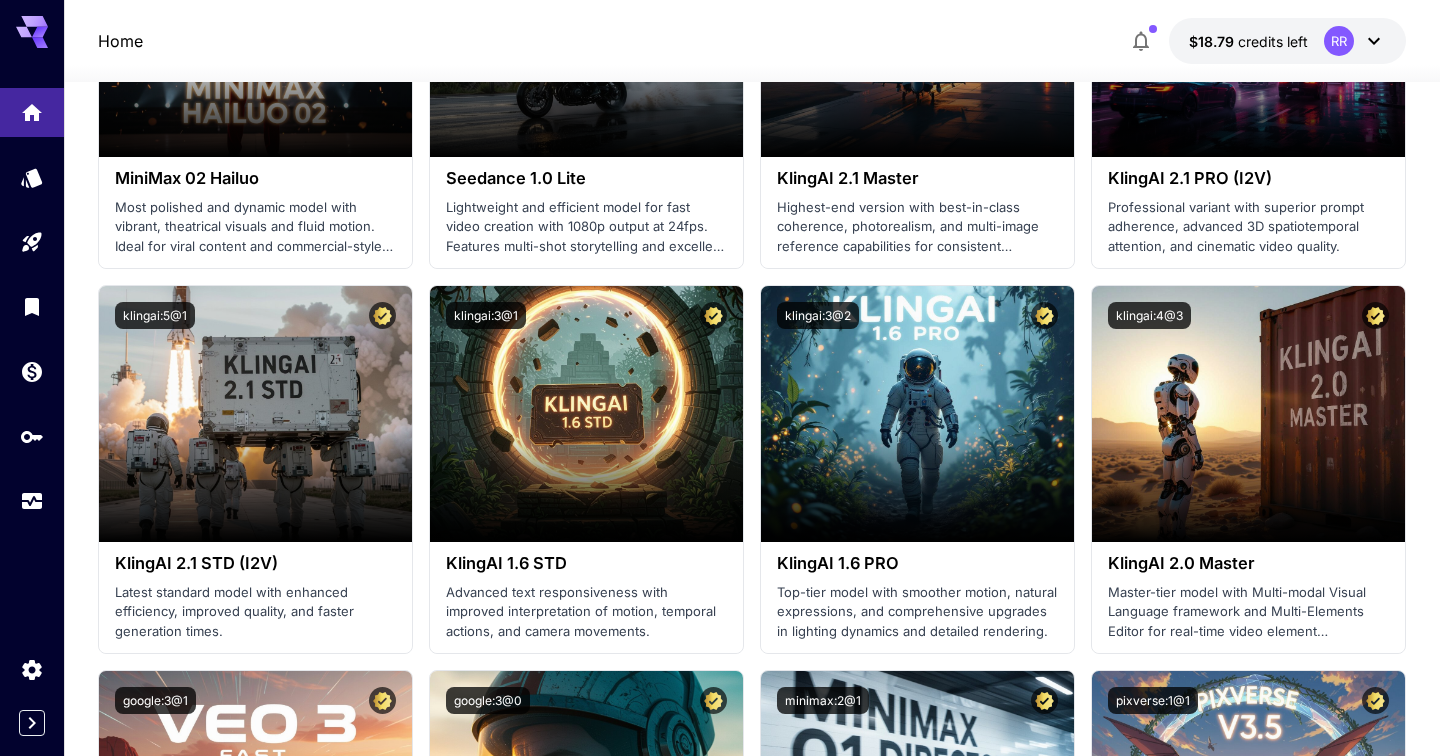 scroll, scrollTop: 0, scrollLeft: 0, axis: both 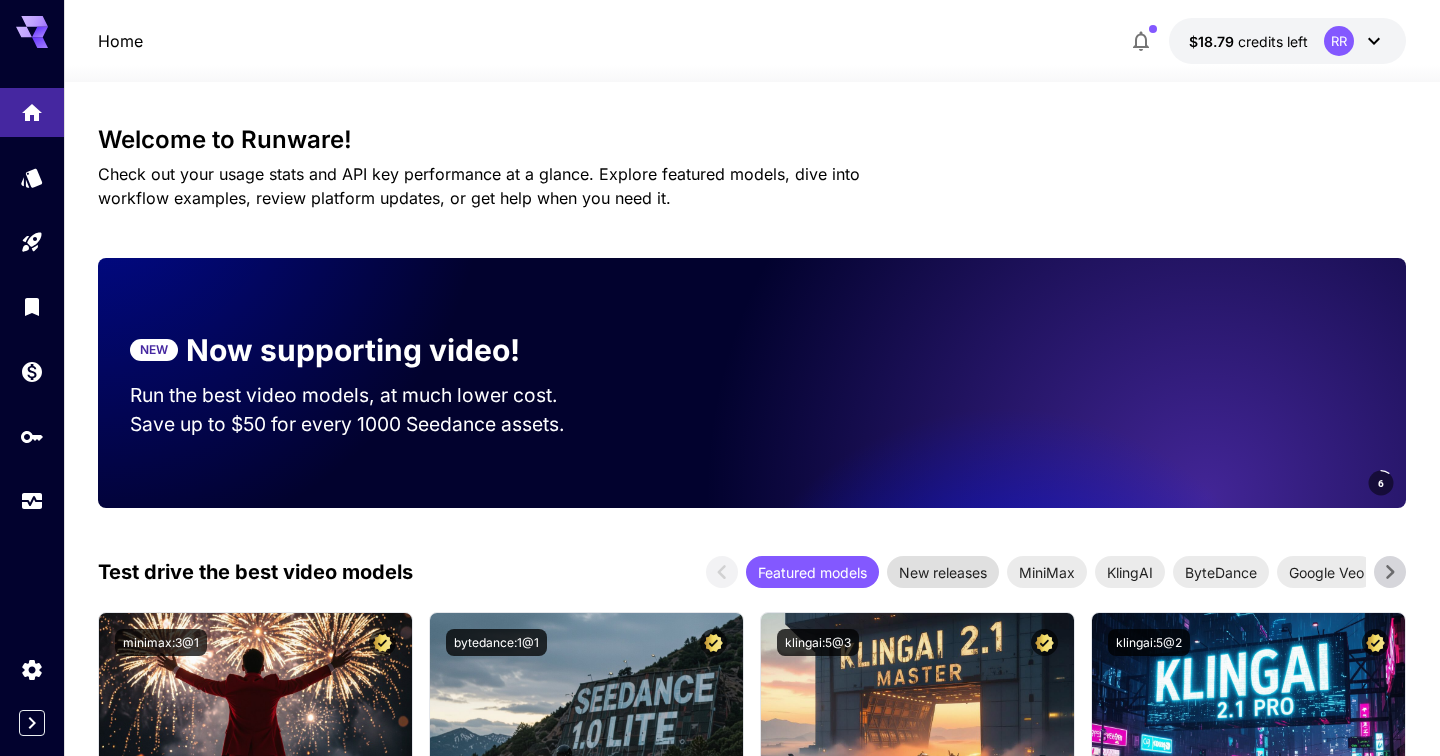 click on "New releases" at bounding box center (943, 572) 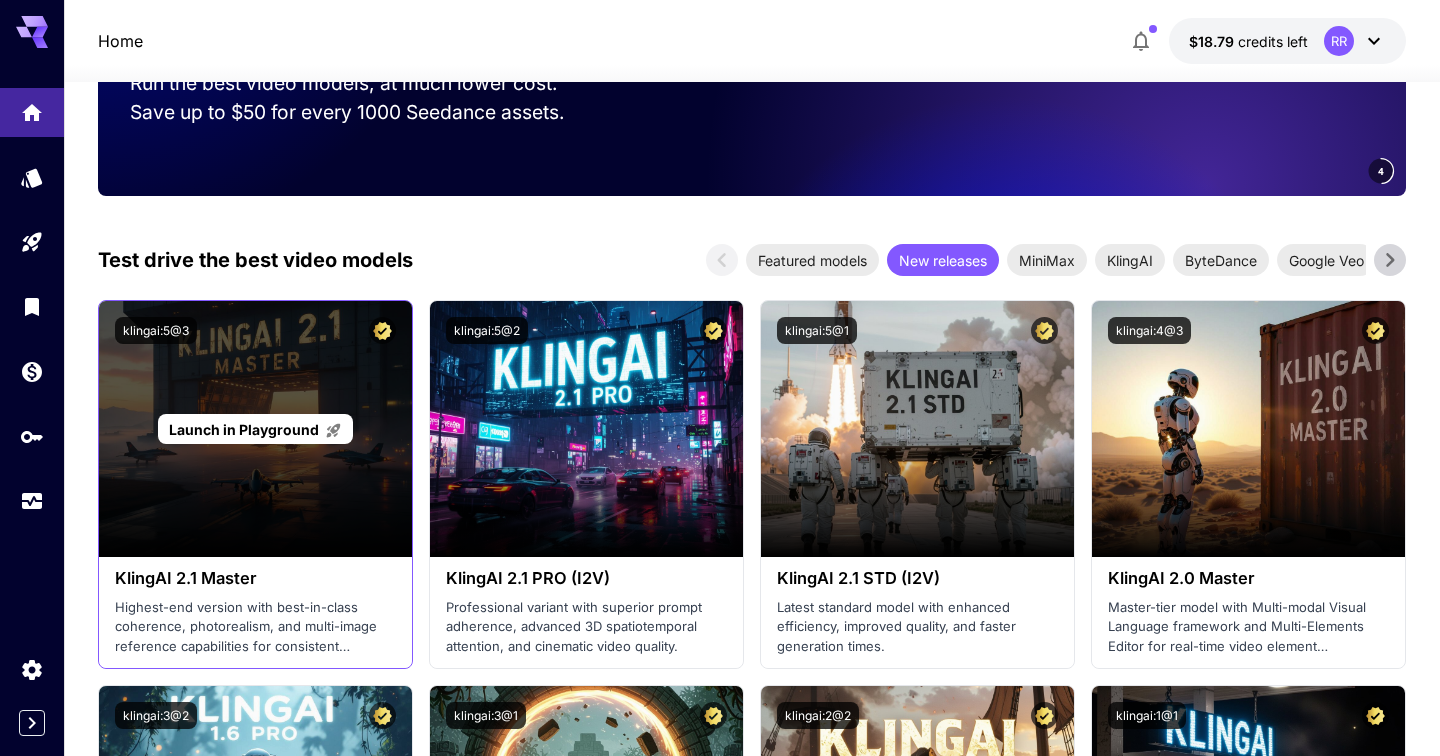 scroll, scrollTop: 314, scrollLeft: 0, axis: vertical 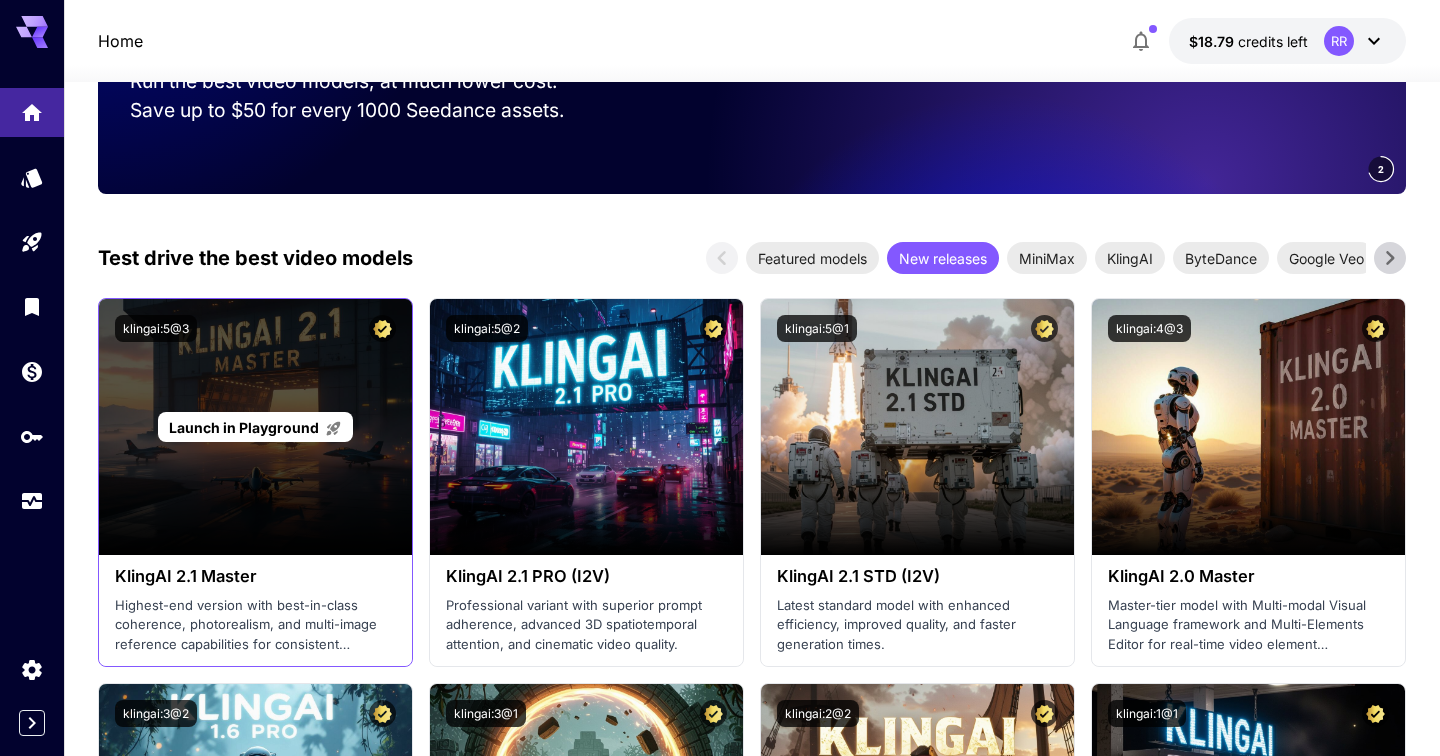 click on "Launch in Playground" at bounding box center [255, 427] 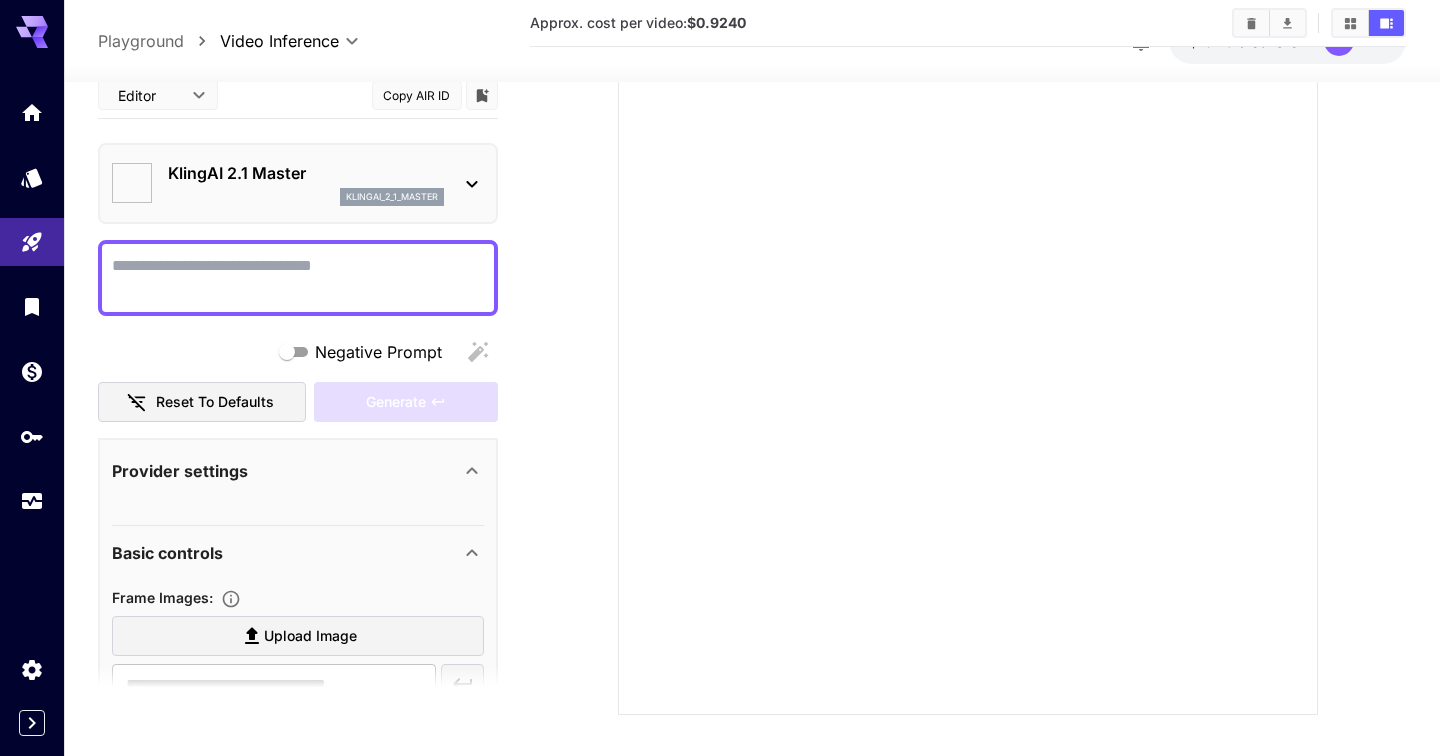 type on "**" 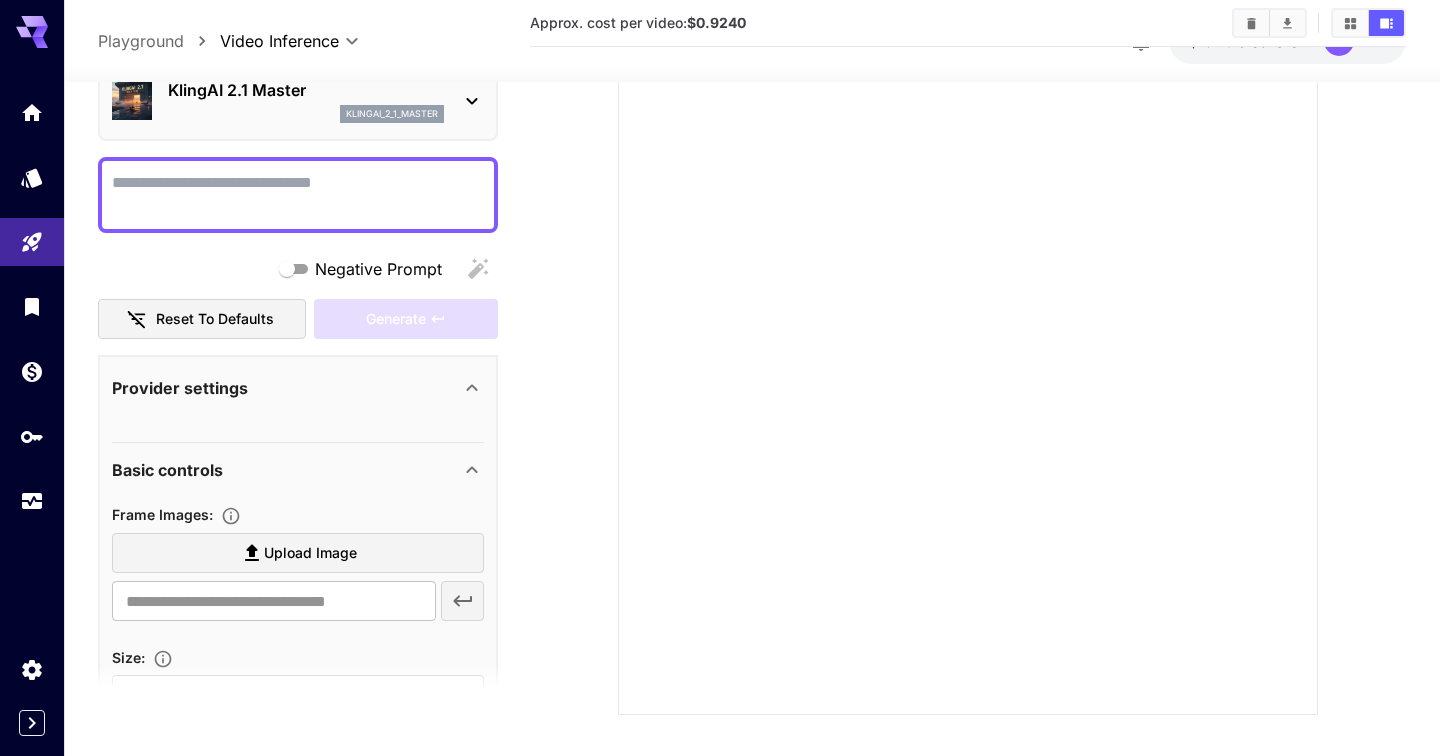 scroll, scrollTop: 0, scrollLeft: 0, axis: both 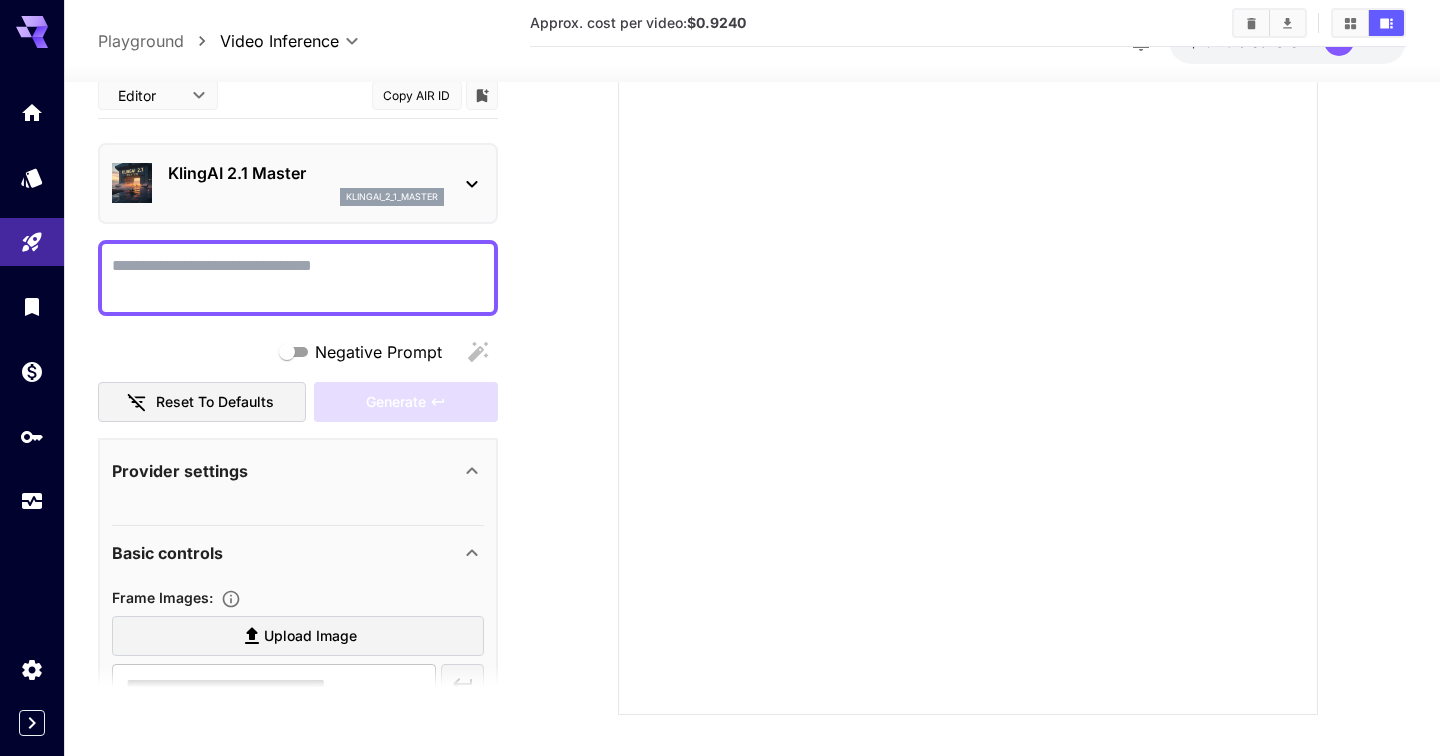 click on "Negative Prompt" at bounding box center [298, 278] 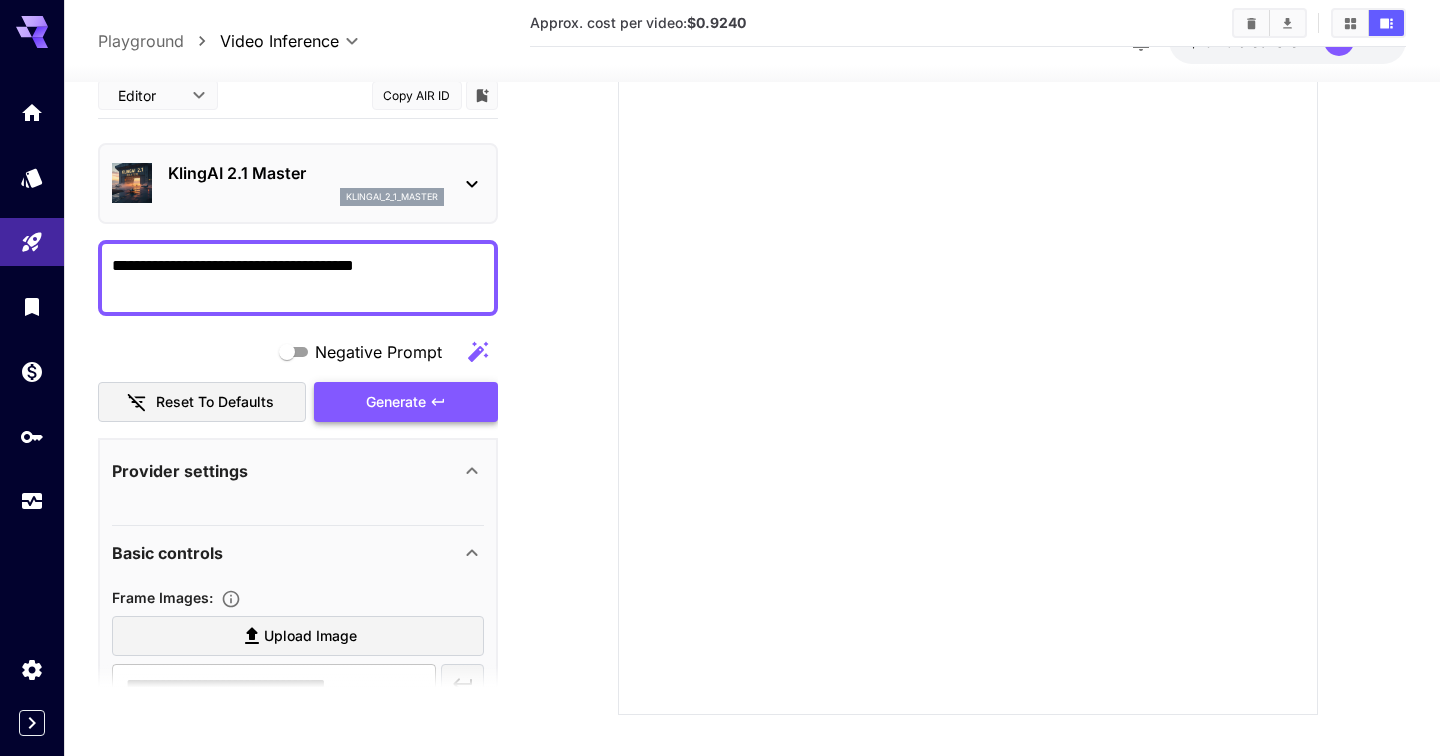 type on "**********" 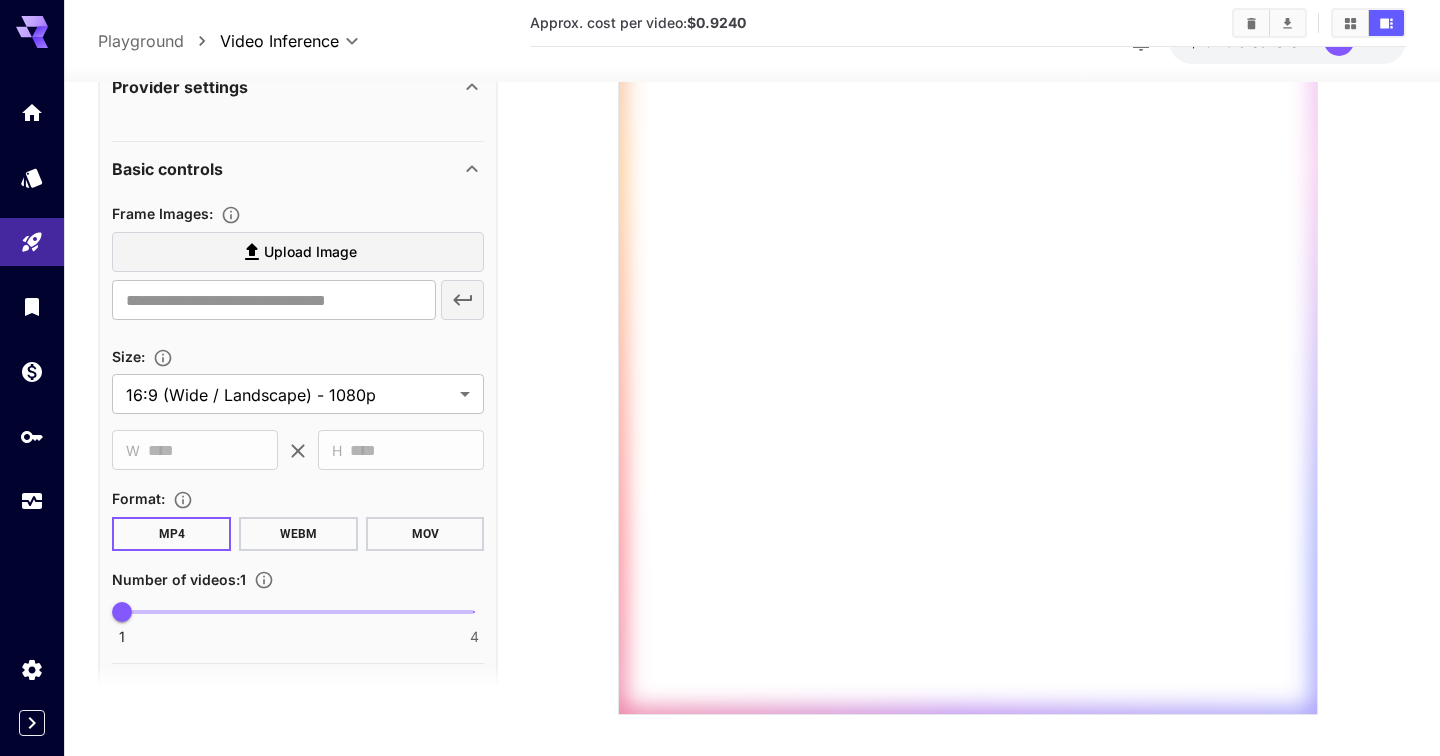 type 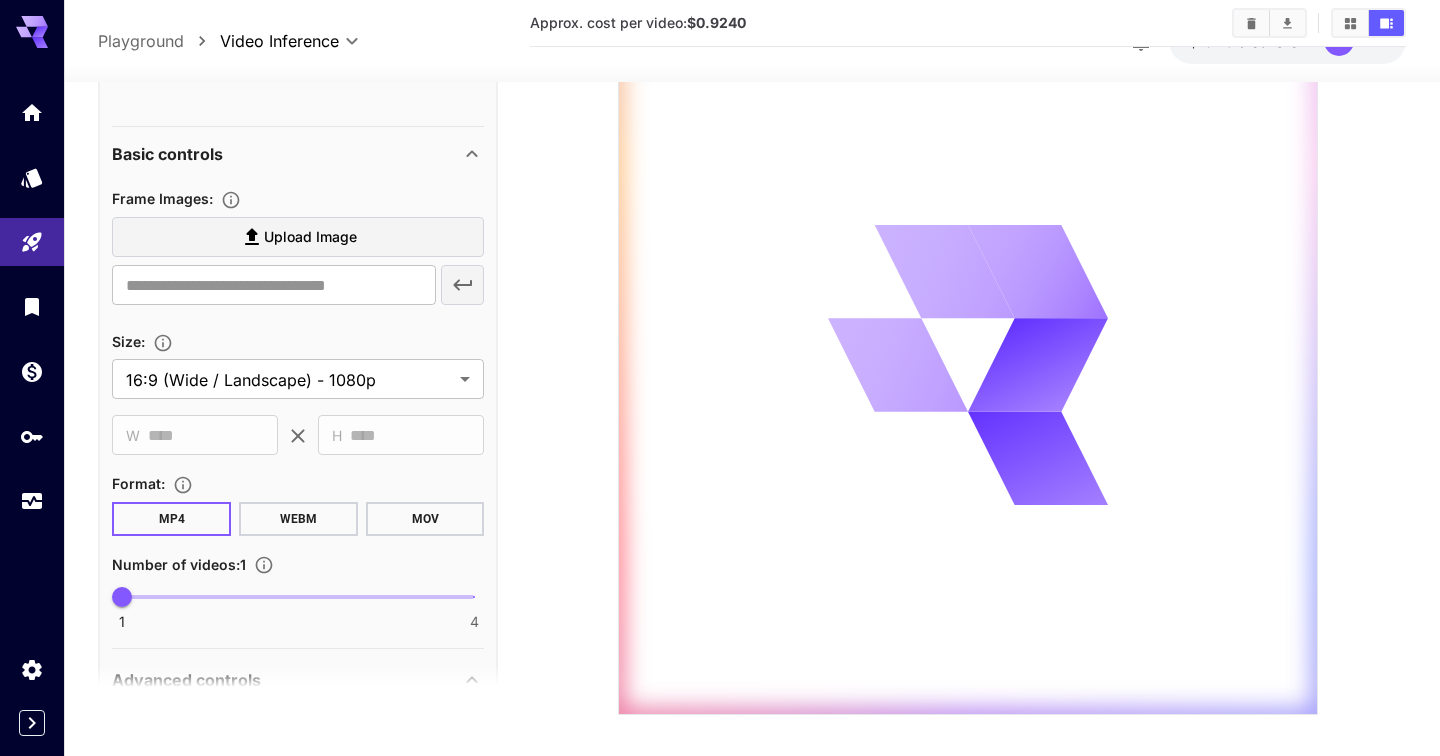 scroll, scrollTop: 404, scrollLeft: 0, axis: vertical 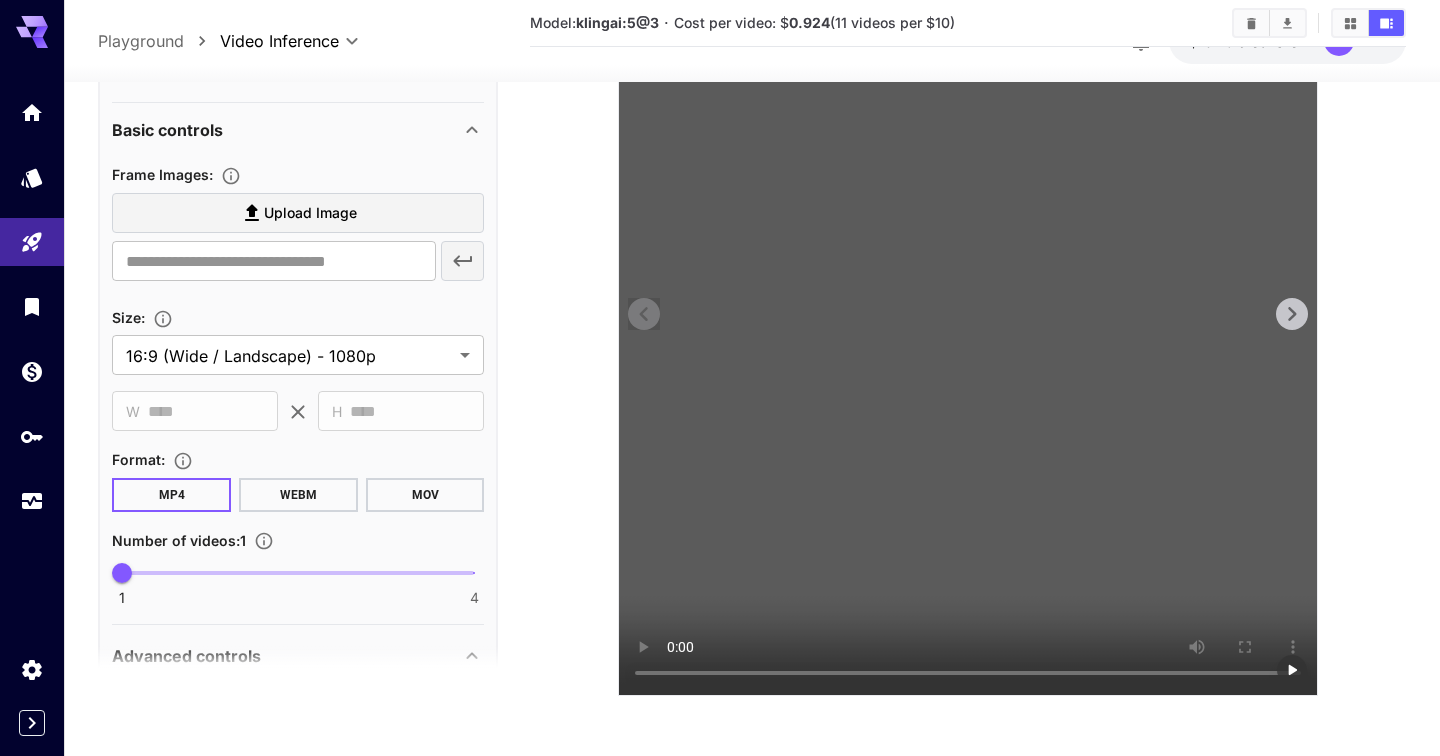 click at bounding box center [968, 346] 